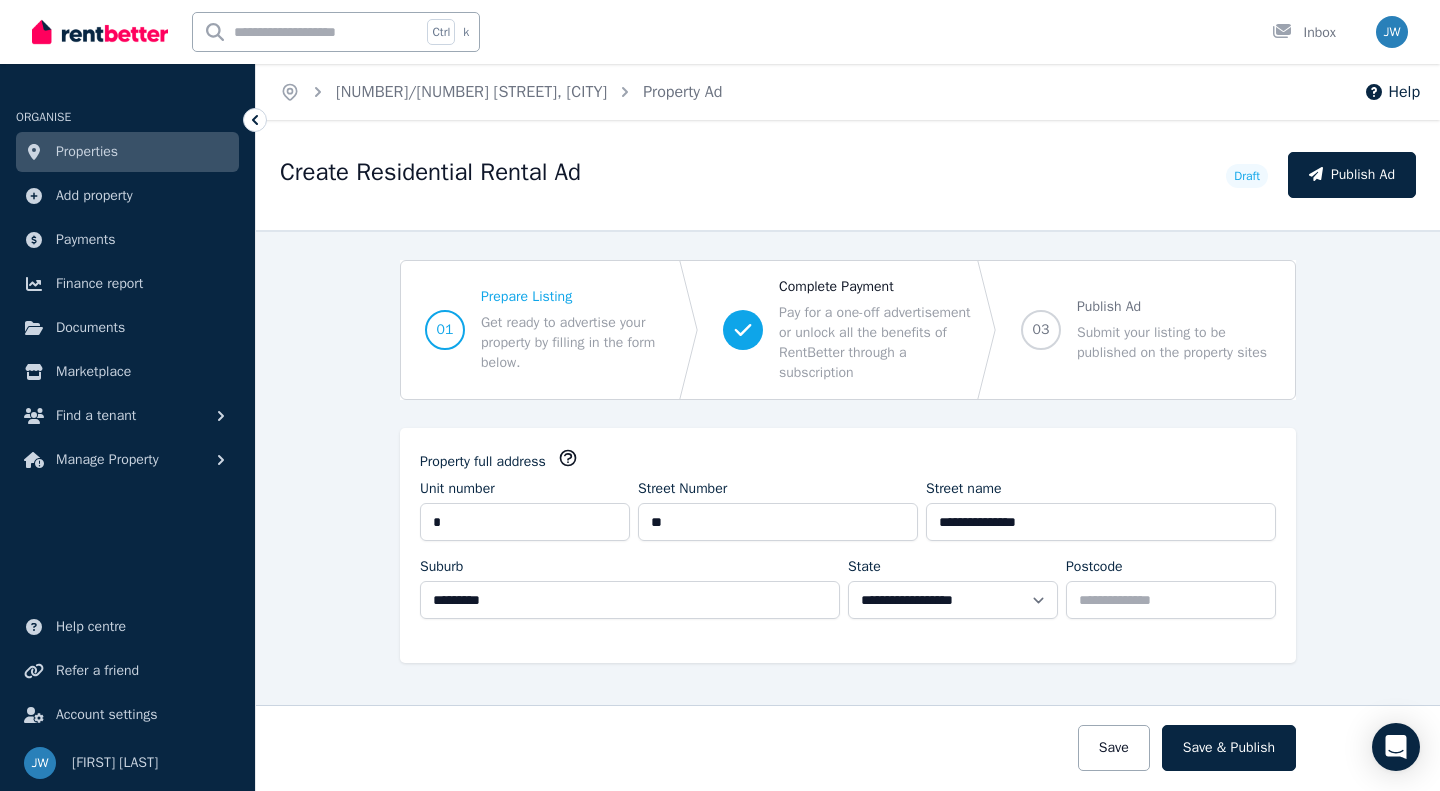 select on "**" 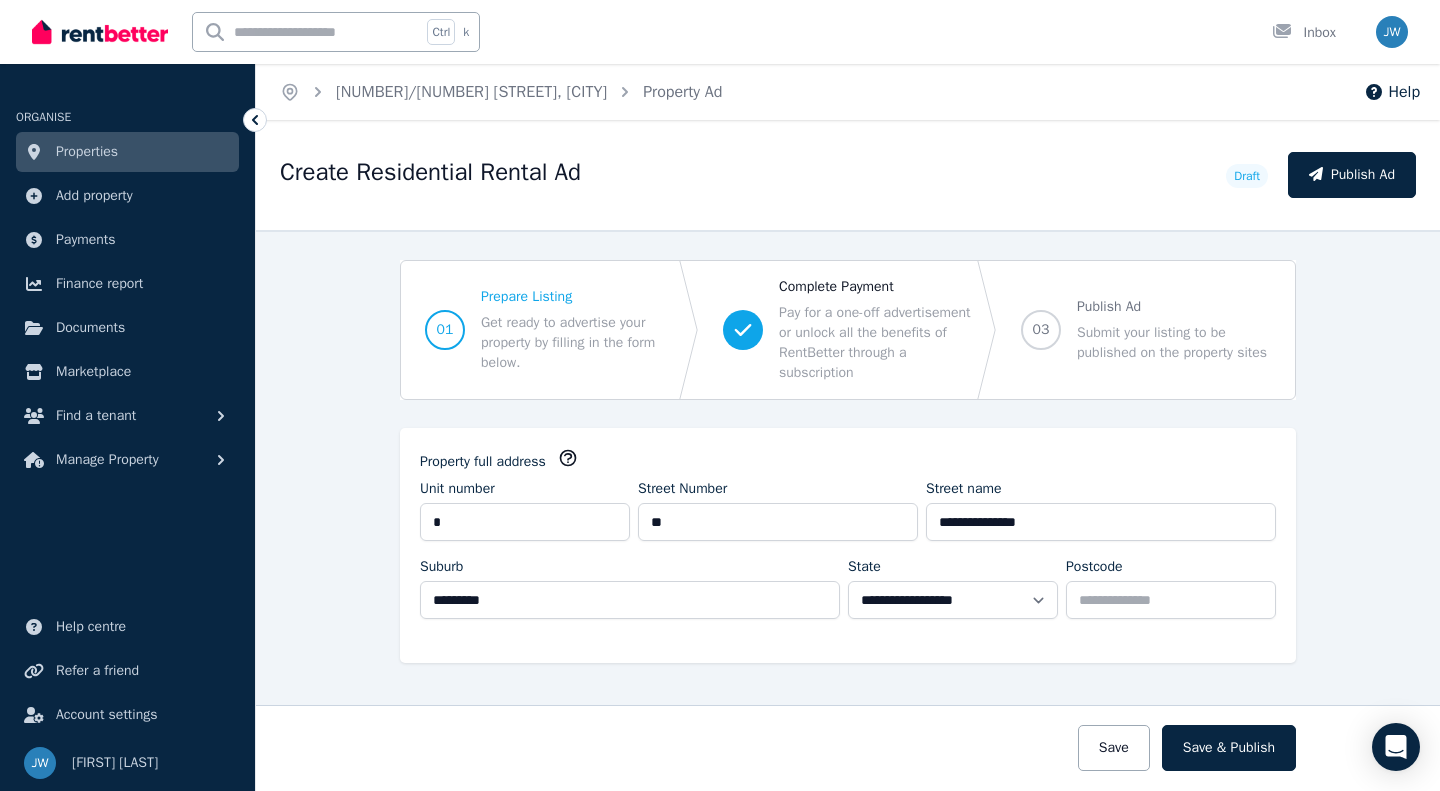 scroll, scrollTop: 0, scrollLeft: 0, axis: both 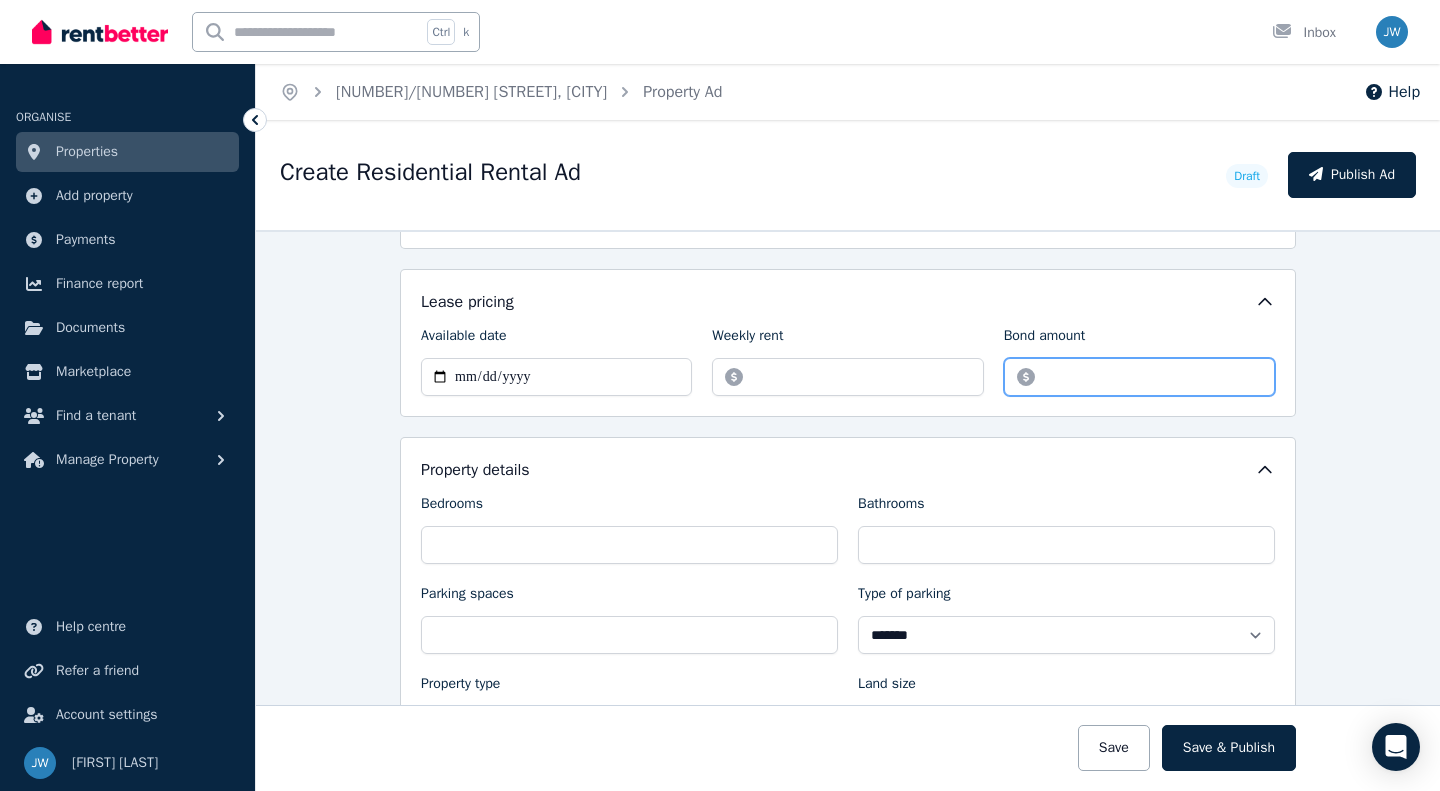 click on "*******" at bounding box center [1139, 377] 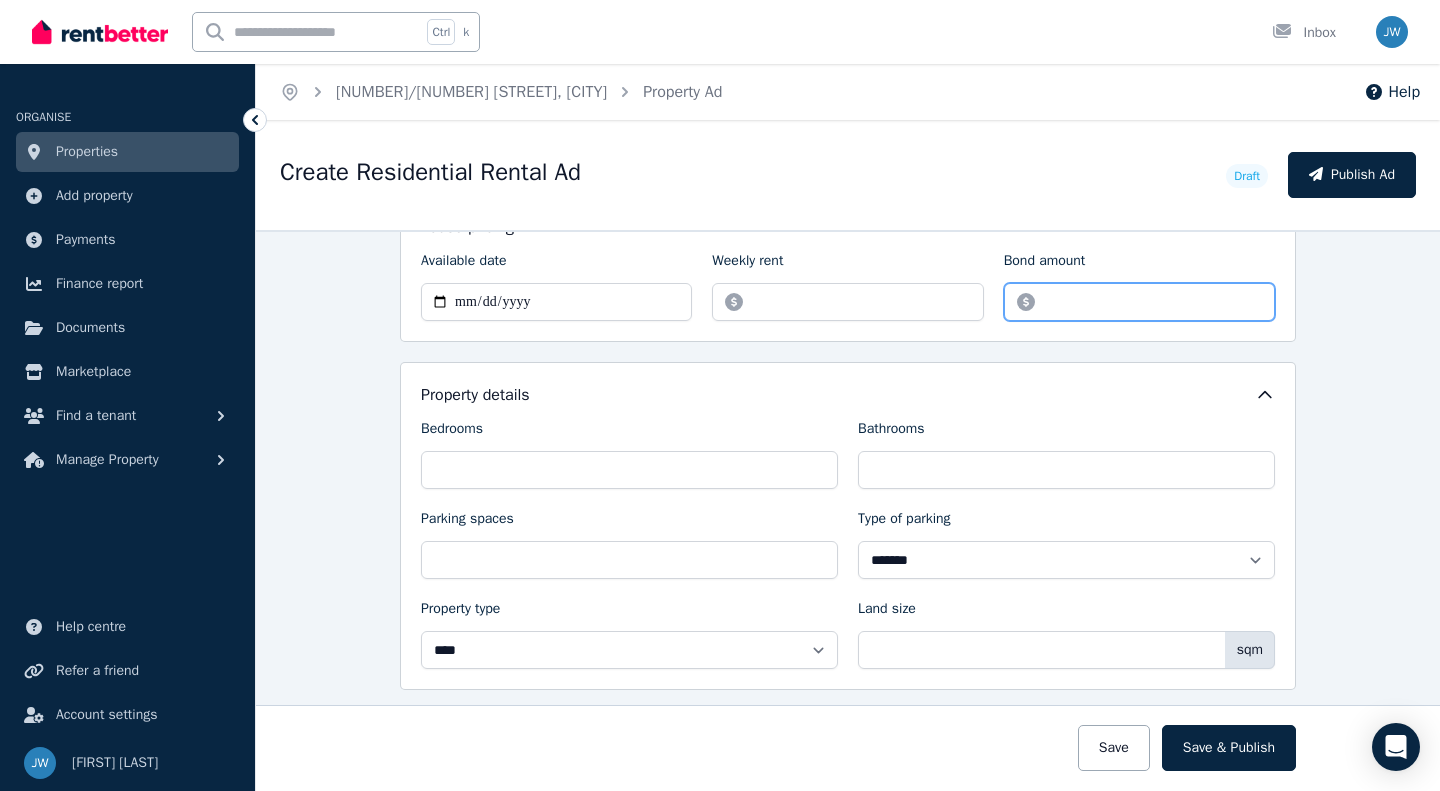 scroll, scrollTop: 671, scrollLeft: 0, axis: vertical 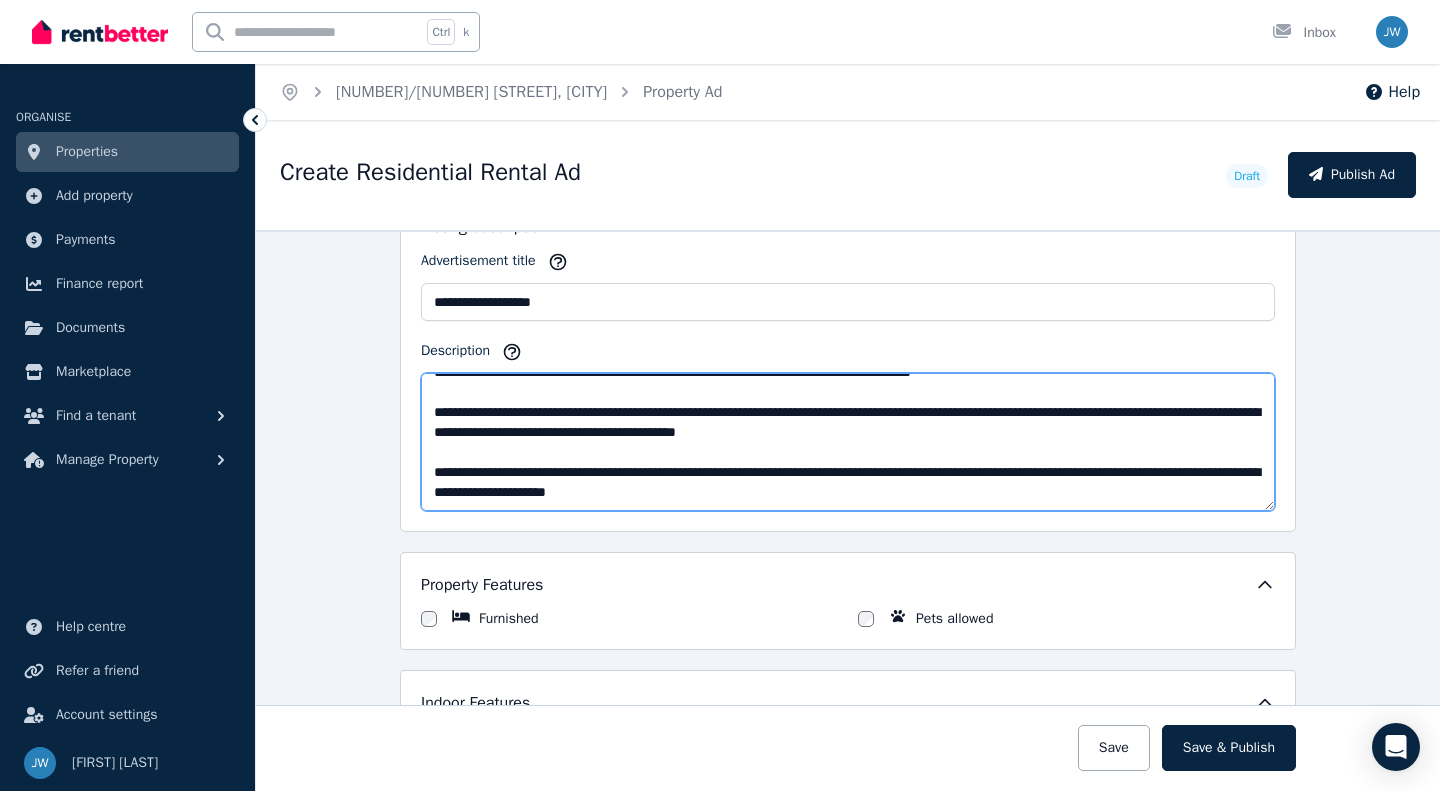 click on "Description" at bounding box center (848, 442) 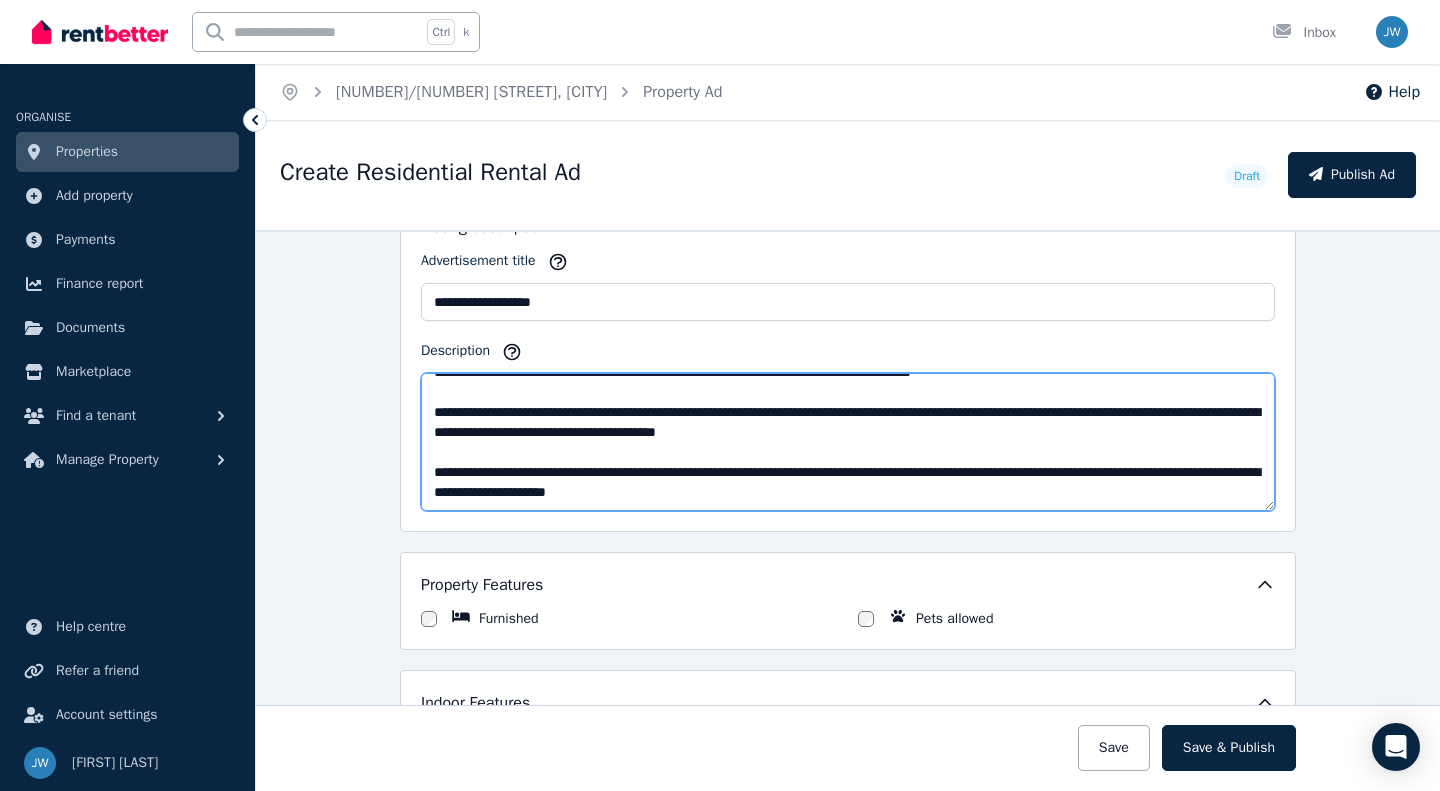 scroll, scrollTop: 120, scrollLeft: 0, axis: vertical 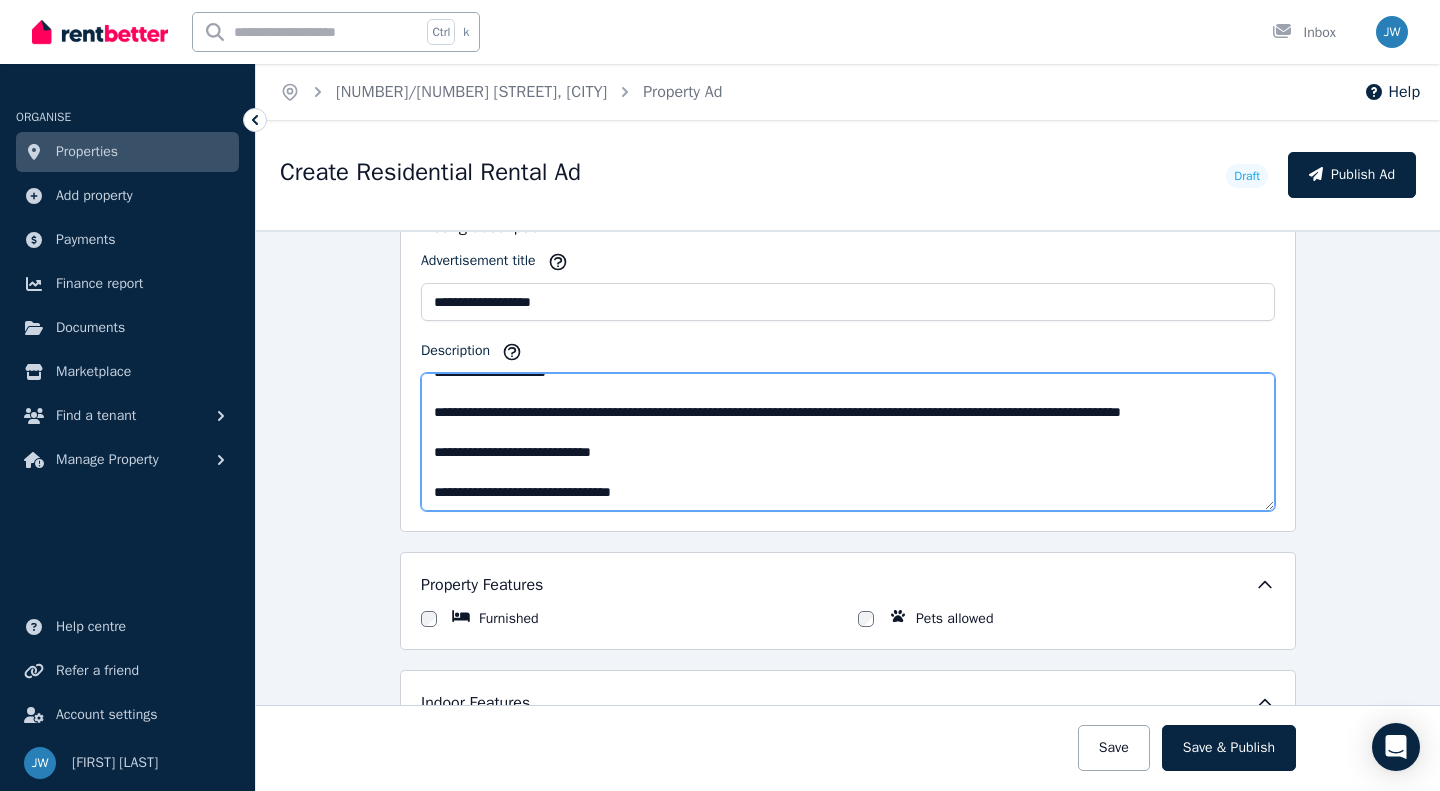 type on "**********" 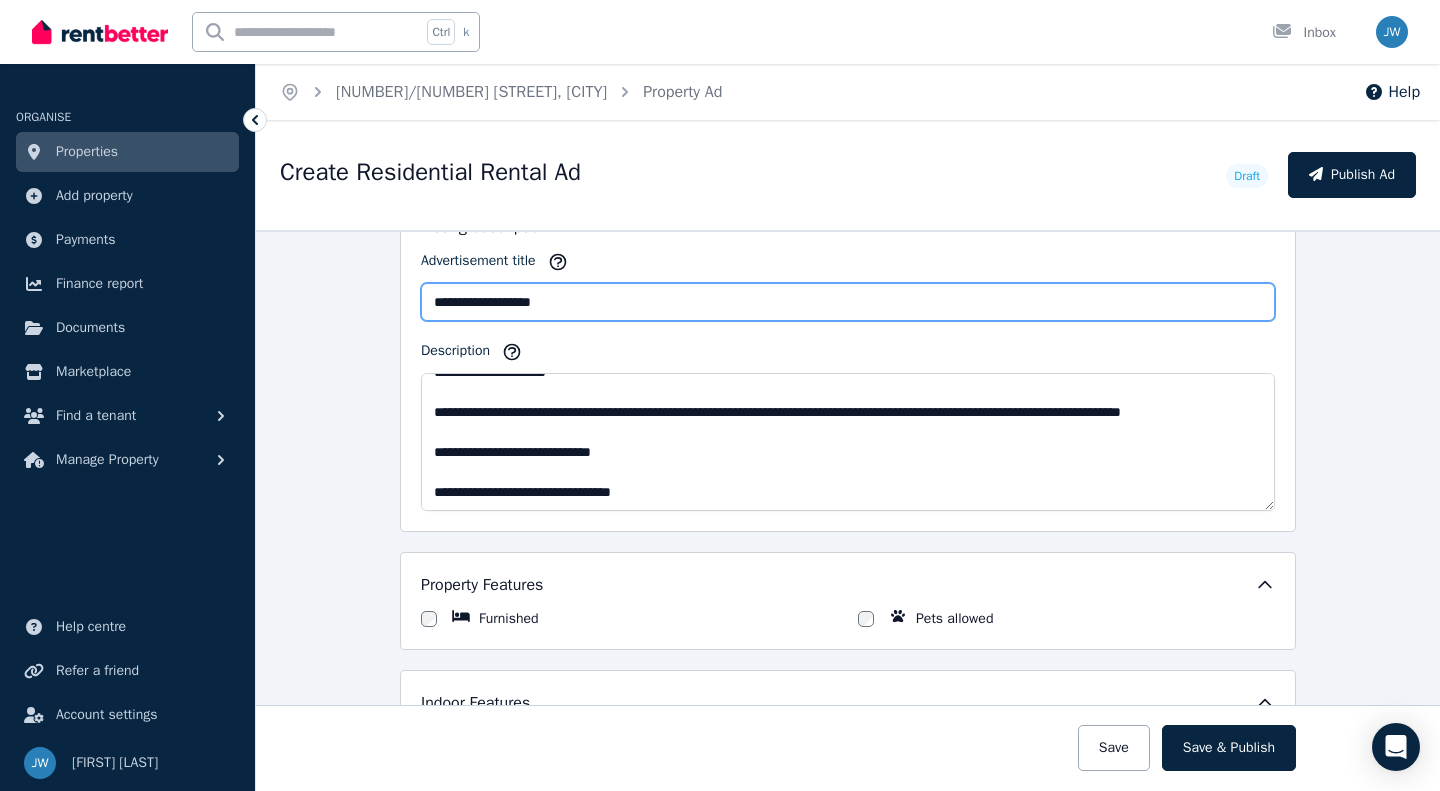 click on "**********" at bounding box center (848, 302) 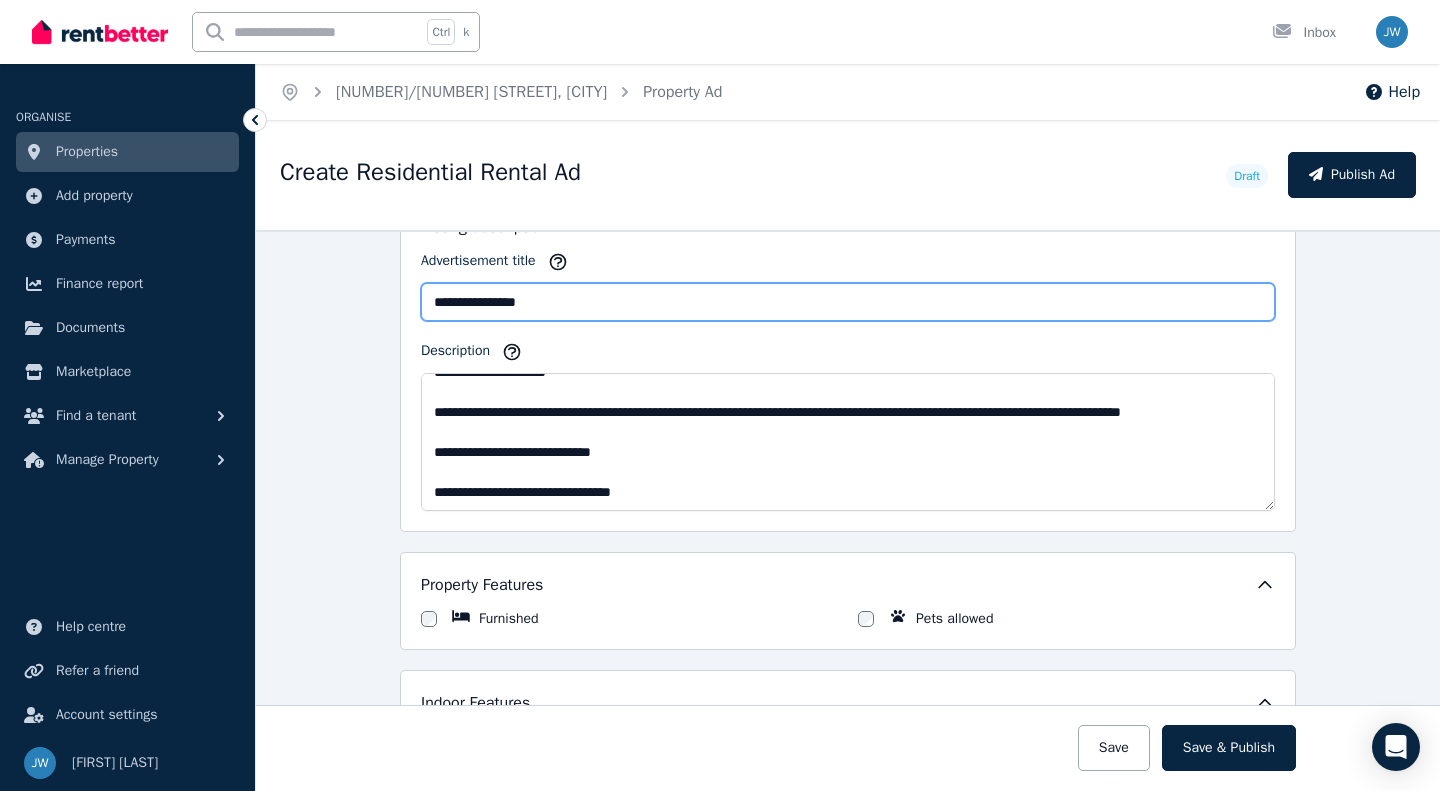 type on "**********" 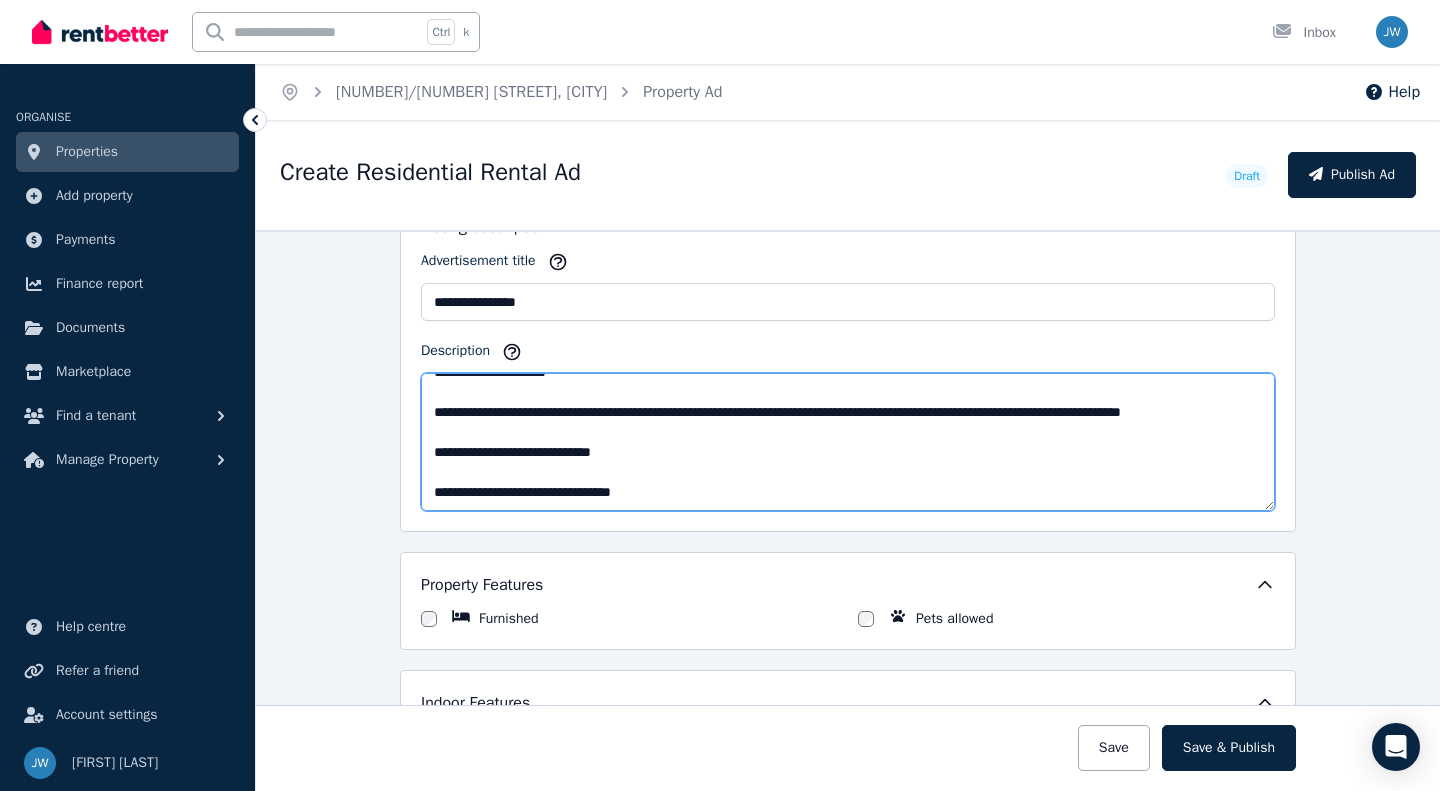 scroll, scrollTop: 160, scrollLeft: 0, axis: vertical 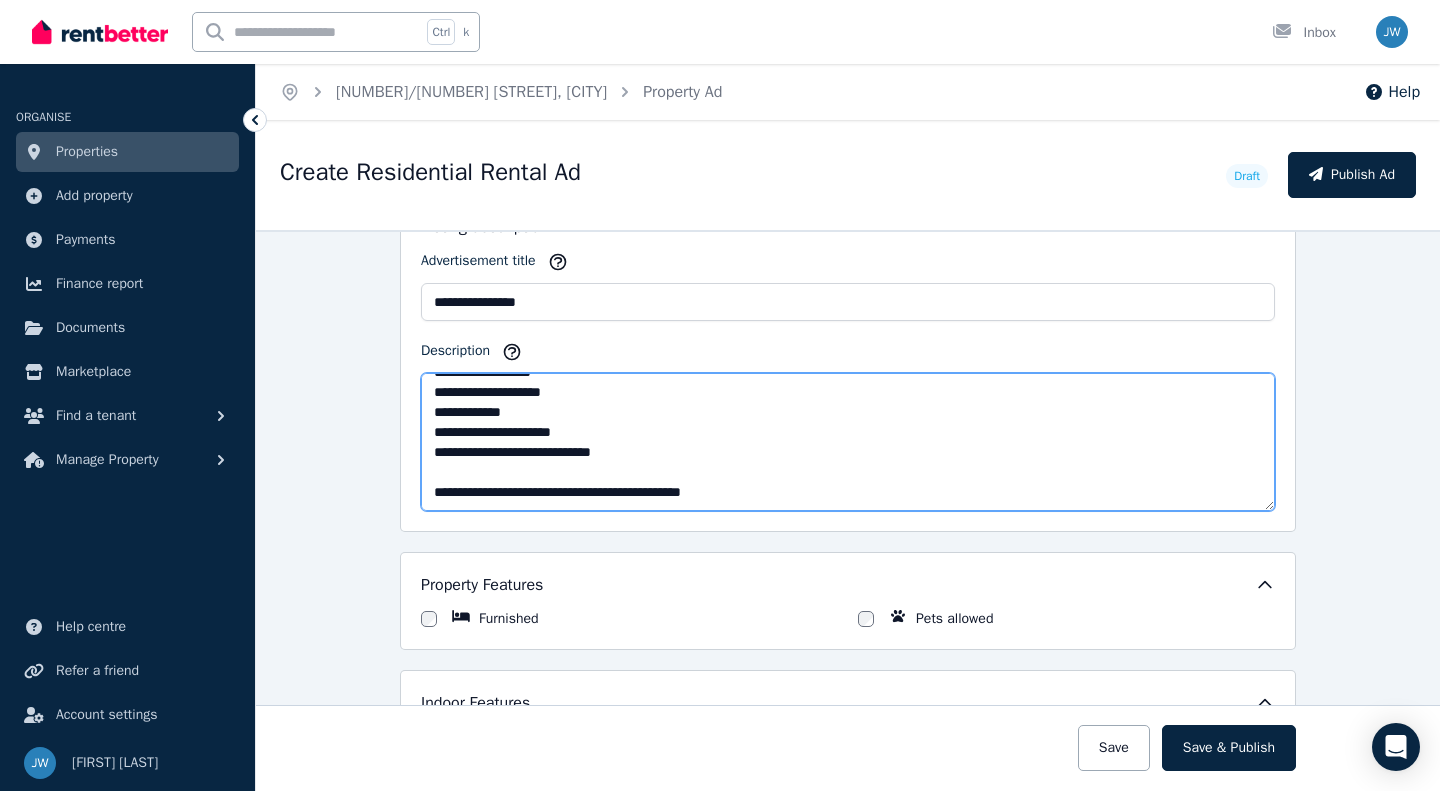drag, startPoint x: 423, startPoint y: 389, endPoint x: 831, endPoint y: 524, distance: 429.75458 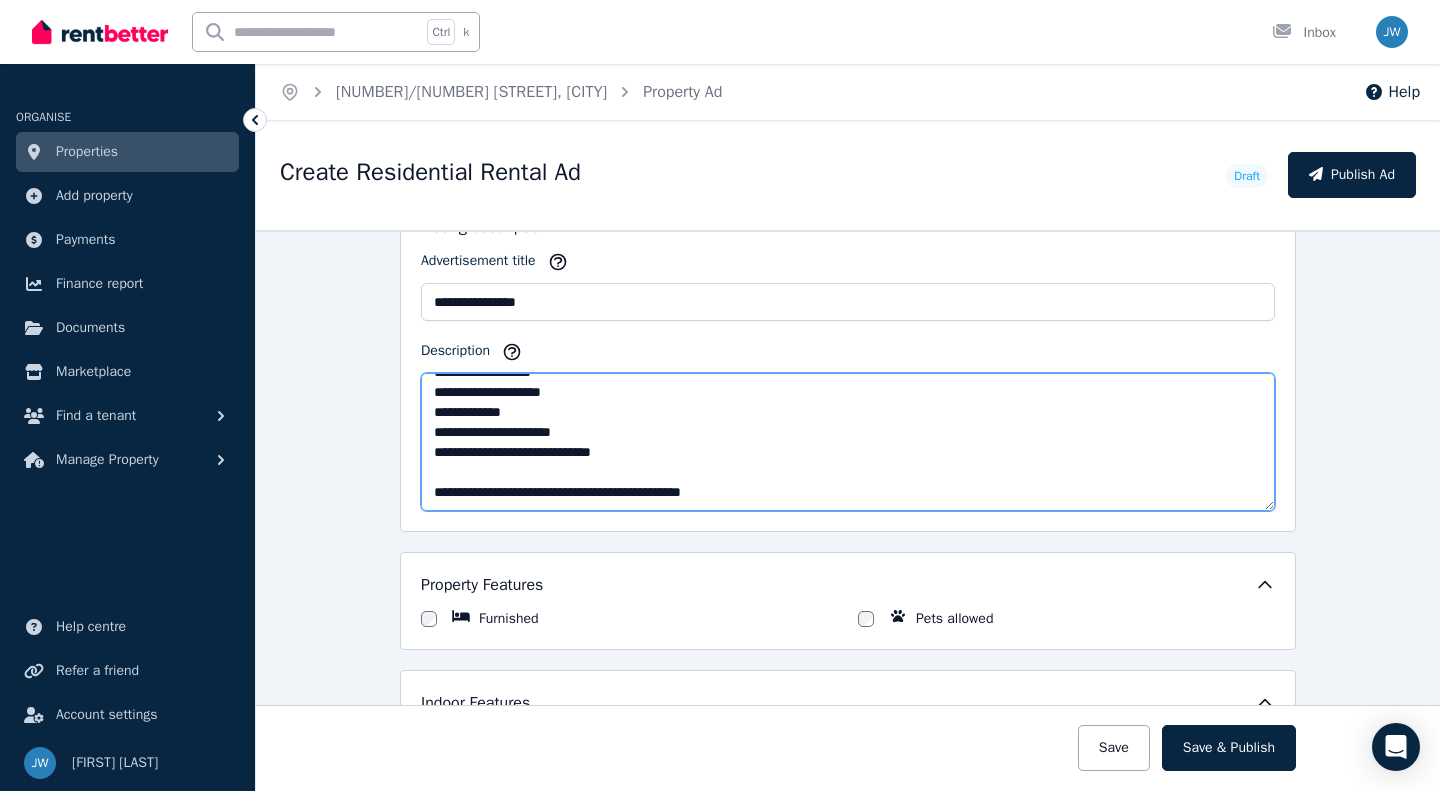 click on "**********" at bounding box center (848, 363) 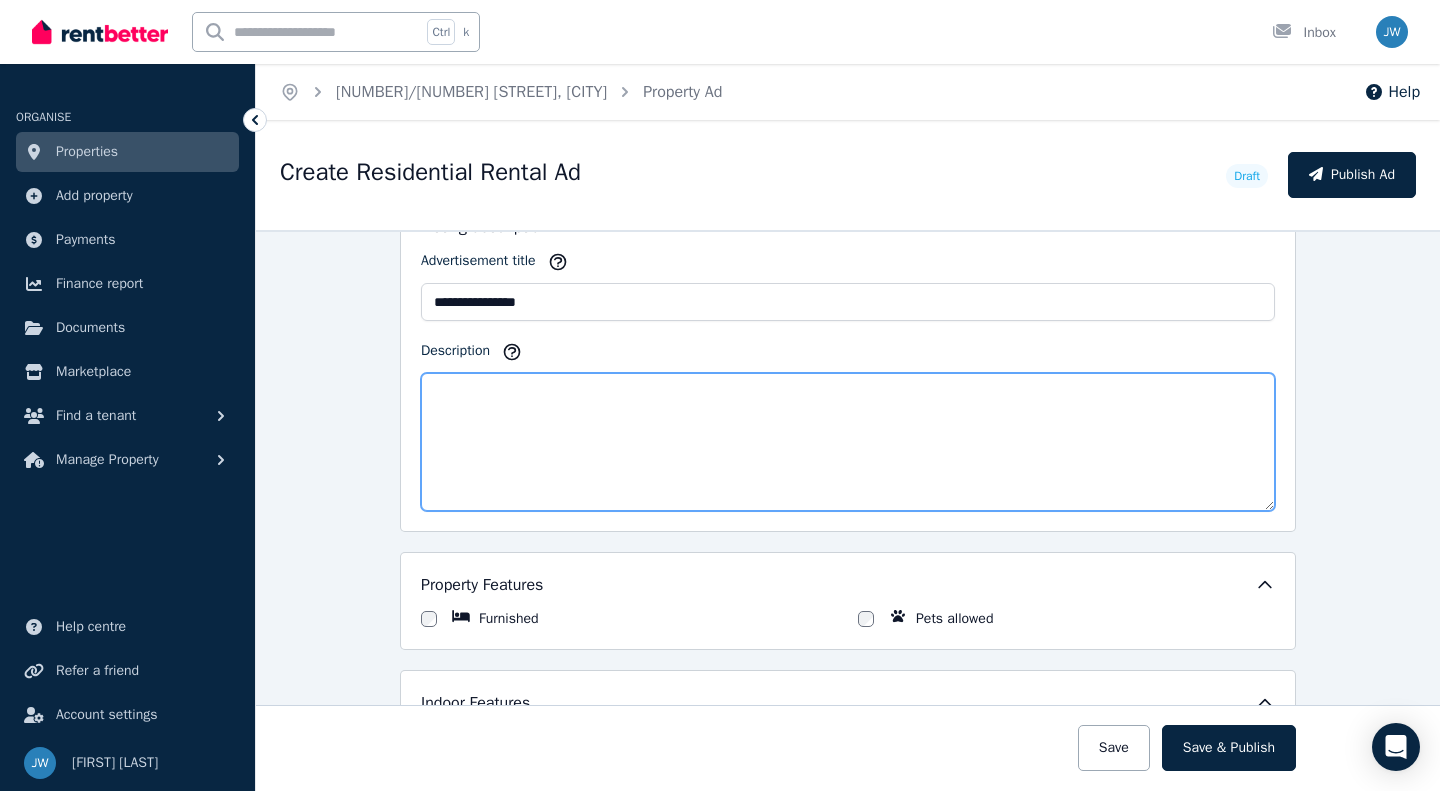 paste on "**********" 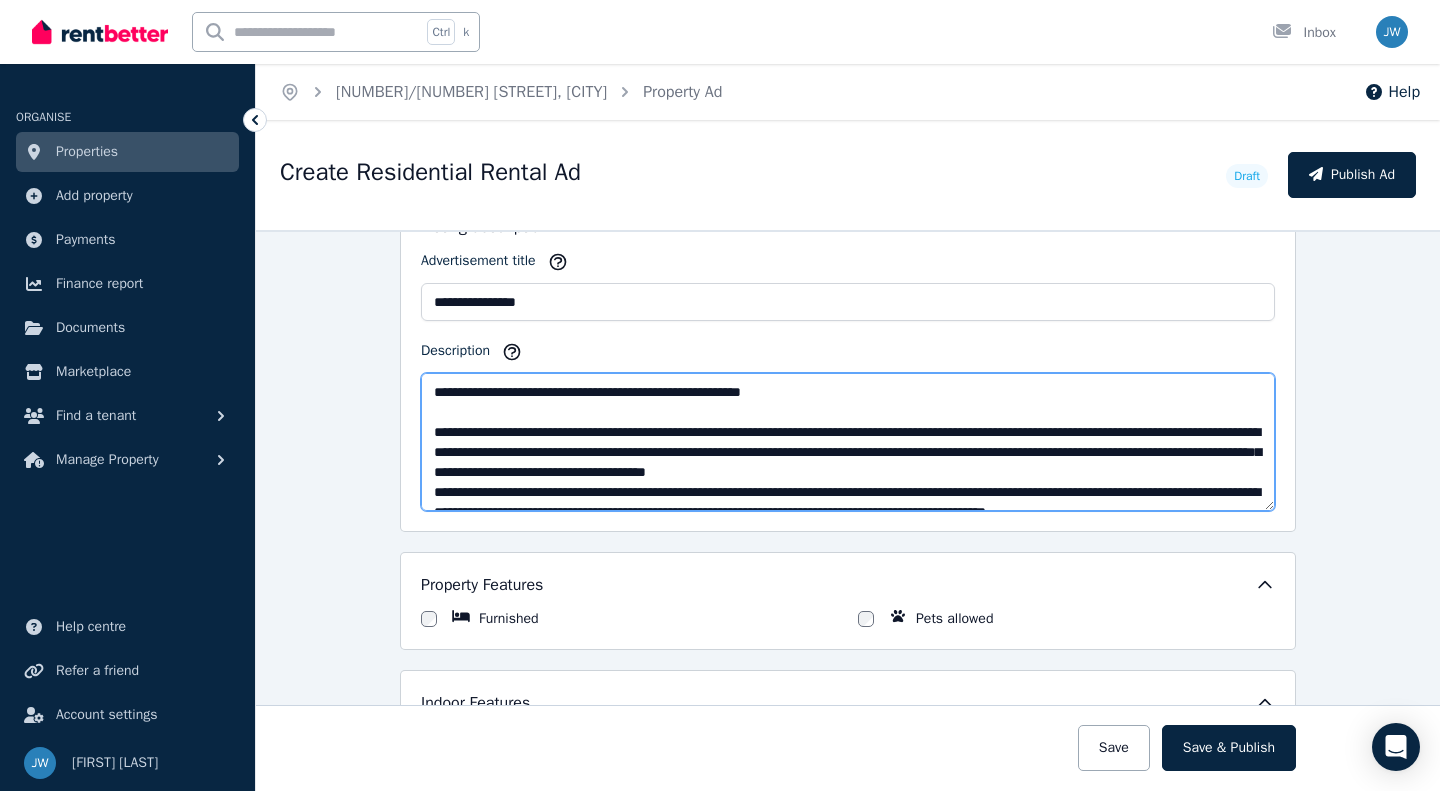 scroll, scrollTop: 151, scrollLeft: 0, axis: vertical 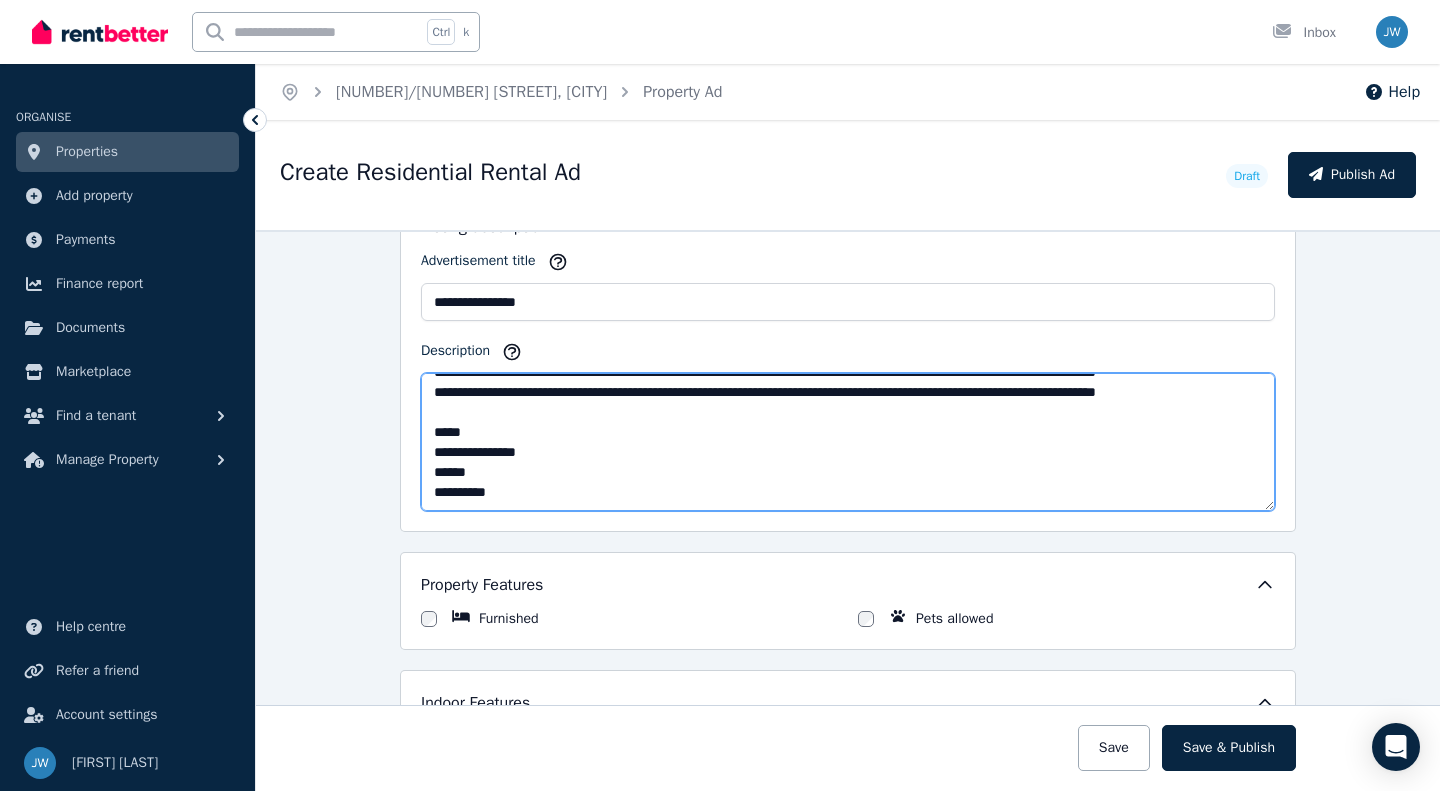 click on "Description" at bounding box center [848, 442] 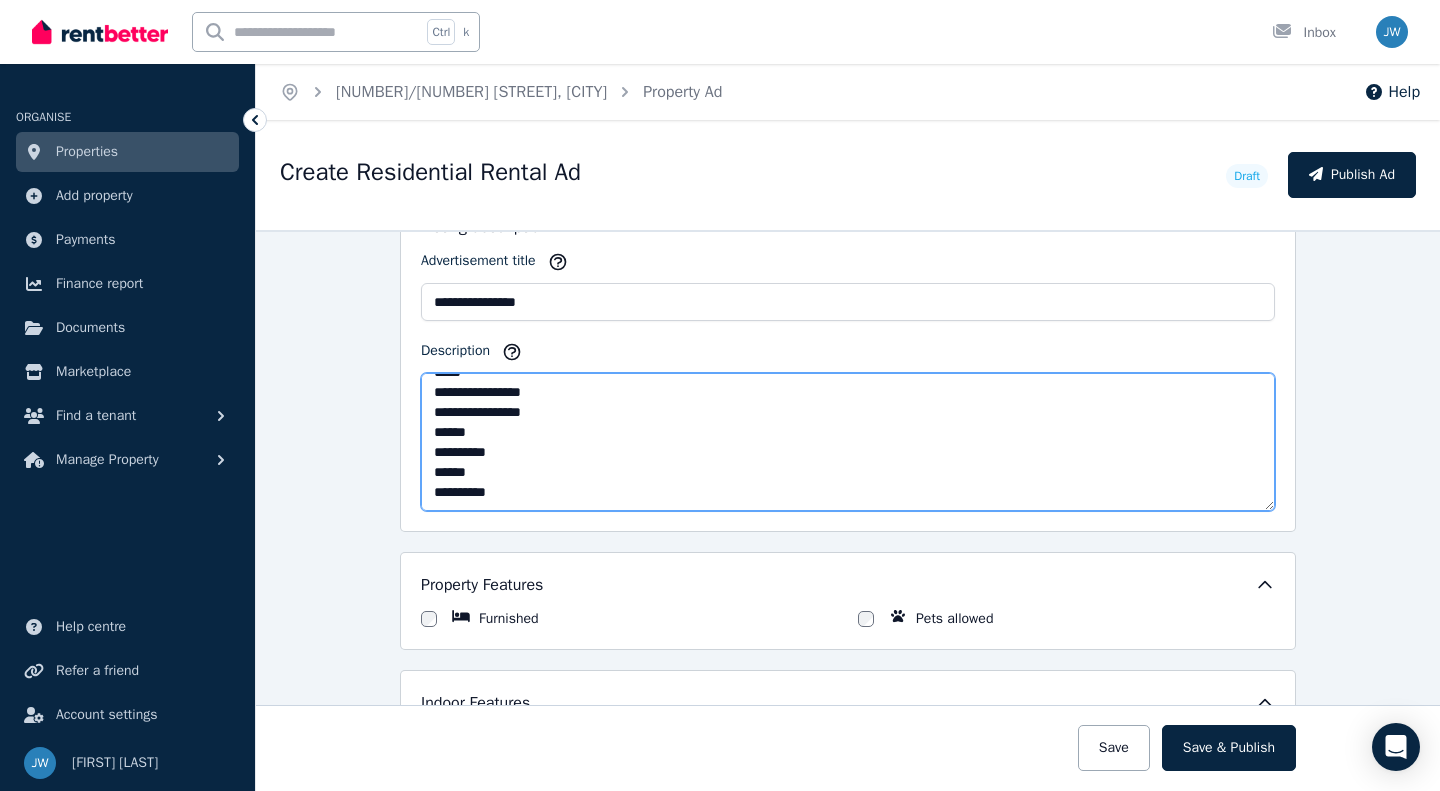 click on "Description" at bounding box center [848, 442] 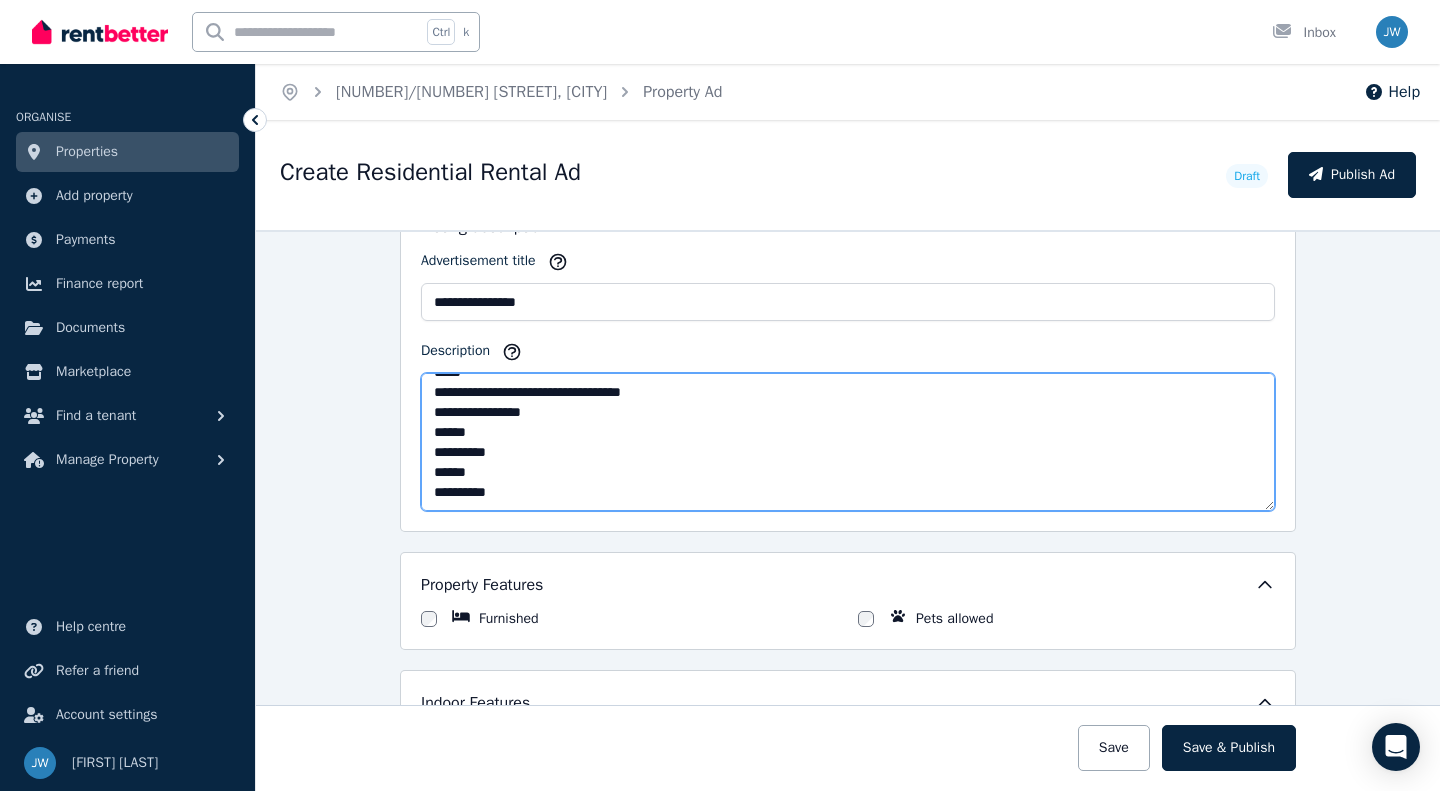 click on "Description" at bounding box center [848, 442] 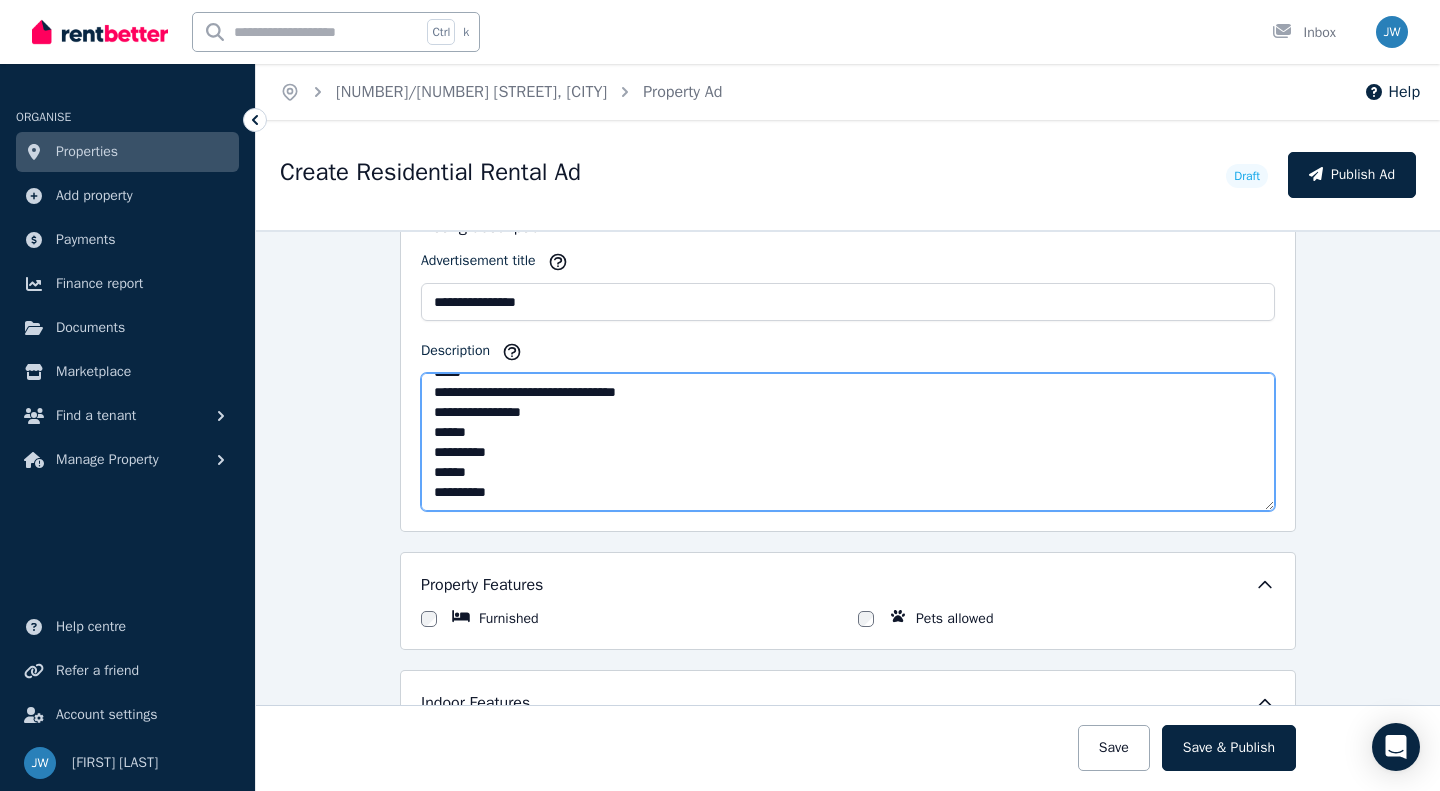scroll, scrollTop: 291, scrollLeft: 0, axis: vertical 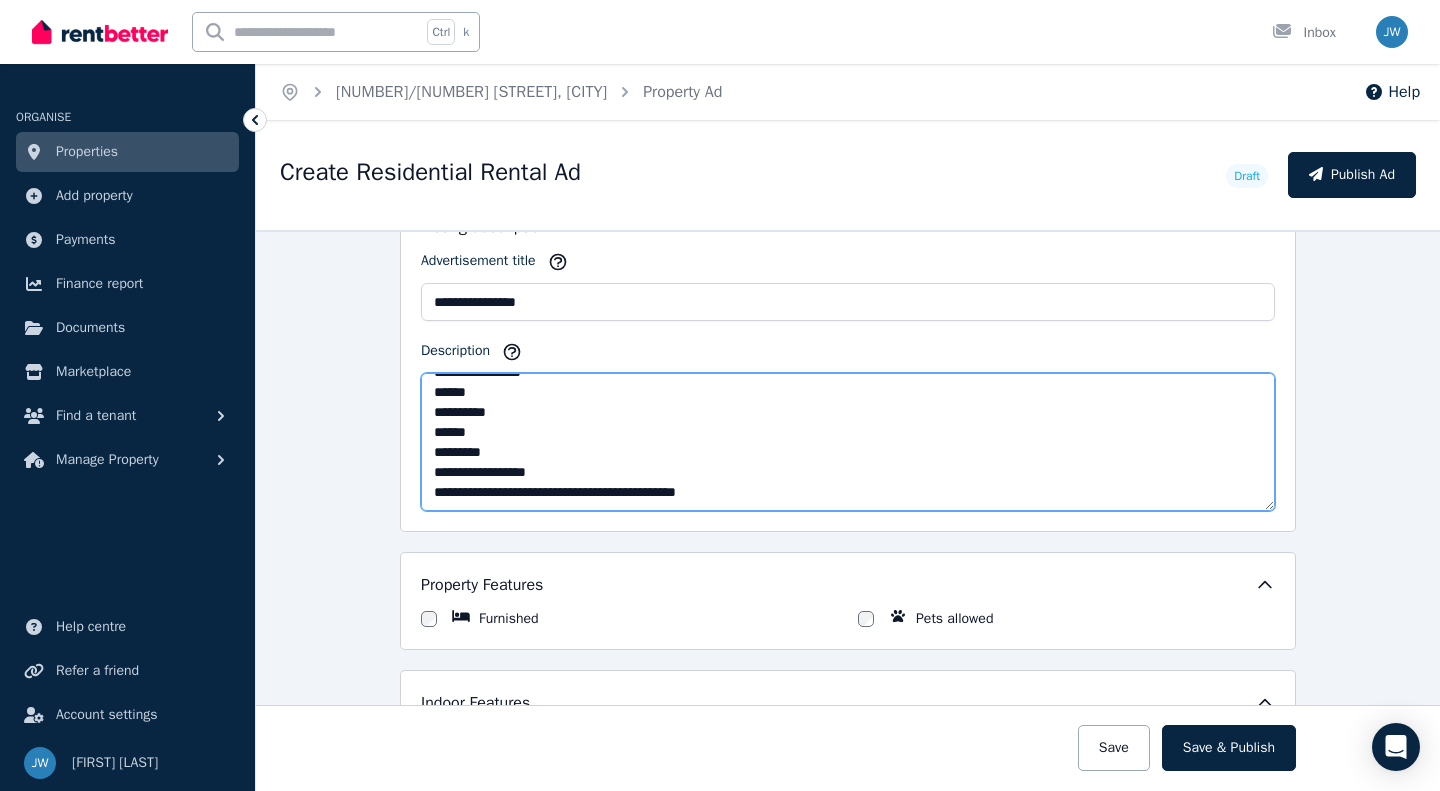 click on "Description" at bounding box center [848, 442] 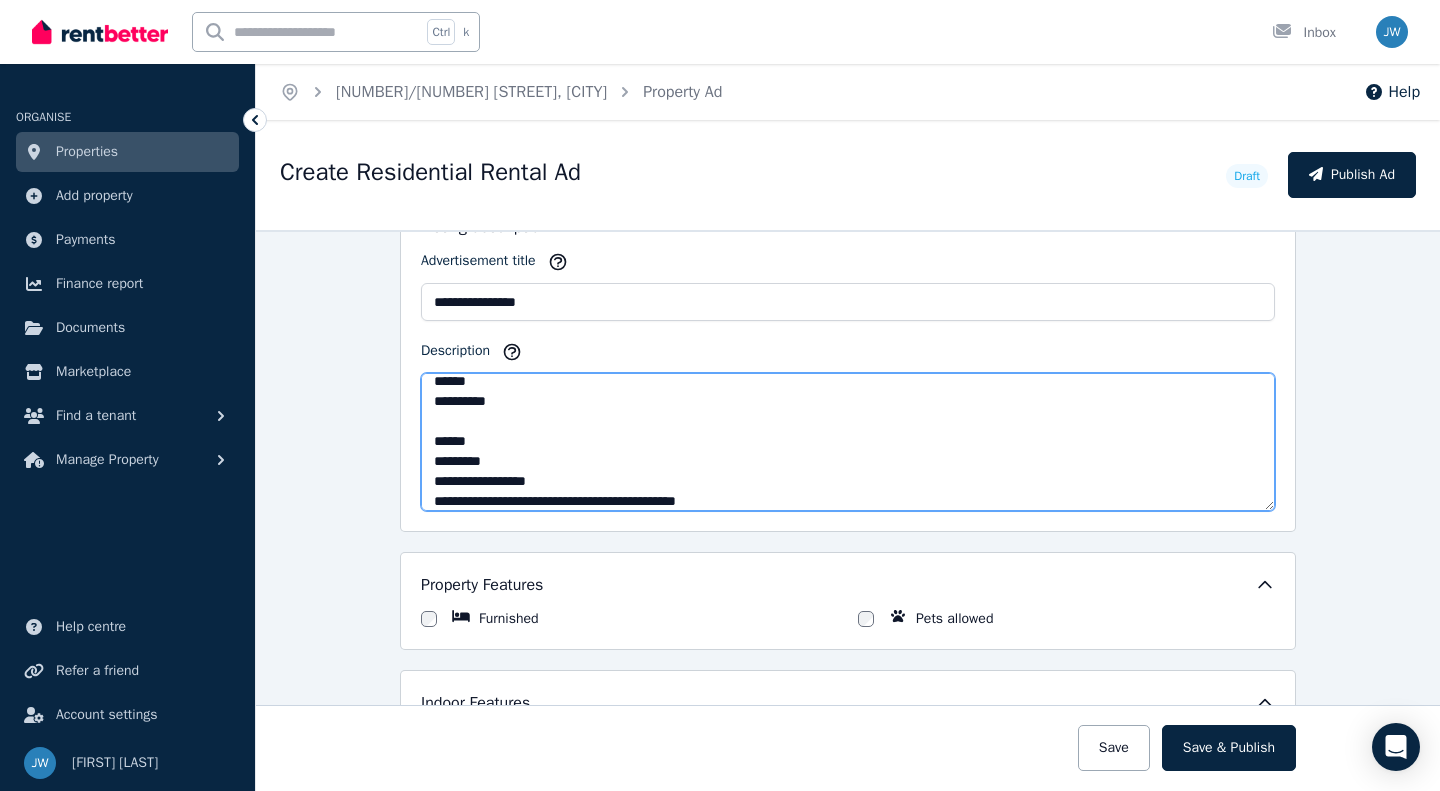 scroll, scrollTop: 331, scrollLeft: 0, axis: vertical 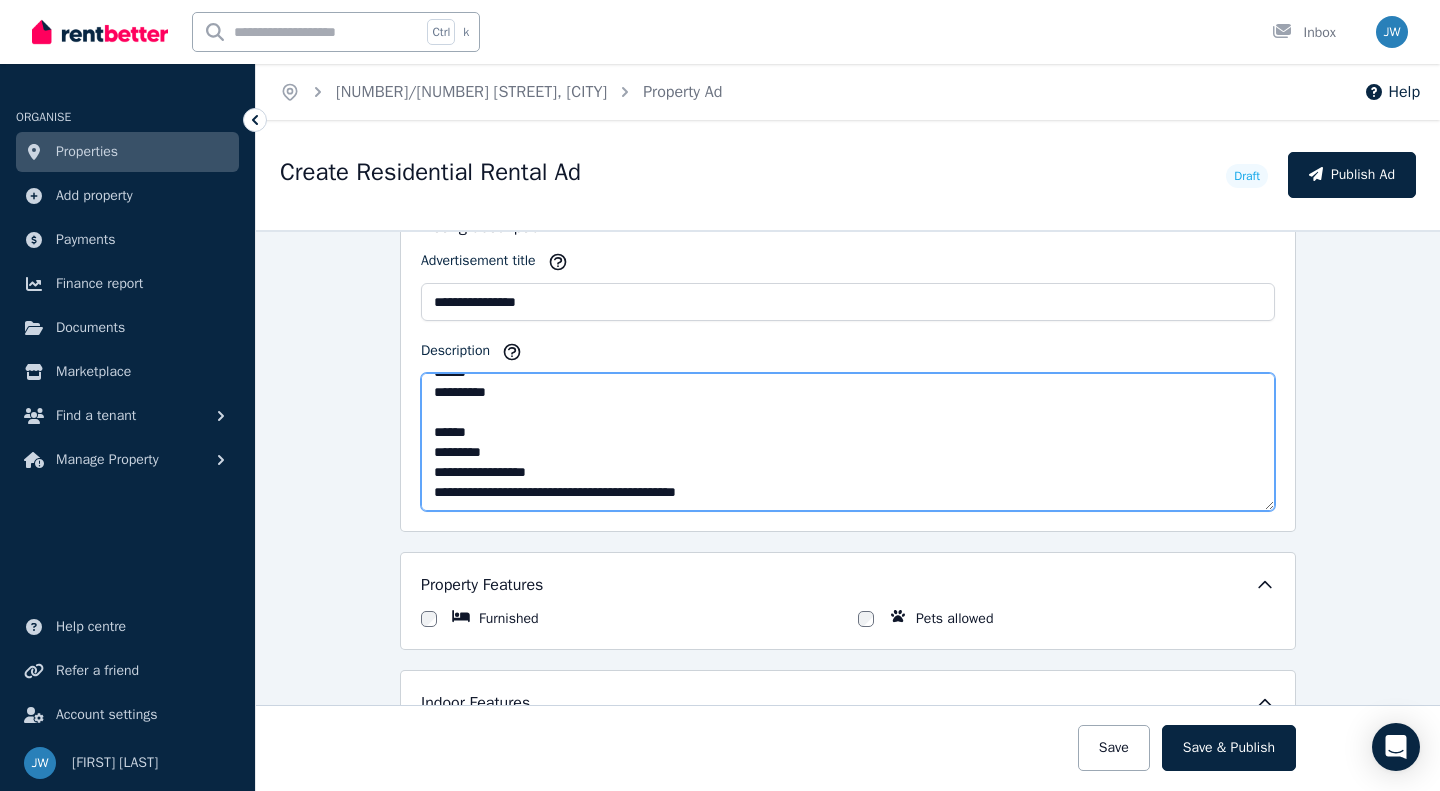click on "Description" at bounding box center [848, 442] 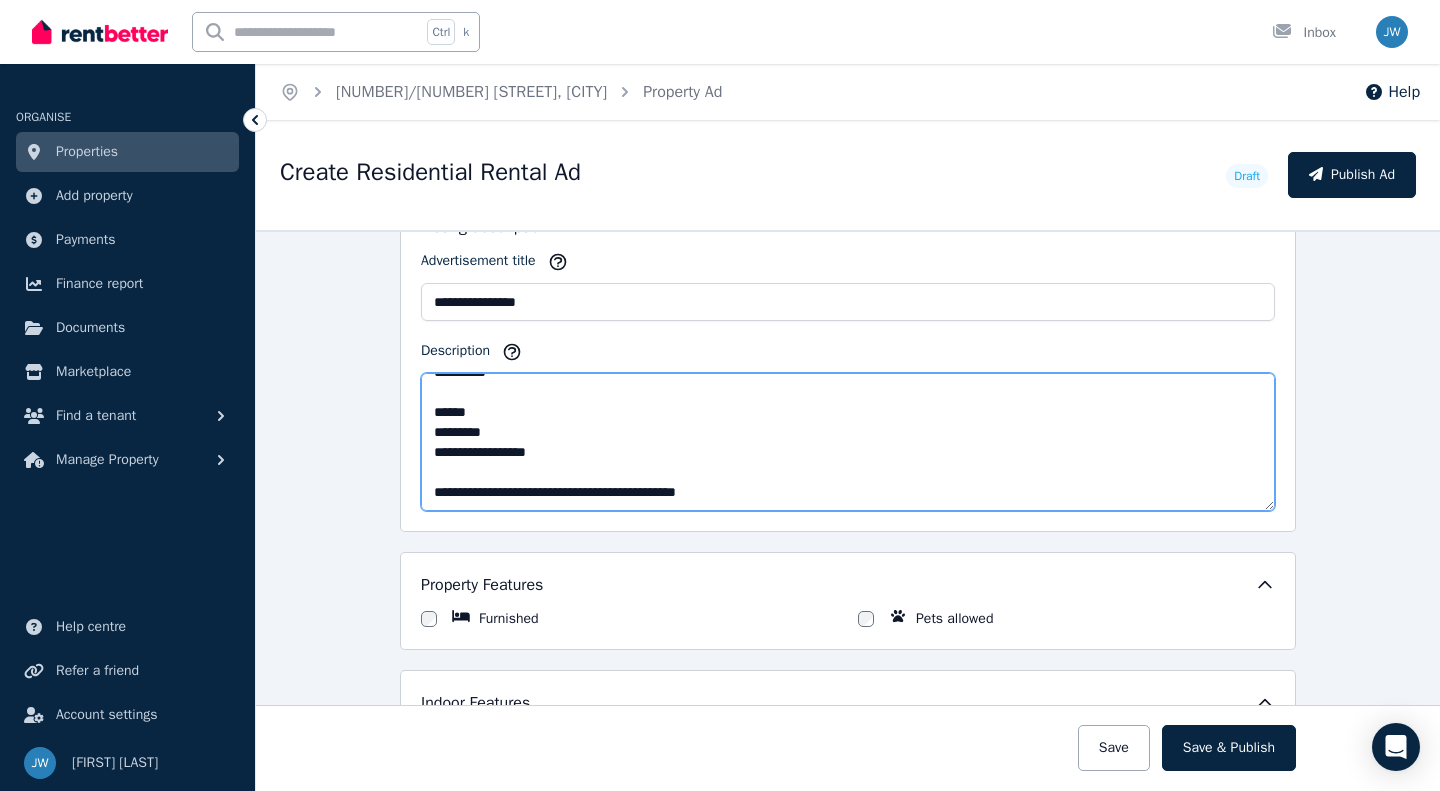 scroll, scrollTop: 351, scrollLeft: 0, axis: vertical 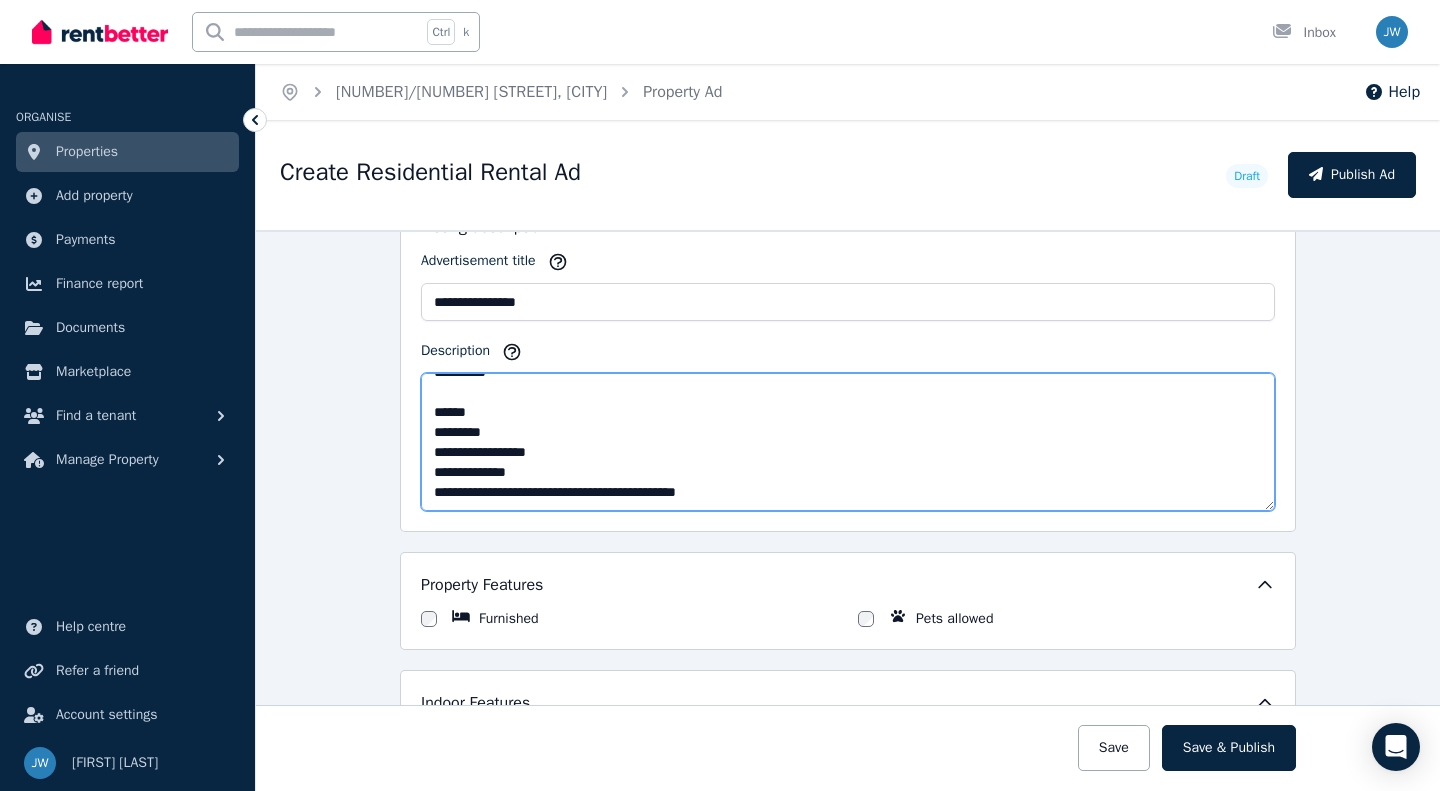 click on "Description" at bounding box center [848, 442] 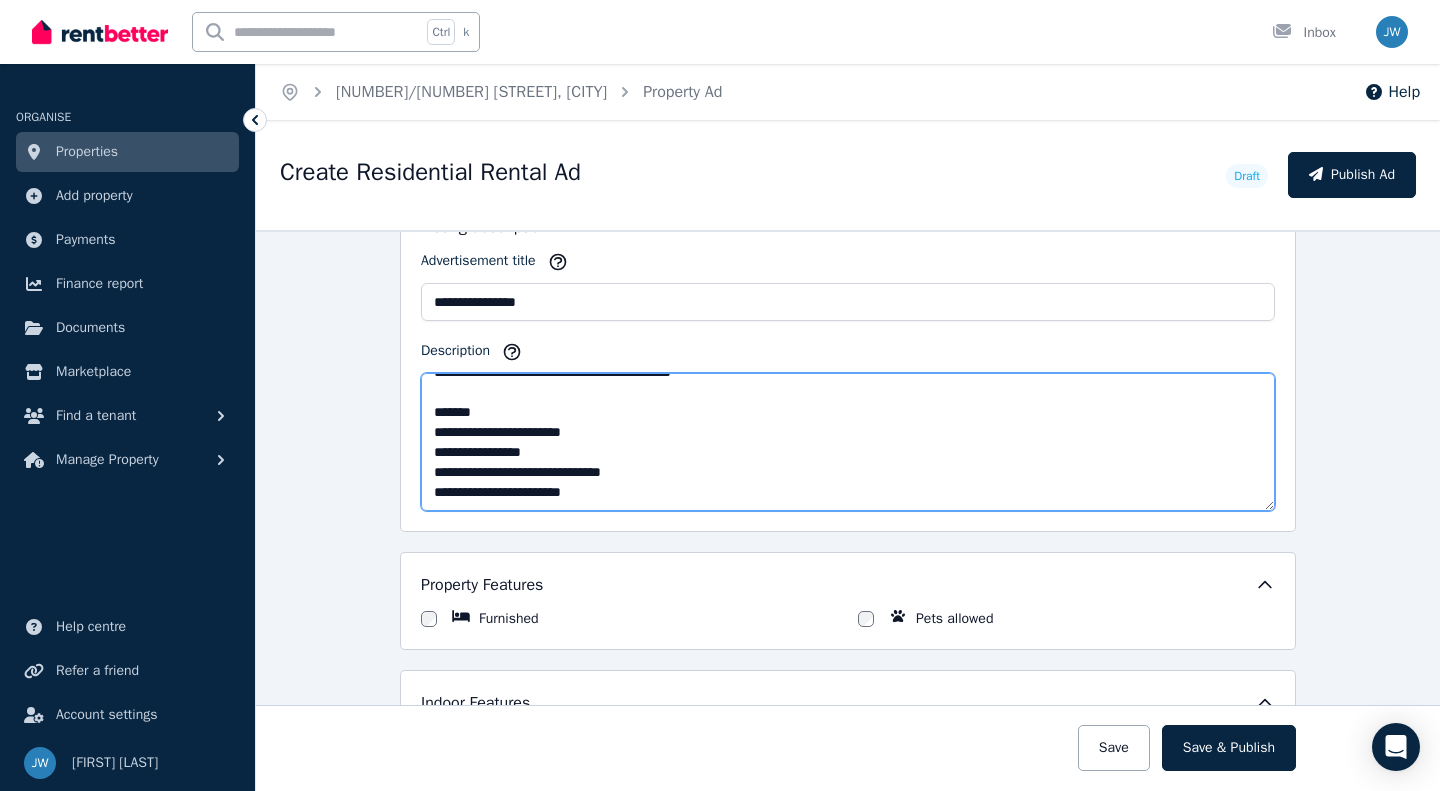 scroll, scrollTop: 511, scrollLeft: 0, axis: vertical 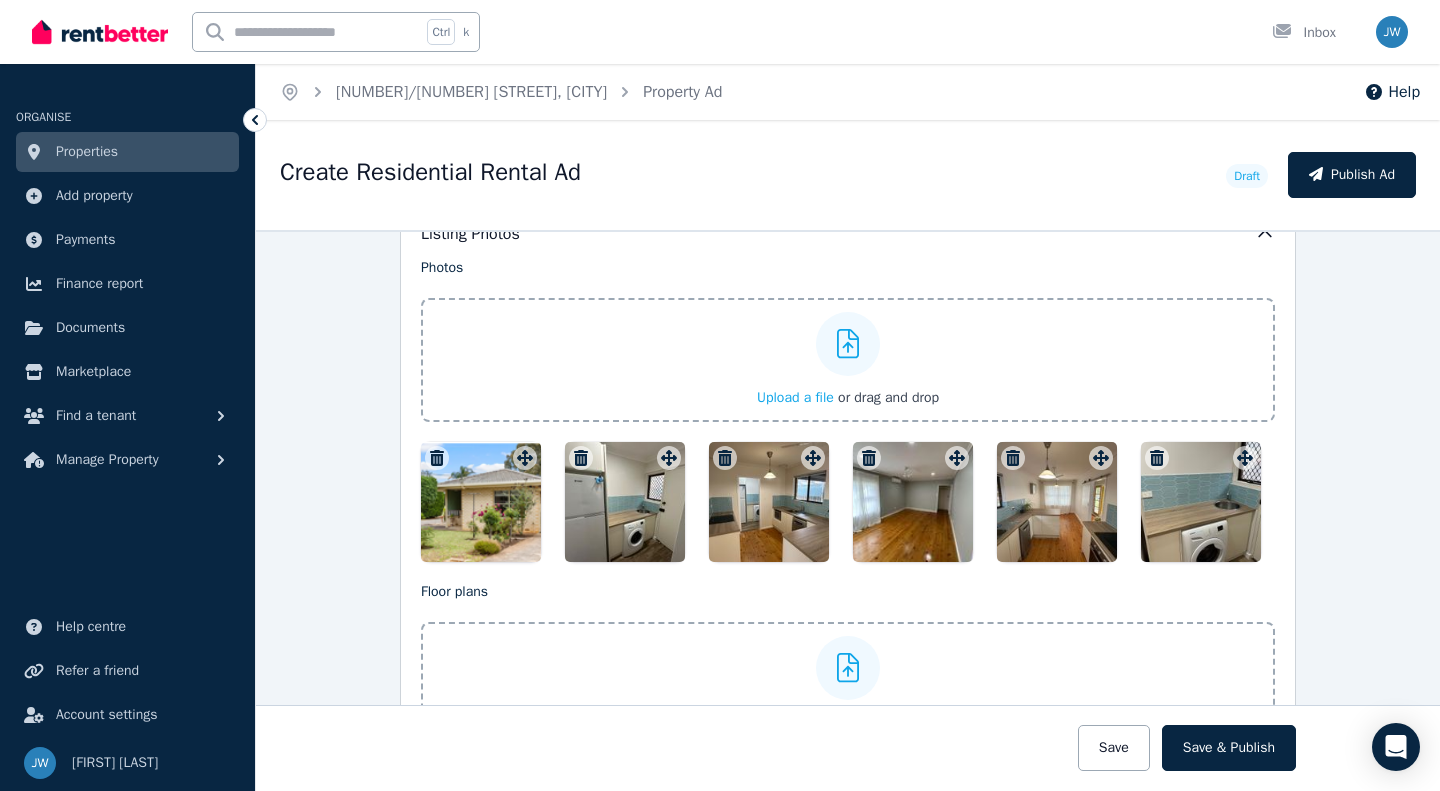 click 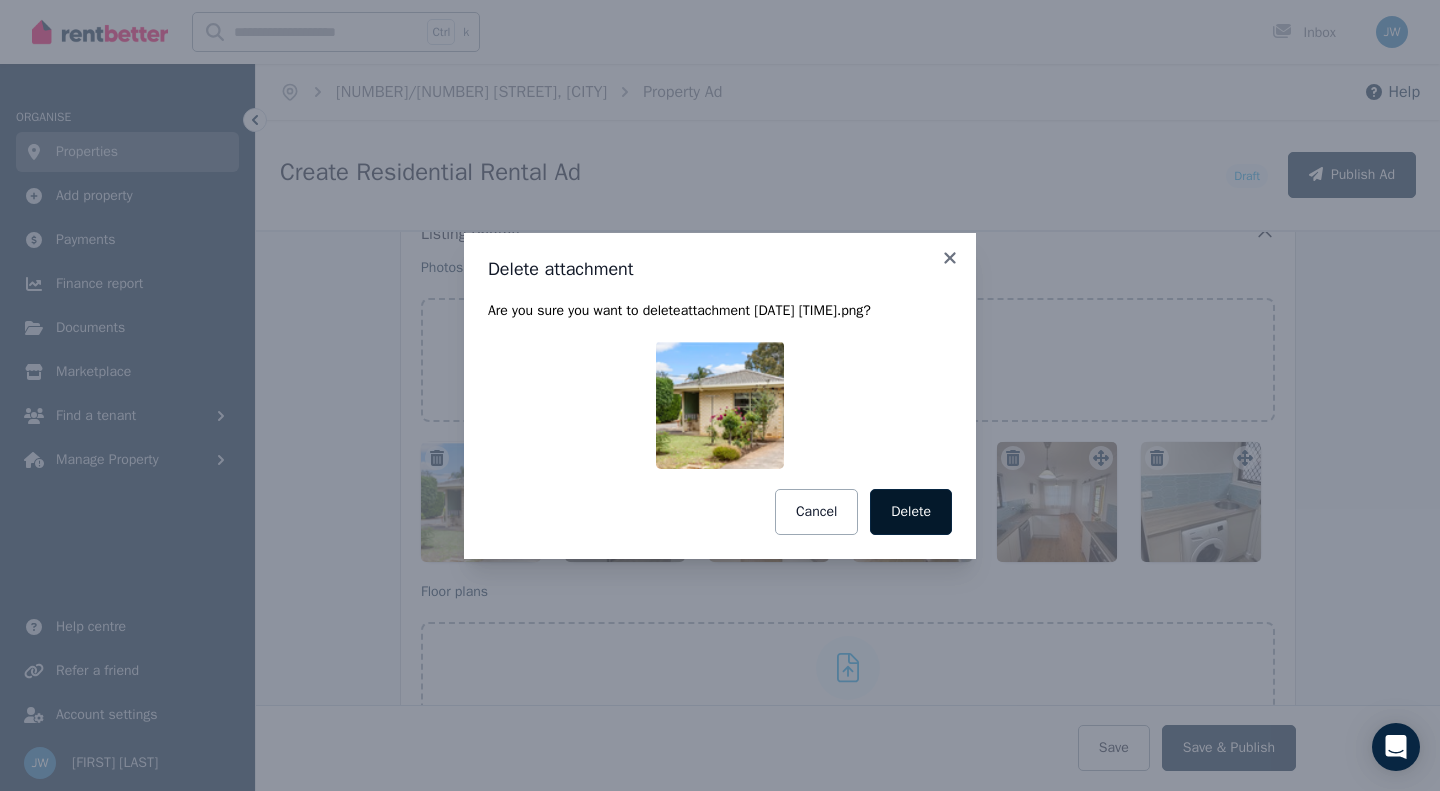 click on "Delete" at bounding box center (911, 512) 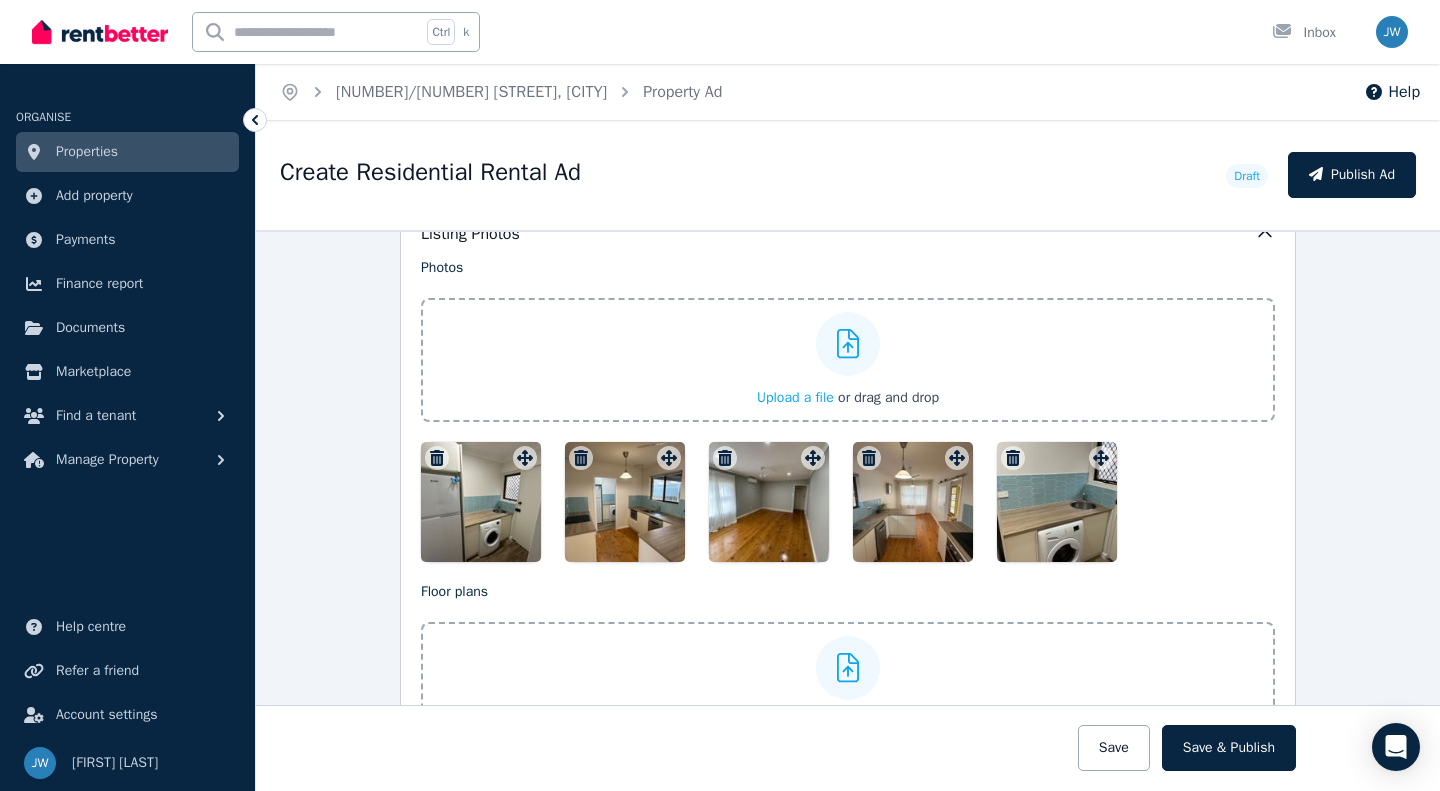 click 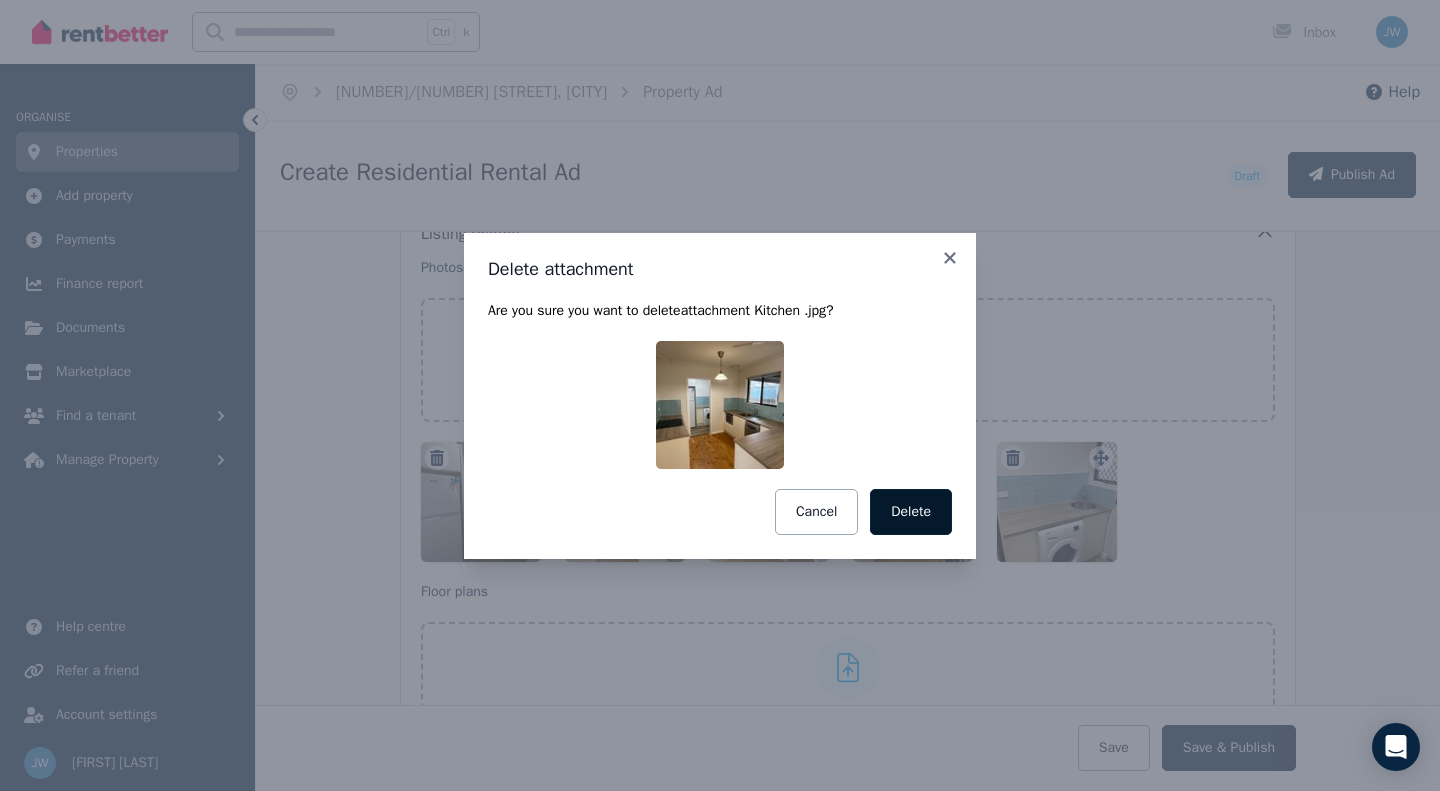click on "Delete" at bounding box center (911, 512) 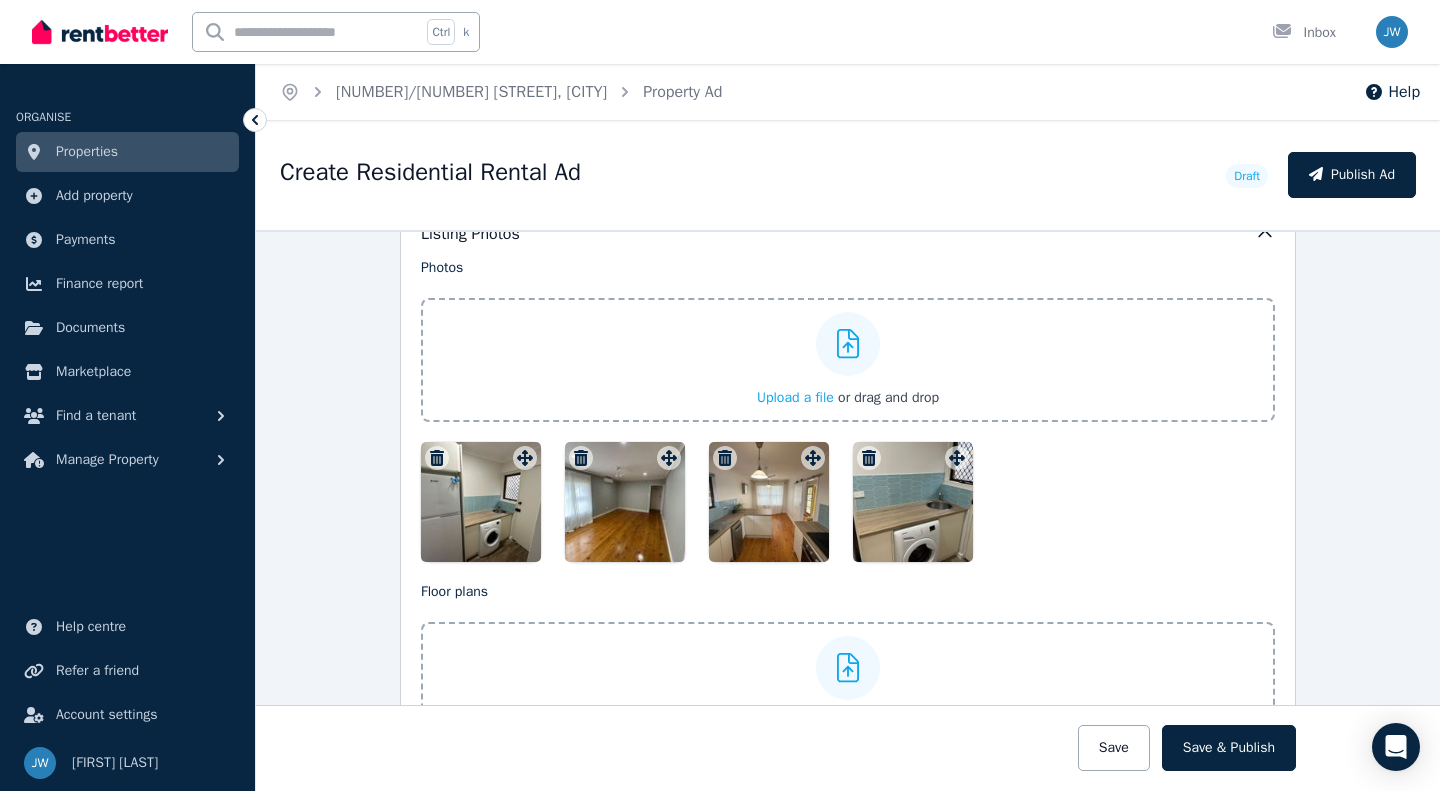 click 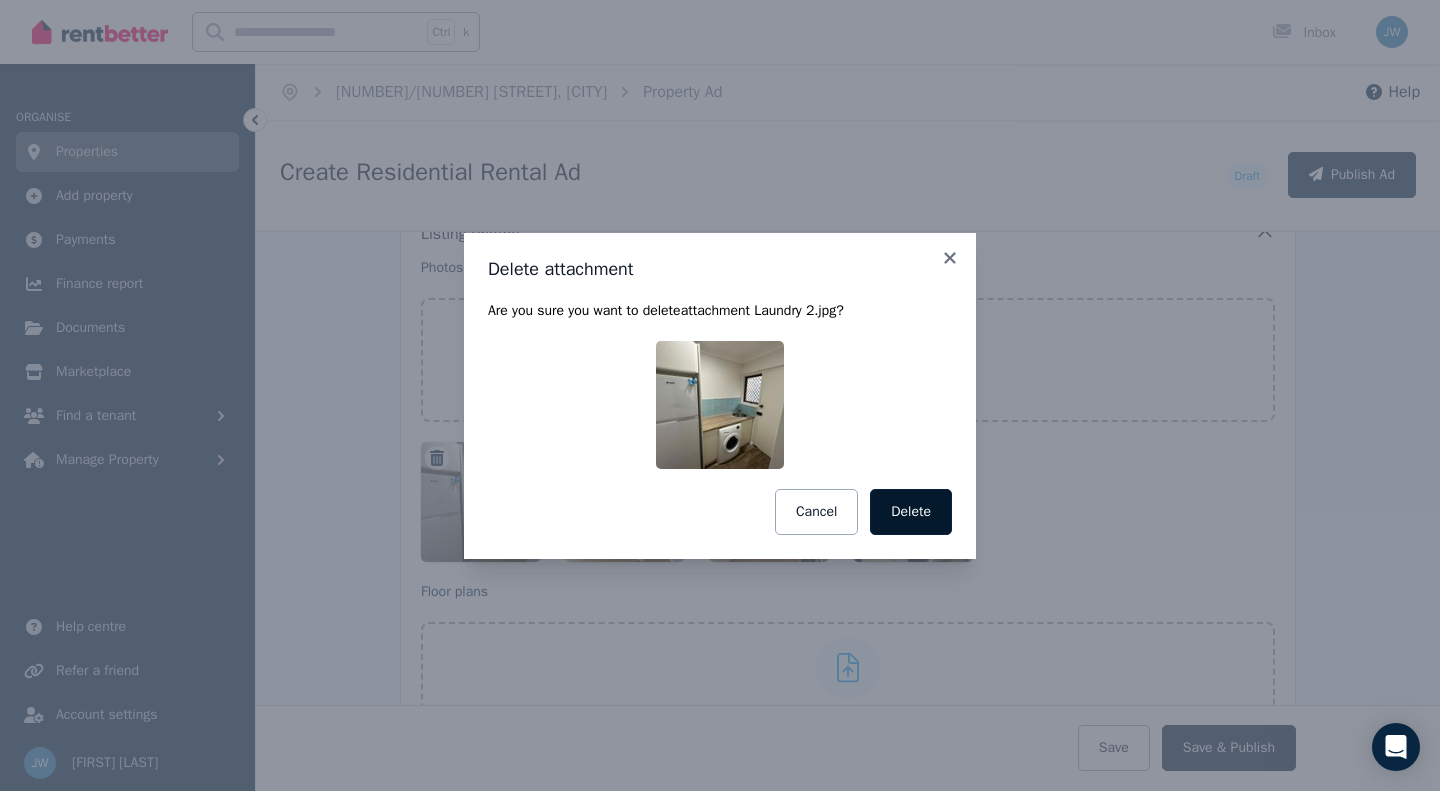 click on "Delete" at bounding box center [911, 512] 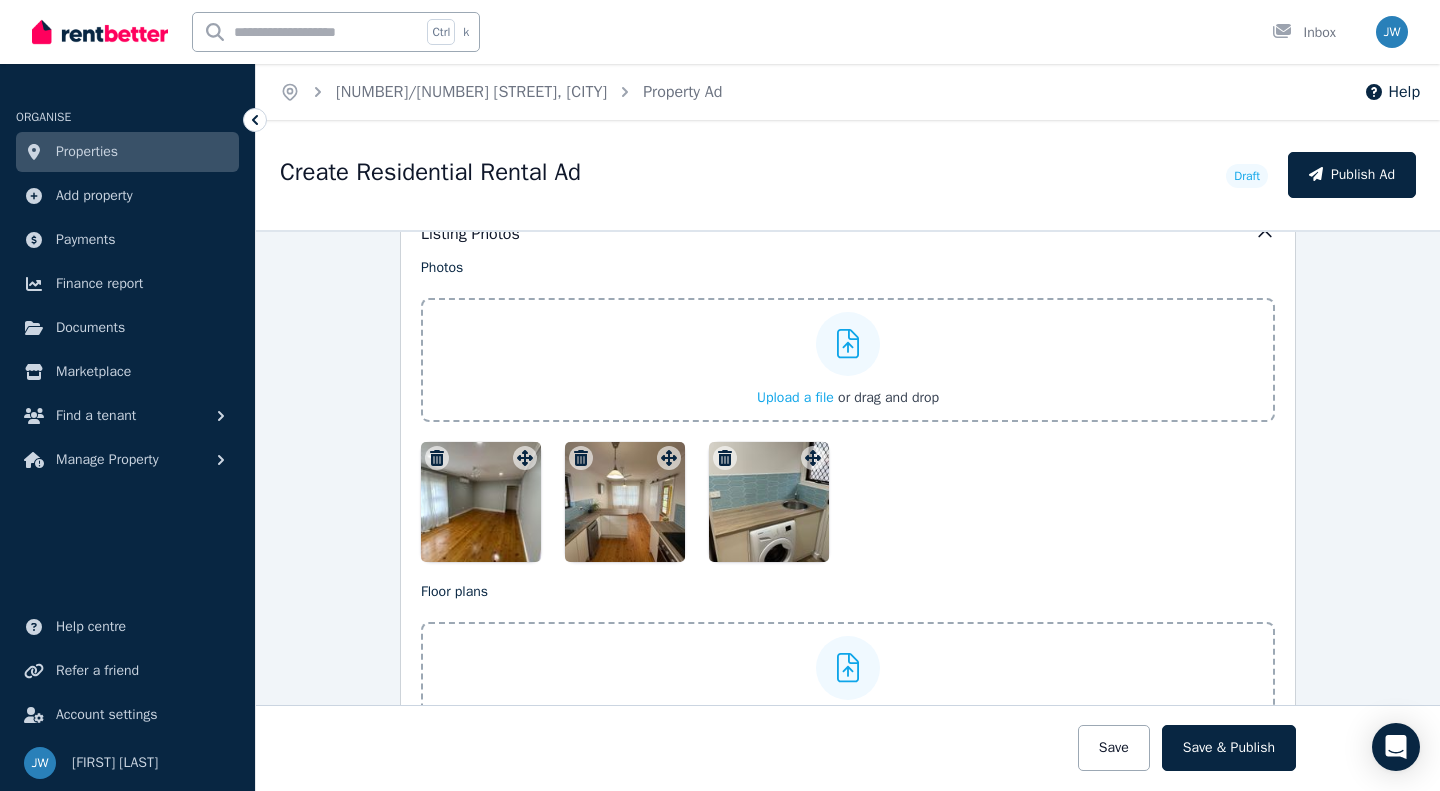 click 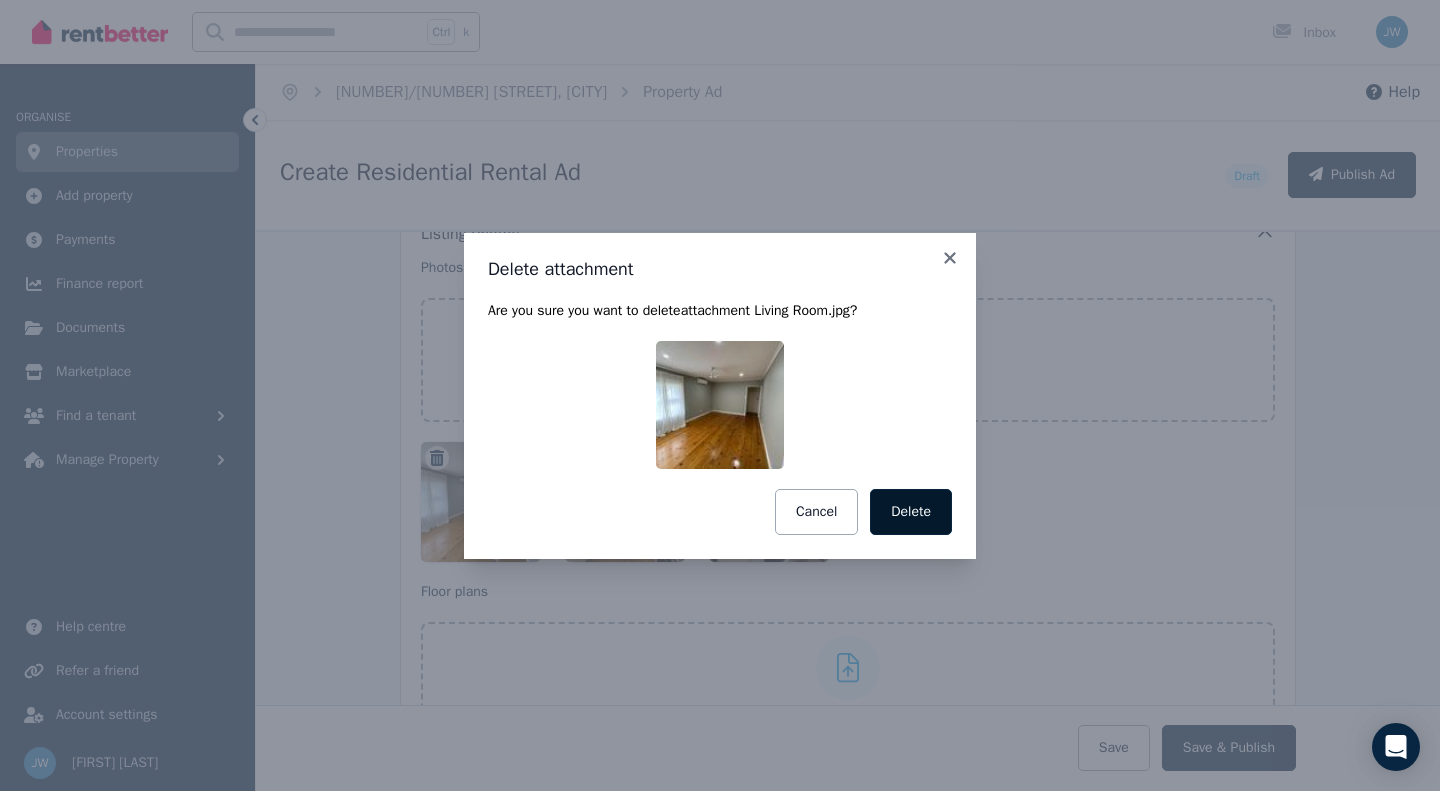 click on "Delete" at bounding box center [911, 512] 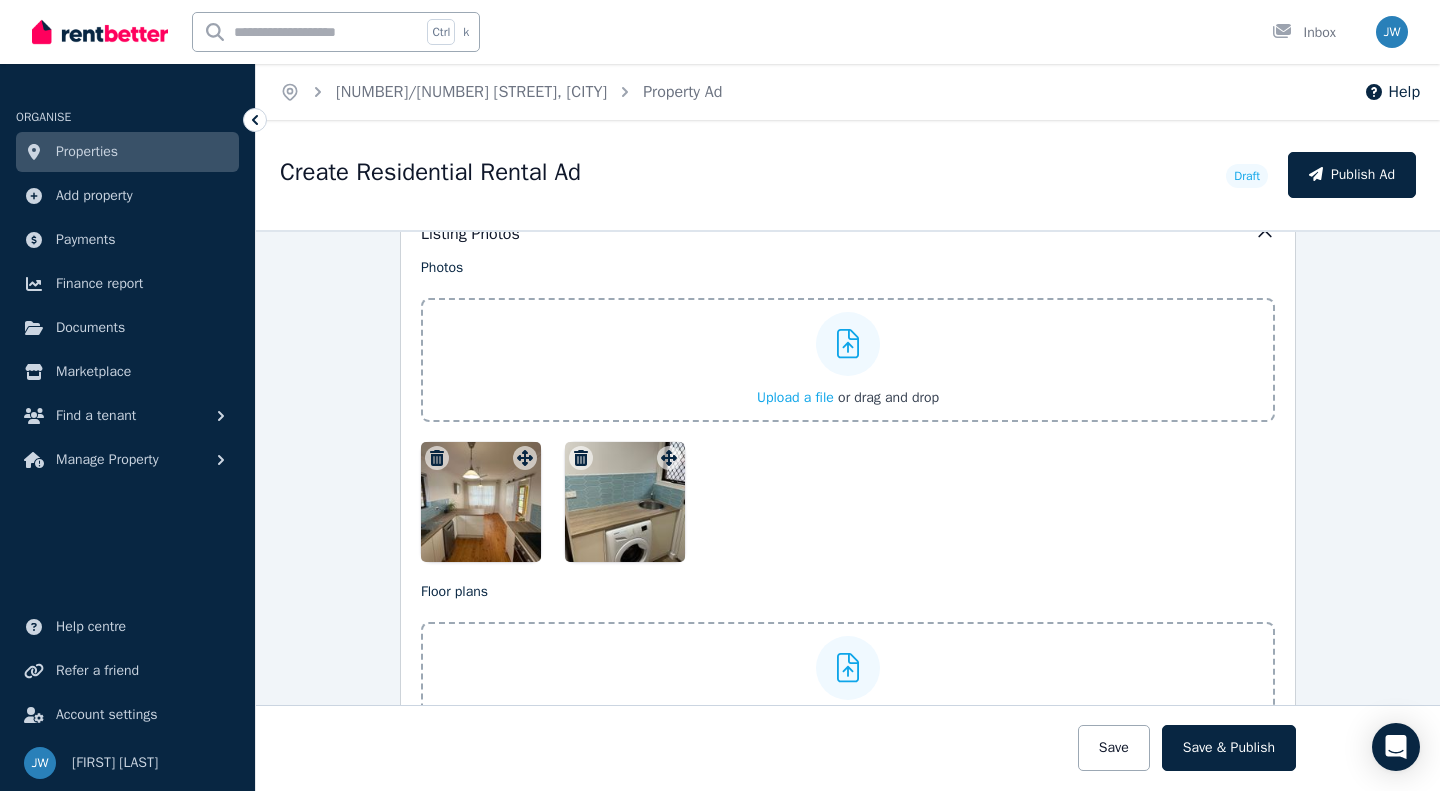 click 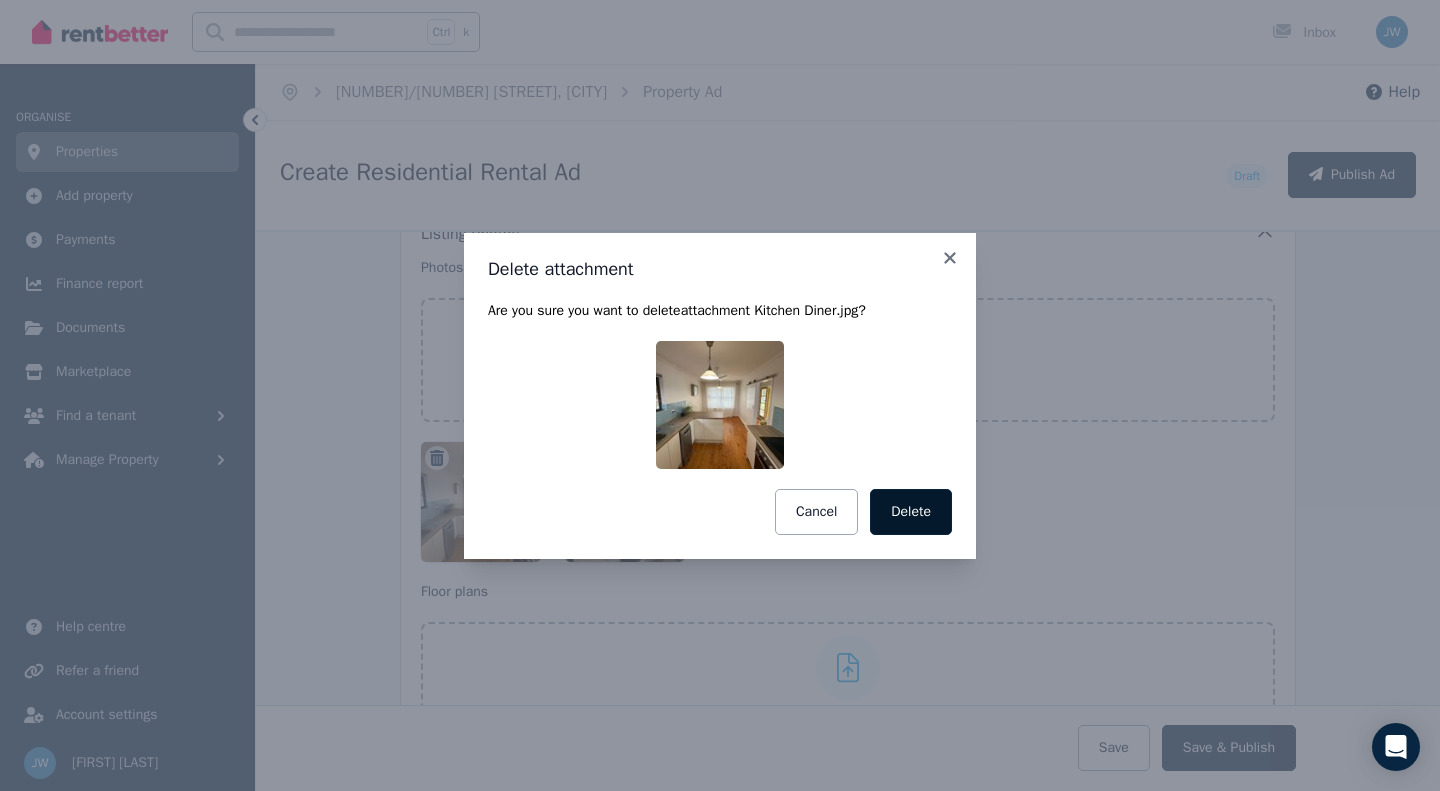 click on "Delete" at bounding box center [911, 512] 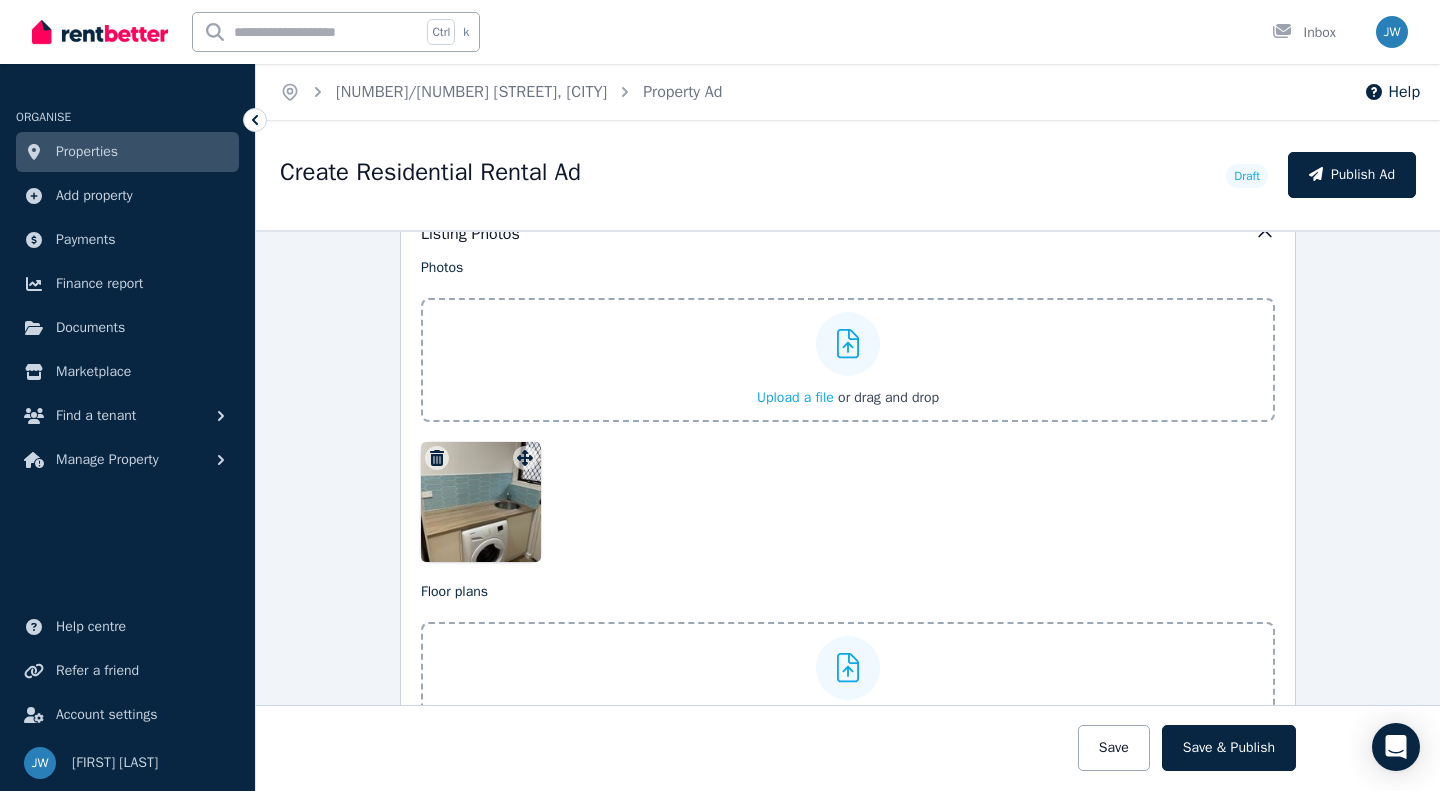 click 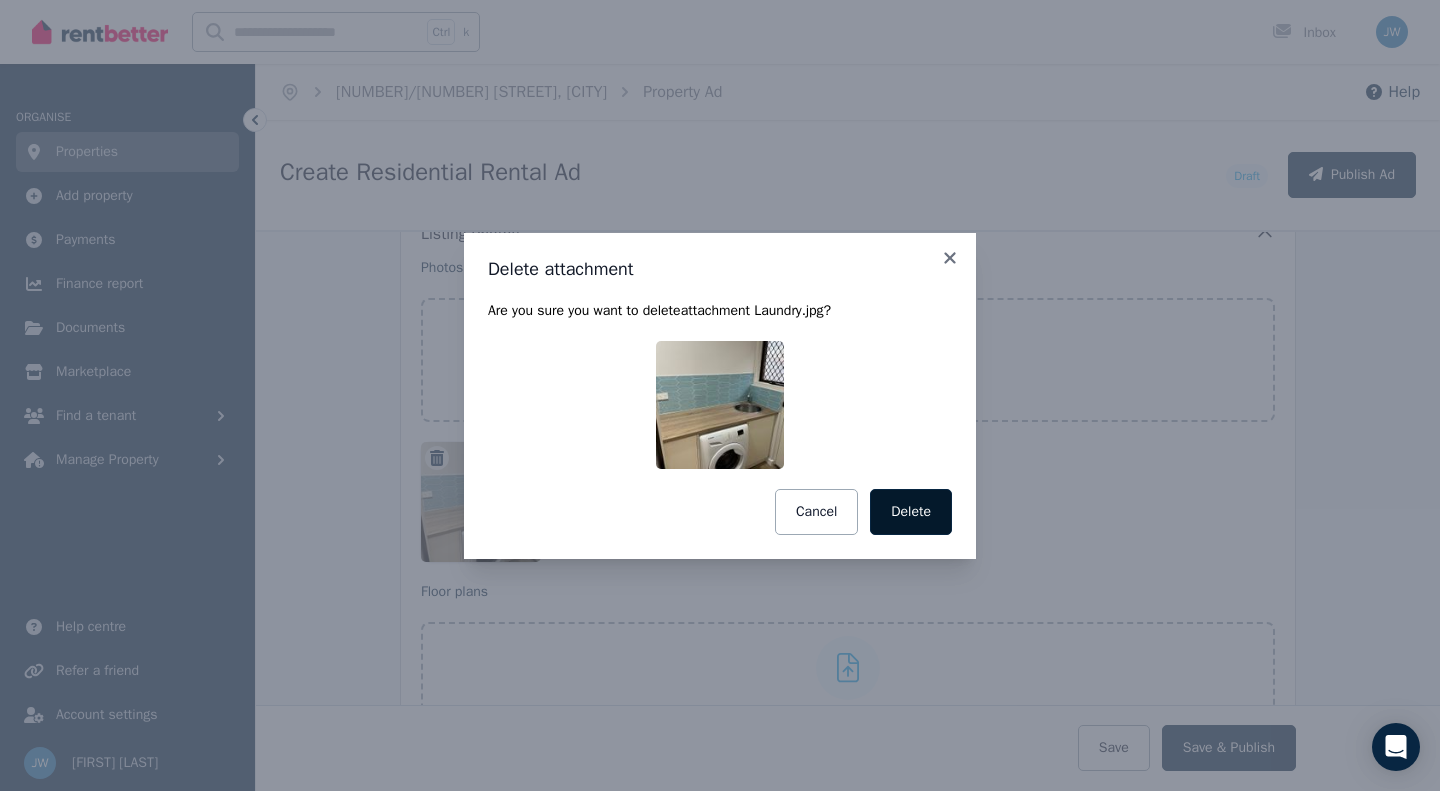 click on "Delete" at bounding box center [911, 512] 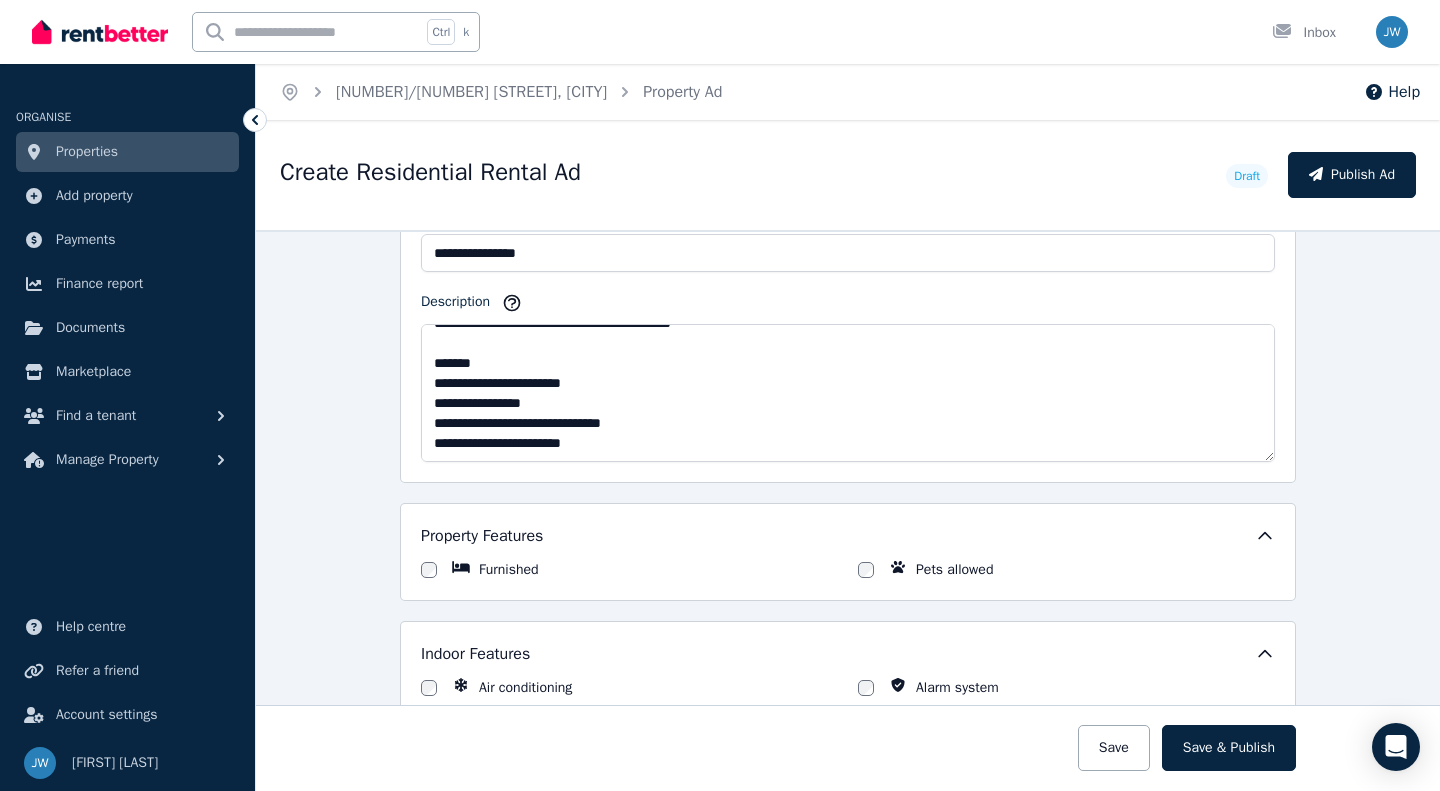 scroll, scrollTop: 1219, scrollLeft: 0, axis: vertical 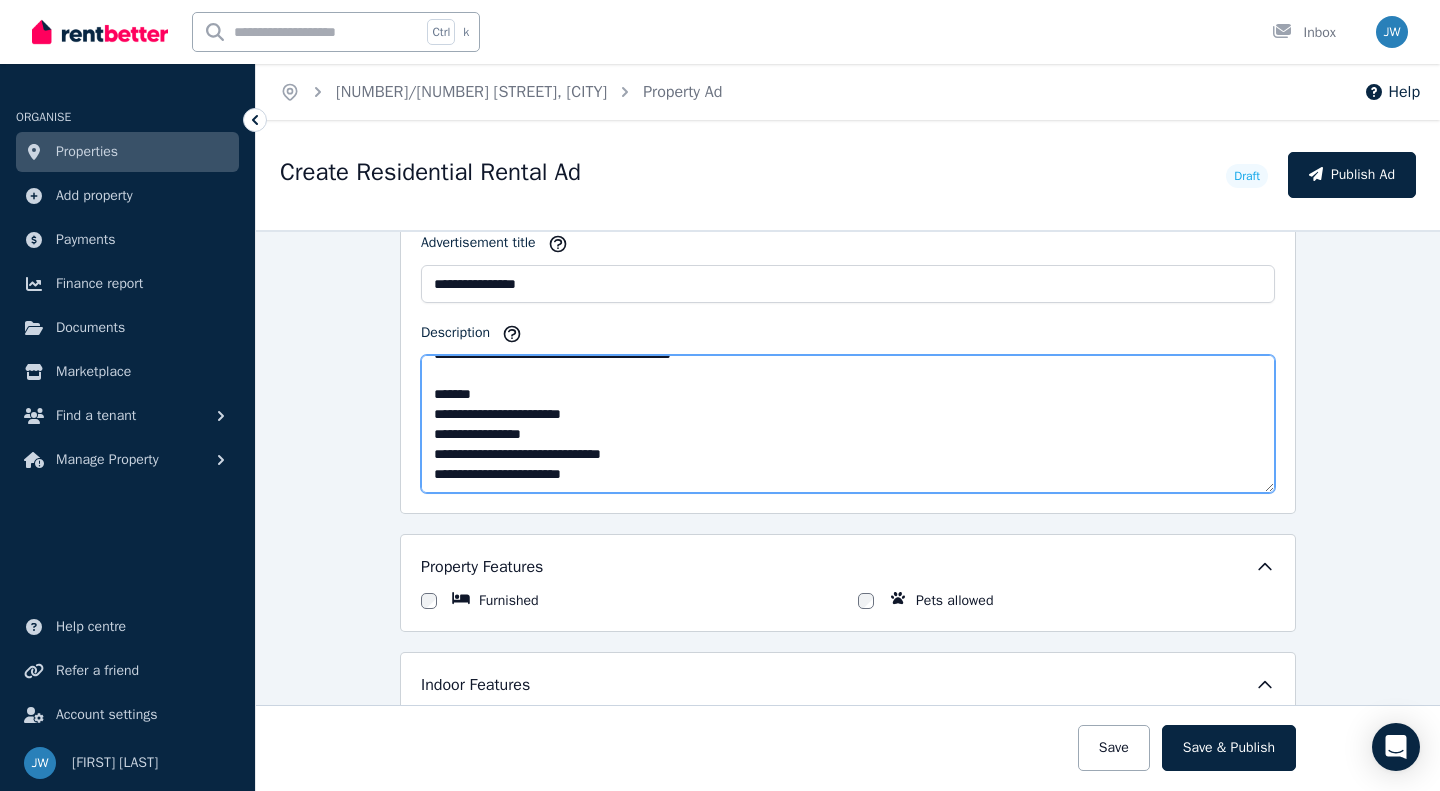 click on "Description" at bounding box center [848, 424] 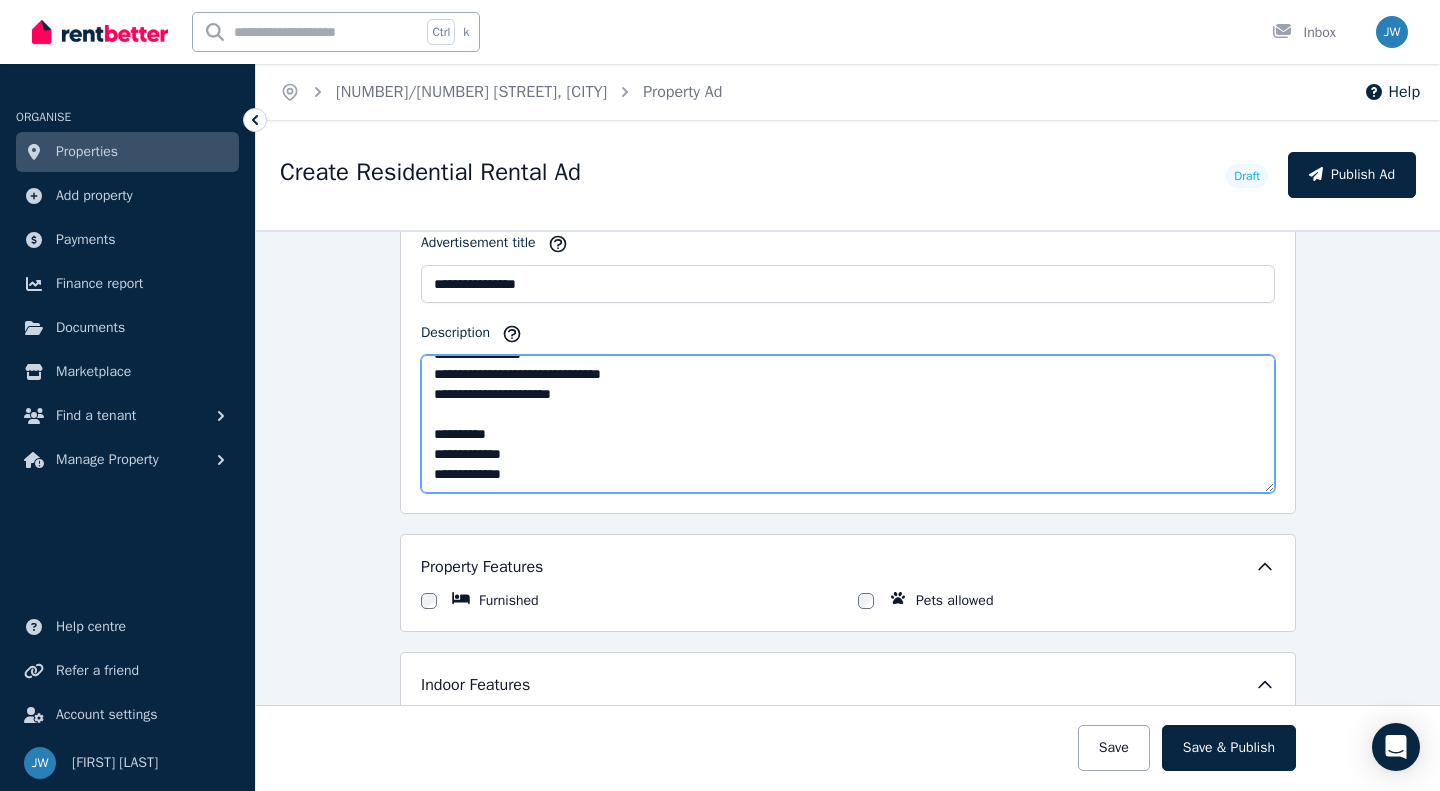 scroll, scrollTop: 591, scrollLeft: 0, axis: vertical 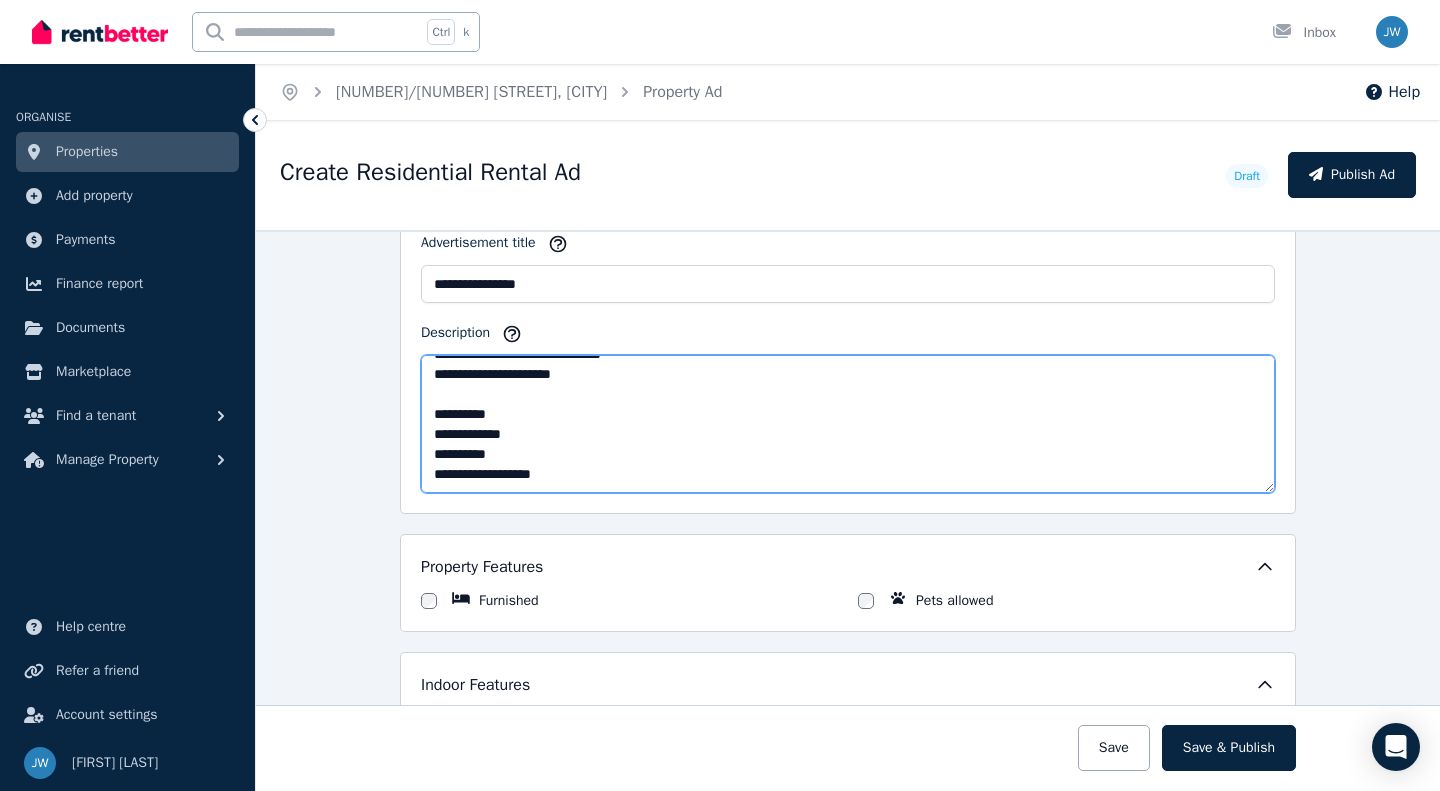 click on "Description" at bounding box center (848, 424) 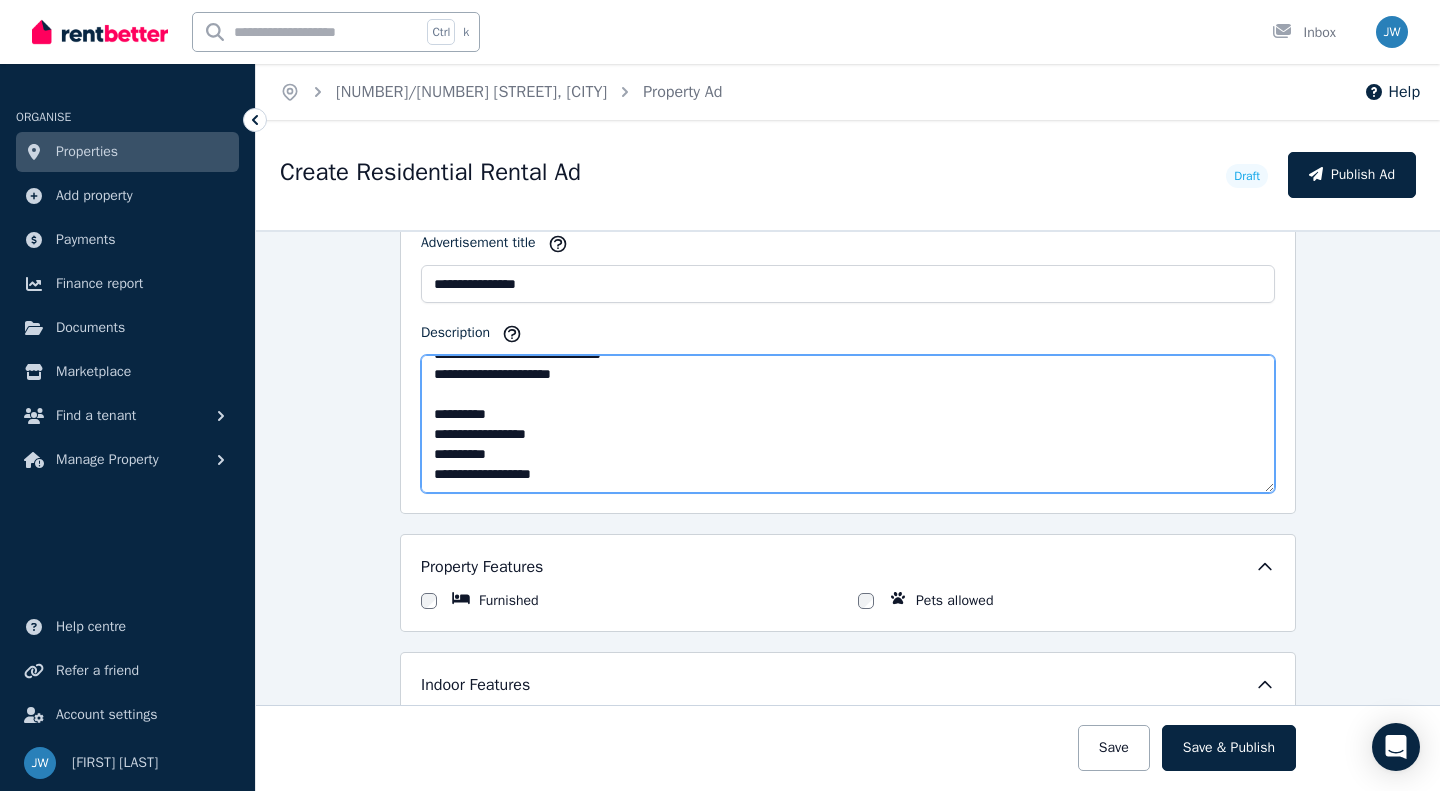 click on "Description" at bounding box center (848, 424) 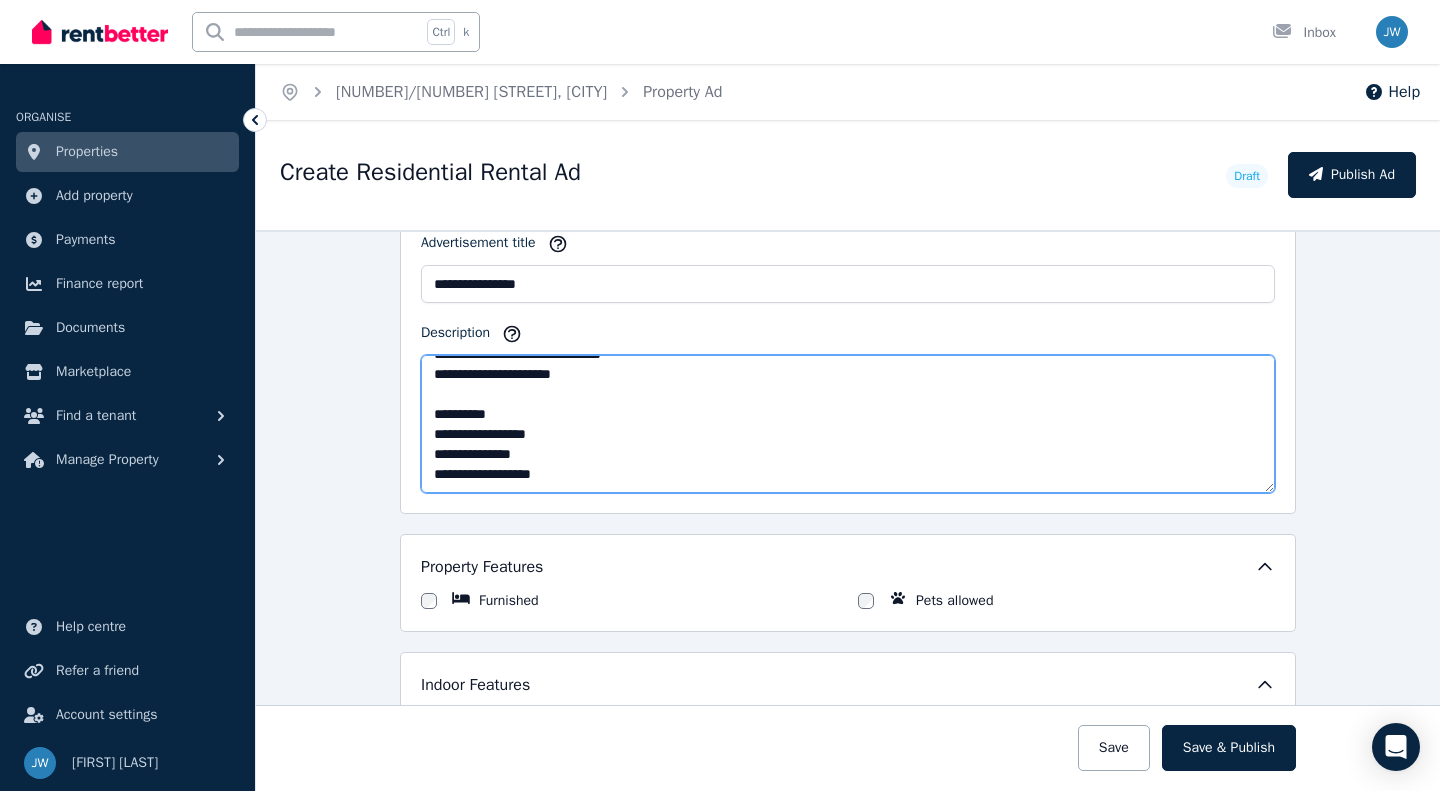 click on "Description" at bounding box center (848, 424) 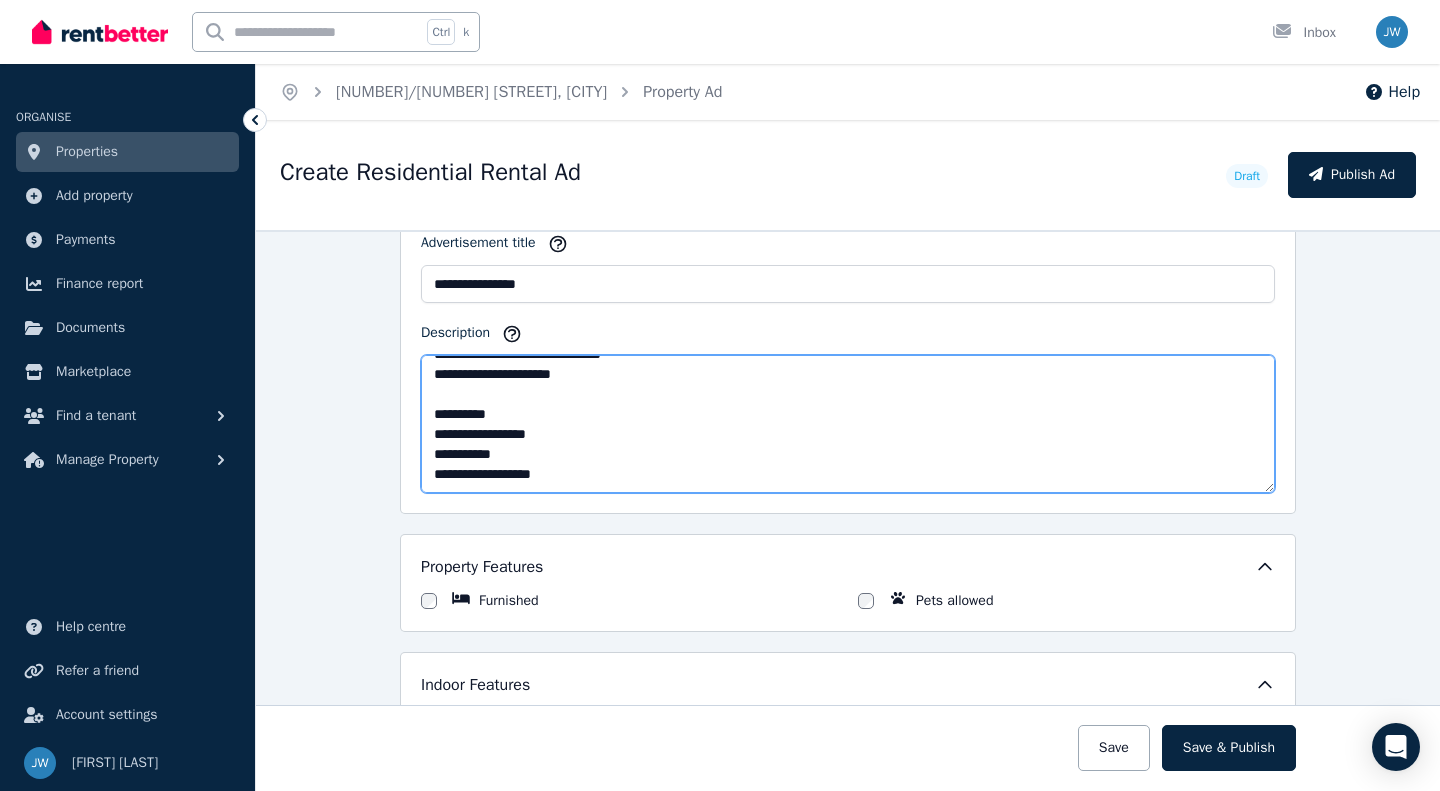 click on "Description" at bounding box center (848, 424) 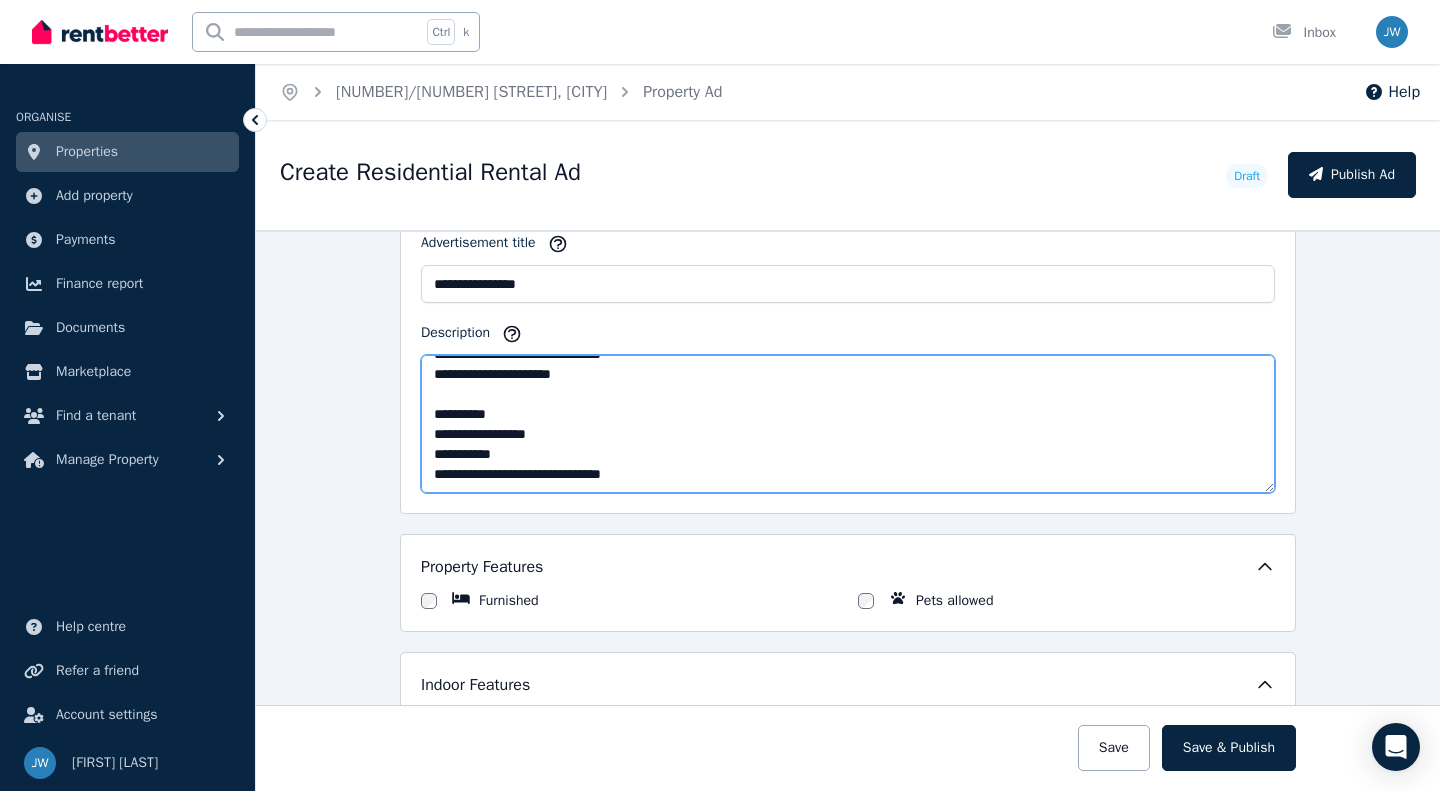 click on "Description" at bounding box center [848, 424] 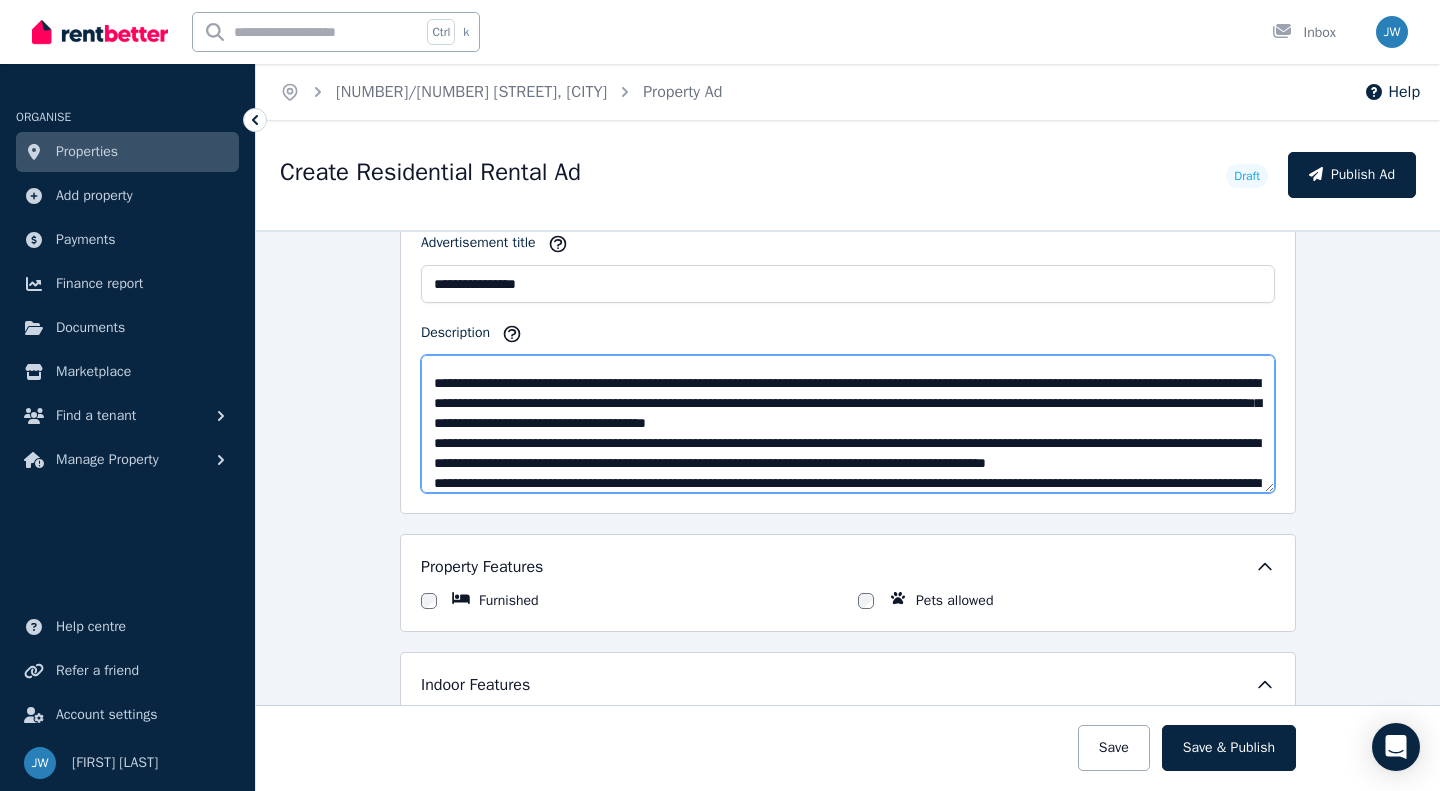 scroll, scrollTop: 0, scrollLeft: 0, axis: both 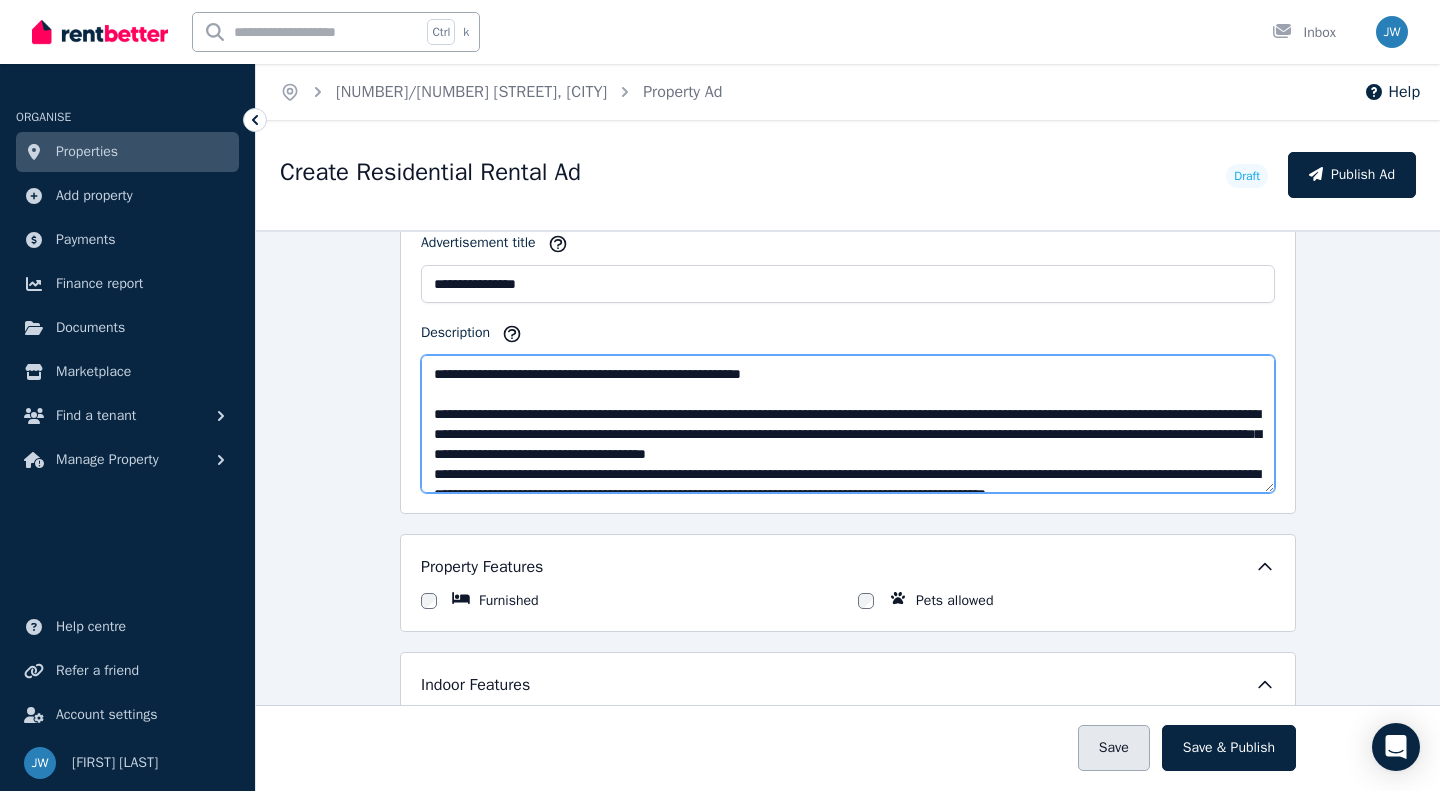 type on "**********" 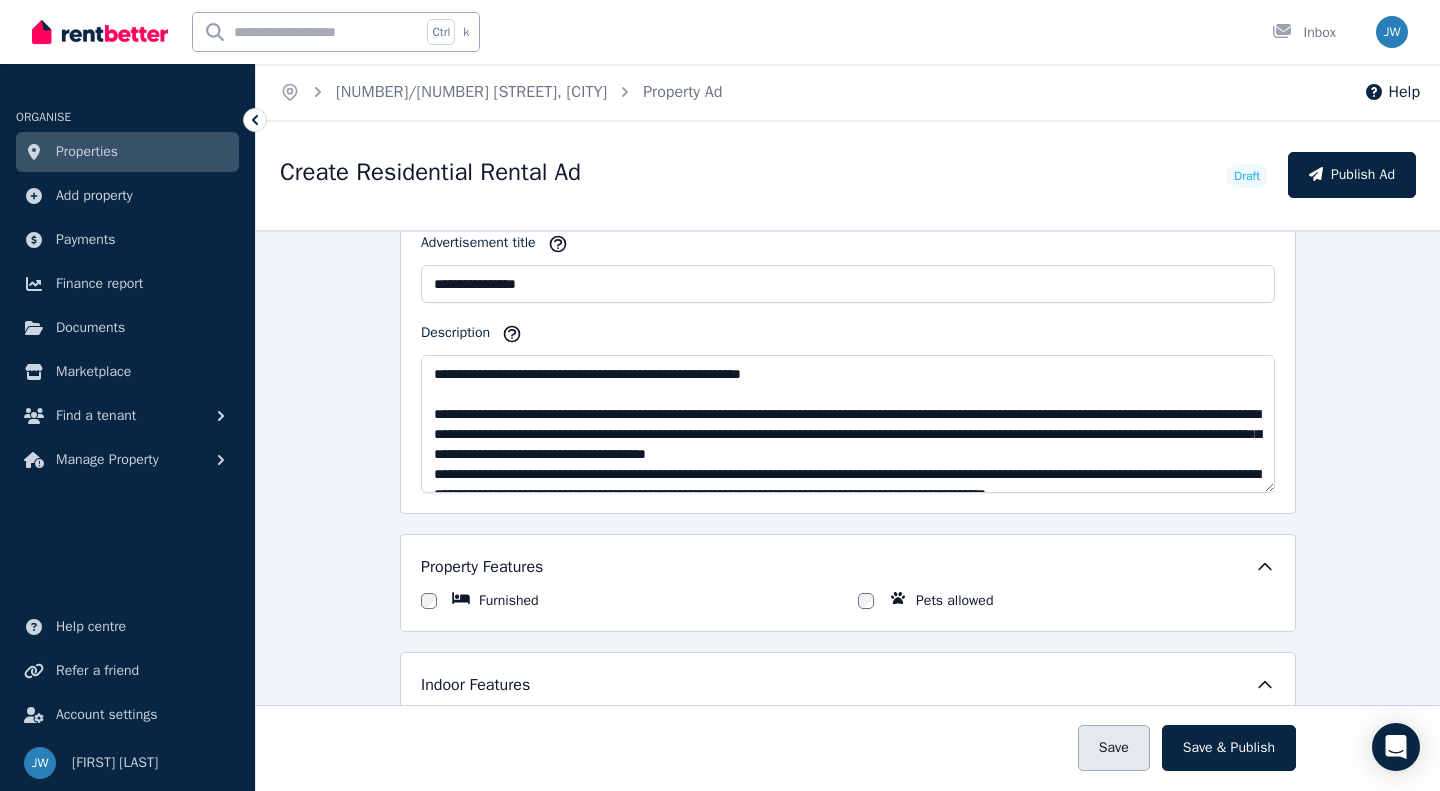 click on "Save" at bounding box center (1114, 748) 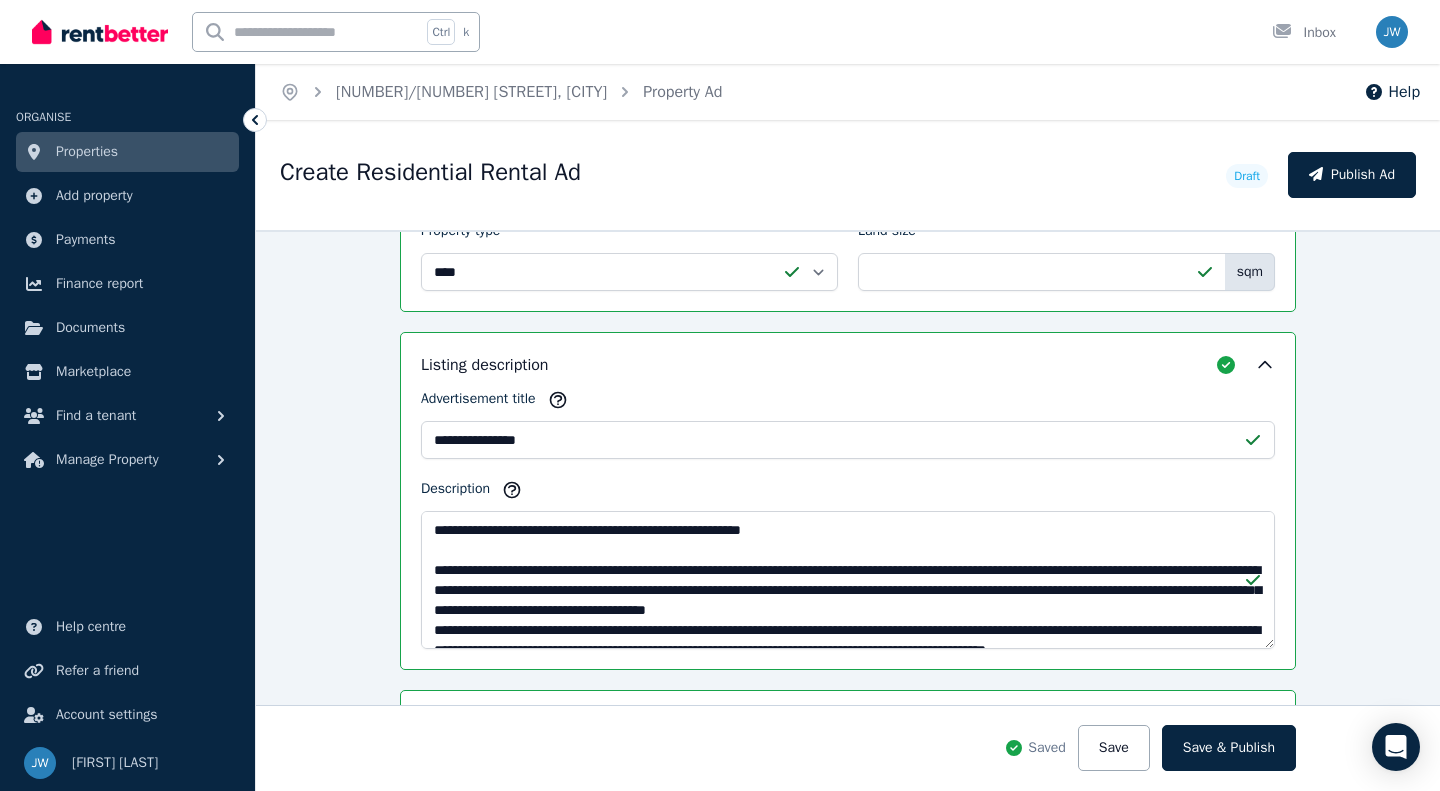 scroll, scrollTop: 1375, scrollLeft: 0, axis: vertical 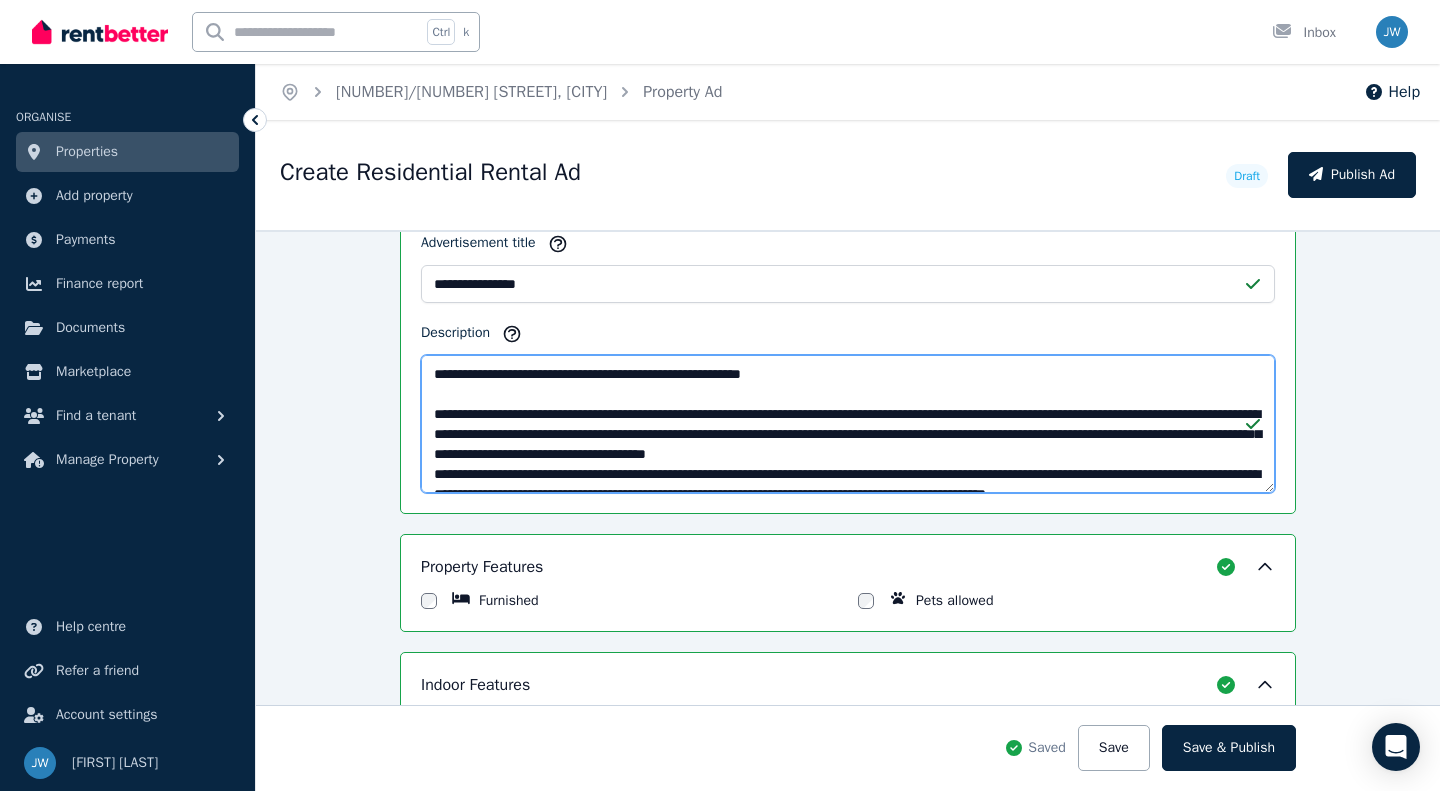 click on "Description" at bounding box center [848, 424] 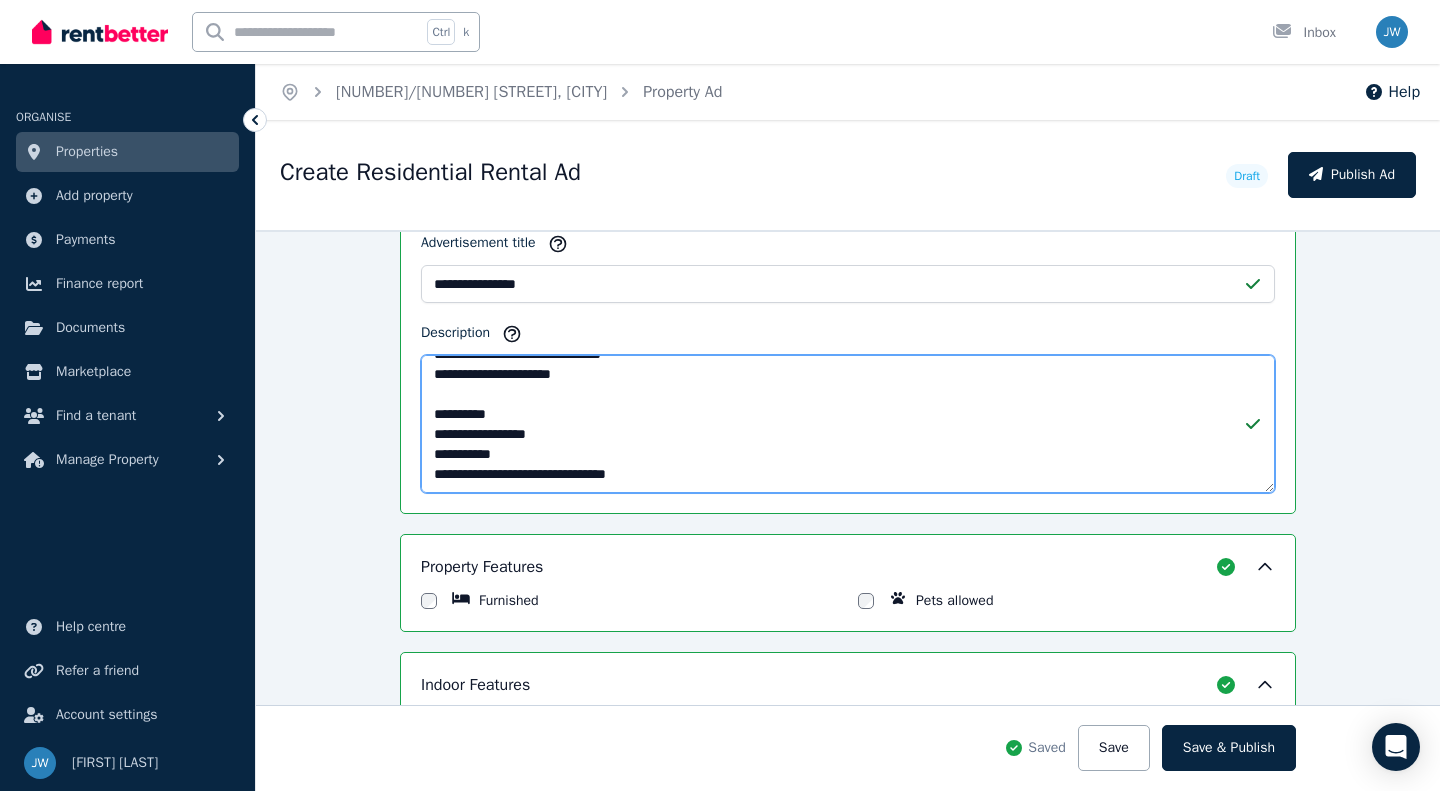scroll, scrollTop: 640, scrollLeft: 0, axis: vertical 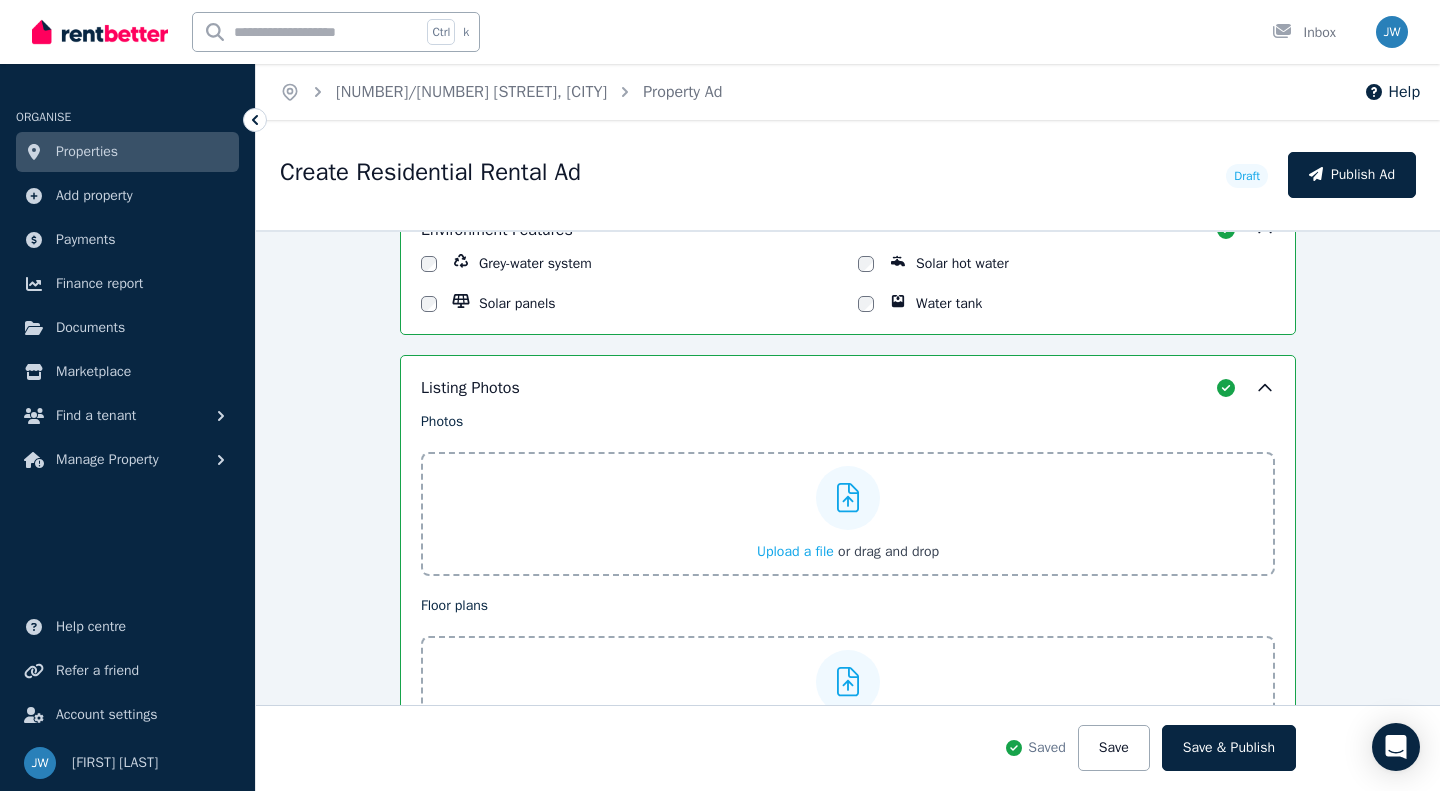 click on "Upload a file" at bounding box center (795, 551) 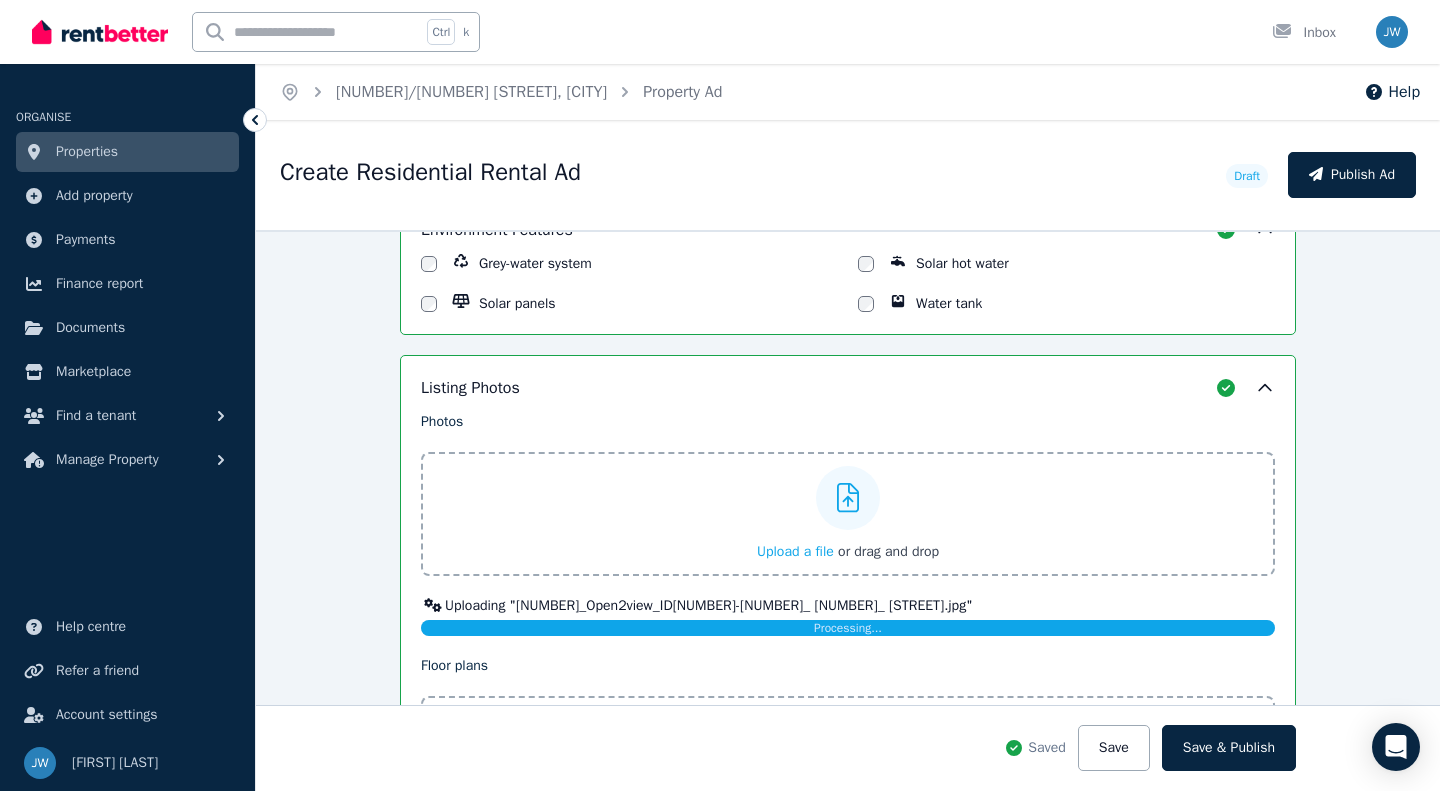 click on "Upload a file" at bounding box center [795, 551] 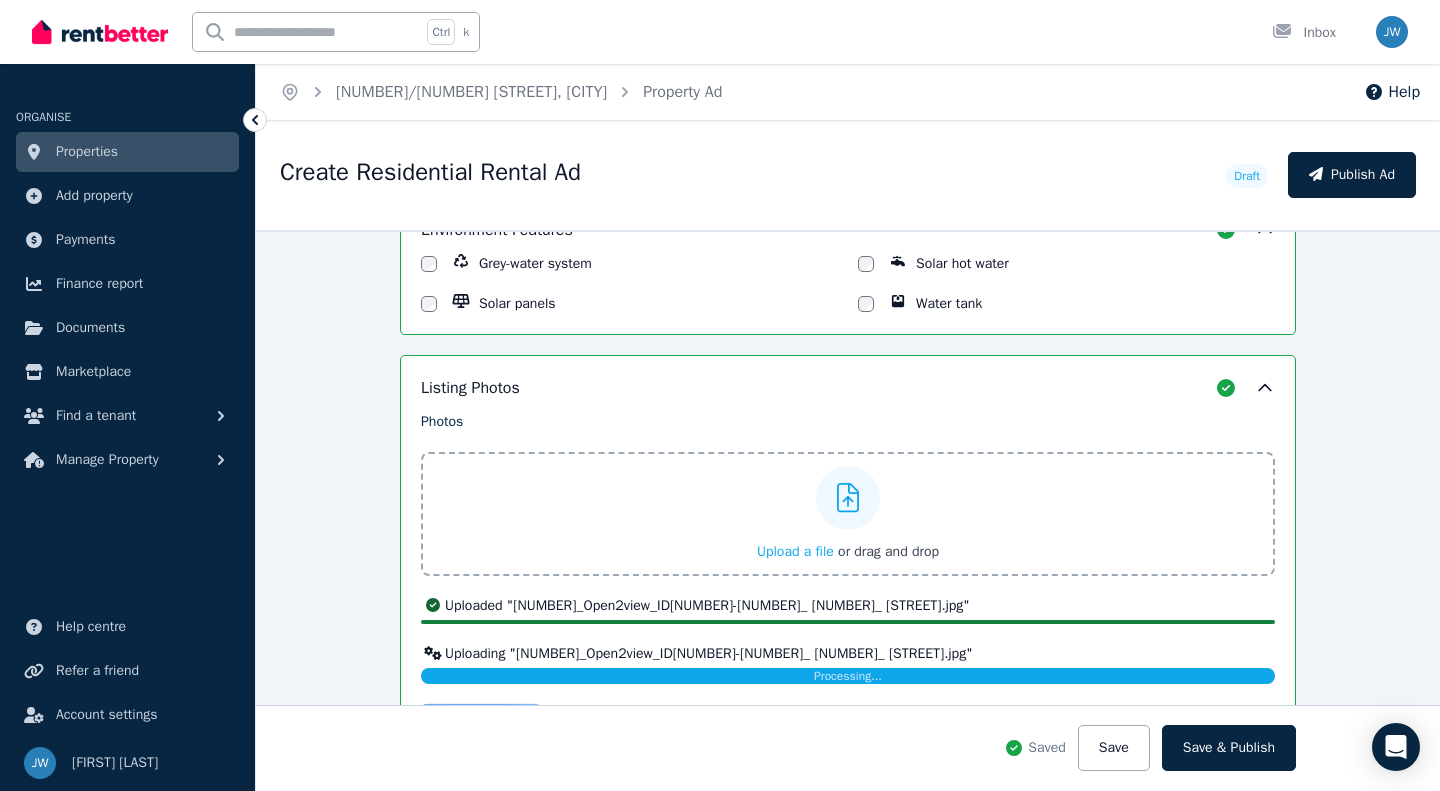 click 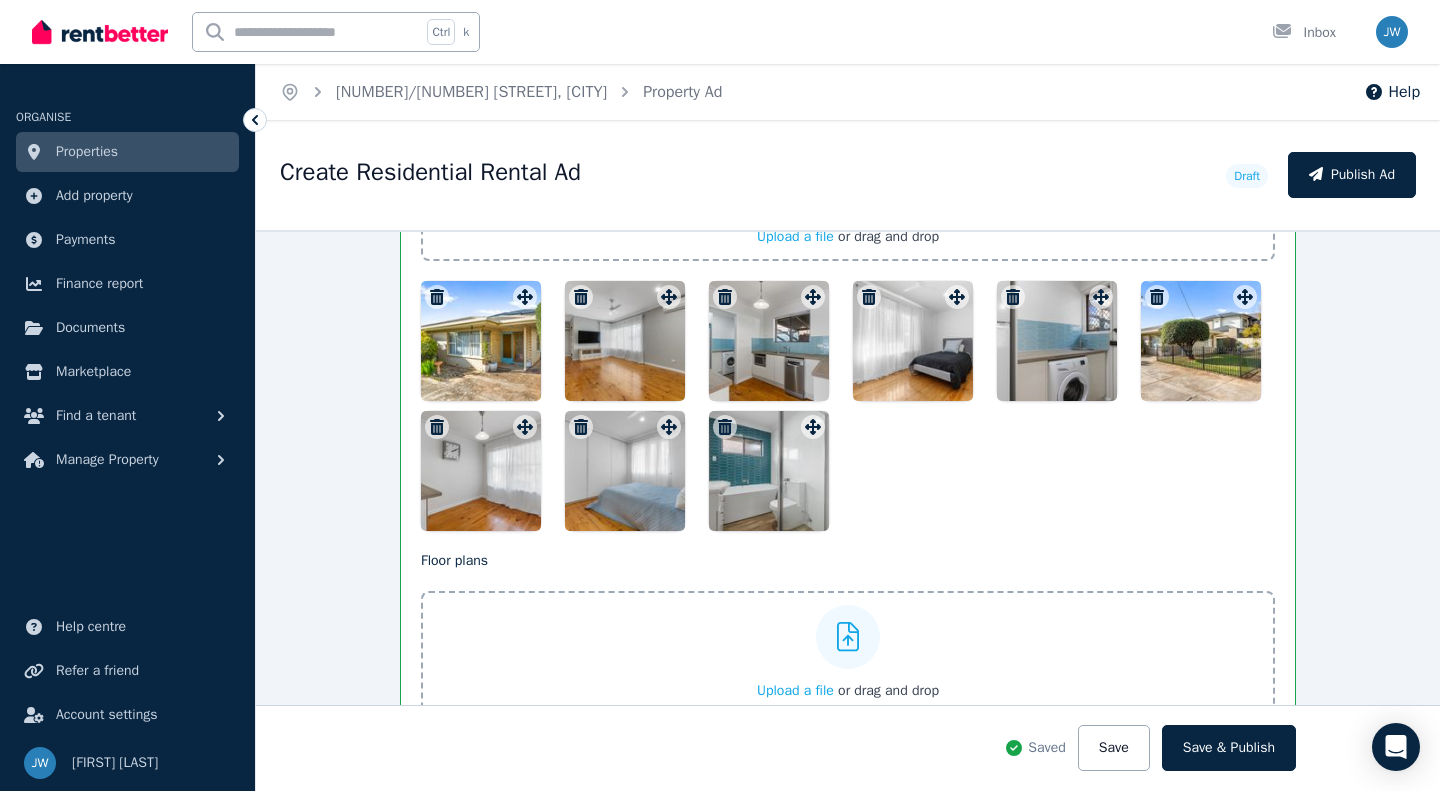 scroll, scrollTop: 2654, scrollLeft: 0, axis: vertical 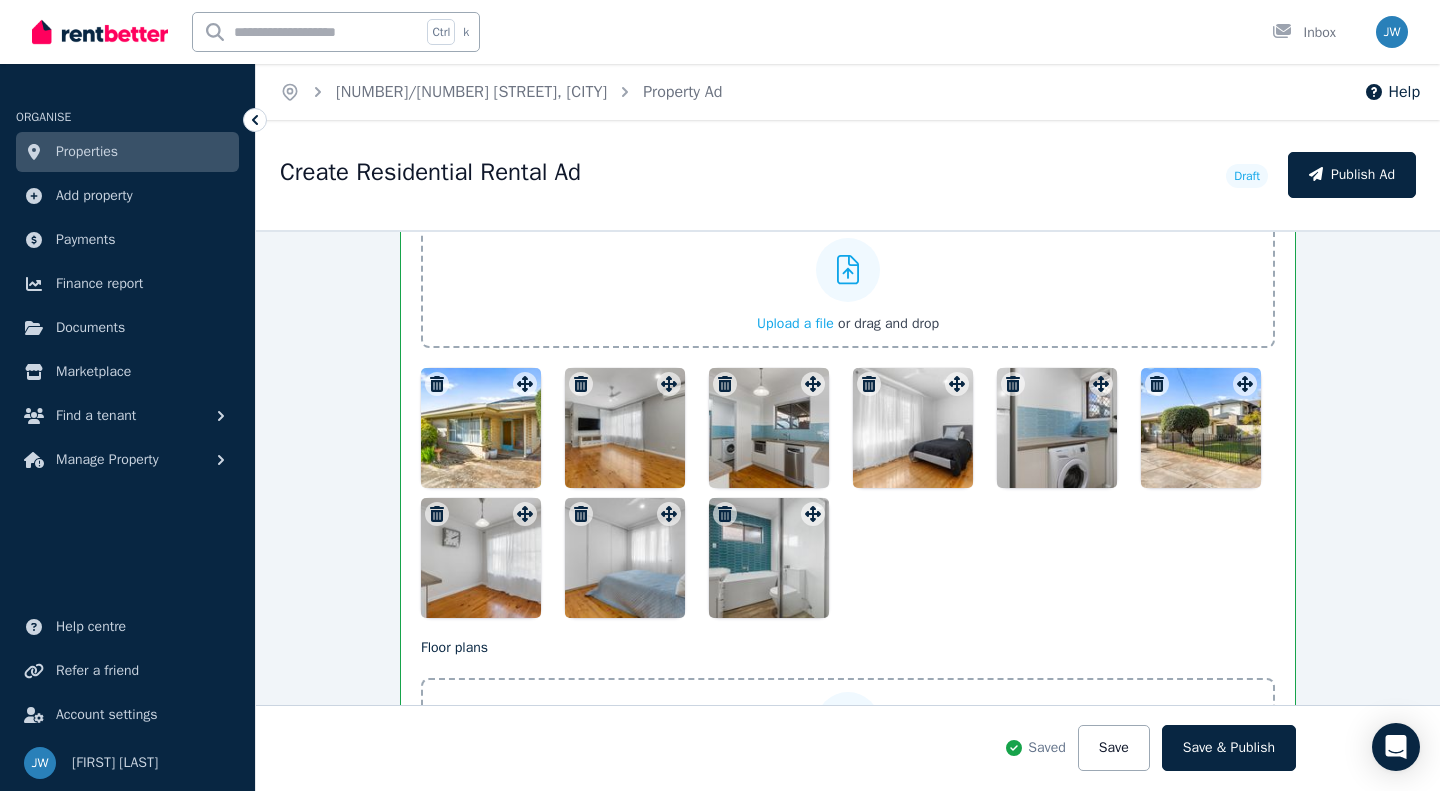 click at bounding box center [1201, 428] 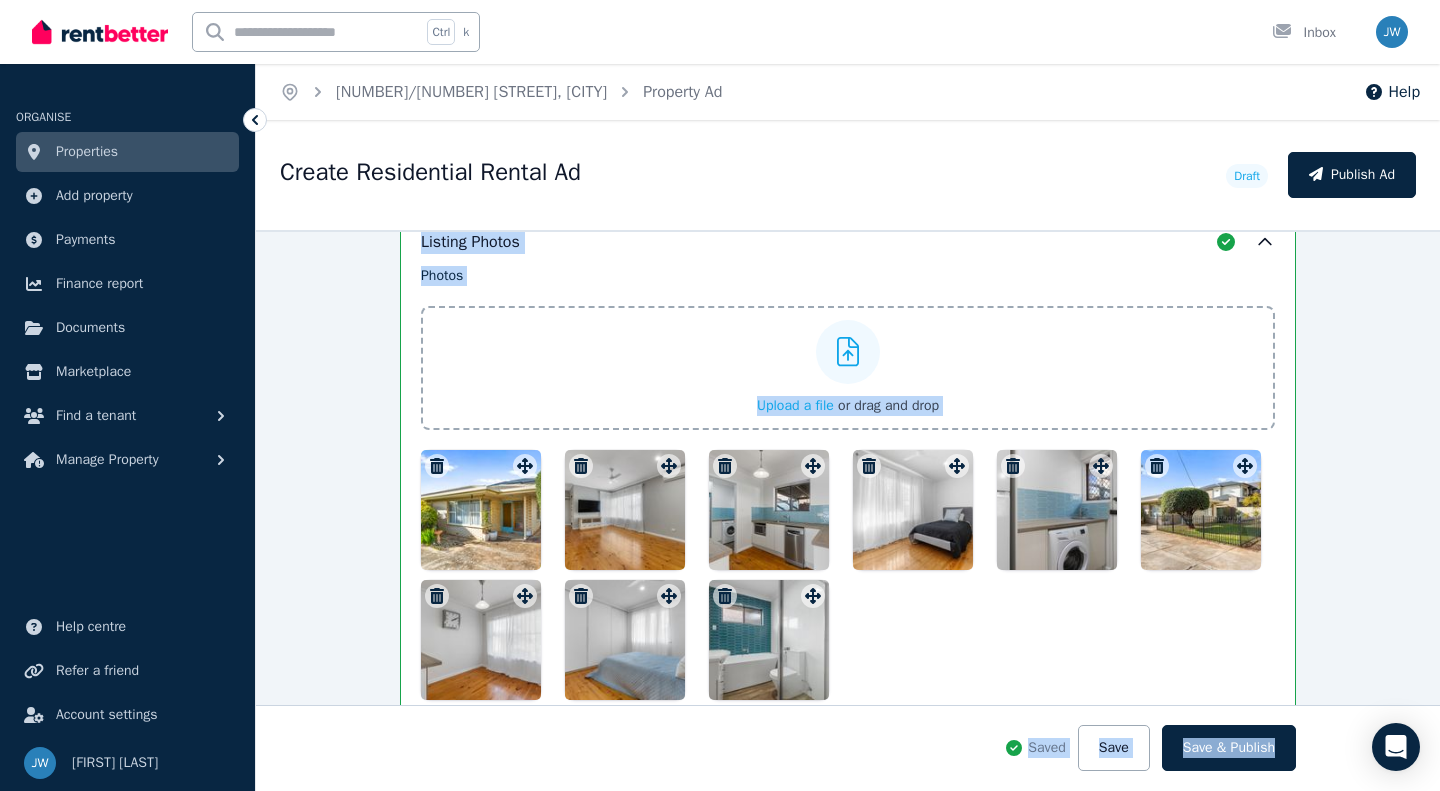 scroll, scrollTop: 2608, scrollLeft: 0, axis: vertical 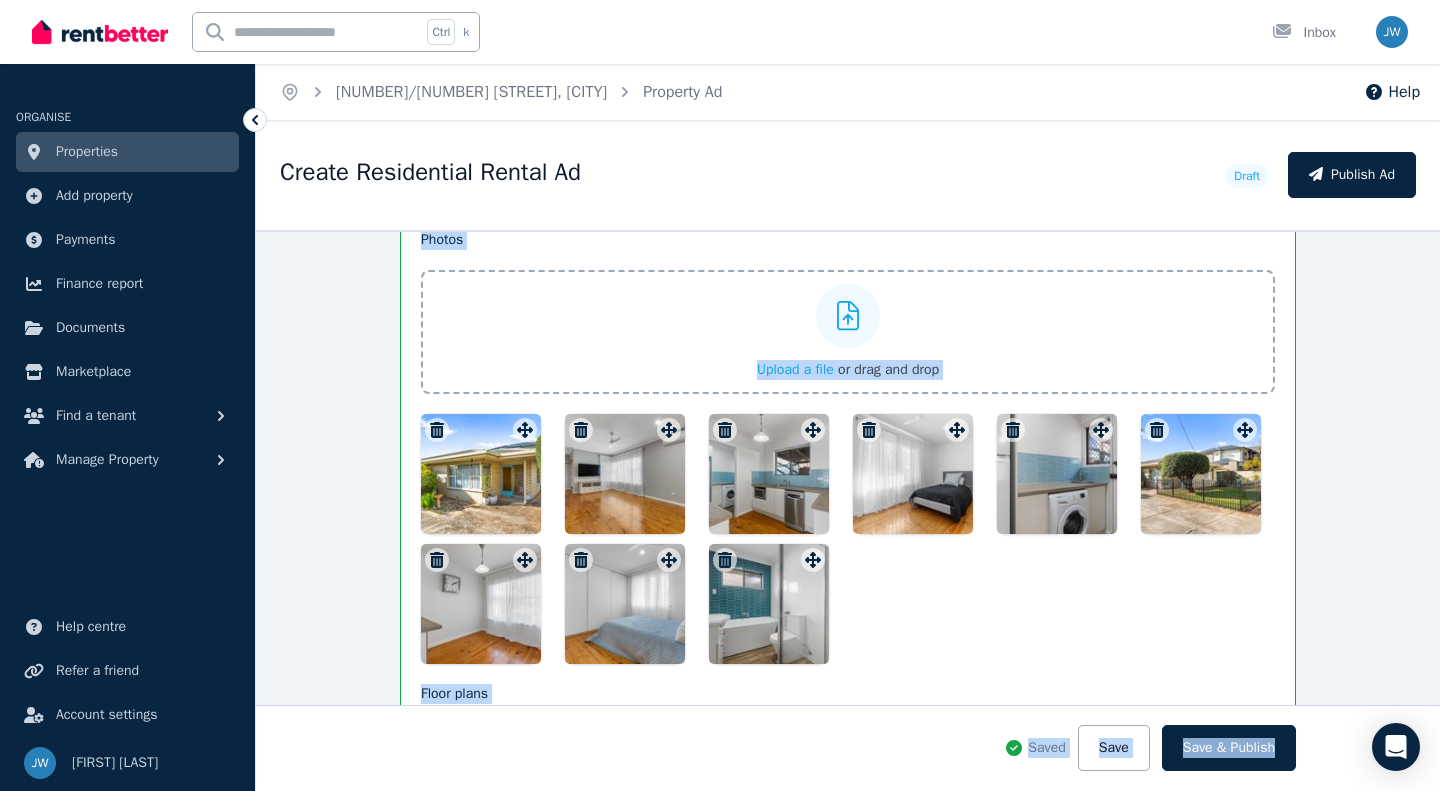 click on "Upload a file" at bounding box center [795, 369] 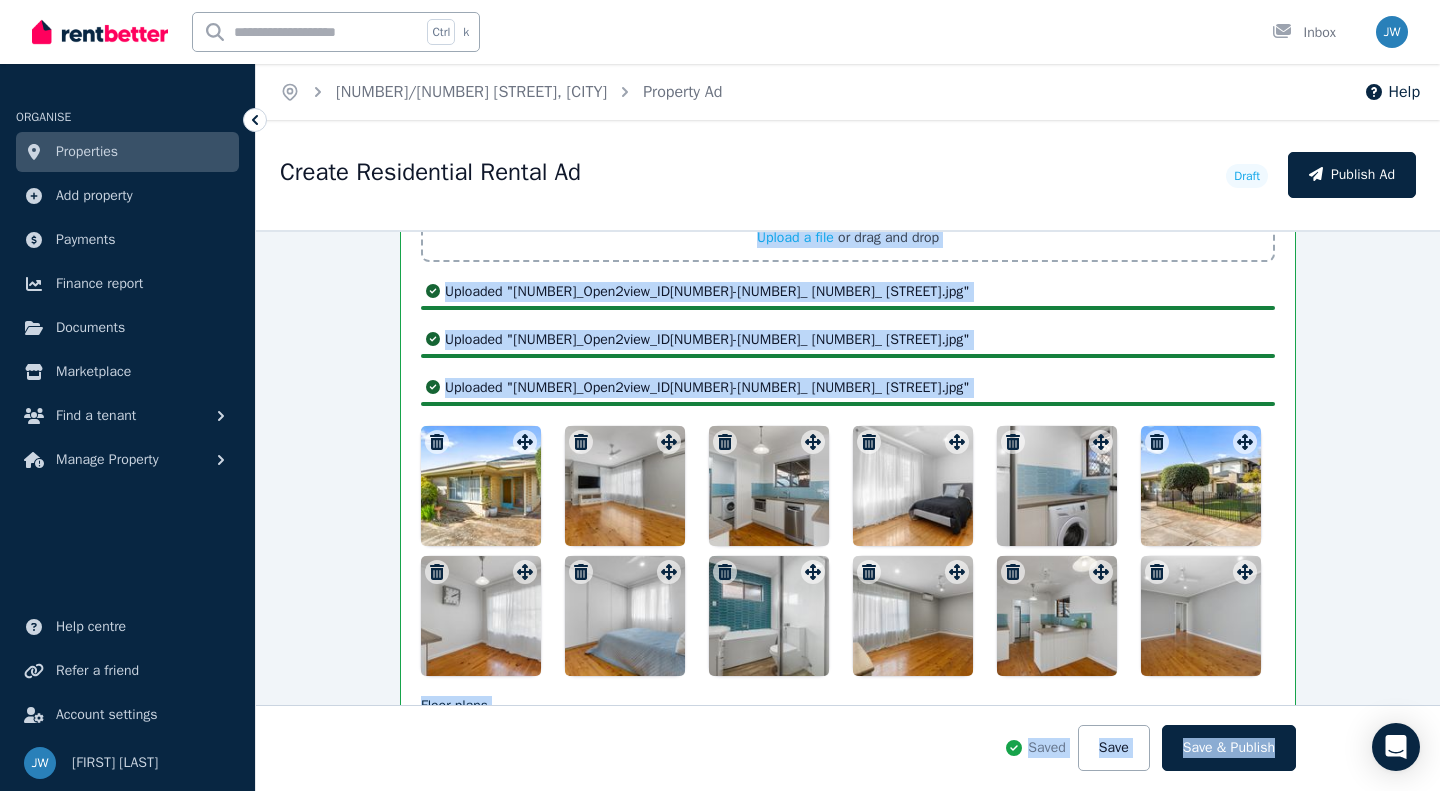 scroll, scrollTop: 2748, scrollLeft: 0, axis: vertical 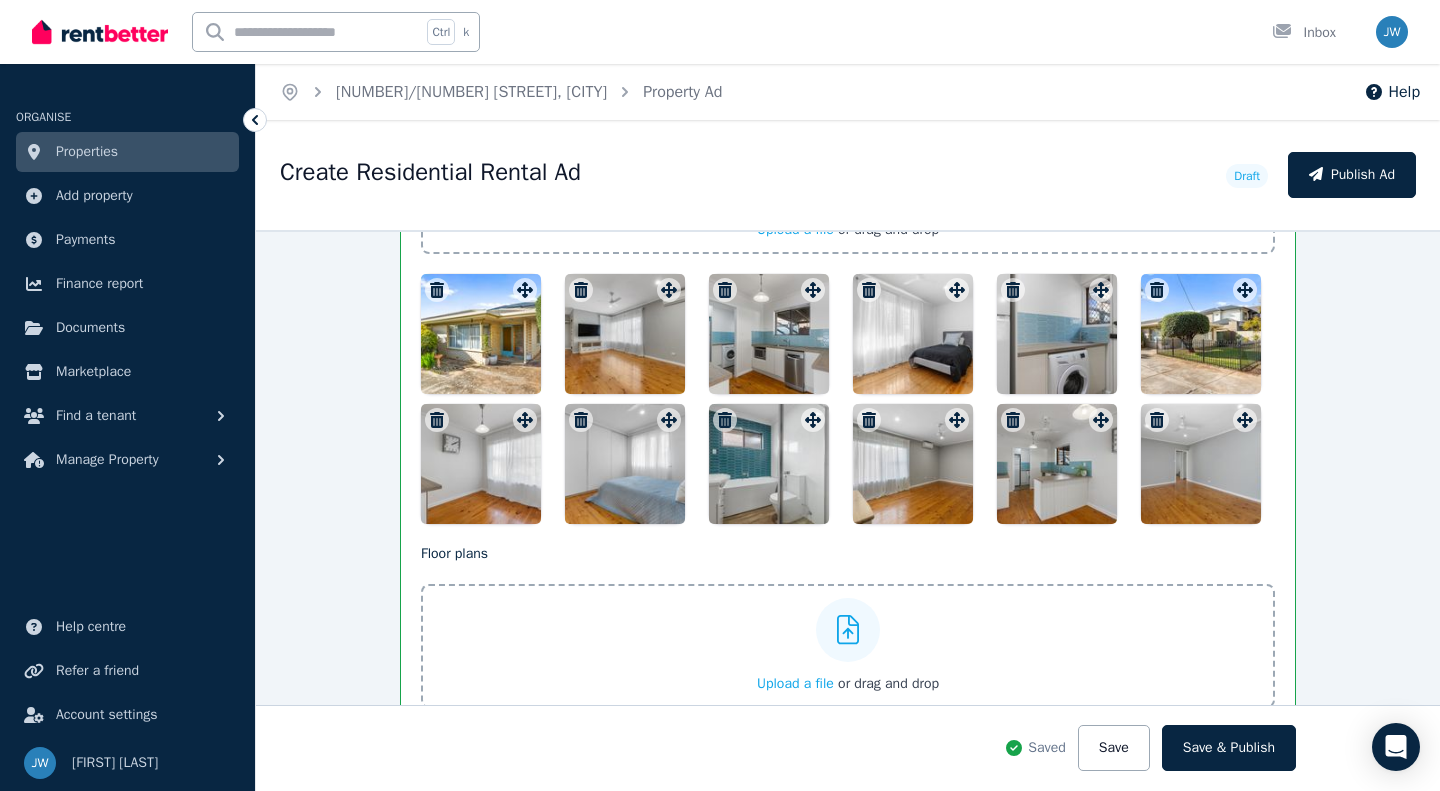 drag, startPoint x: 1193, startPoint y: 336, endPoint x: 788, endPoint y: 318, distance: 405.3998 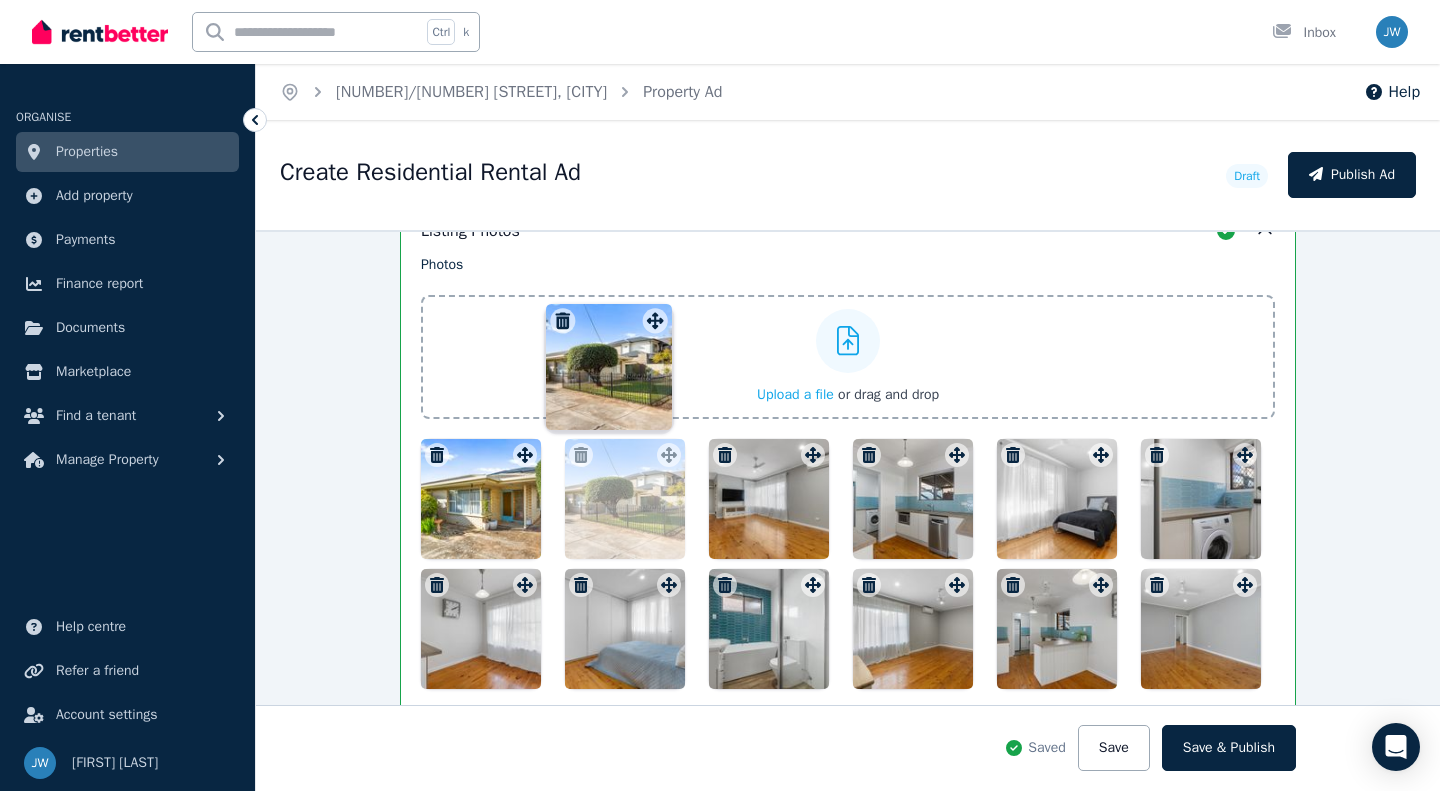 scroll, scrollTop: 2576, scrollLeft: 0, axis: vertical 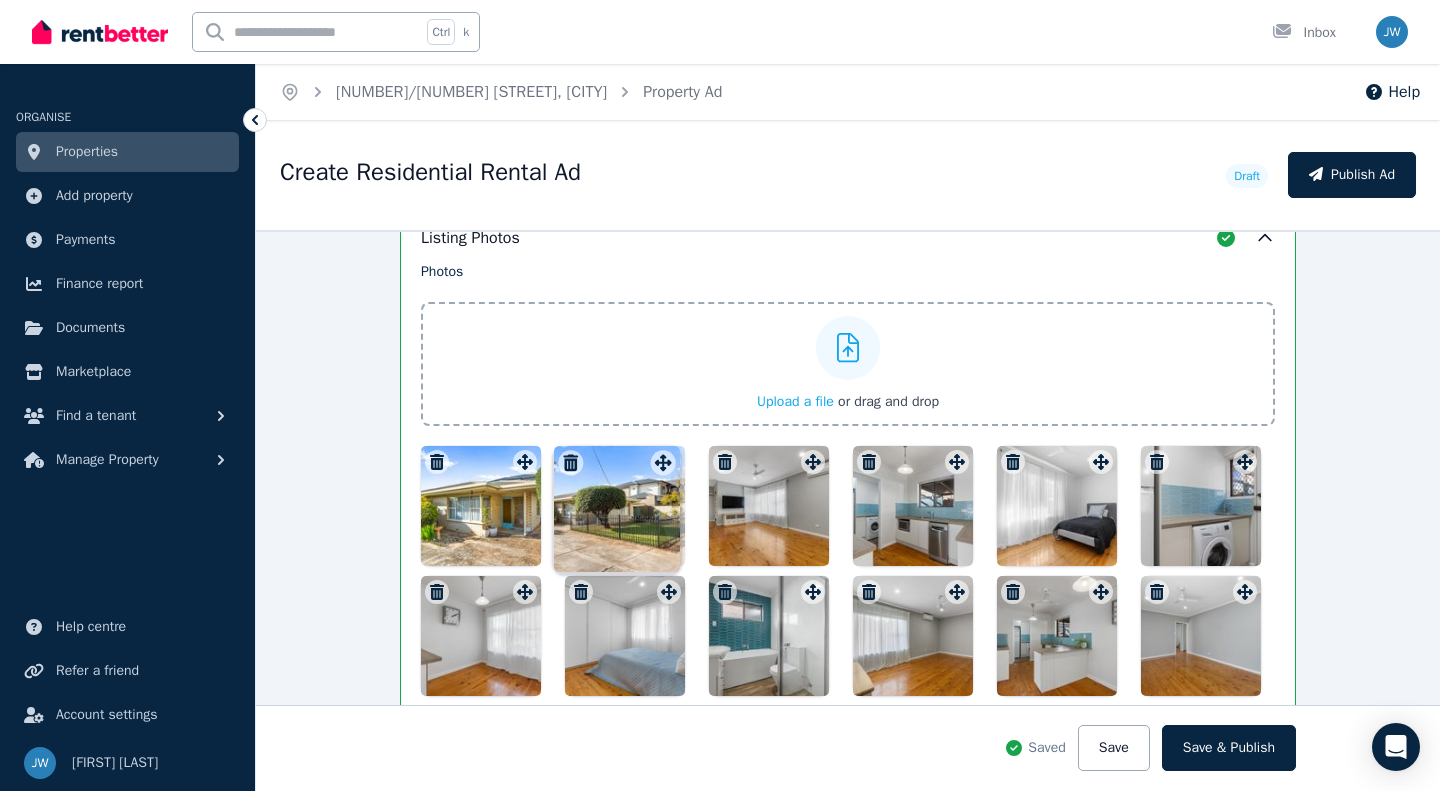 drag, startPoint x: 1240, startPoint y: 293, endPoint x: 663, endPoint y: 449, distance: 597.7165 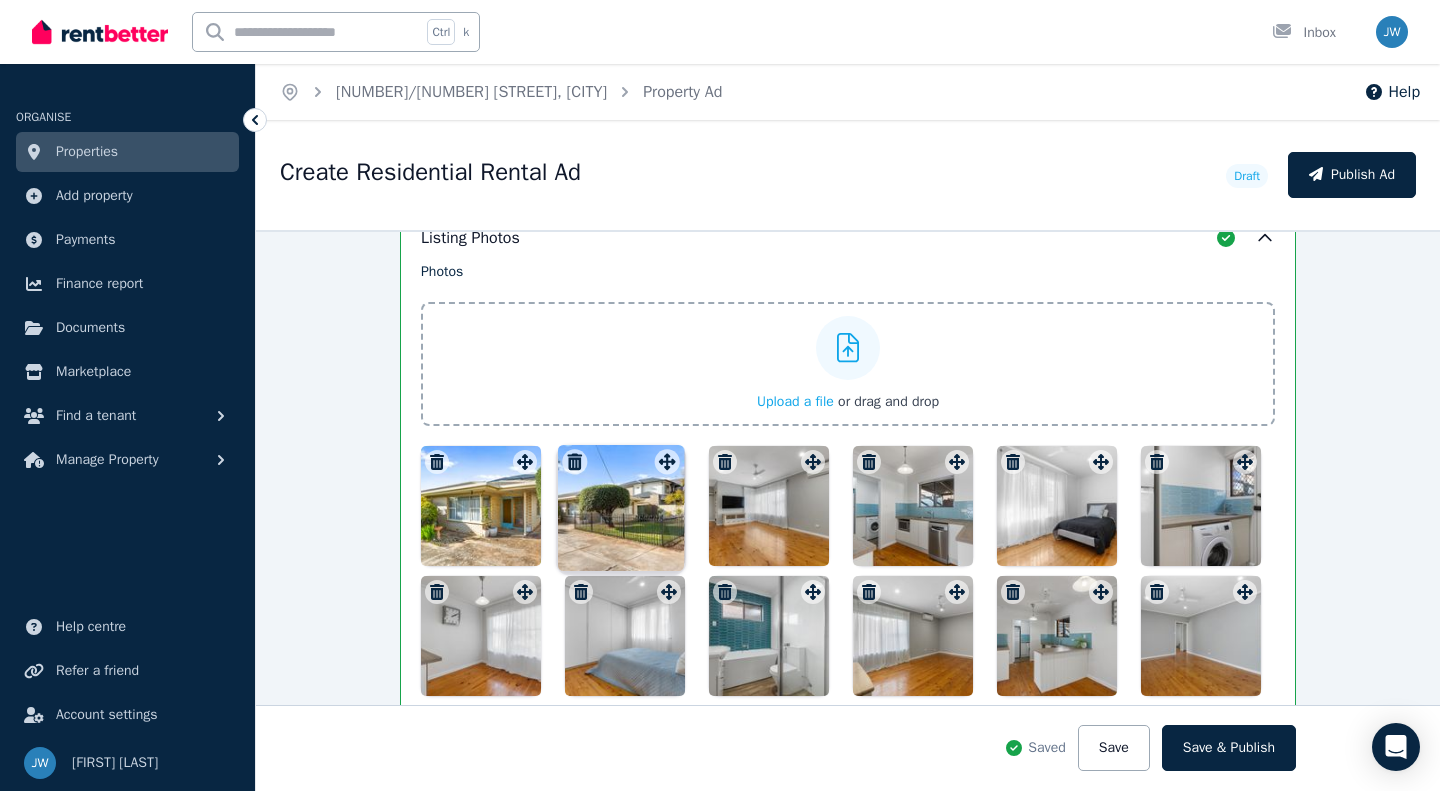 click on "Photos Upload a file   or drag and drop Uploaded   " 017_Open2view_ID959335-1_30_Railway_Terrace.jpg " Uploaded   " 018_Open2view_ID959335-1_30_Railway_Terrace.jpg " Uploaded   " 025_Open2view_ID959335-1_30_Railway_Terrace.jpg " Uploaded   " 026_Open2view_ID959335-1_30_Railway_Terrace.jpg " Uploaded   " 027_Open2view_ID959335-1_30_Railway_Terrace.jpg " Uploaded   " 028_Open2view_ID959335-1_30_Railway_Terrace.jpg " Uploaded   " 029_Open2view_ID959335-1_30_Railway_Terrace.jpg " Uploaded   " 030_Open2view_ID959335-1_30_Railway_Terrace.jpg " Uploaded   " 031_Open2view_ID959335-1_30_Railway_Terrace.jpg " Uploaded   " 019_Open2view_ID959335-1_30_Railway_Terrace.jpg " Uploaded   " 020_Open2view_ID959335-1_30_Railway_Terrace.jpg " Uploaded   " 022_Open2view_ID959335-1_30_Railway_Terrace.jpg "
To pick up a draggable item, press the space bar.
While dragging, use the arrow keys to move the item.
Press space again to drop the item in its new position, or press escape to cancel." at bounding box center (848, 479) 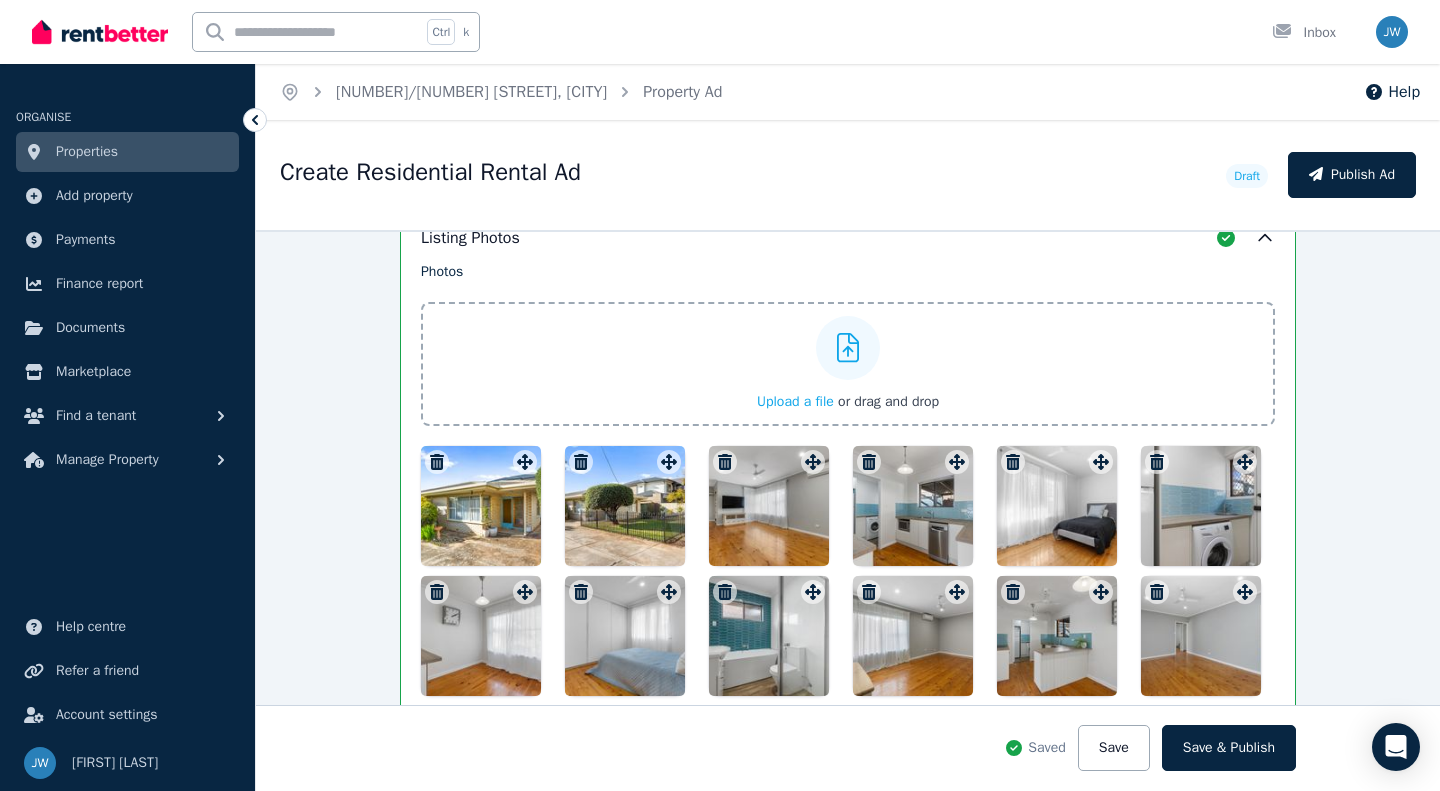 drag, startPoint x: 921, startPoint y: 673, endPoint x: 921, endPoint y: 482, distance: 191 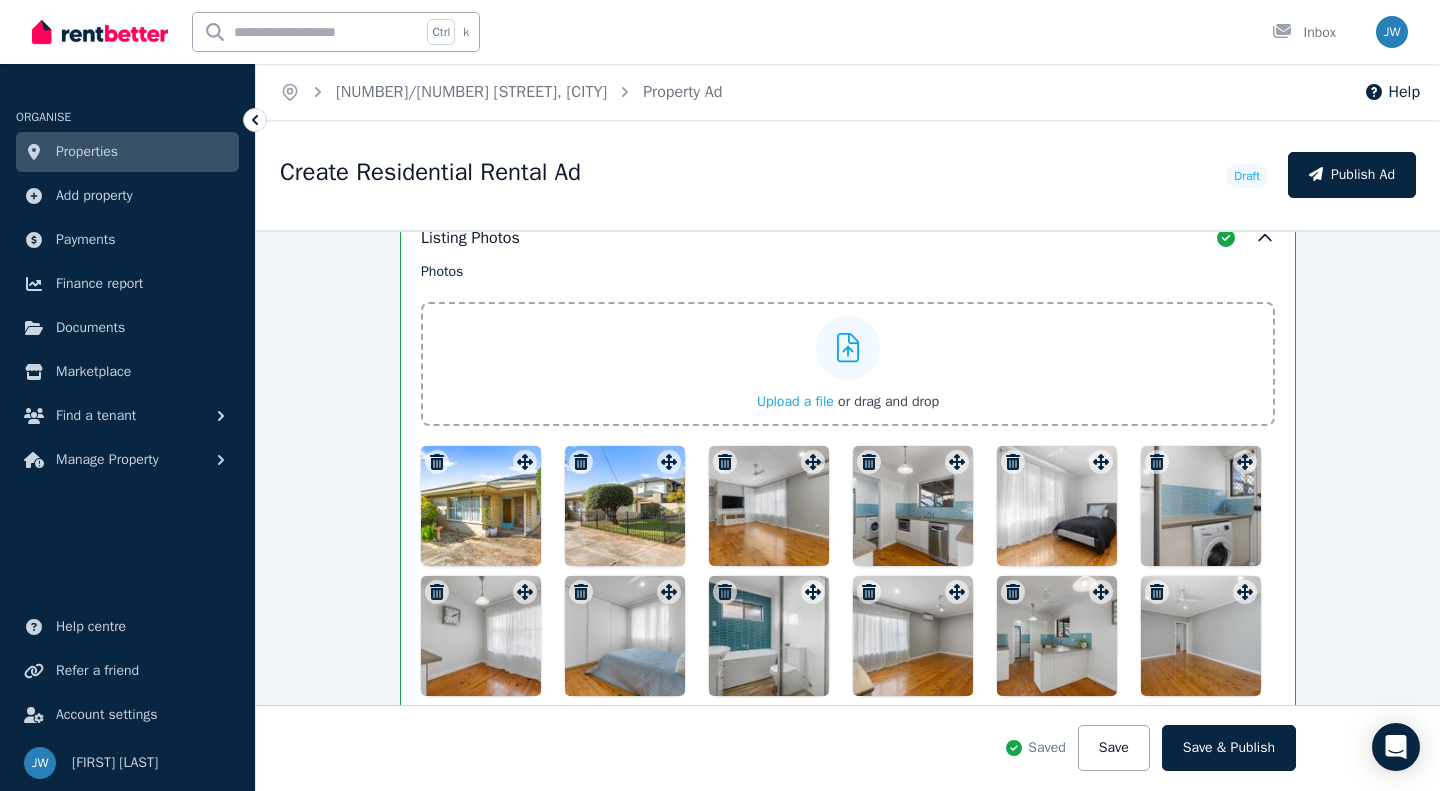 click at bounding box center (848, 571) 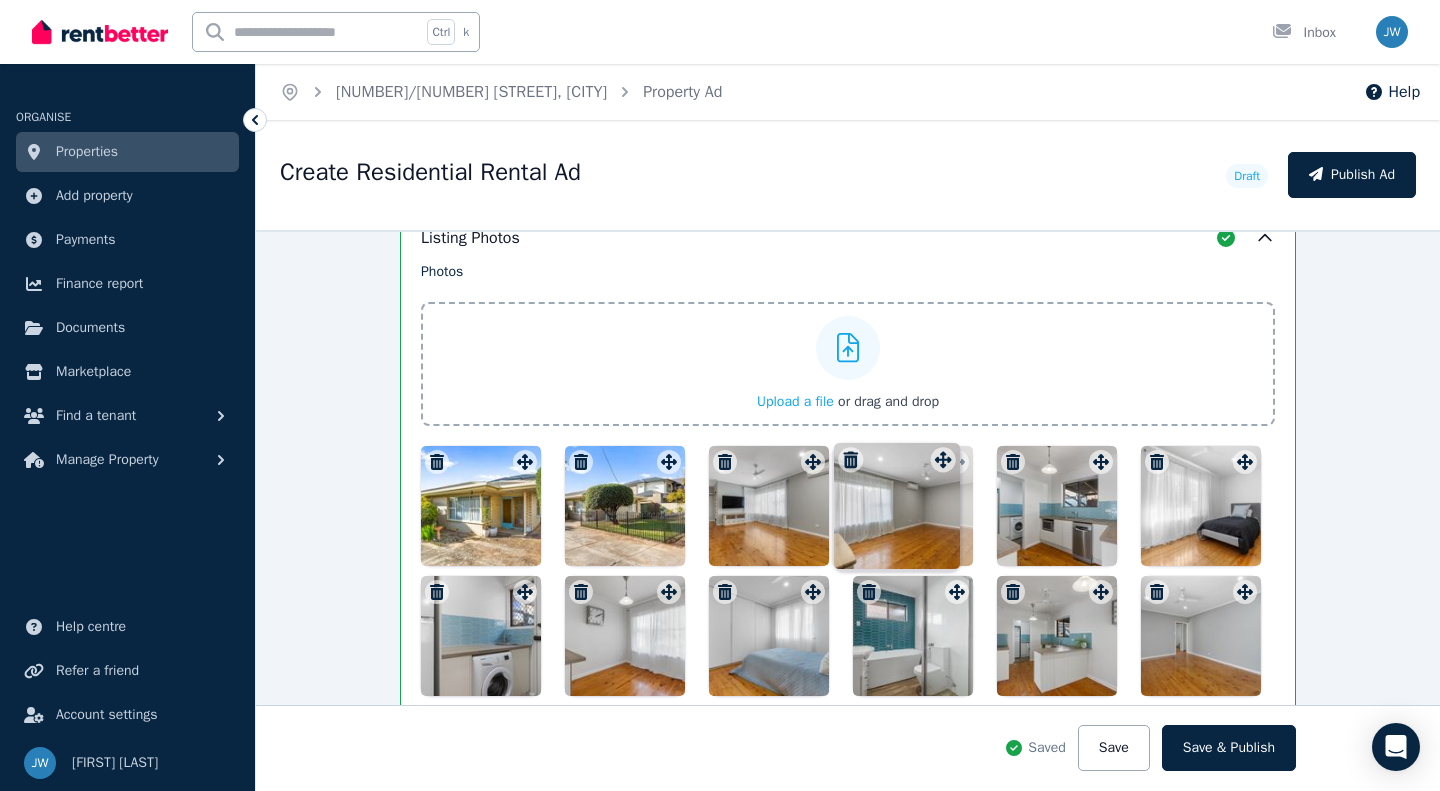drag, startPoint x: 953, startPoint y: 595, endPoint x: 944, endPoint y: 447, distance: 148.27339 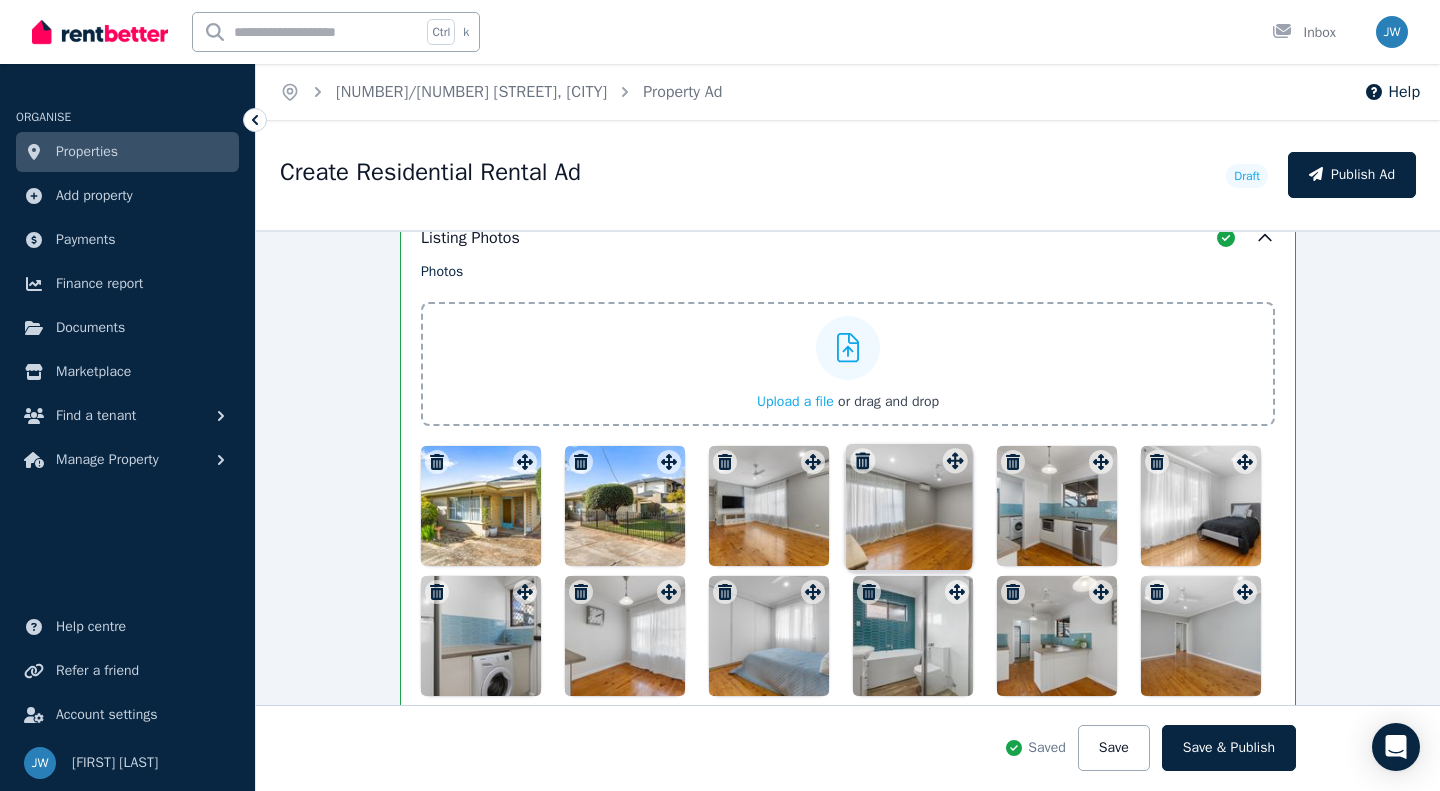 click on "Photos Upload a file   or drag and drop Uploaded   " 017_Open2view_ID959335-1_30_Railway_Terrace.jpg " Uploaded   " 018_Open2view_ID959335-1_30_Railway_Terrace.jpg " Uploaded   " 025_Open2view_ID959335-1_30_Railway_Terrace.jpg " Uploaded   " 026_Open2view_ID959335-1_30_Railway_Terrace.jpg " Uploaded   " 027_Open2view_ID959335-1_30_Railway_Terrace.jpg " Uploaded   " 028_Open2view_ID959335-1_30_Railway_Terrace.jpg " Uploaded   " 029_Open2view_ID959335-1_30_Railway_Terrace.jpg " Uploaded   " 030_Open2view_ID959335-1_30_Railway_Terrace.jpg " Uploaded   " 031_Open2view_ID959335-1_30_Railway_Terrace.jpg " Uploaded   " 019_Open2view_ID959335-1_30_Railway_Terrace.jpg " Uploaded   " 020_Open2view_ID959335-1_30_Railway_Terrace.jpg " Uploaded   " 022_Open2view_ID959335-1_30_Railway_Terrace.jpg "
To pick up a draggable item, press the space bar.
While dragging, use the arrow keys to move the item.
Press space again to drop the item in its new position, or press escape to cancel." at bounding box center [848, 479] 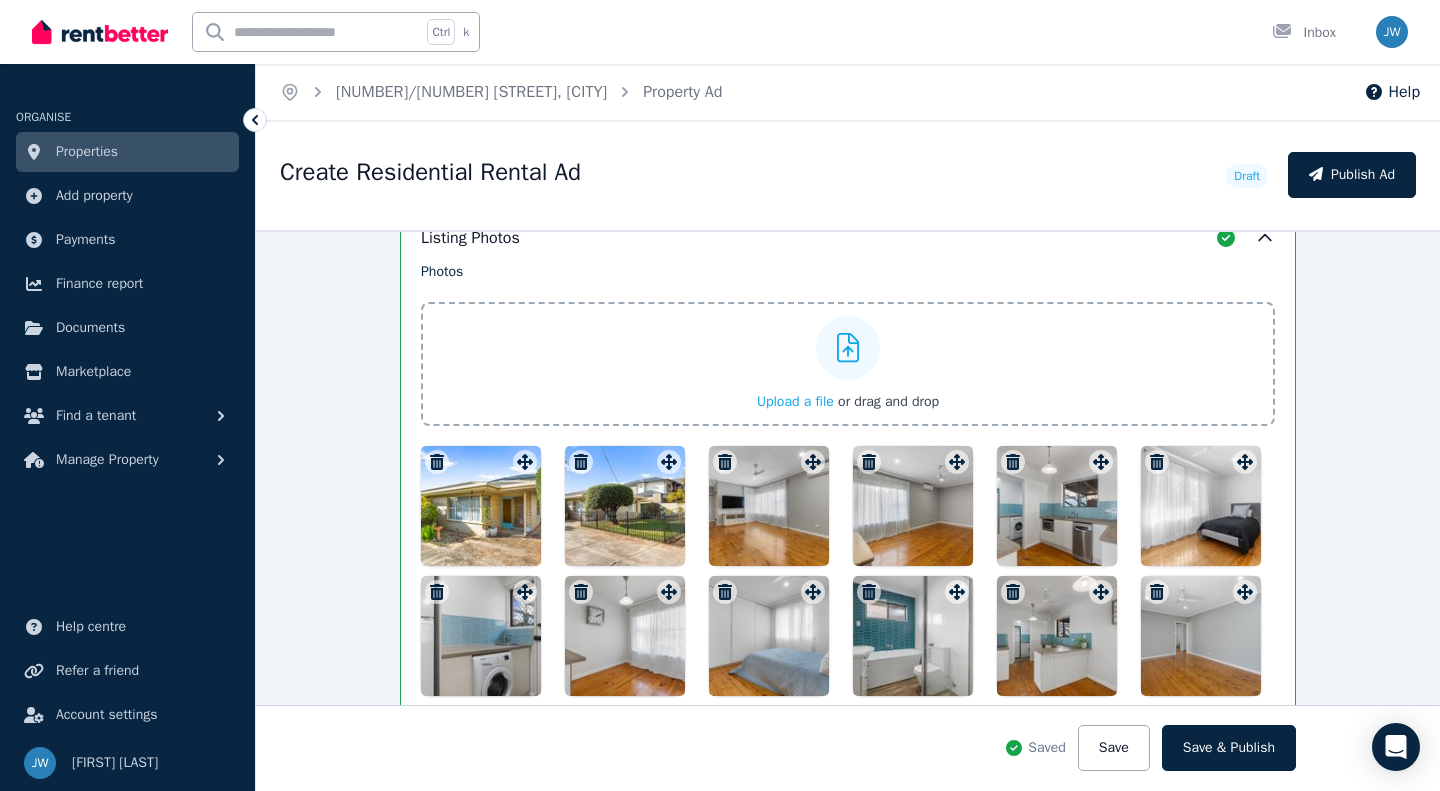 click at bounding box center (1201, 636) 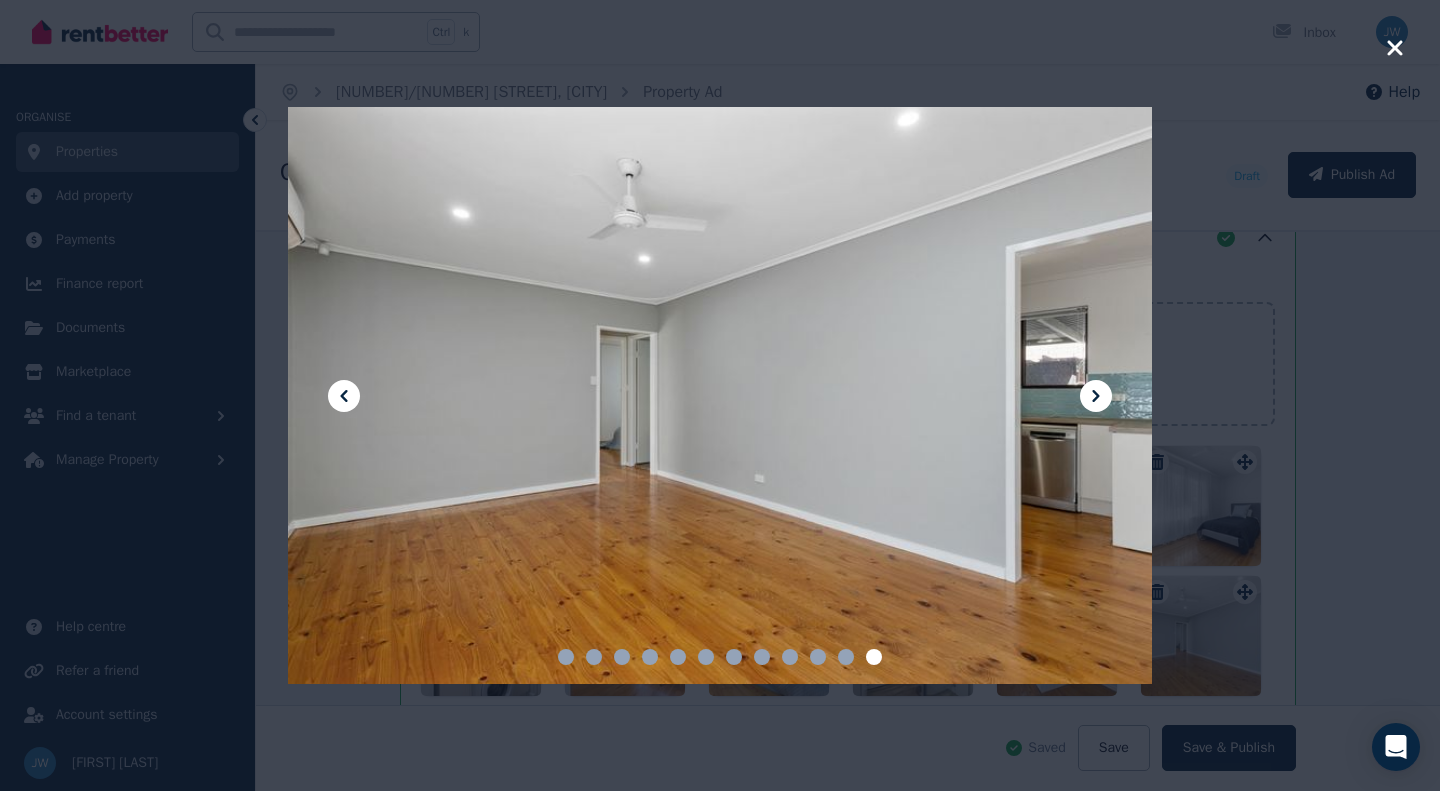 click 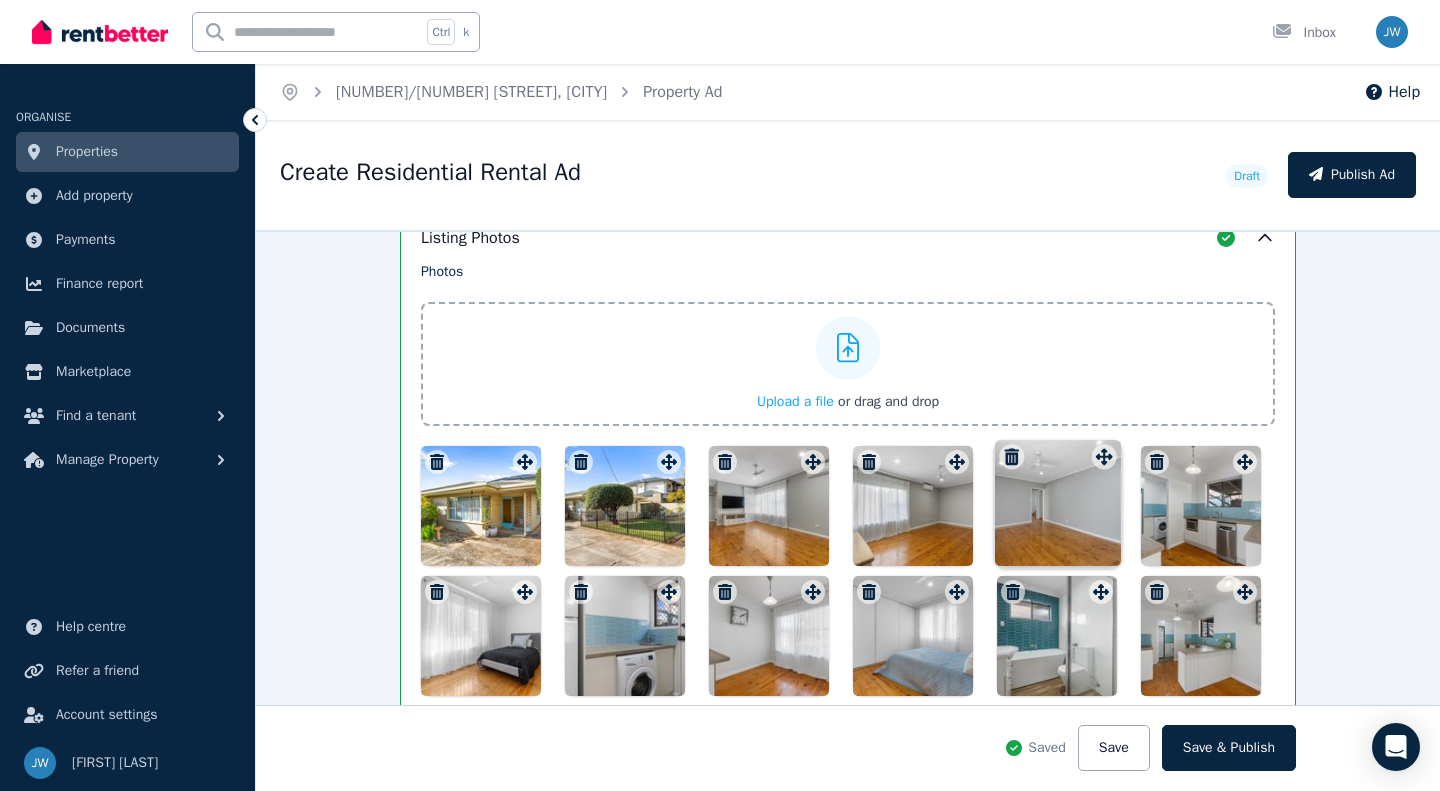 drag, startPoint x: 1236, startPoint y: 595, endPoint x: 1100, endPoint y: 444, distance: 203.21663 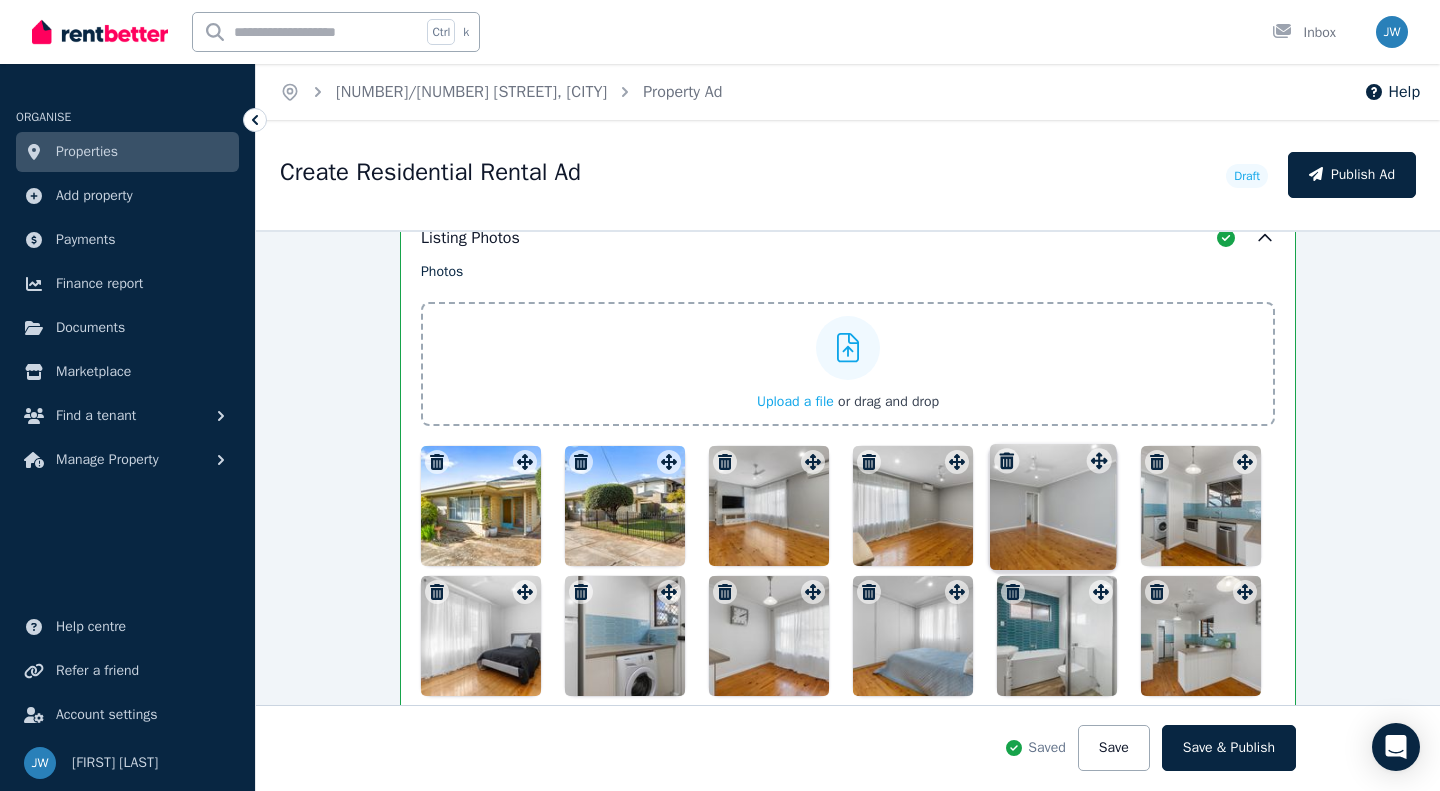 click on "Photos Upload a file   or drag and drop Uploaded   " 017_Open2view_ID959335-1_30_Railway_Terrace.jpg " Uploaded   " 018_Open2view_ID959335-1_30_Railway_Terrace.jpg " Uploaded   " 025_Open2view_ID959335-1_30_Railway_Terrace.jpg " Uploaded   " 026_Open2view_ID959335-1_30_Railway_Terrace.jpg " Uploaded   " 027_Open2view_ID959335-1_30_Railway_Terrace.jpg " Uploaded   " 028_Open2view_ID959335-1_30_Railway_Terrace.jpg " Uploaded   " 029_Open2view_ID959335-1_30_Railway_Terrace.jpg " Uploaded   " 030_Open2view_ID959335-1_30_Railway_Terrace.jpg " Uploaded   " 031_Open2view_ID959335-1_30_Railway_Terrace.jpg " Uploaded   " 019_Open2view_ID959335-1_30_Railway_Terrace.jpg " Uploaded   " 020_Open2view_ID959335-1_30_Railway_Terrace.jpg " Uploaded   " 022_Open2view_ID959335-1_30_Railway_Terrace.jpg "
To pick up a draggable item, press the space bar.
While dragging, use the arrow keys to move the item.
Press space again to drop the item in its new position, or press escape to cancel." at bounding box center [848, 479] 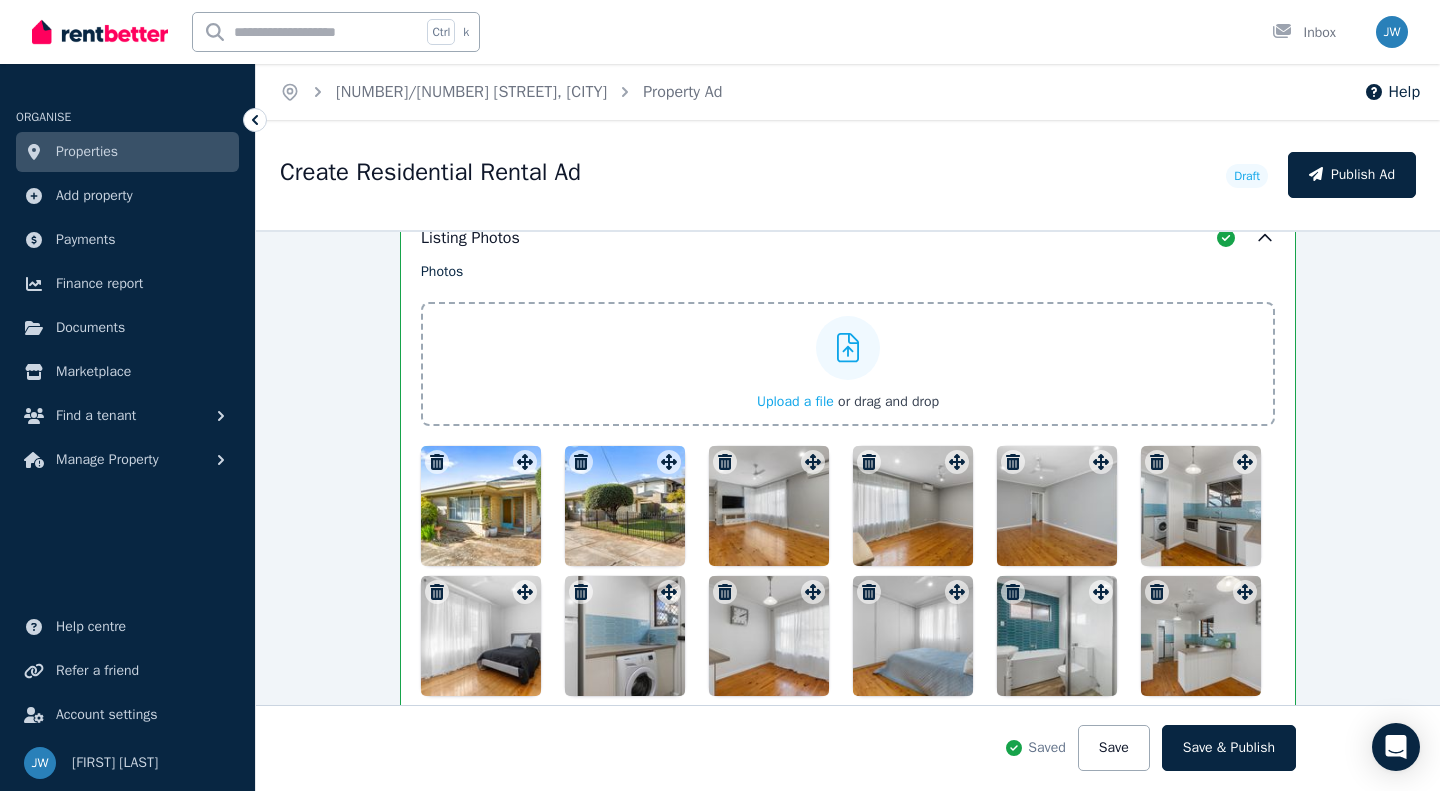 drag, startPoint x: 1195, startPoint y: 627, endPoint x: 1196, endPoint y: 564, distance: 63.007935 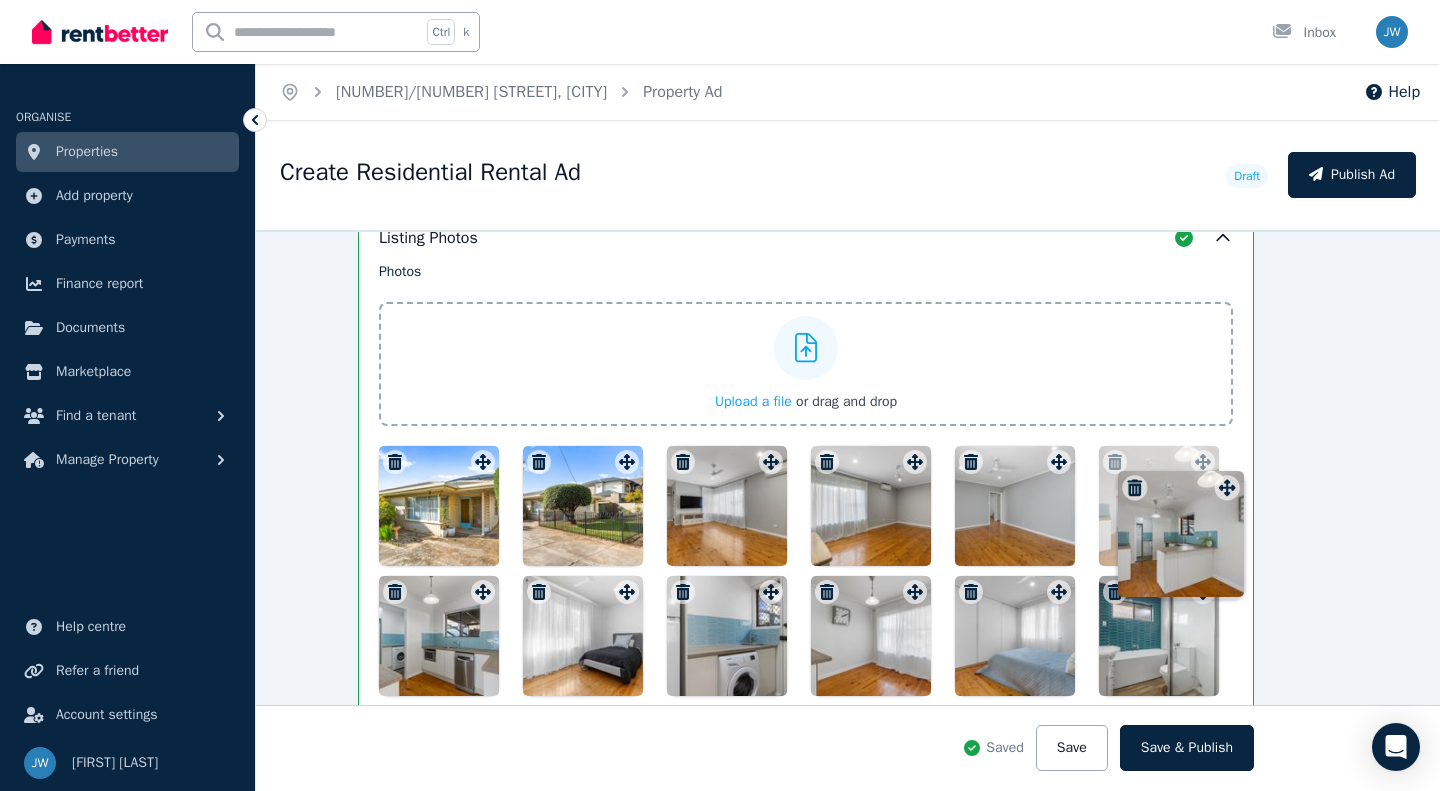 scroll, scrollTop: 2576, scrollLeft: 45, axis: both 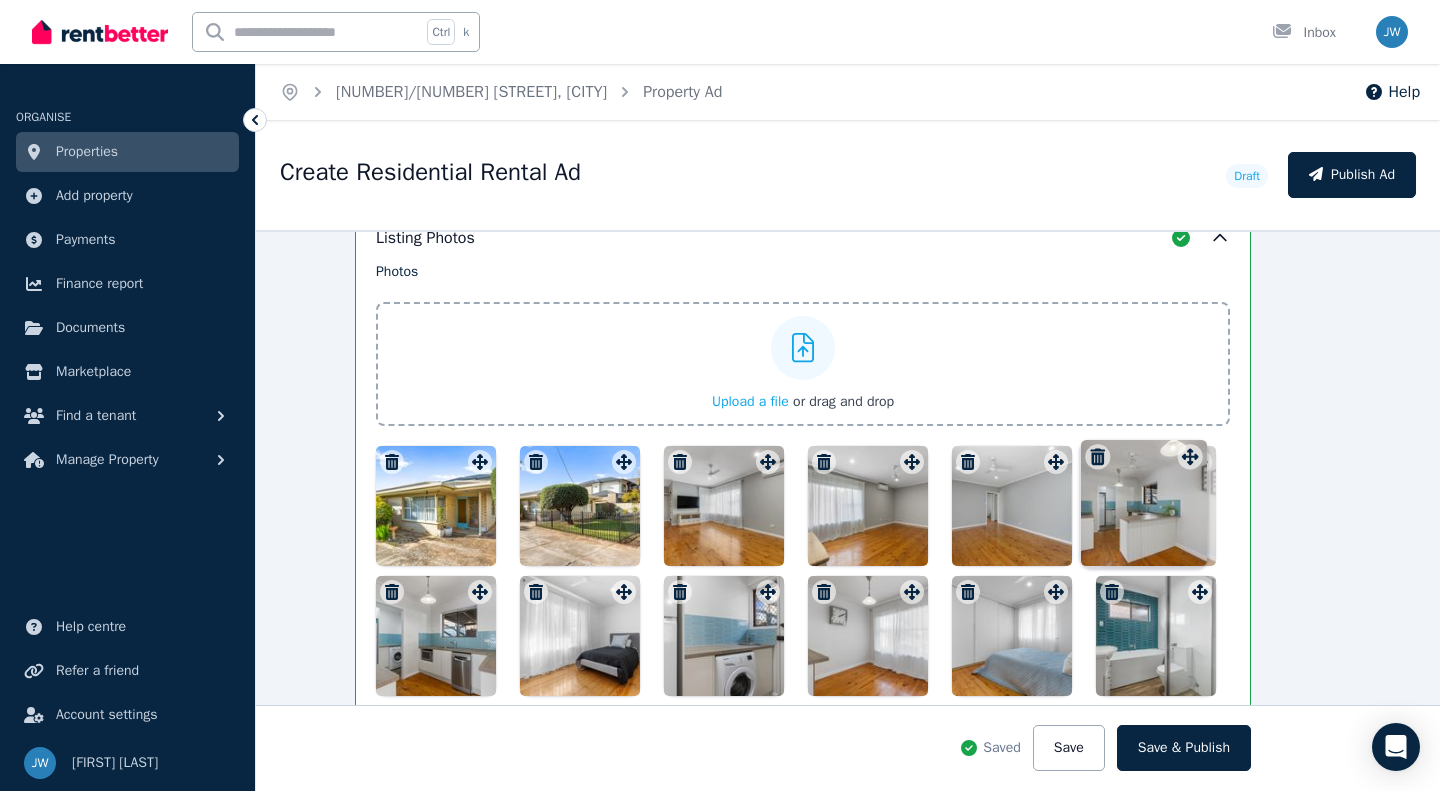 drag, startPoint x: 1229, startPoint y: 544, endPoint x: 1190, endPoint y: 446, distance: 105.47511 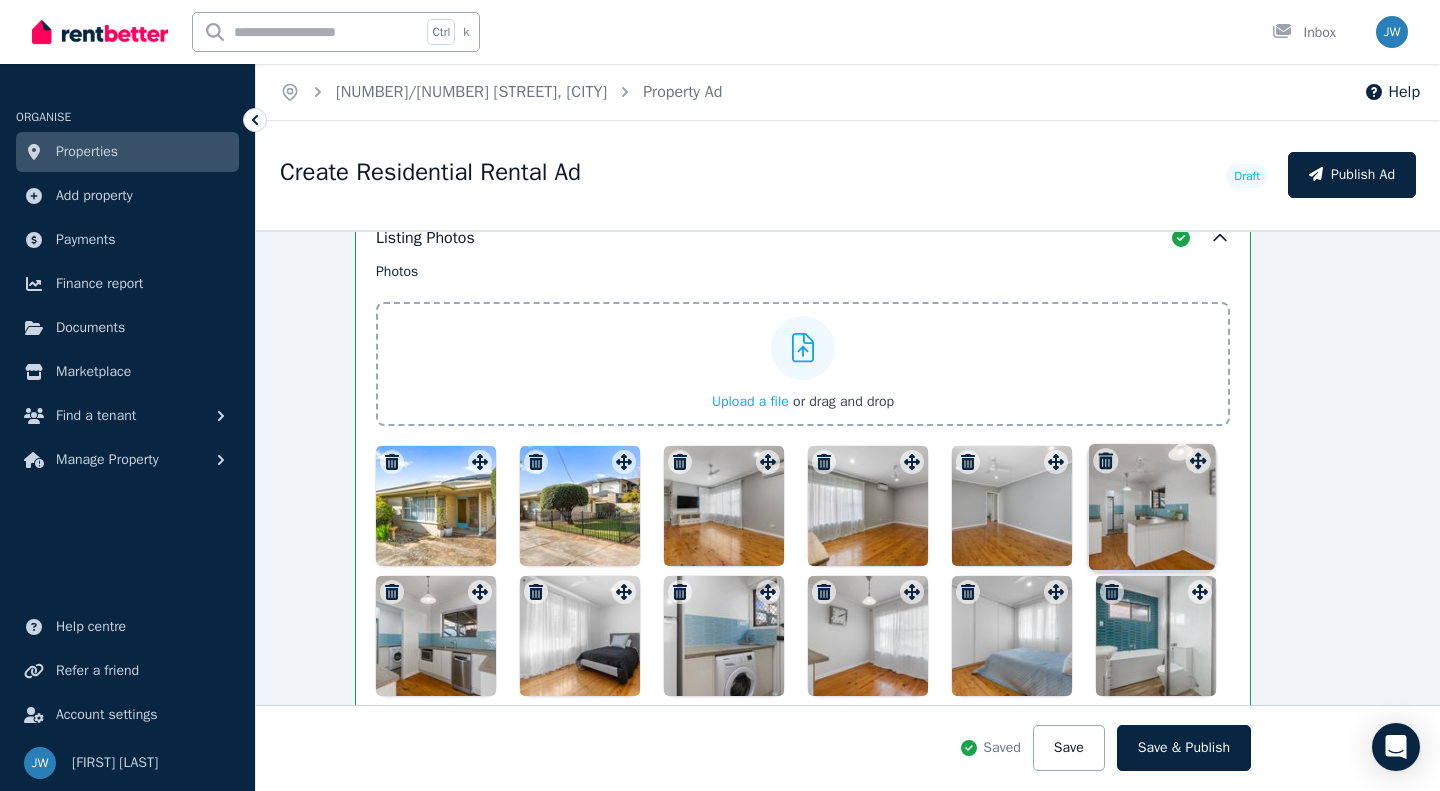 click on "Photos Upload a file   or drag and drop Uploaded   " 017_Open2view_ID959335-1_30_Railway_Terrace.jpg " Uploaded   " 018_Open2view_ID959335-1_30_Railway_Terrace.jpg " Uploaded   " 025_Open2view_ID959335-1_30_Railway_Terrace.jpg " Uploaded   " 026_Open2view_ID959335-1_30_Railway_Terrace.jpg " Uploaded   " 027_Open2view_ID959335-1_30_Railway_Terrace.jpg " Uploaded   " 028_Open2view_ID959335-1_30_Railway_Terrace.jpg " Uploaded   " 029_Open2view_ID959335-1_30_Railway_Terrace.jpg " Uploaded   " 030_Open2view_ID959335-1_30_Railway_Terrace.jpg " Uploaded   " 031_Open2view_ID959335-1_30_Railway_Terrace.jpg " Uploaded   " 019_Open2view_ID959335-1_30_Railway_Terrace.jpg " Uploaded   " 020_Open2view_ID959335-1_30_Railway_Terrace.jpg " Uploaded   " 022_Open2view_ID959335-1_30_Railway_Terrace.jpg "
To pick up a draggable item, press the space bar.
While dragging, use the arrow keys to move the item.
Press space again to drop the item in its new position, or press escape to cancel." at bounding box center [803, 479] 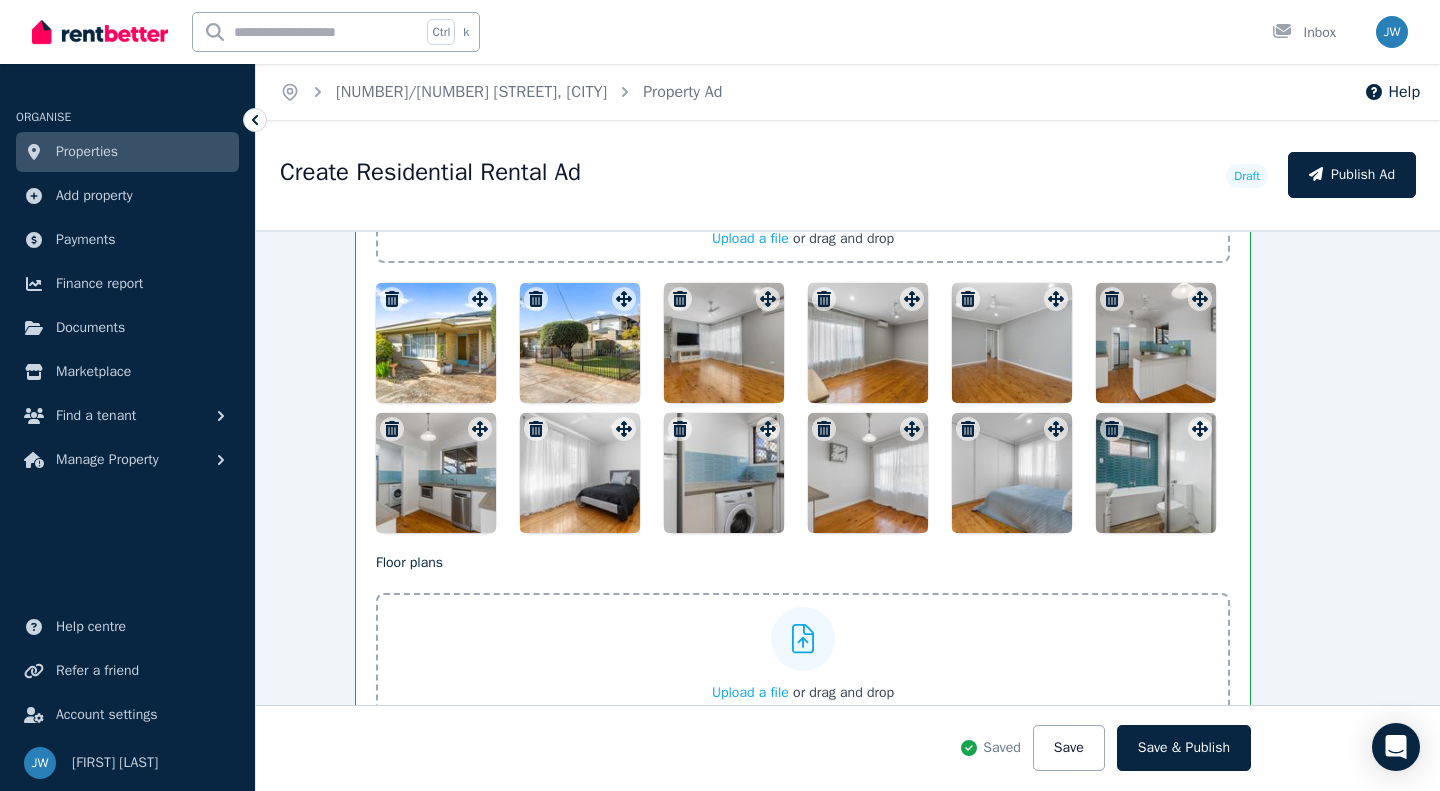 scroll, scrollTop: 2732, scrollLeft: 45, axis: both 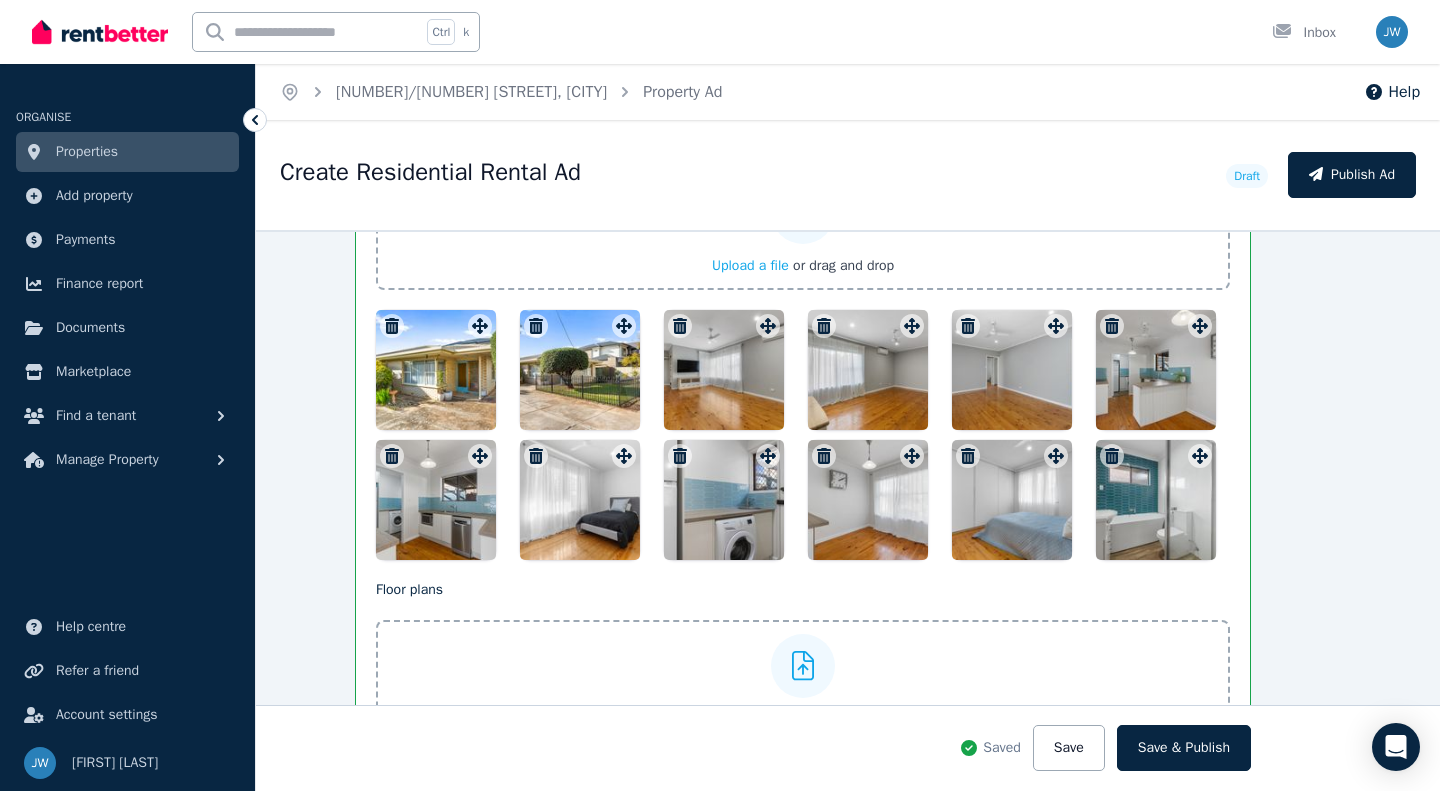 click at bounding box center (724, 500) 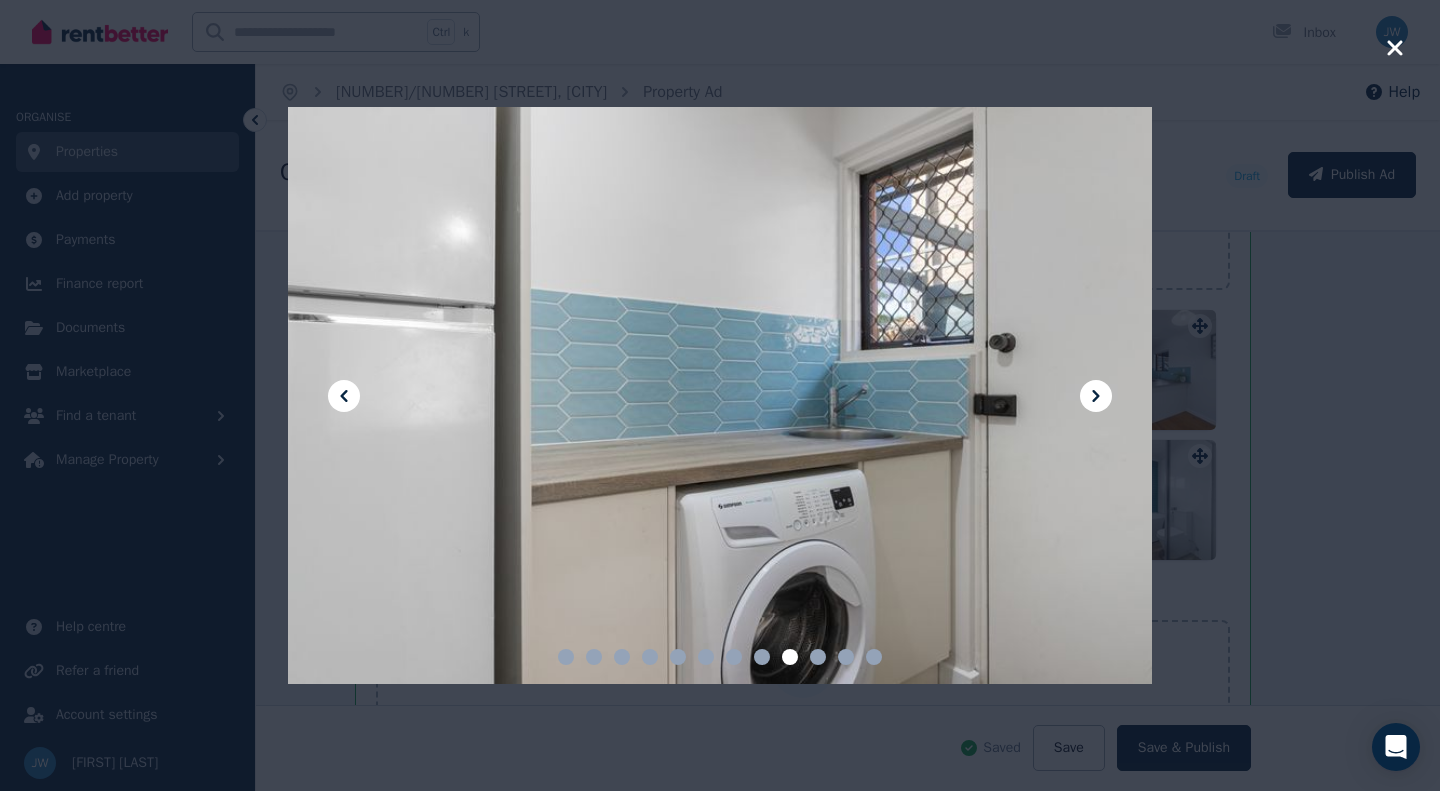 click at bounding box center (720, 395) 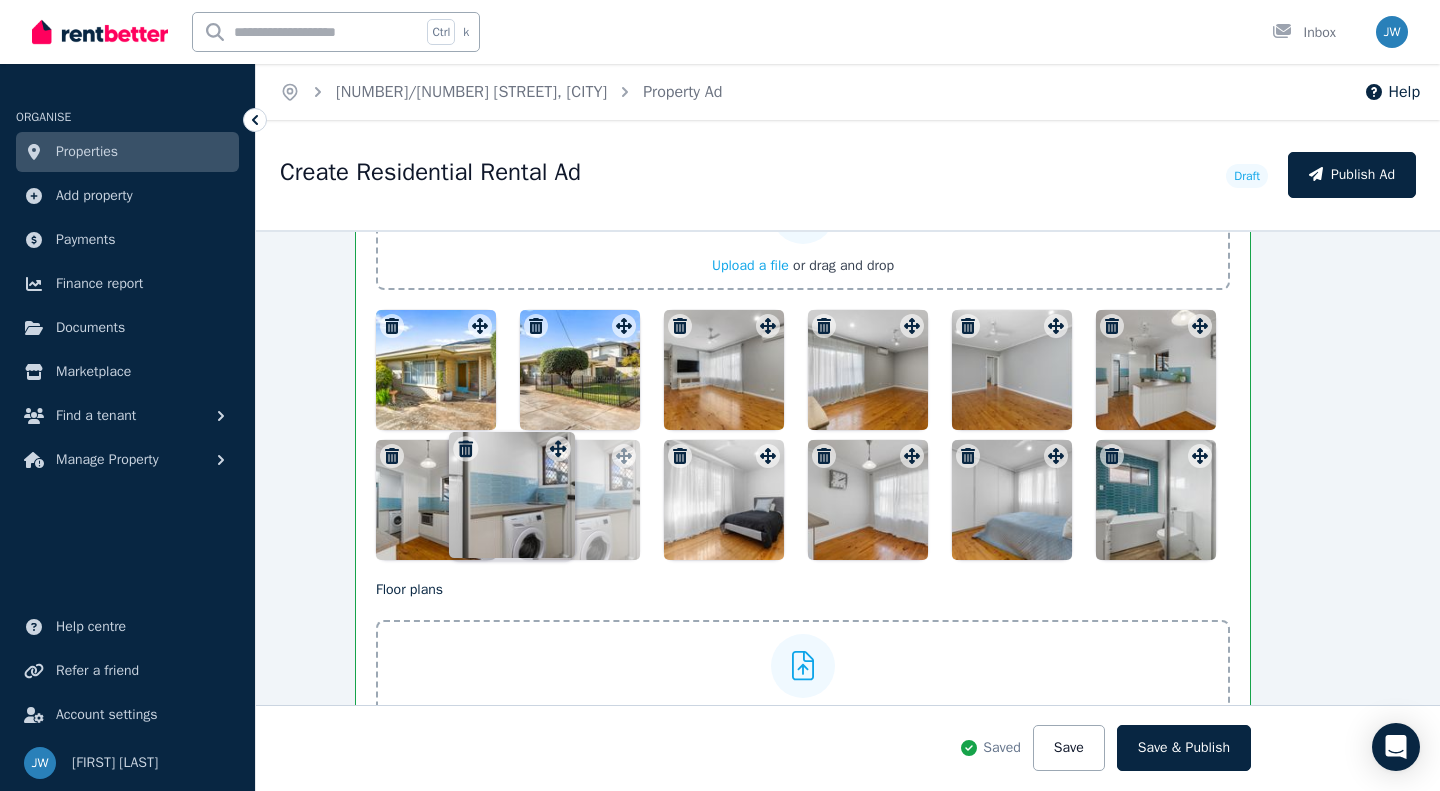 drag, startPoint x: 762, startPoint y: 453, endPoint x: 557, endPoint y: 430, distance: 206.28621 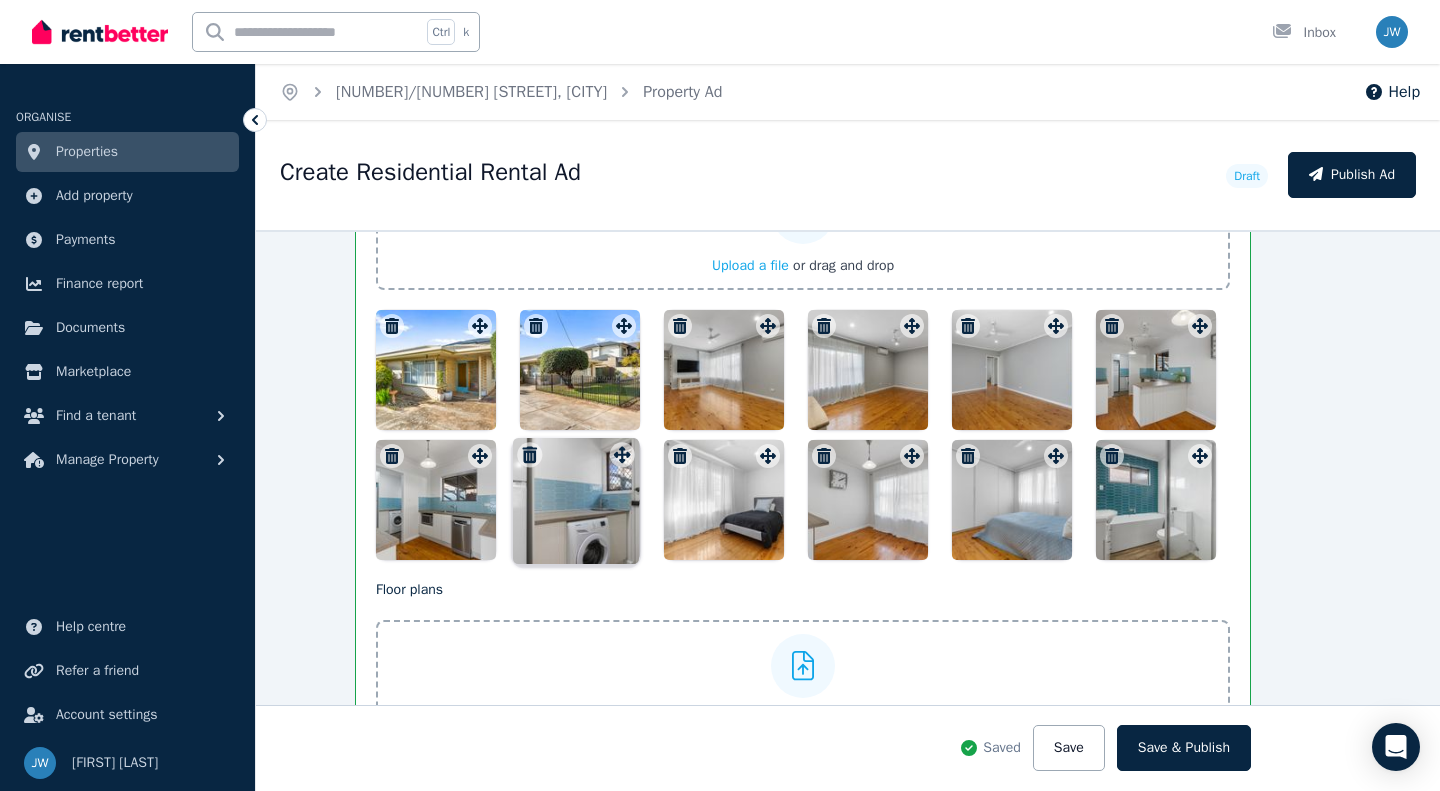 click at bounding box center [803, 435] 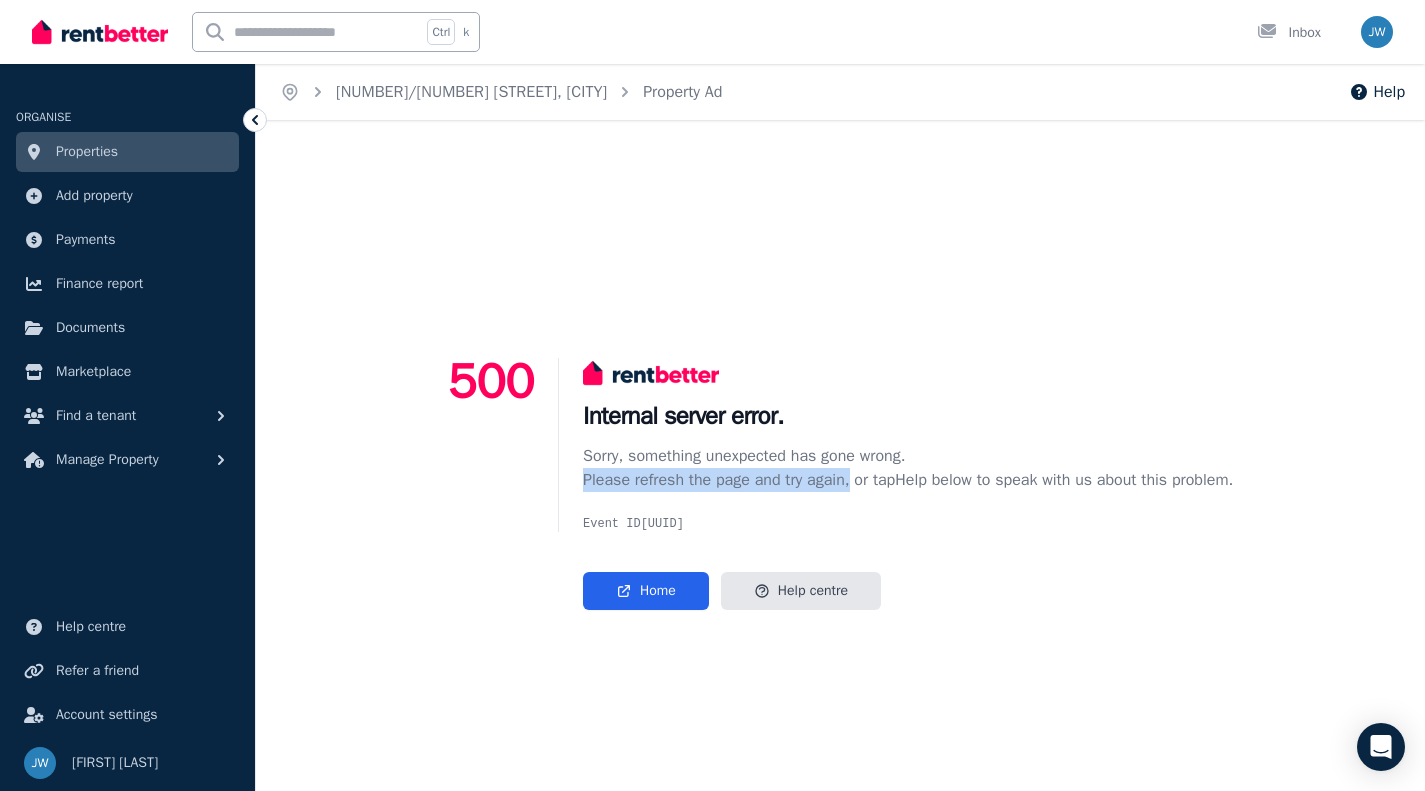 click on "Sorry, something unexpected has gone wrong. Please refresh the page and try again, or tap  Help   below to speak with us about this problem." at bounding box center (908, 468) 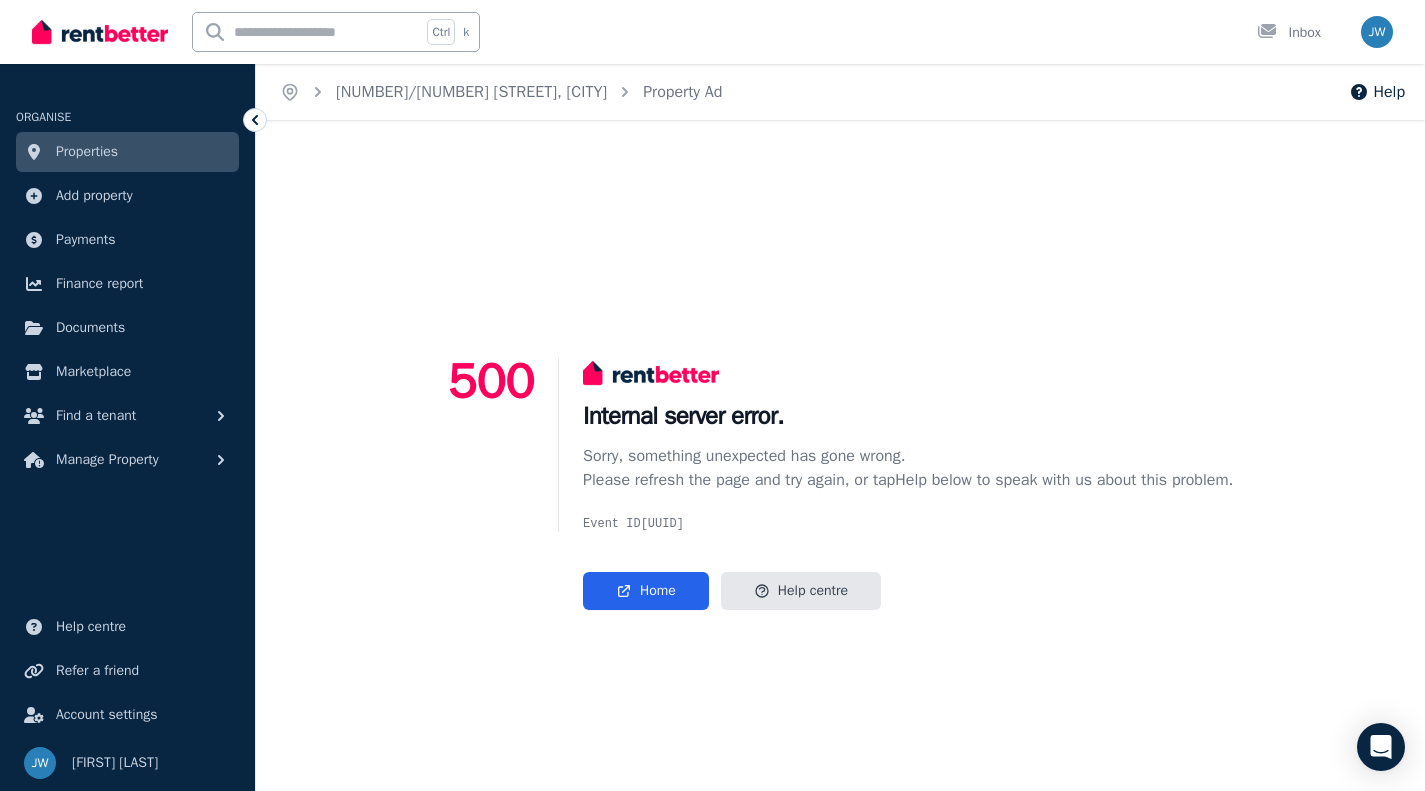 click on "500 Internal server error. Sorry, something unexpected has gone wrong. Please refresh the page and try again, or tap  Help   below to speak with us about this problem. Event ID  3aec59a378724d9a9cf3cae8126c0f90 Home Help centre" at bounding box center [840, 483] 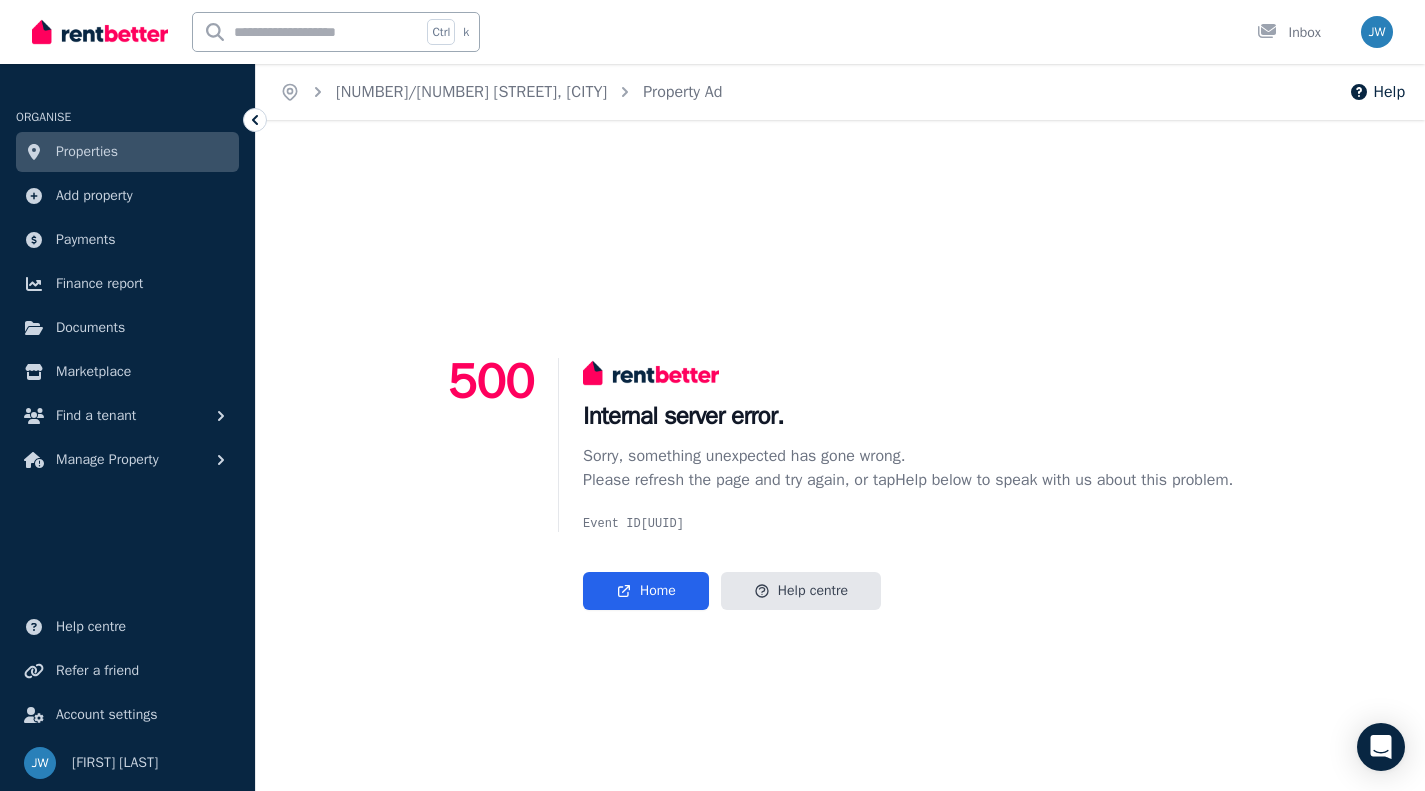 click 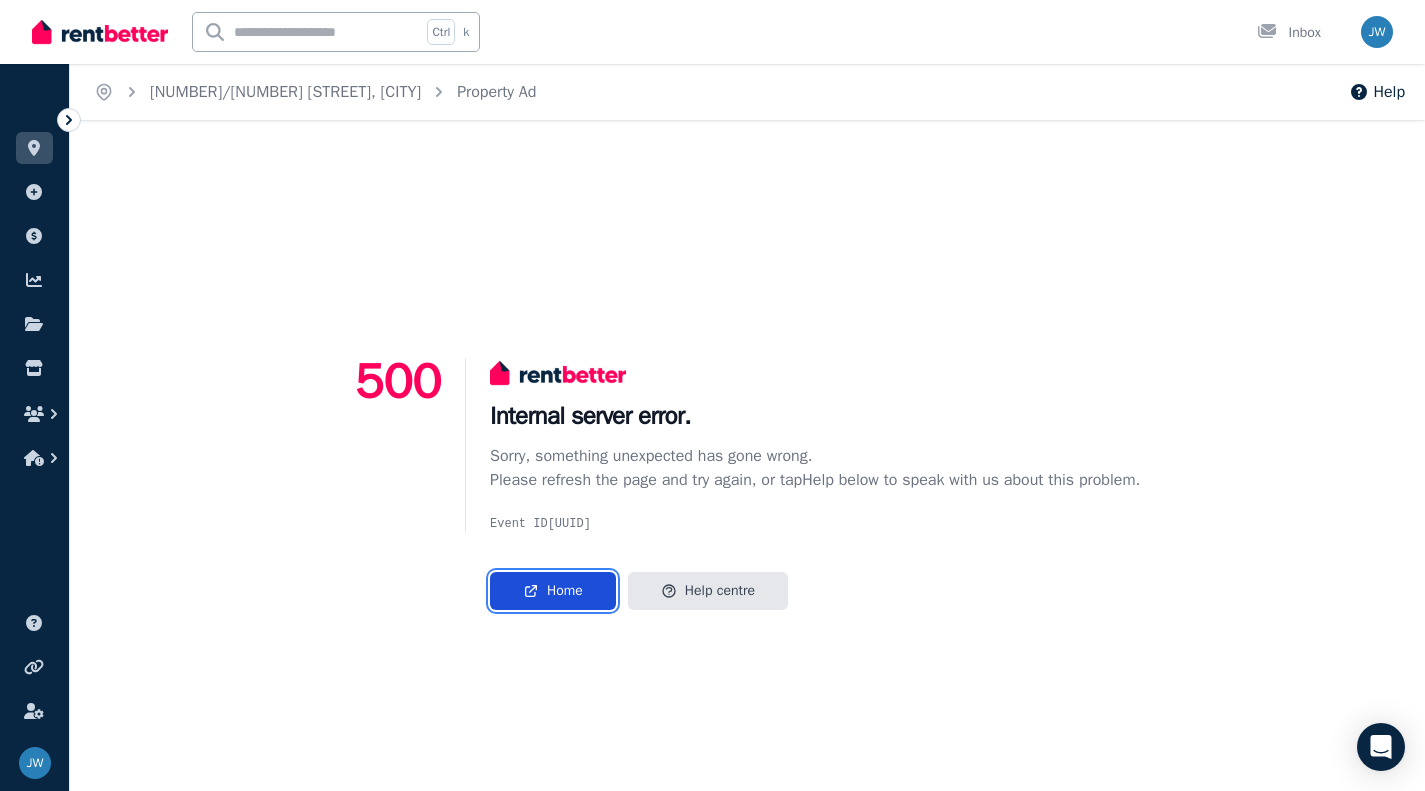 click on "Home" at bounding box center (553, 591) 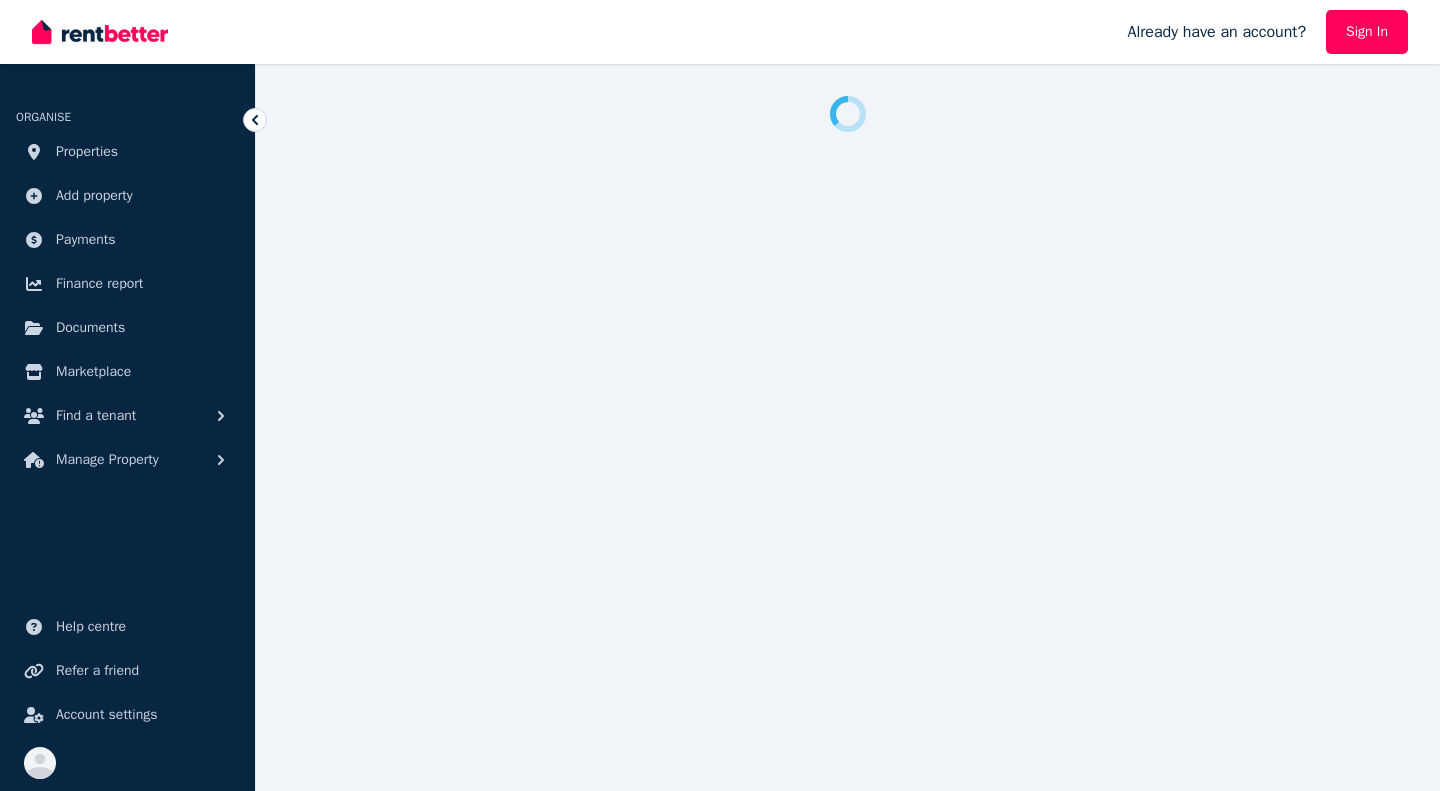 scroll, scrollTop: 0, scrollLeft: 0, axis: both 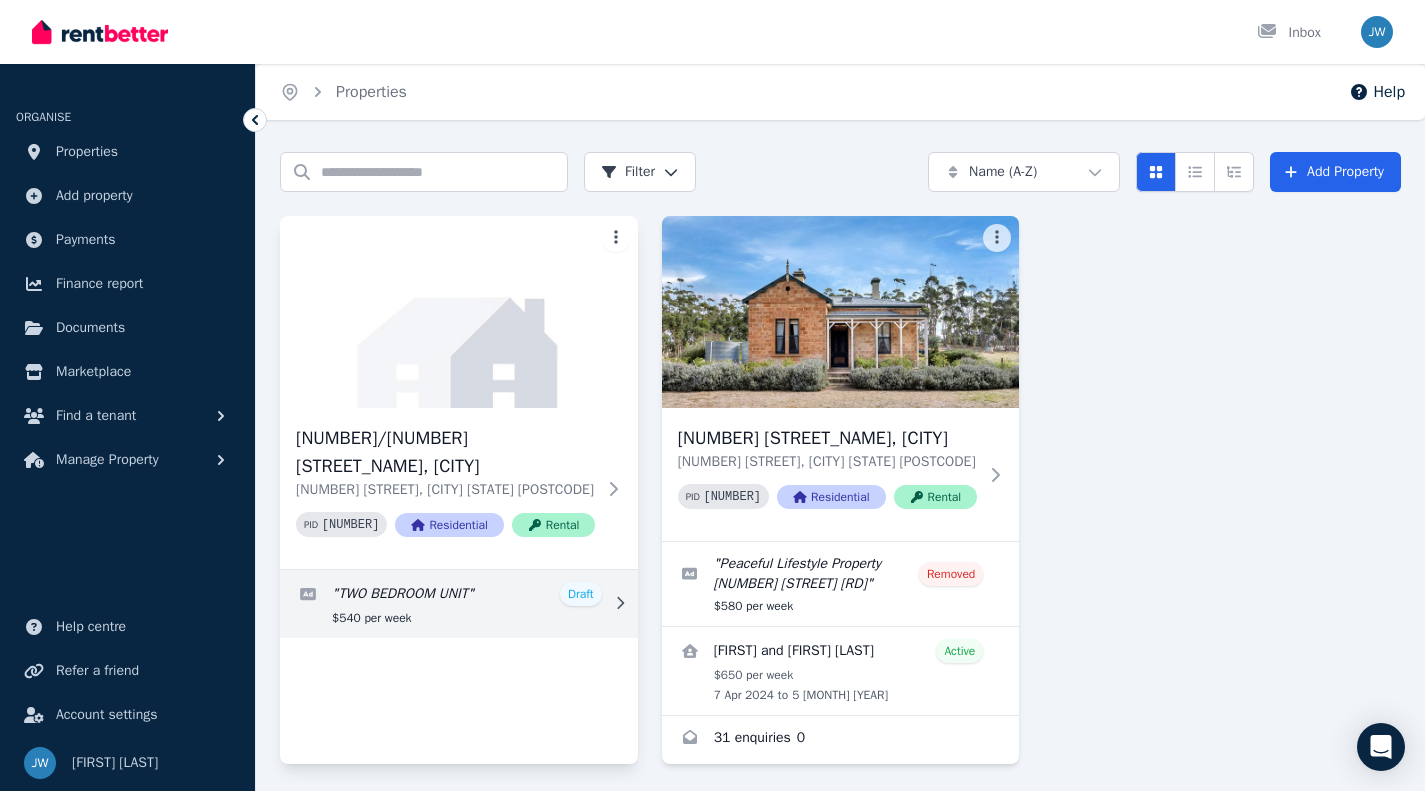click at bounding box center (459, 604) 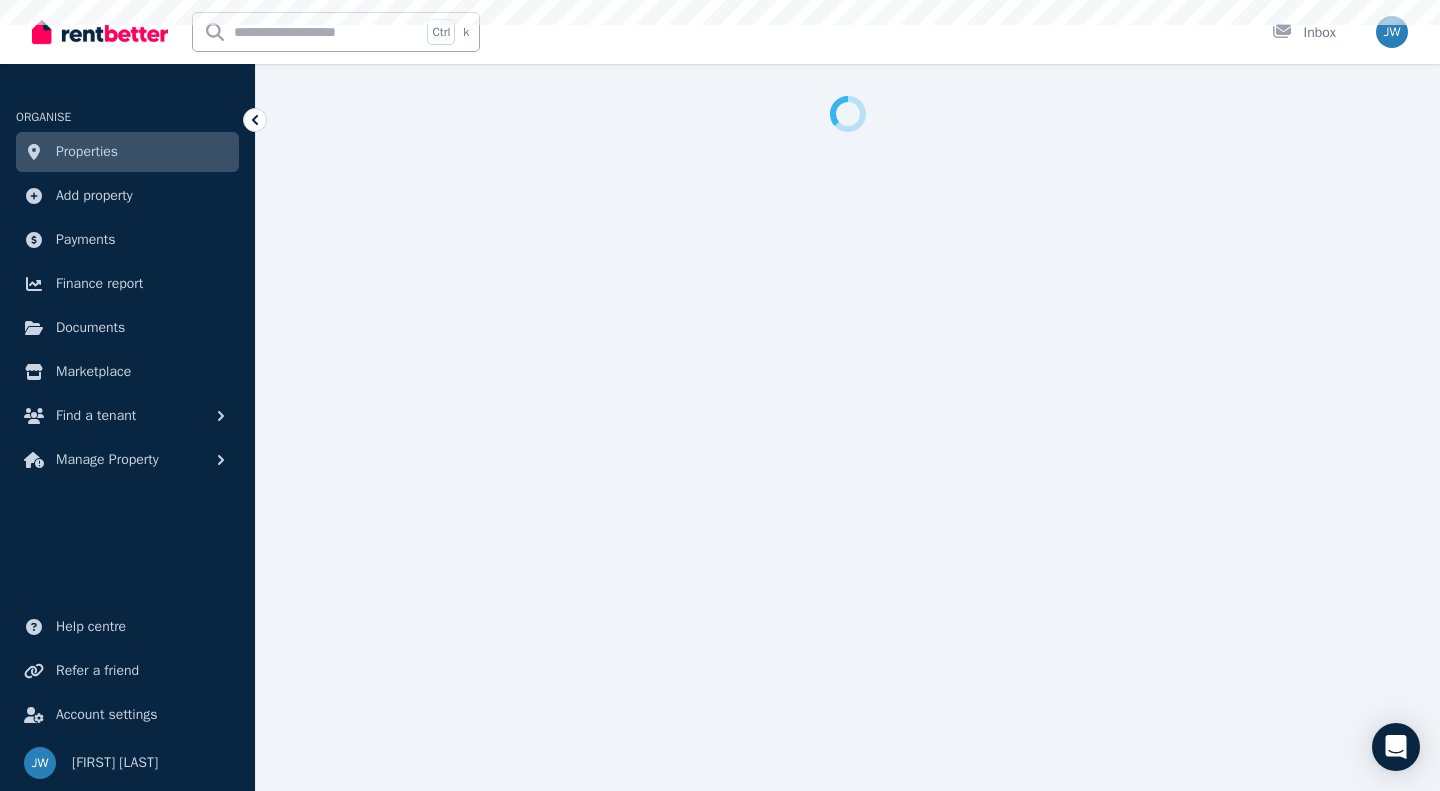 select on "**" 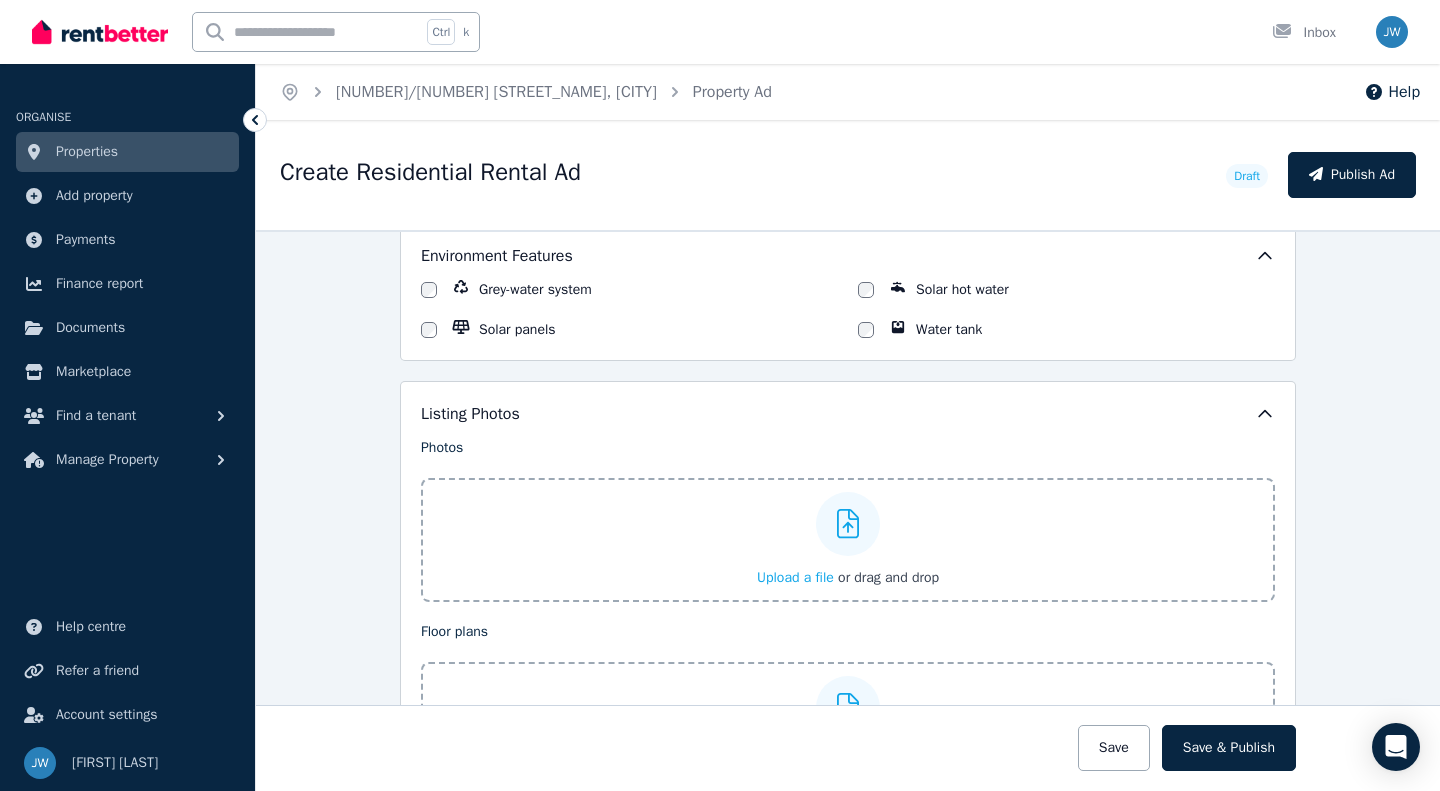 scroll, scrollTop: 2240, scrollLeft: 0, axis: vertical 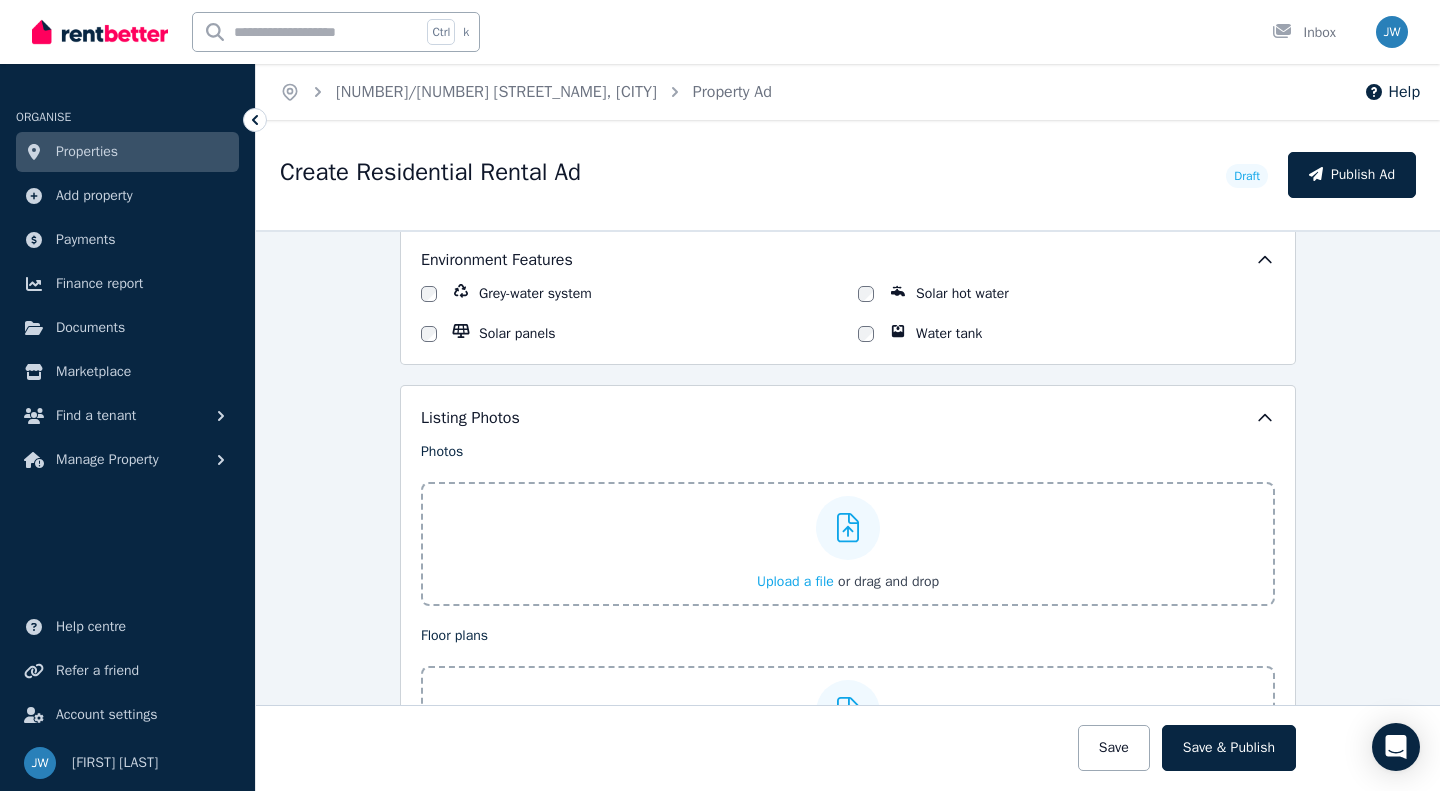 click on "Upload a file" at bounding box center (795, 581) 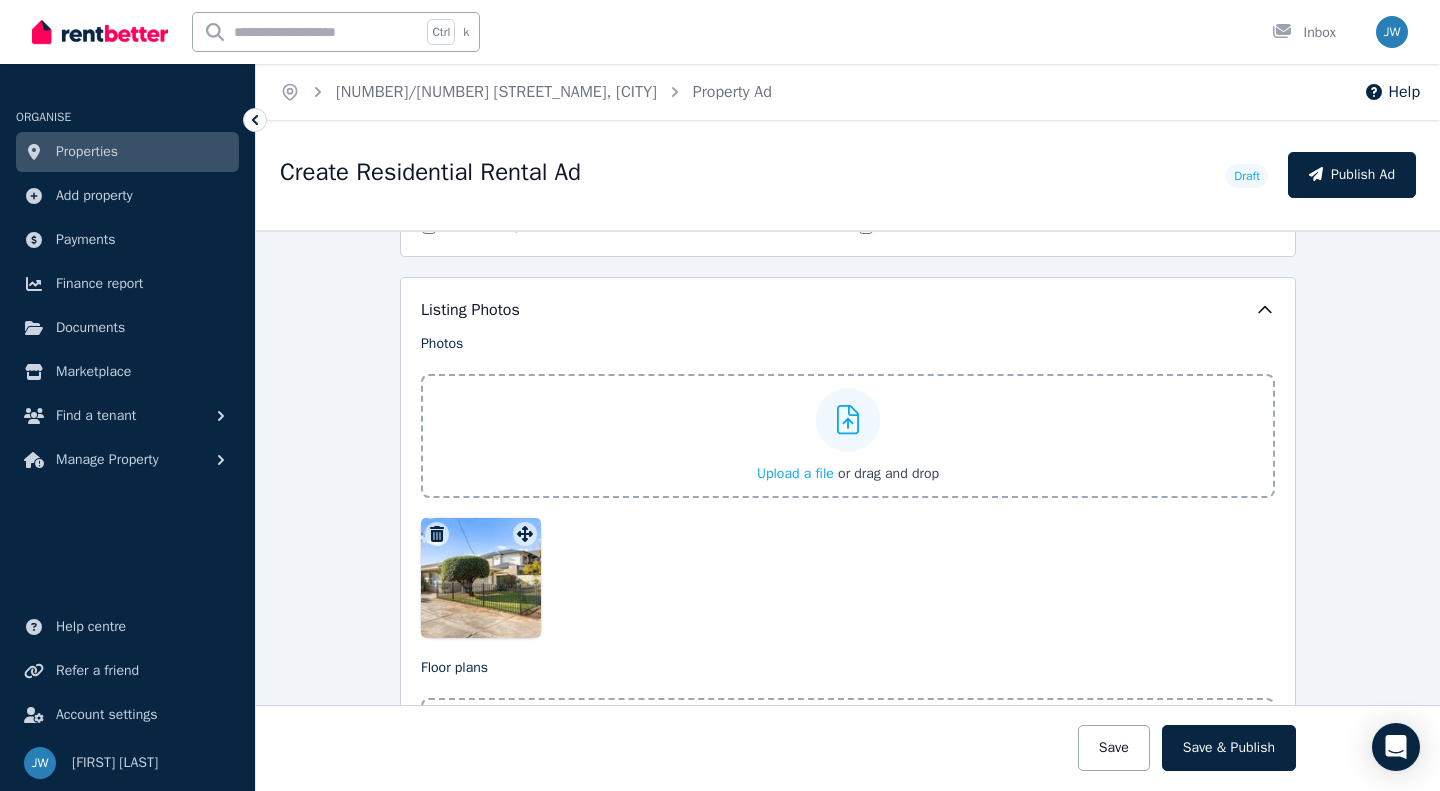 scroll, scrollTop: 2384, scrollLeft: 0, axis: vertical 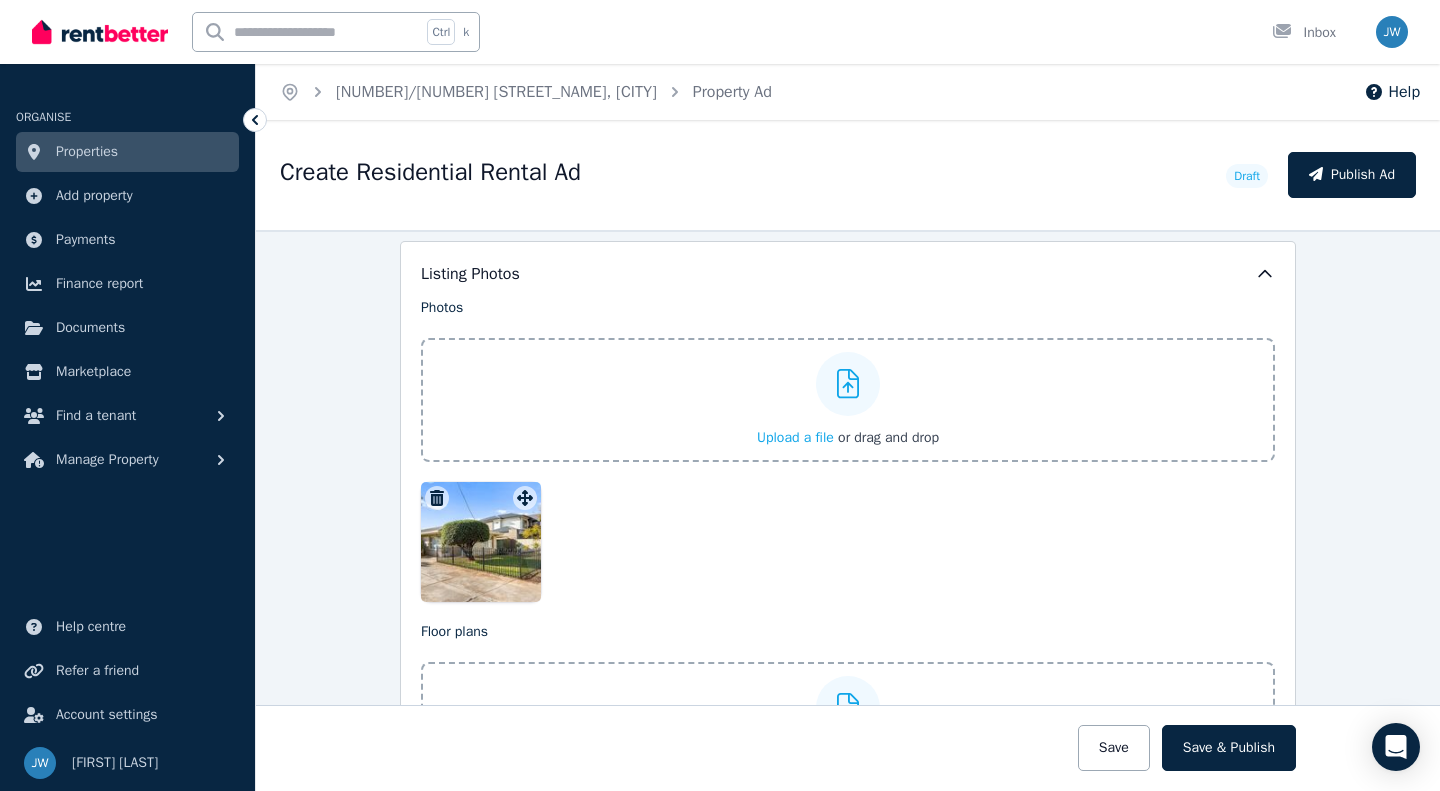 click on "Upload a file" at bounding box center (795, 437) 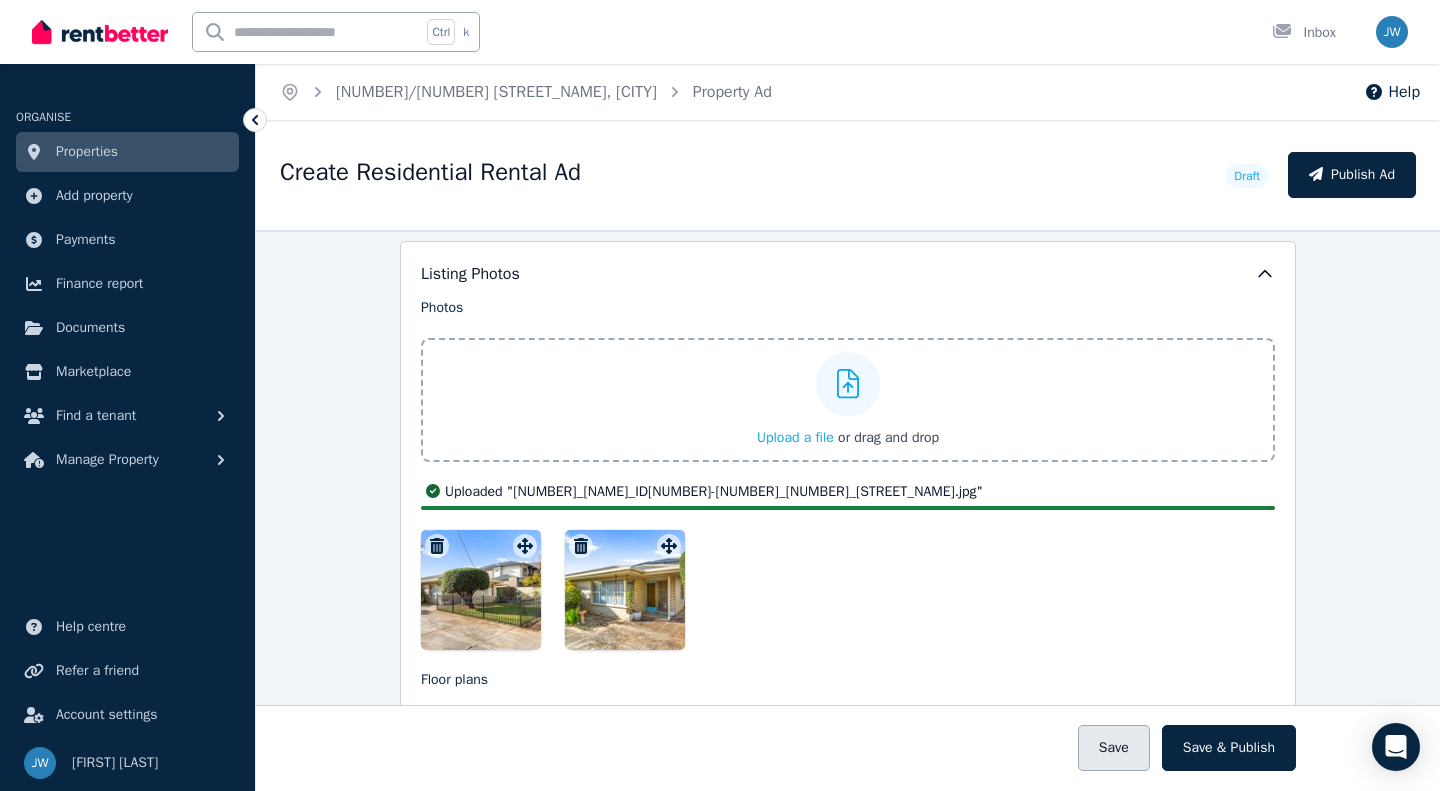 click on "Save" at bounding box center (1114, 748) 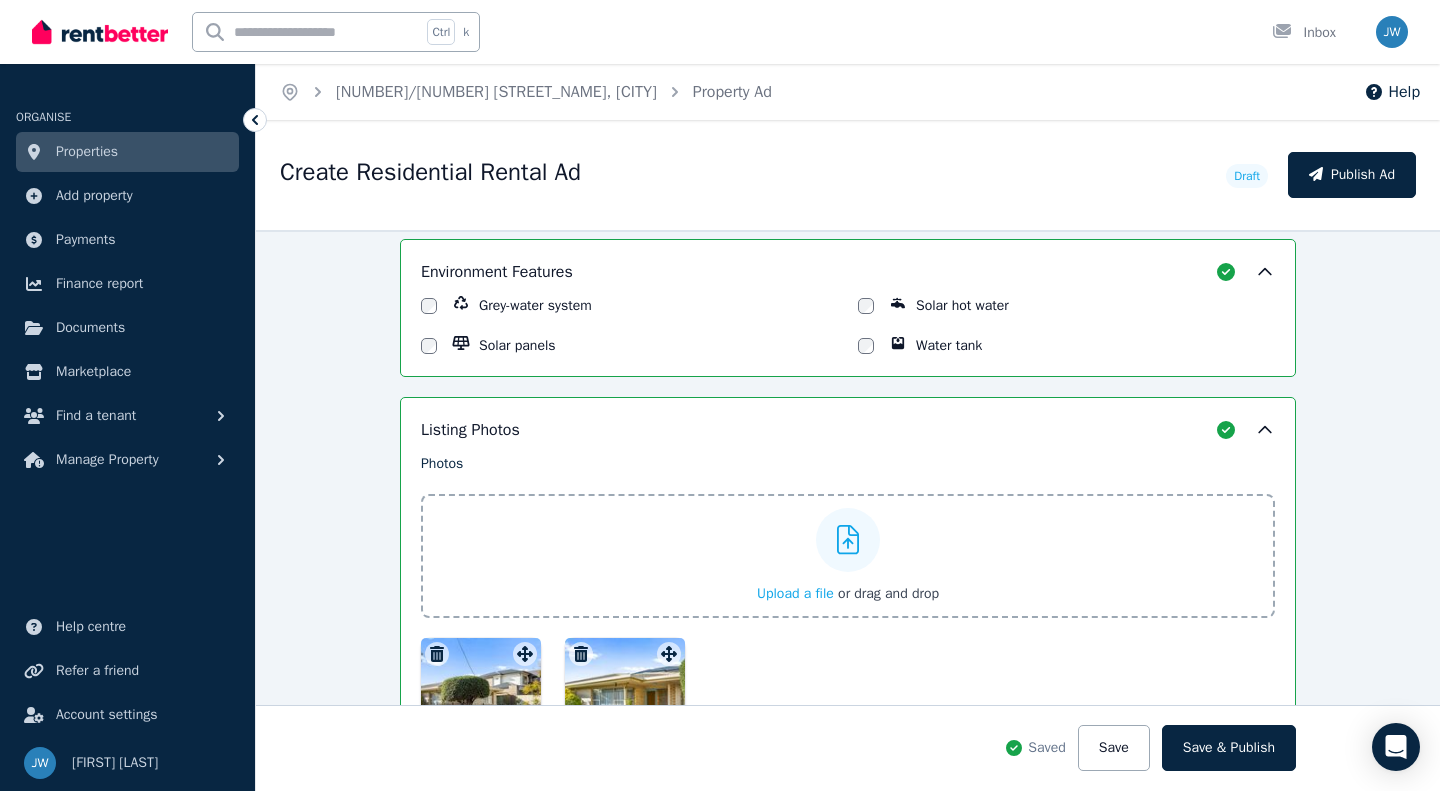 click on "Upload a file" at bounding box center (795, 593) 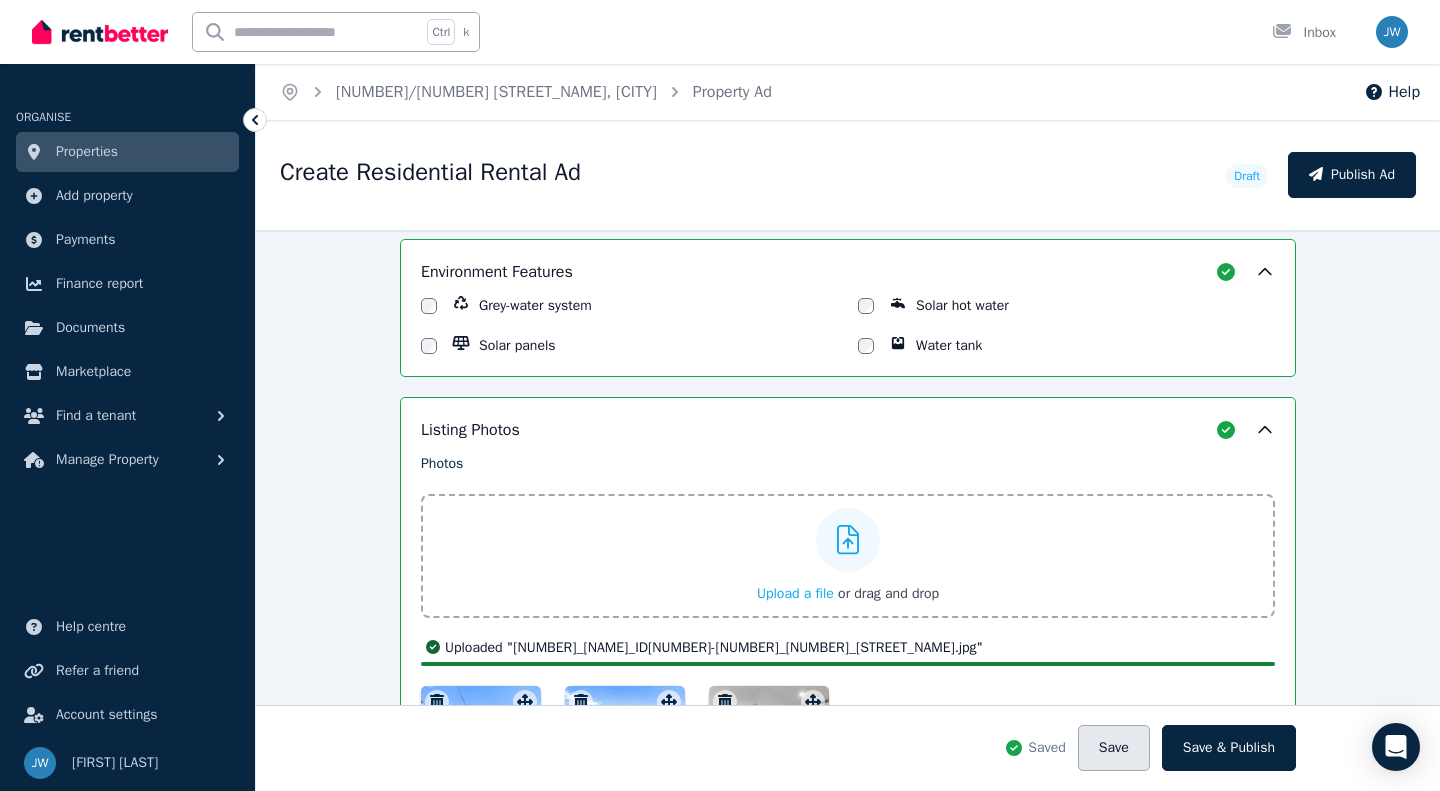 click on "Save" at bounding box center (1114, 748) 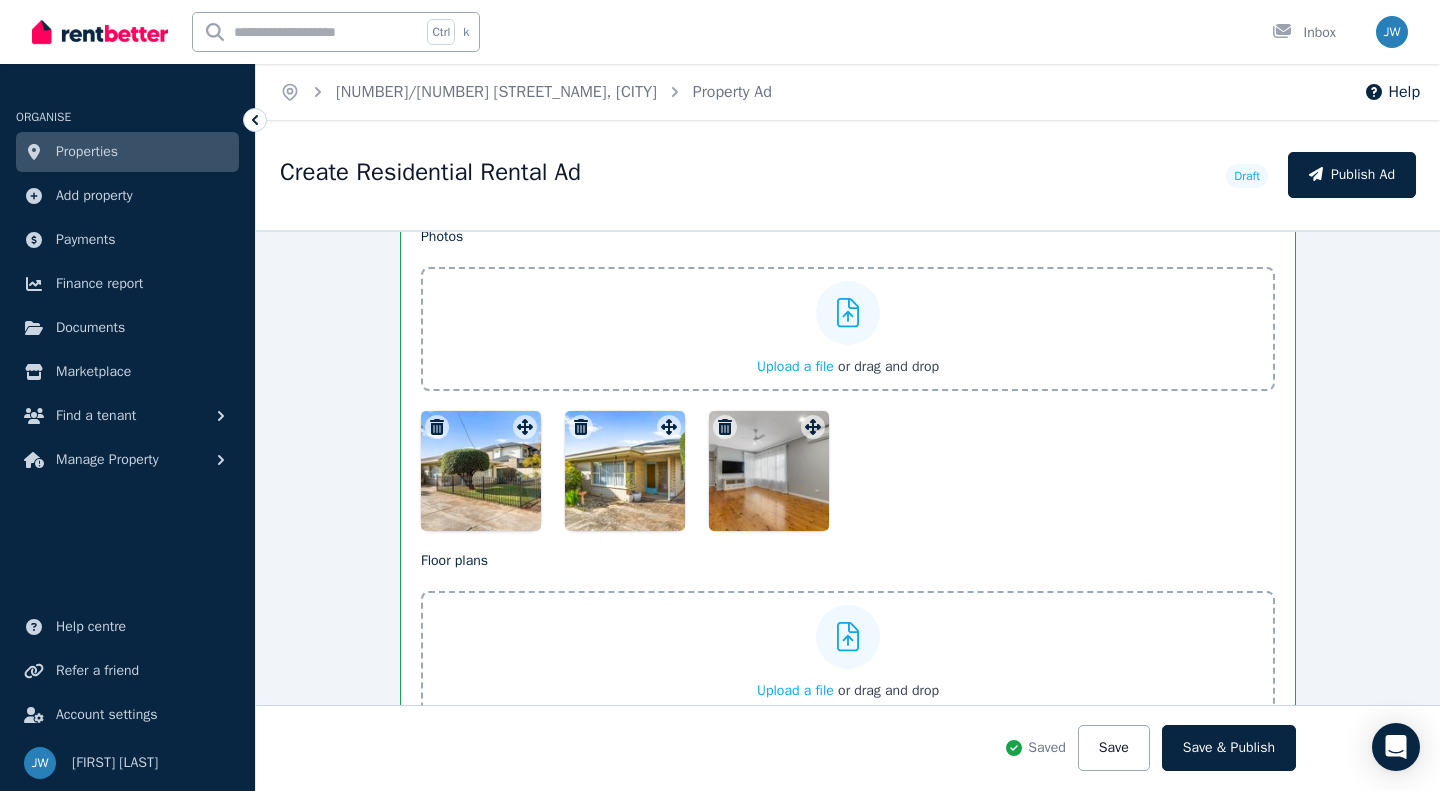 scroll, scrollTop: 2622, scrollLeft: 0, axis: vertical 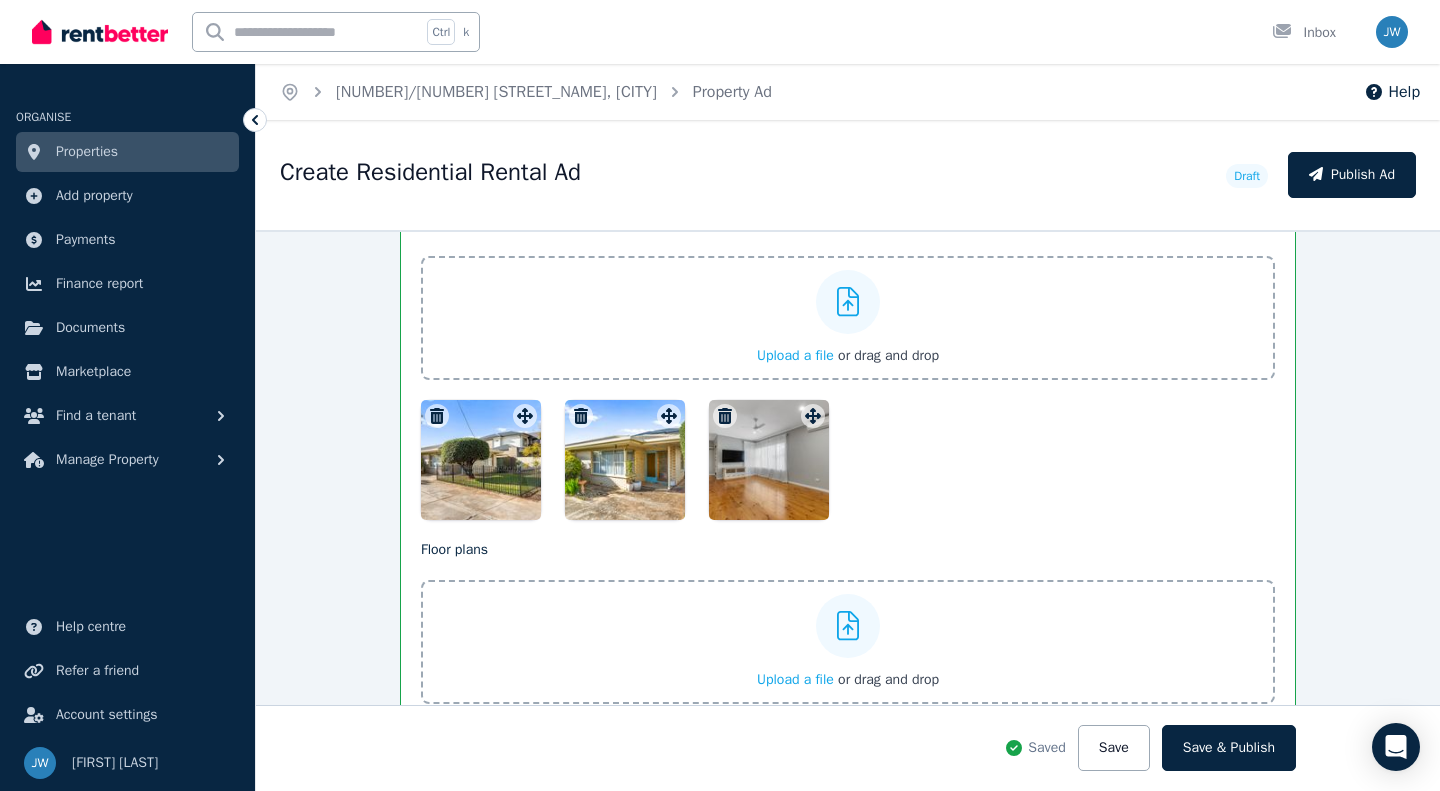 click on "Upload a file" at bounding box center [795, 355] 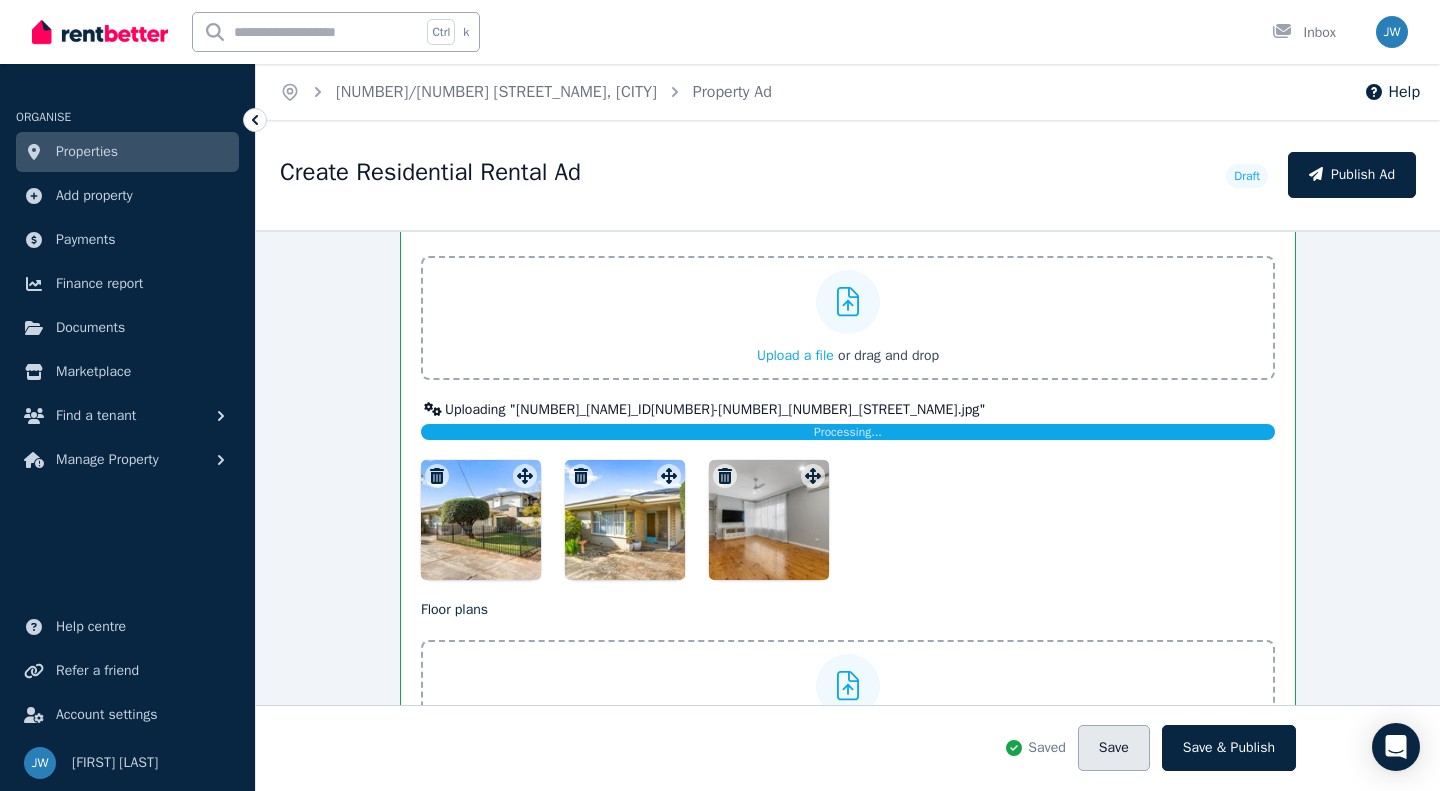 click on "Save" at bounding box center (1114, 748) 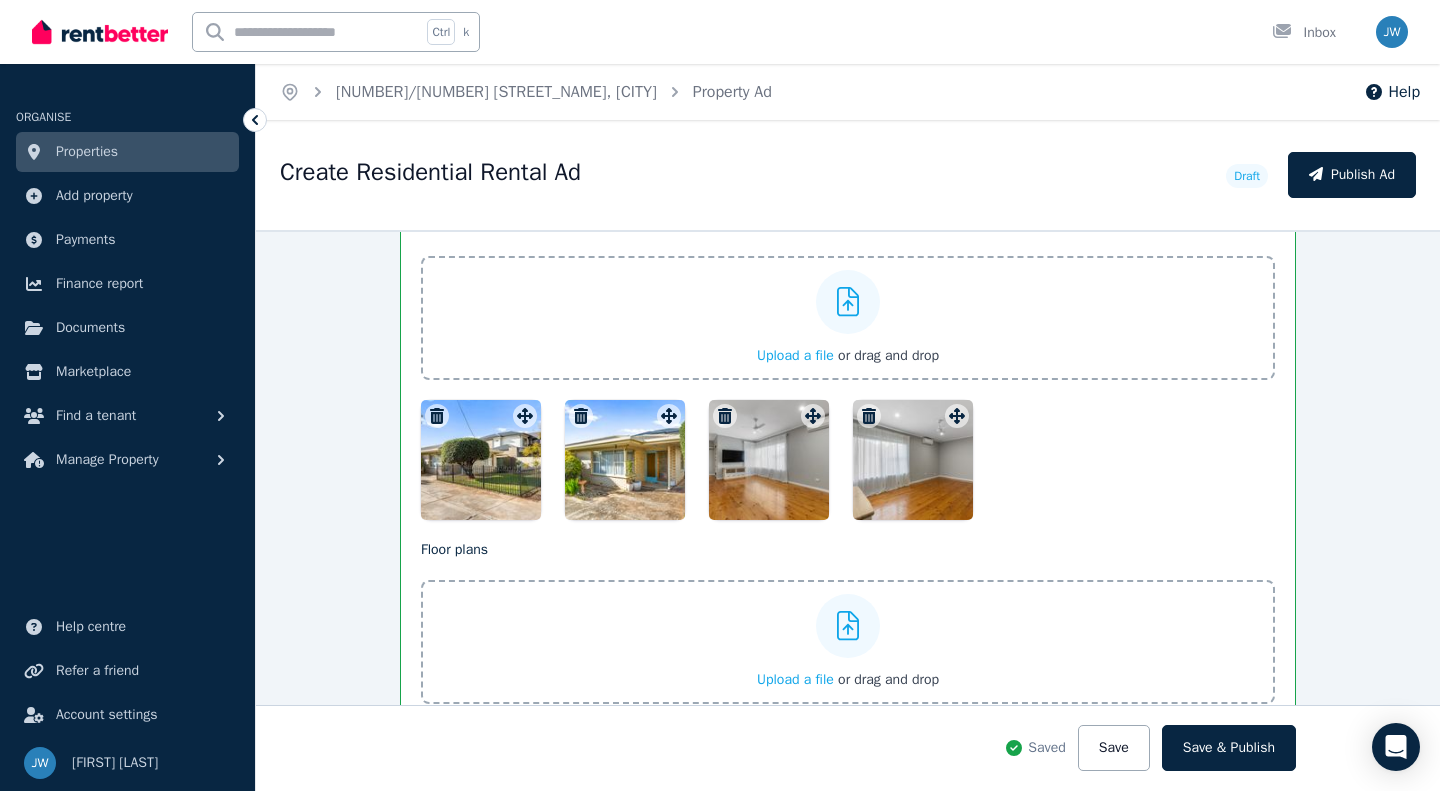 click on "Upload a file" at bounding box center [795, 679] 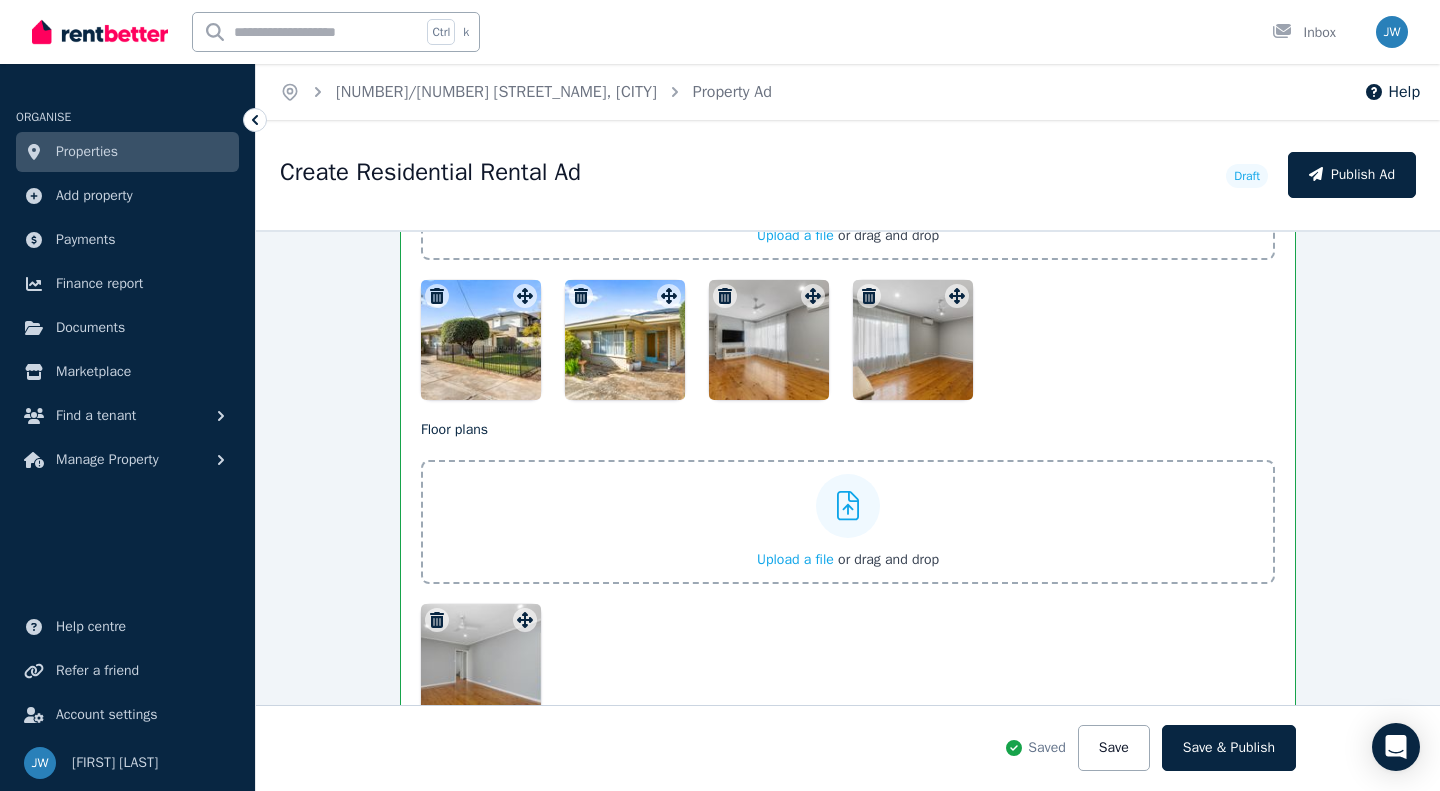 scroll, scrollTop: 2782, scrollLeft: 0, axis: vertical 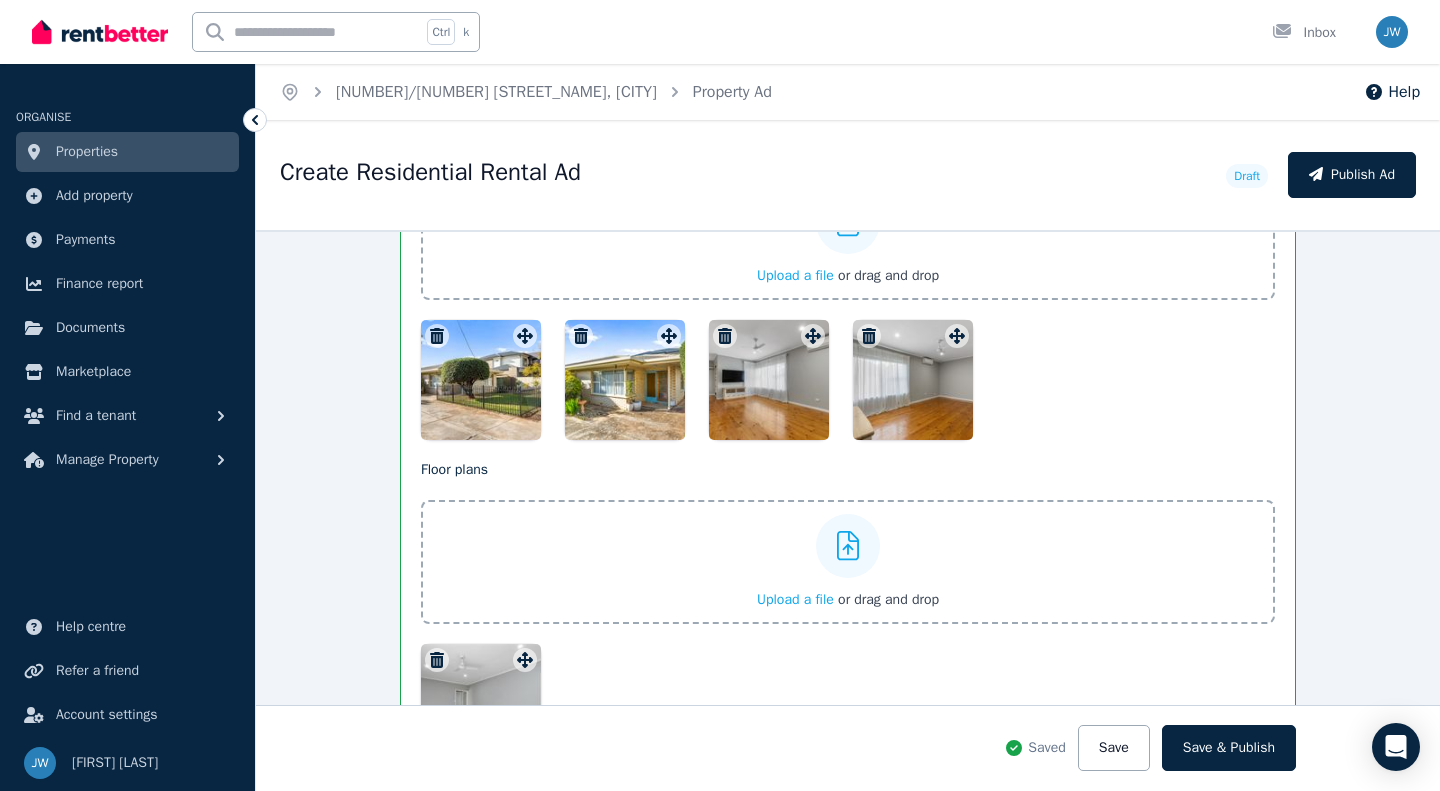 click on "Upload a file" at bounding box center (795, 275) 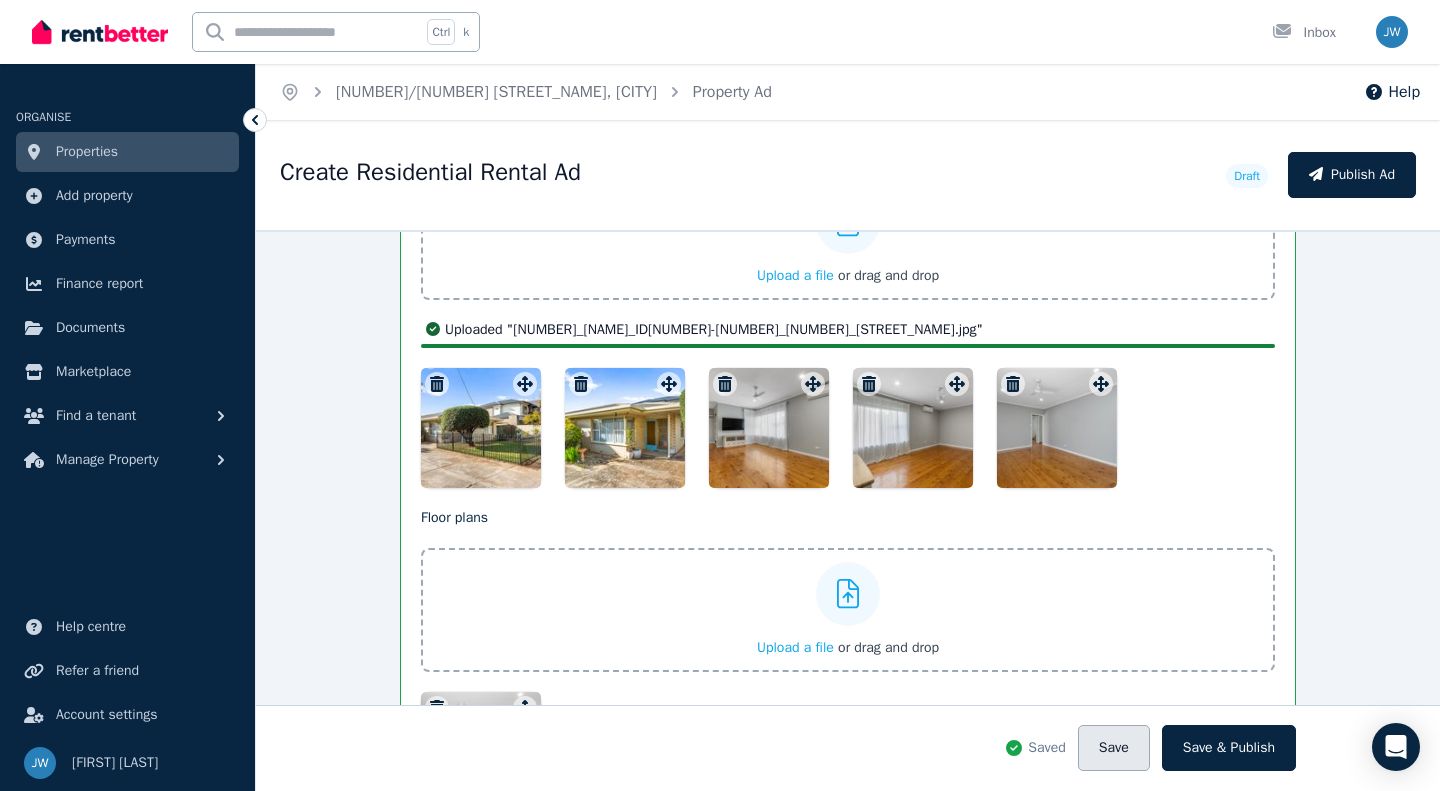 click on "Save" at bounding box center [1114, 748] 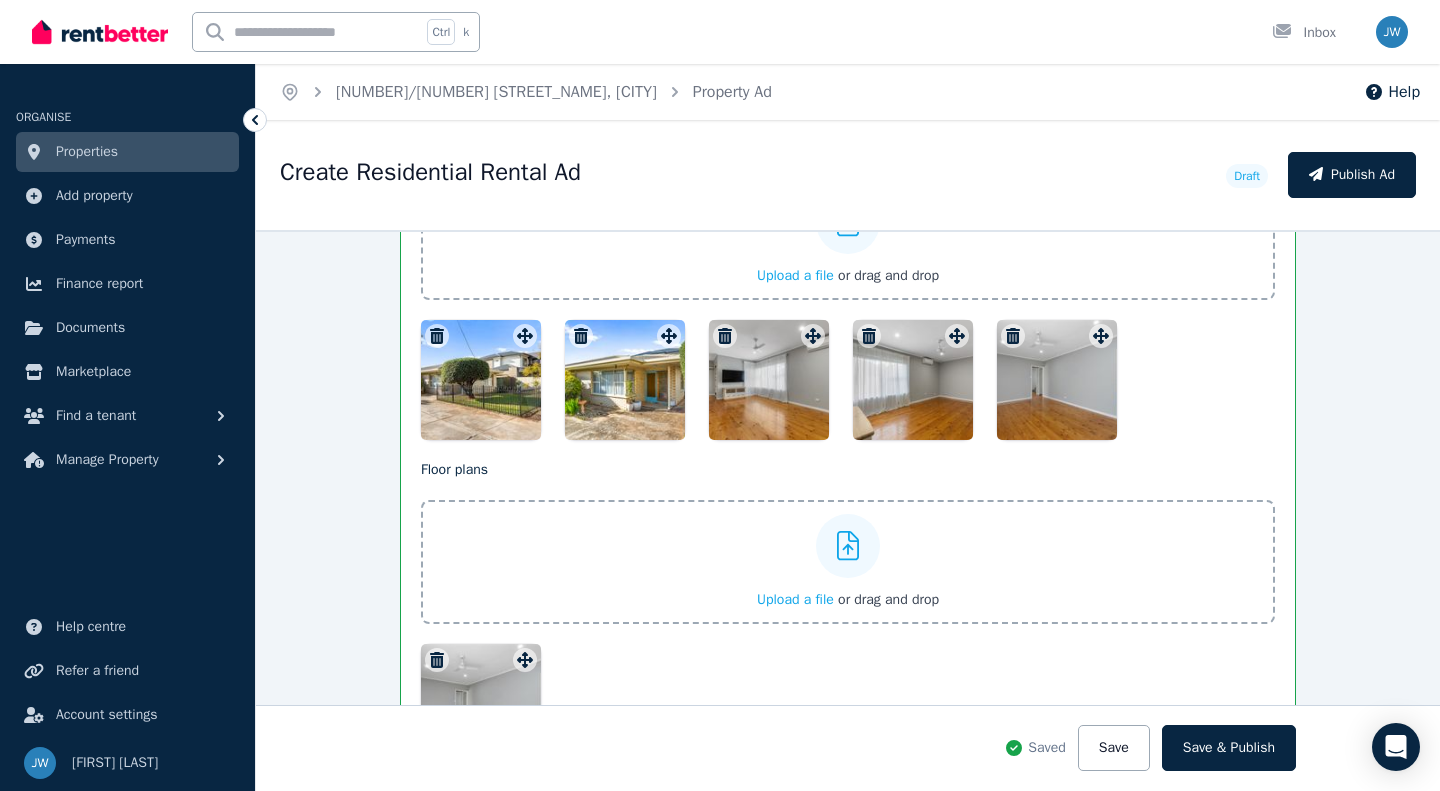 click on "Upload a file" at bounding box center [795, 275] 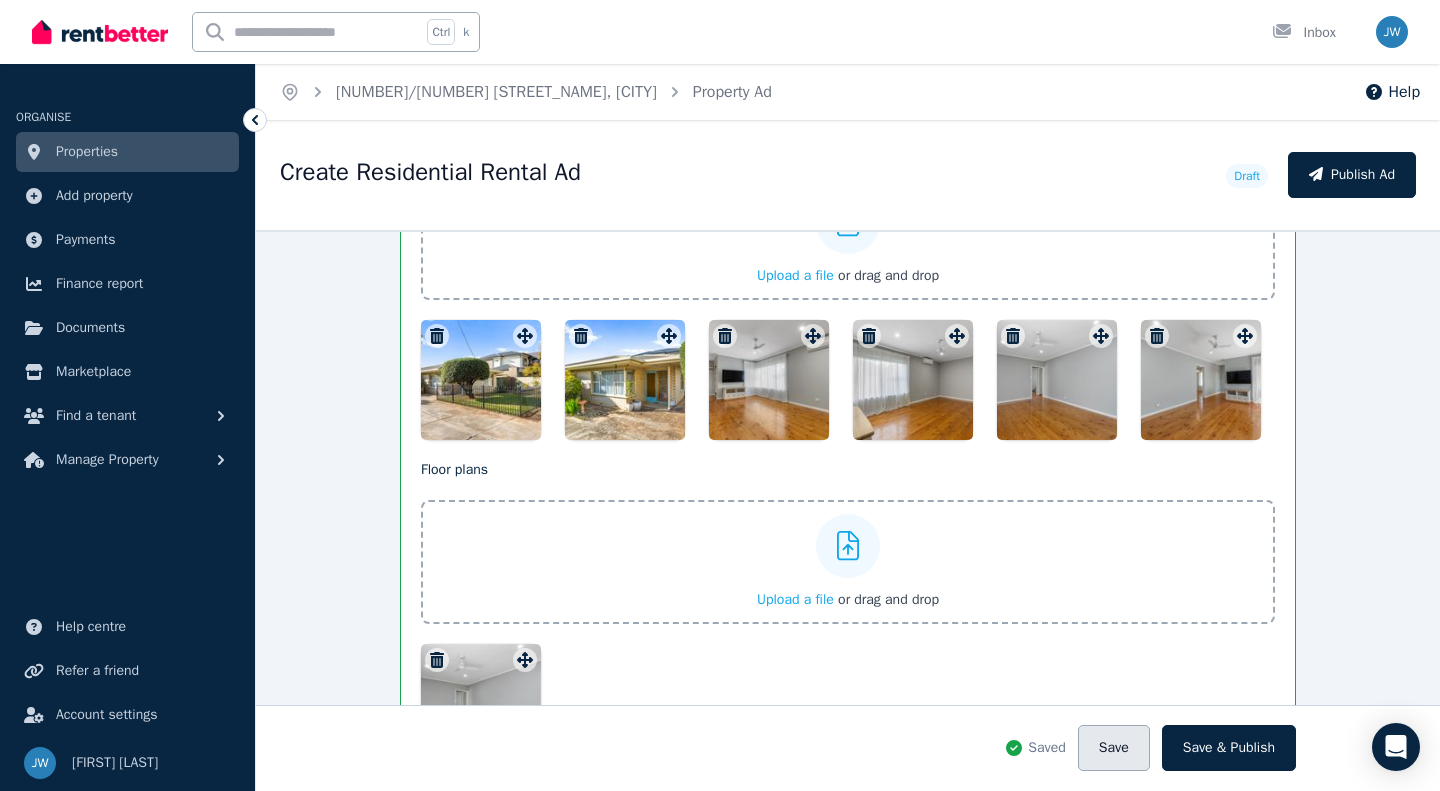 click on "Save" at bounding box center [1114, 748] 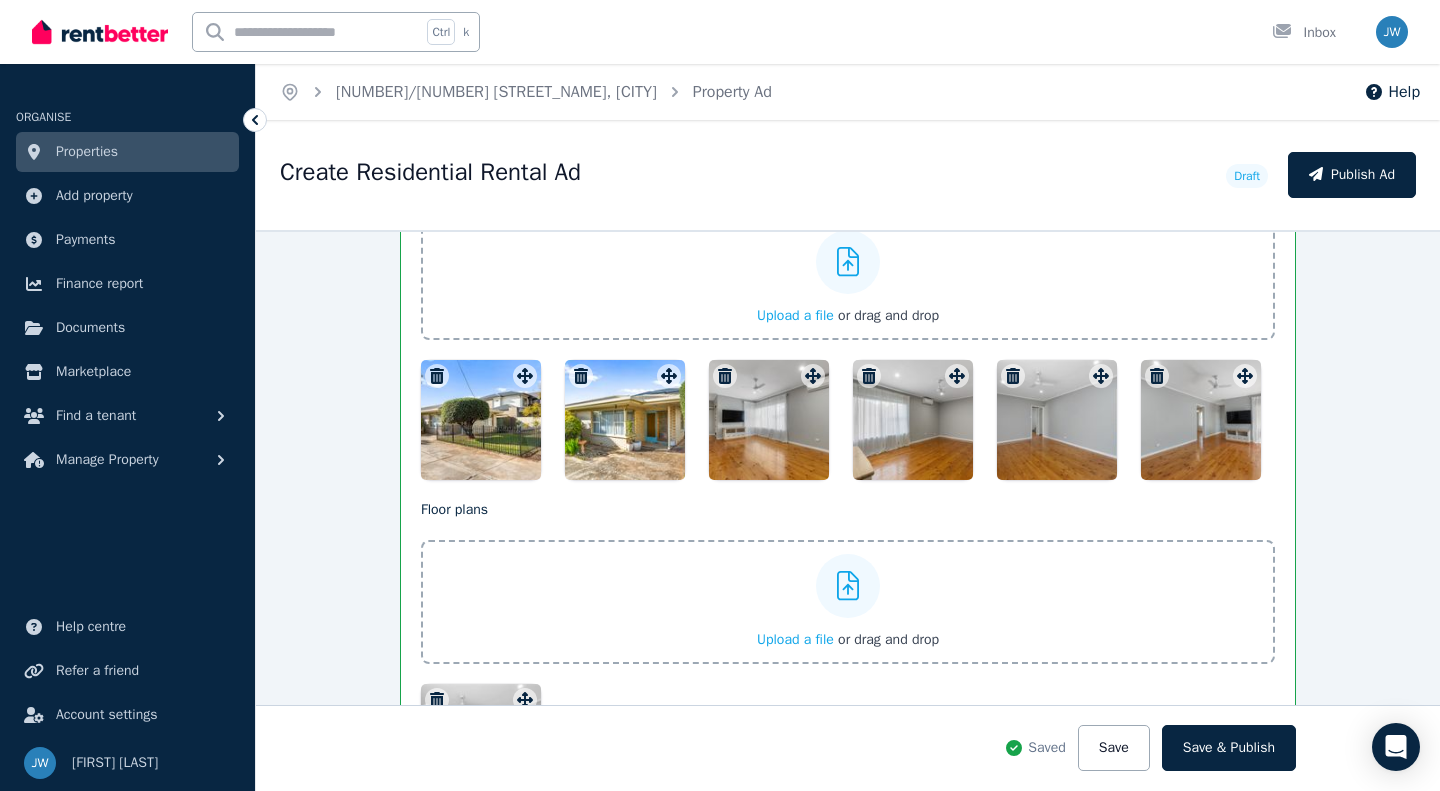 scroll, scrollTop: 2622, scrollLeft: 0, axis: vertical 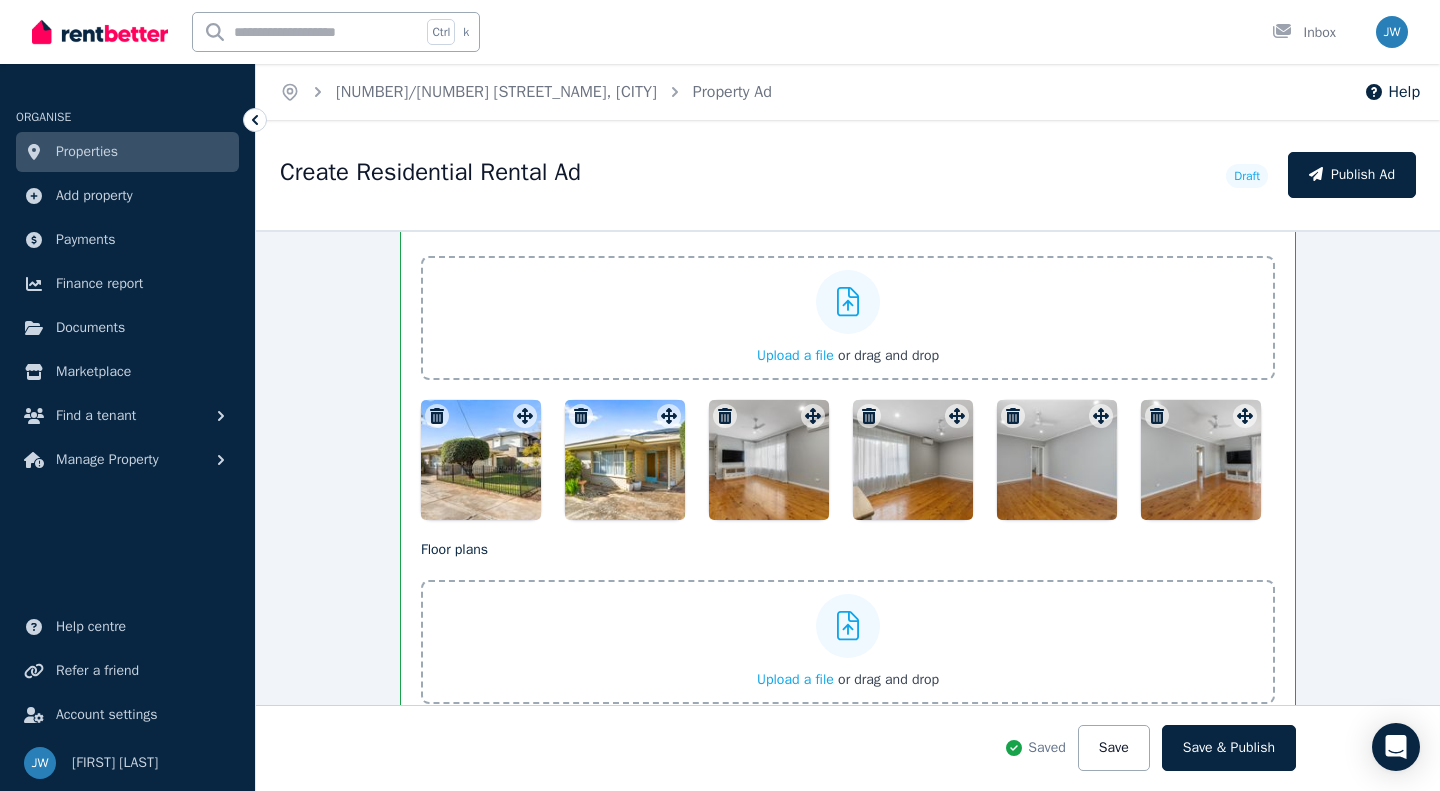 click on "Upload a file" at bounding box center (795, 355) 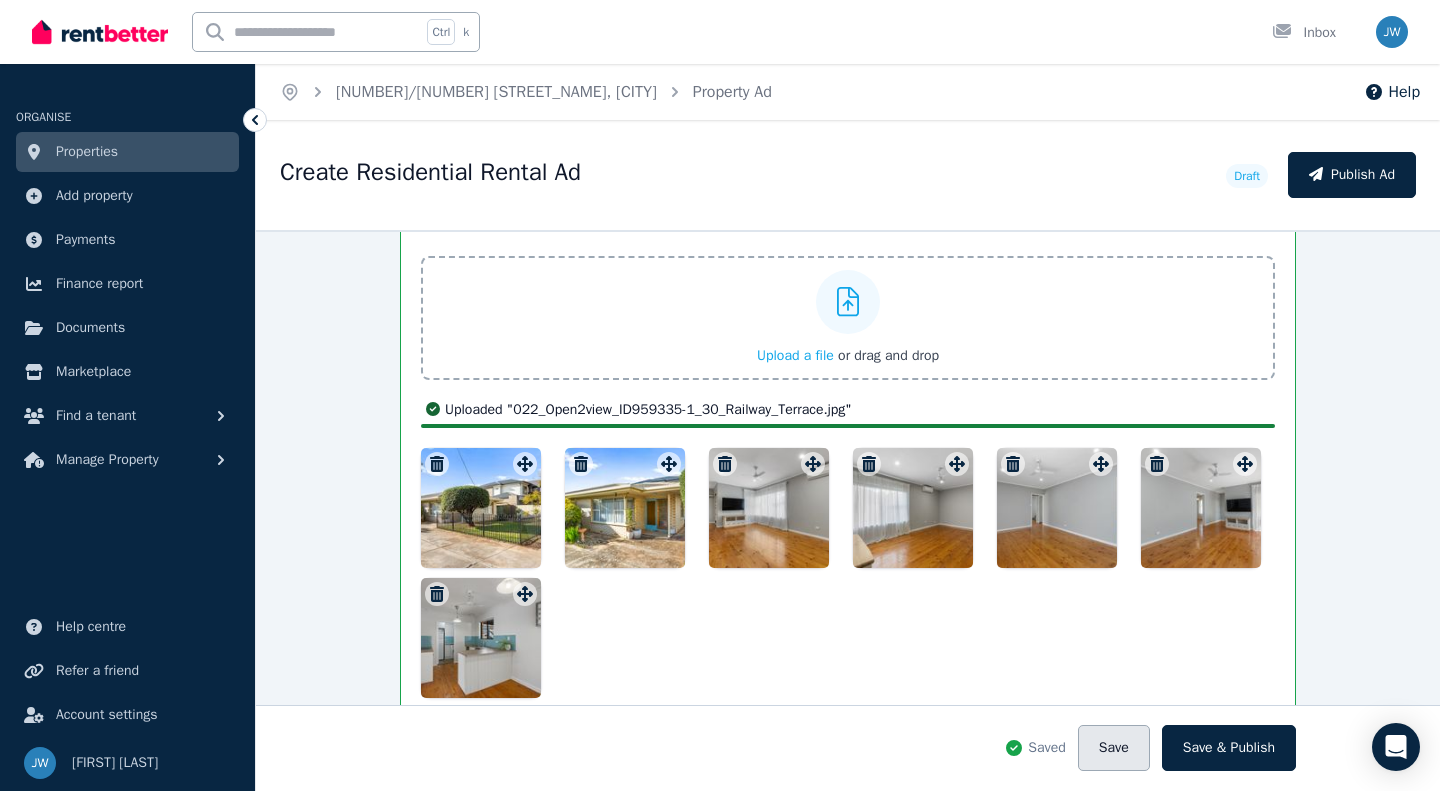 click on "Save" at bounding box center [1114, 748] 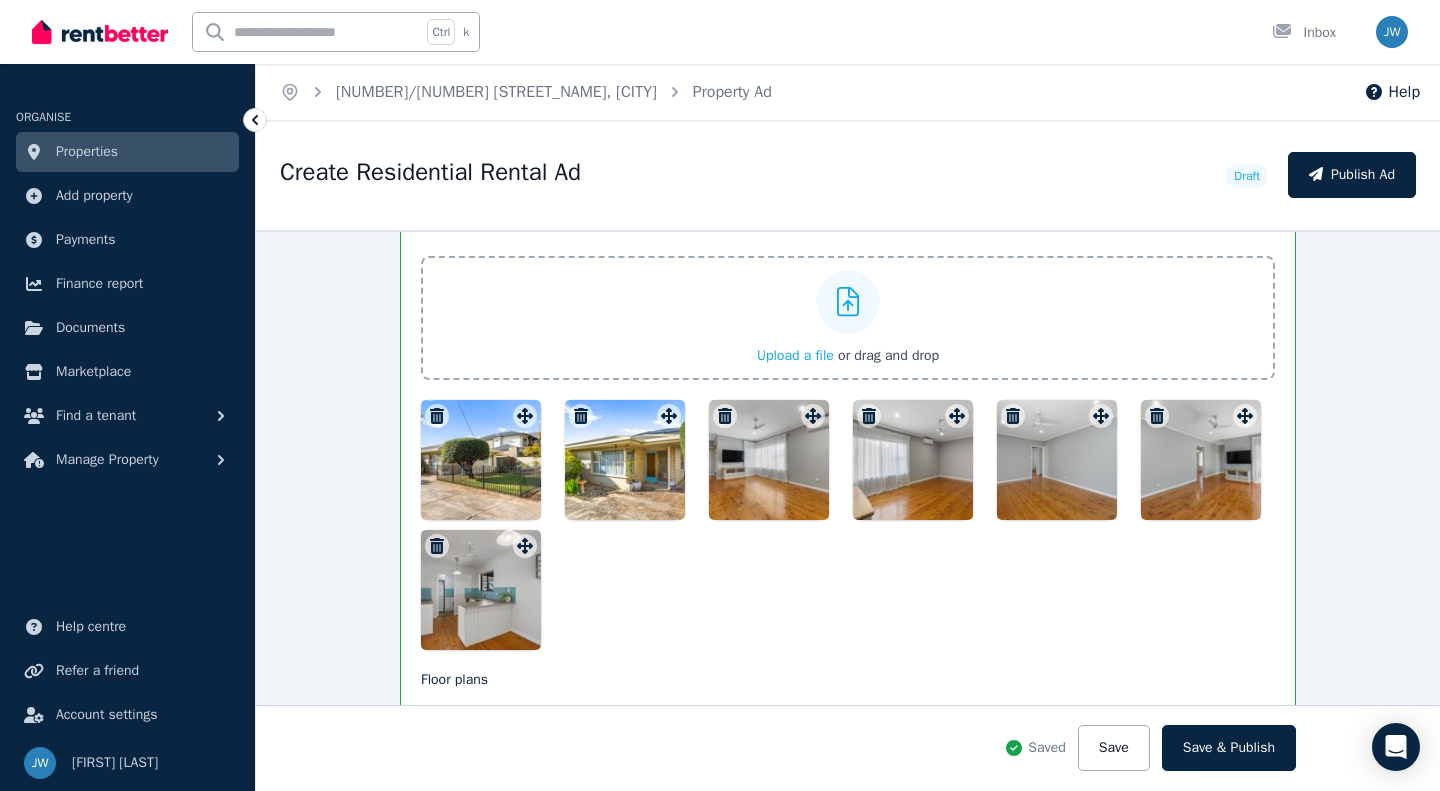 click on "Upload a file" at bounding box center (795, 355) 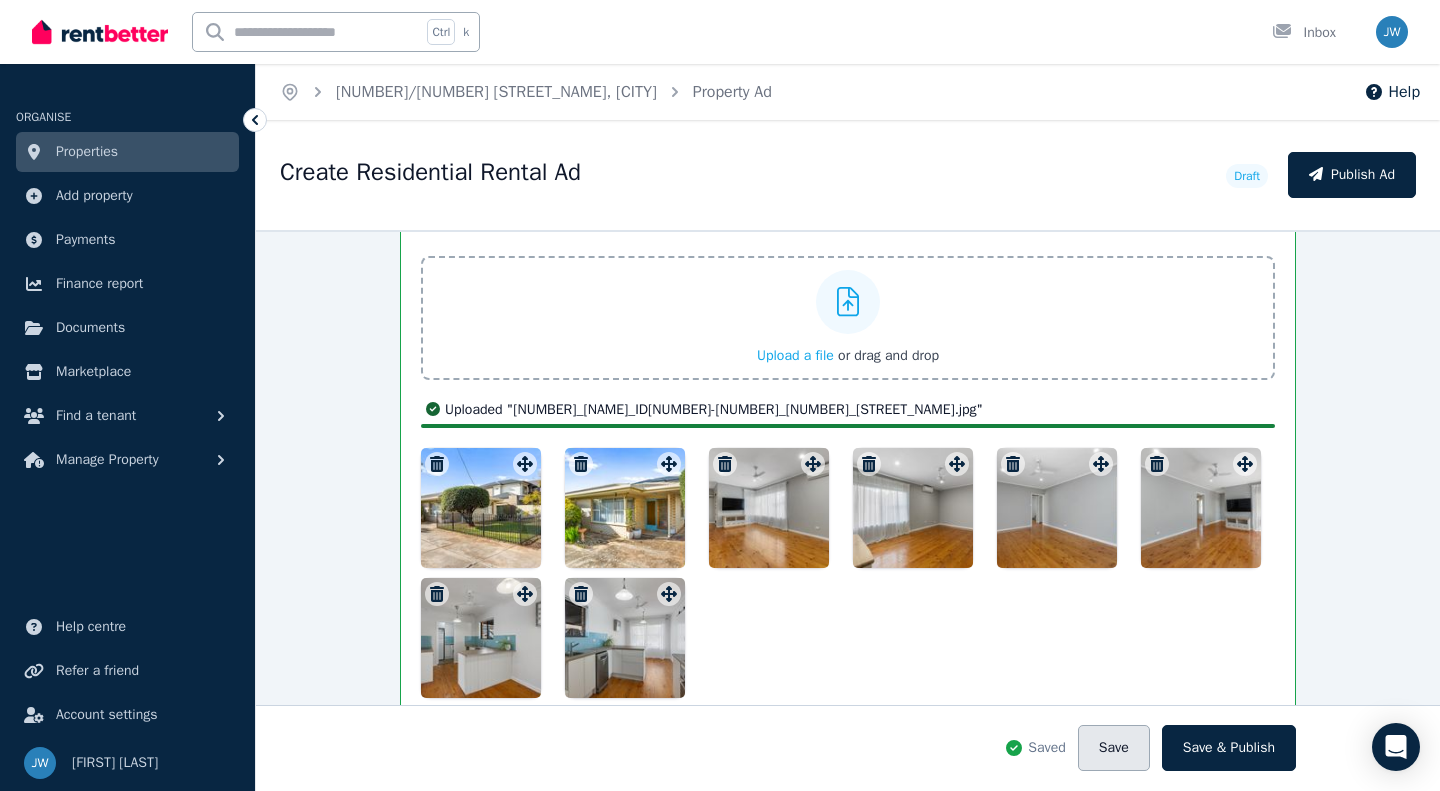 click on "Save" at bounding box center (1114, 748) 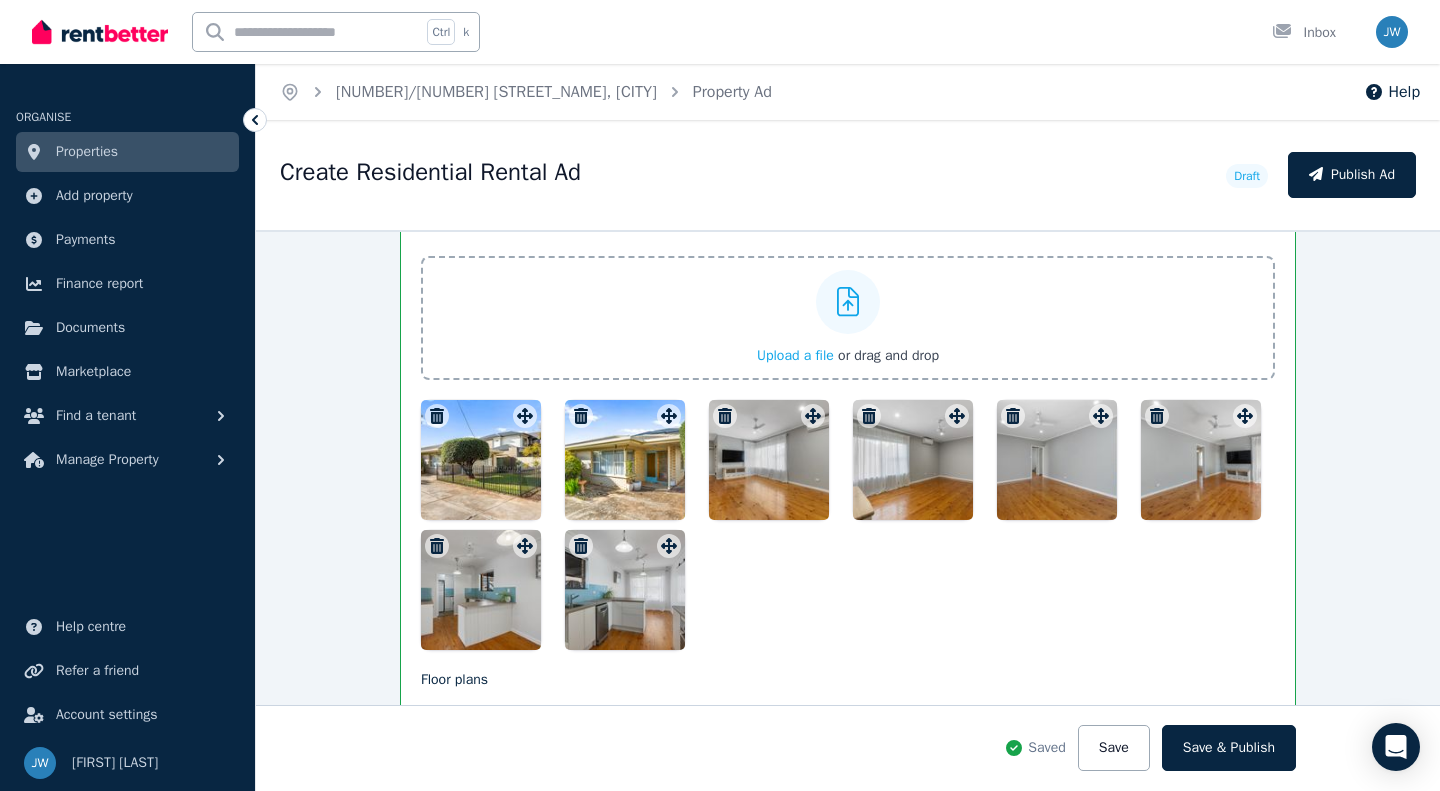 click on "Upload a file" at bounding box center (795, 355) 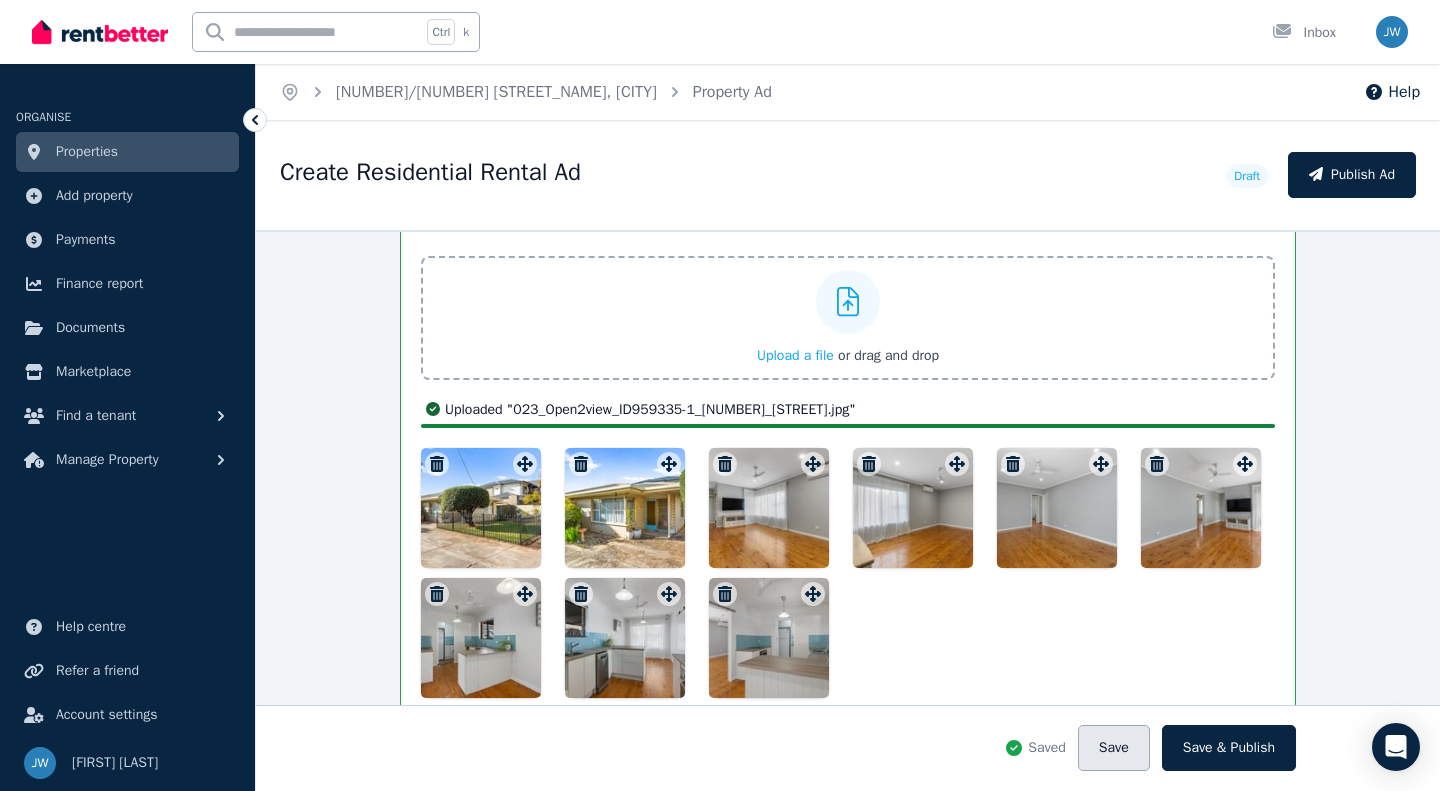 click on "Save" at bounding box center (1114, 748) 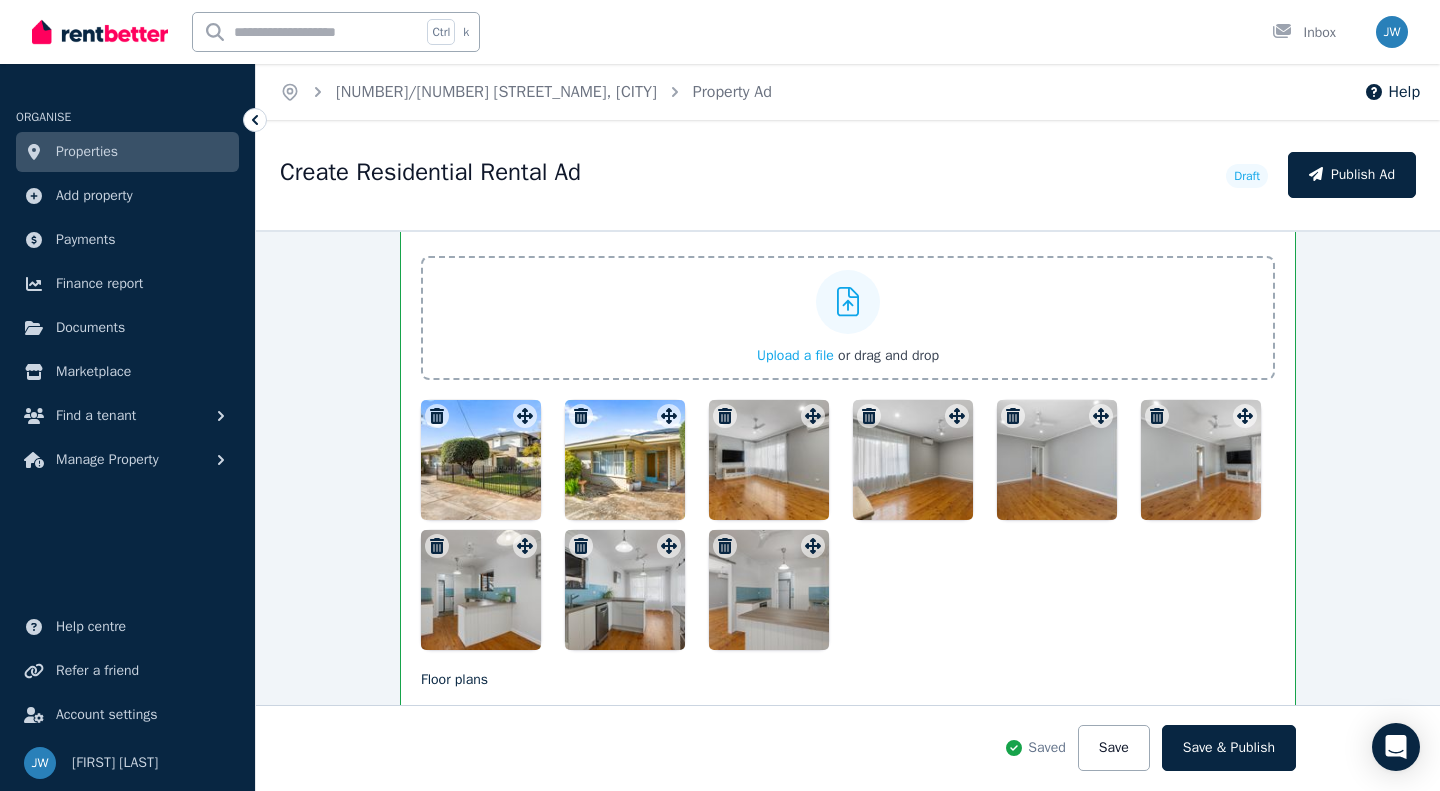 click on "Upload a file" at bounding box center [795, 355] 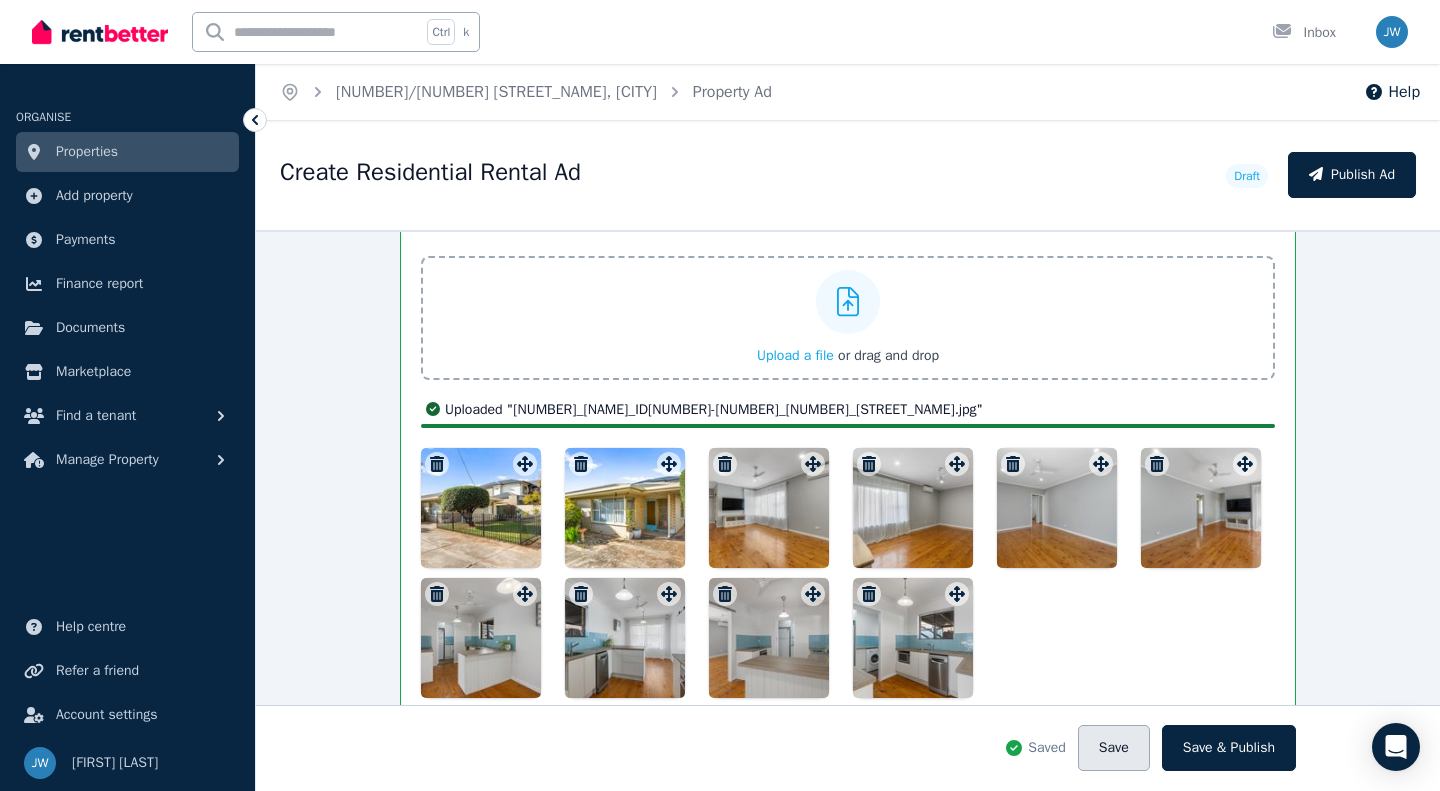 click on "Save" at bounding box center [1114, 748] 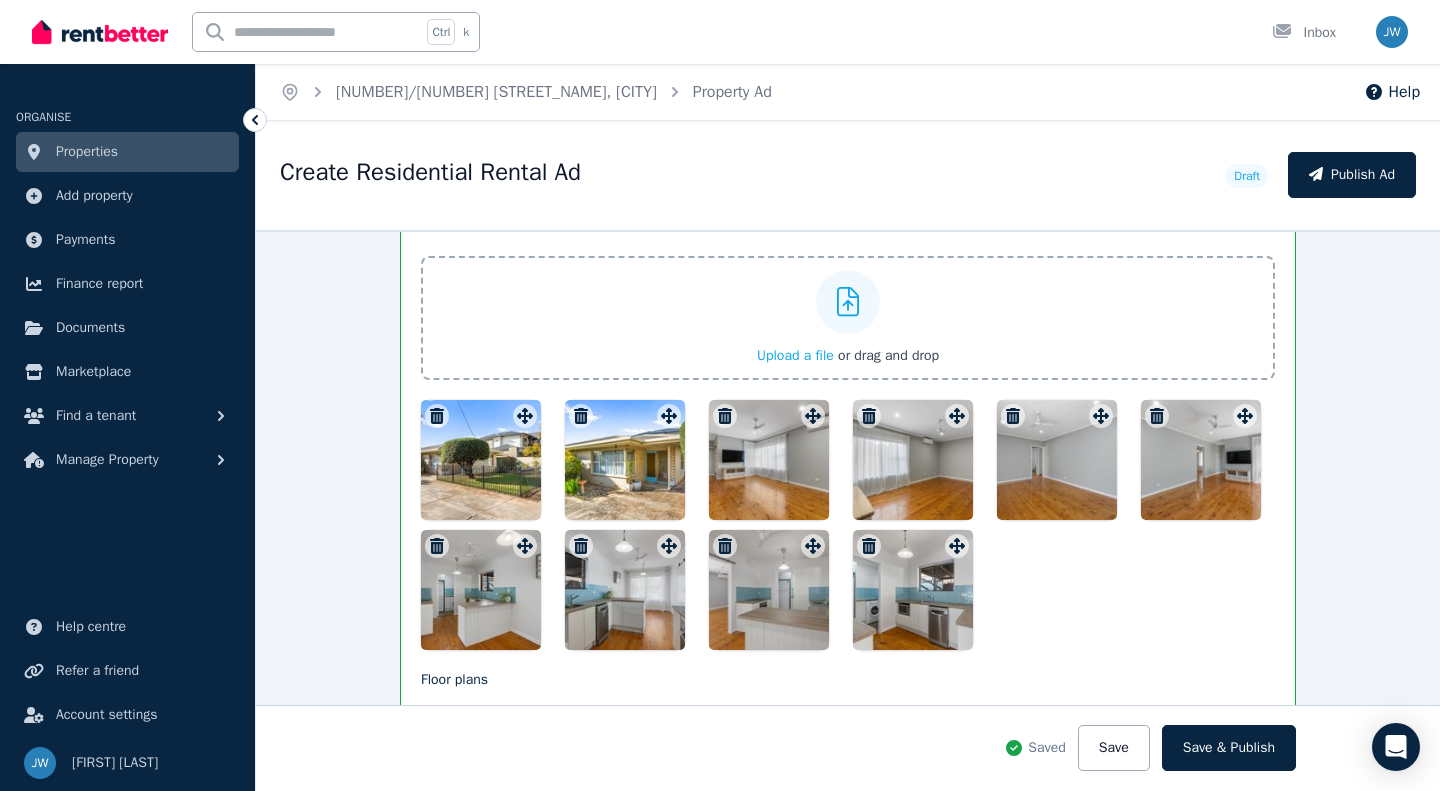 click on "Upload a file" at bounding box center (795, 355) 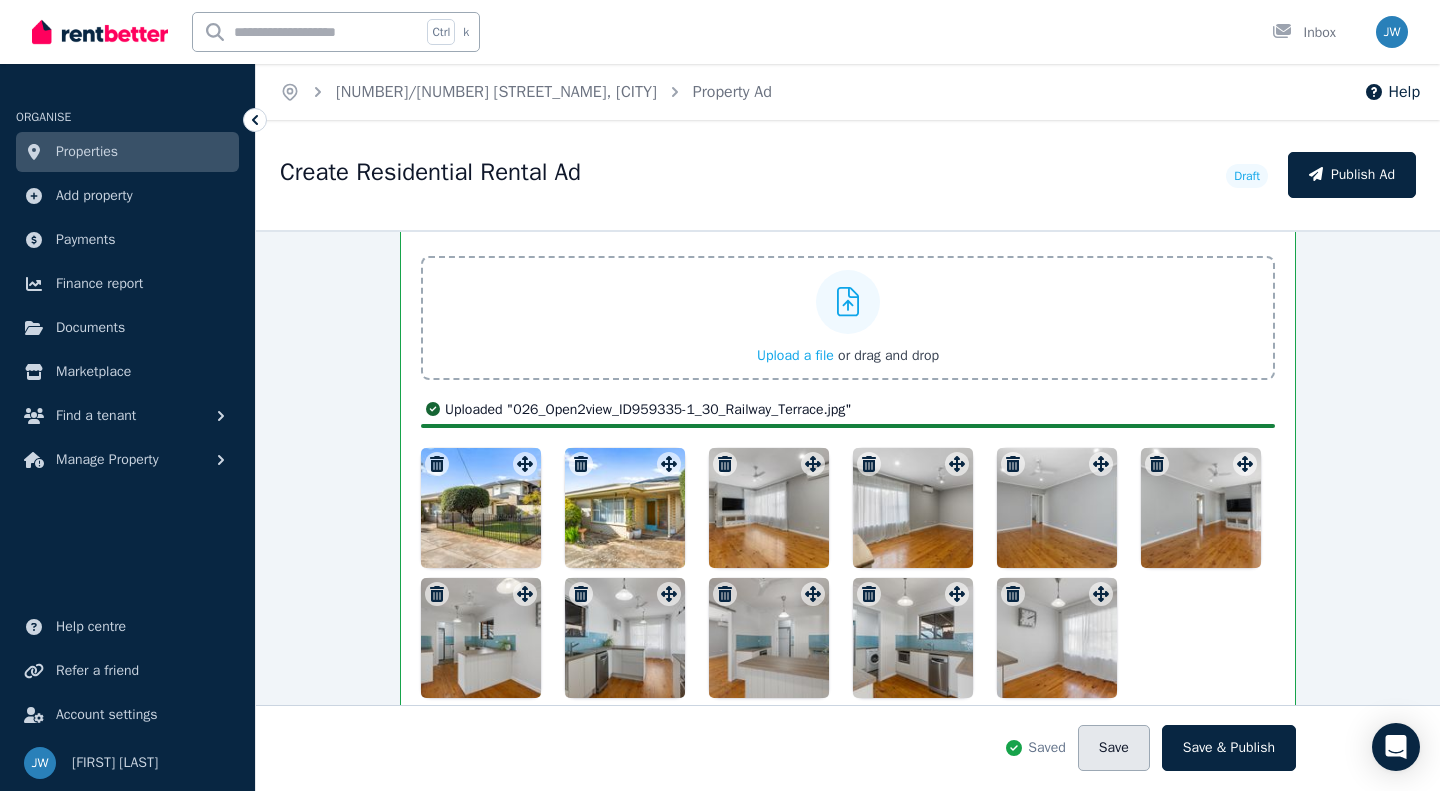 click on "Save" at bounding box center [1114, 748] 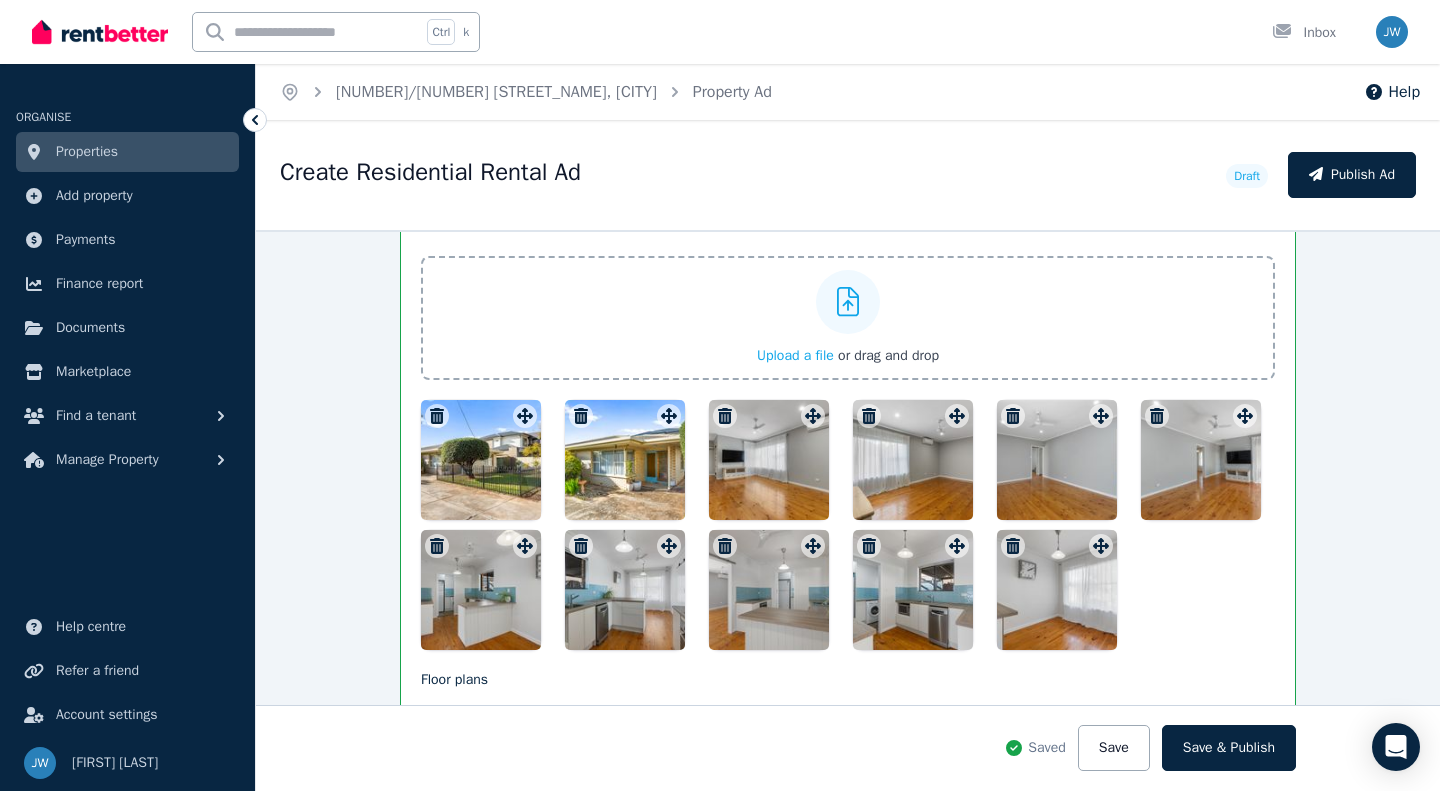 click on "Upload a file" at bounding box center [795, 355] 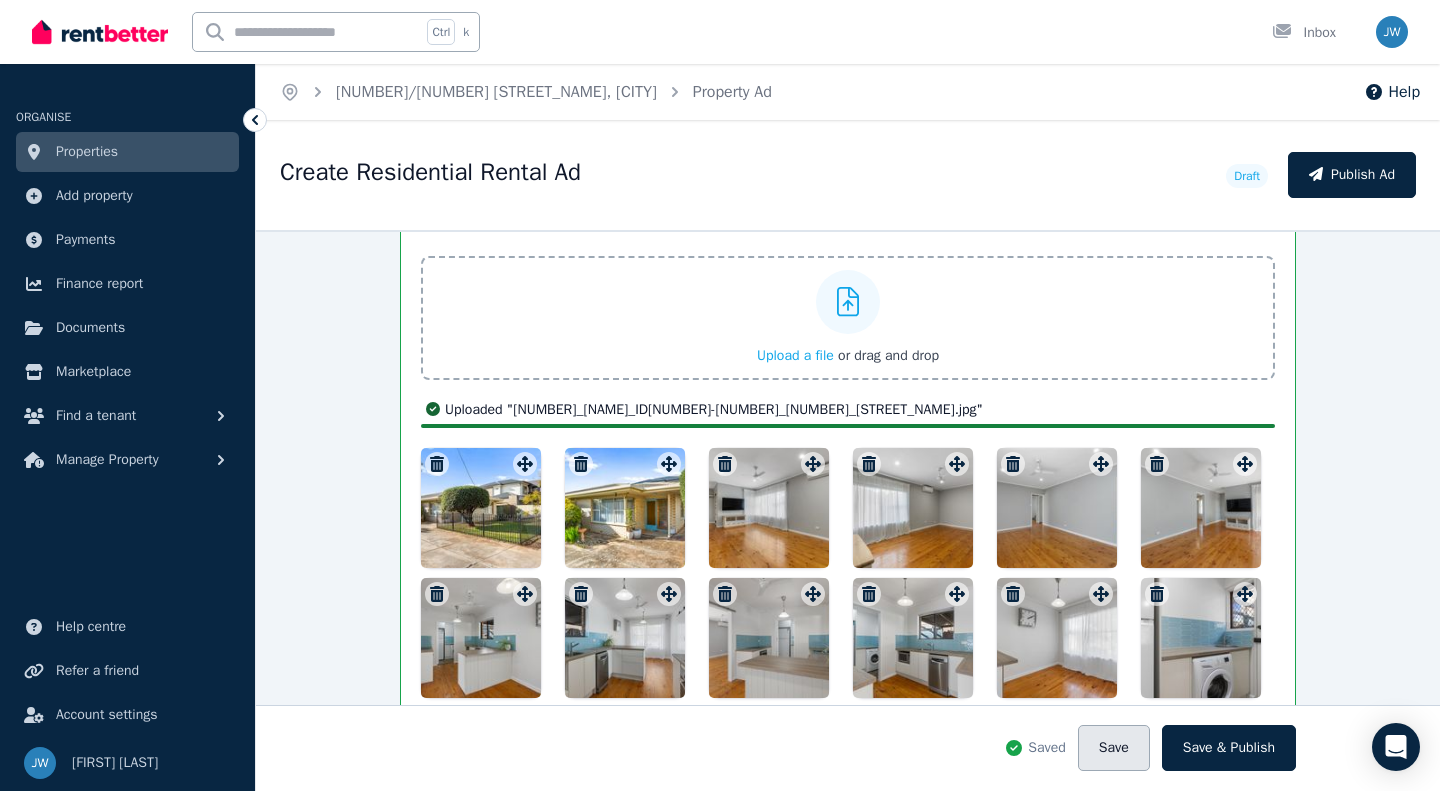 click on "Save" at bounding box center (1114, 748) 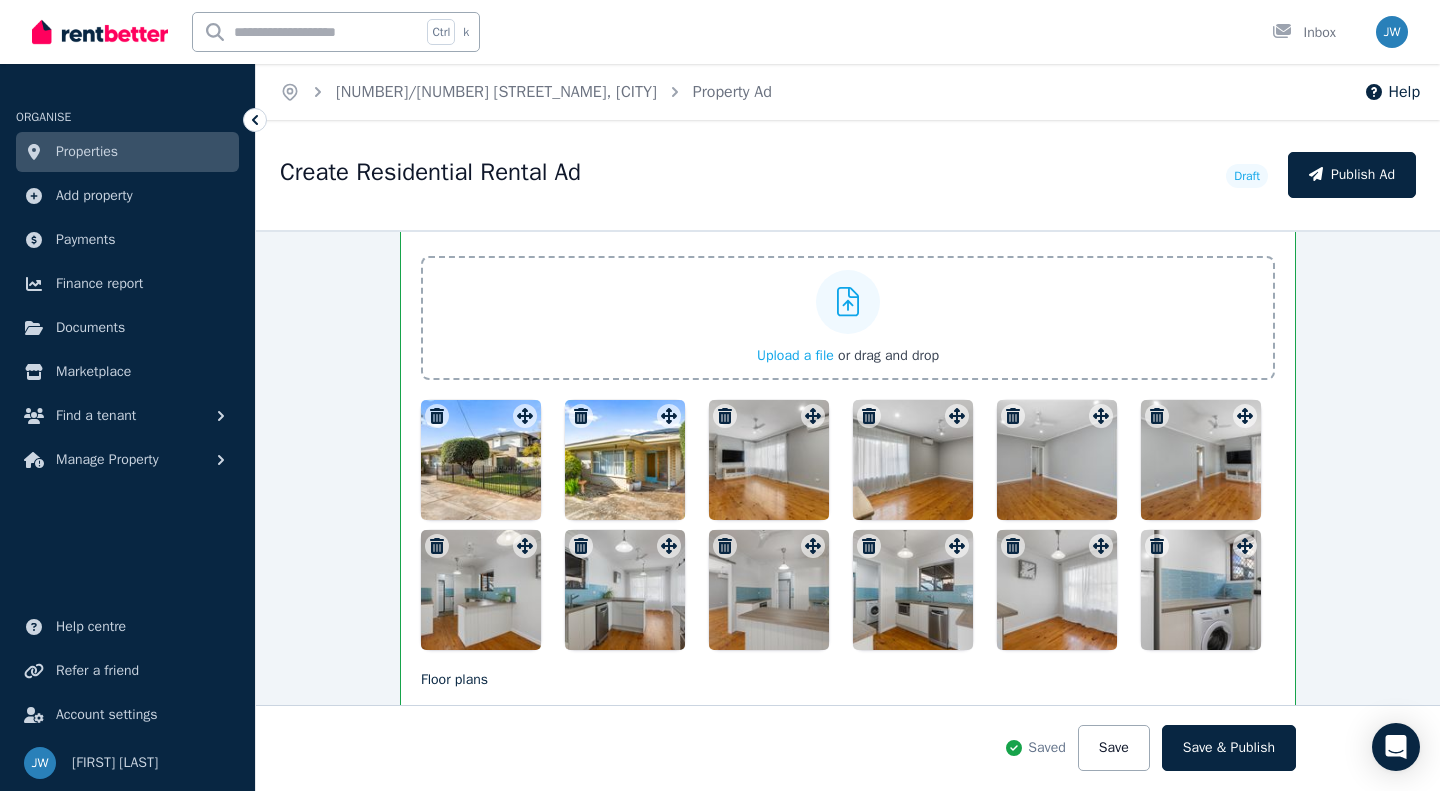 click on "Upload a file" at bounding box center [795, 355] 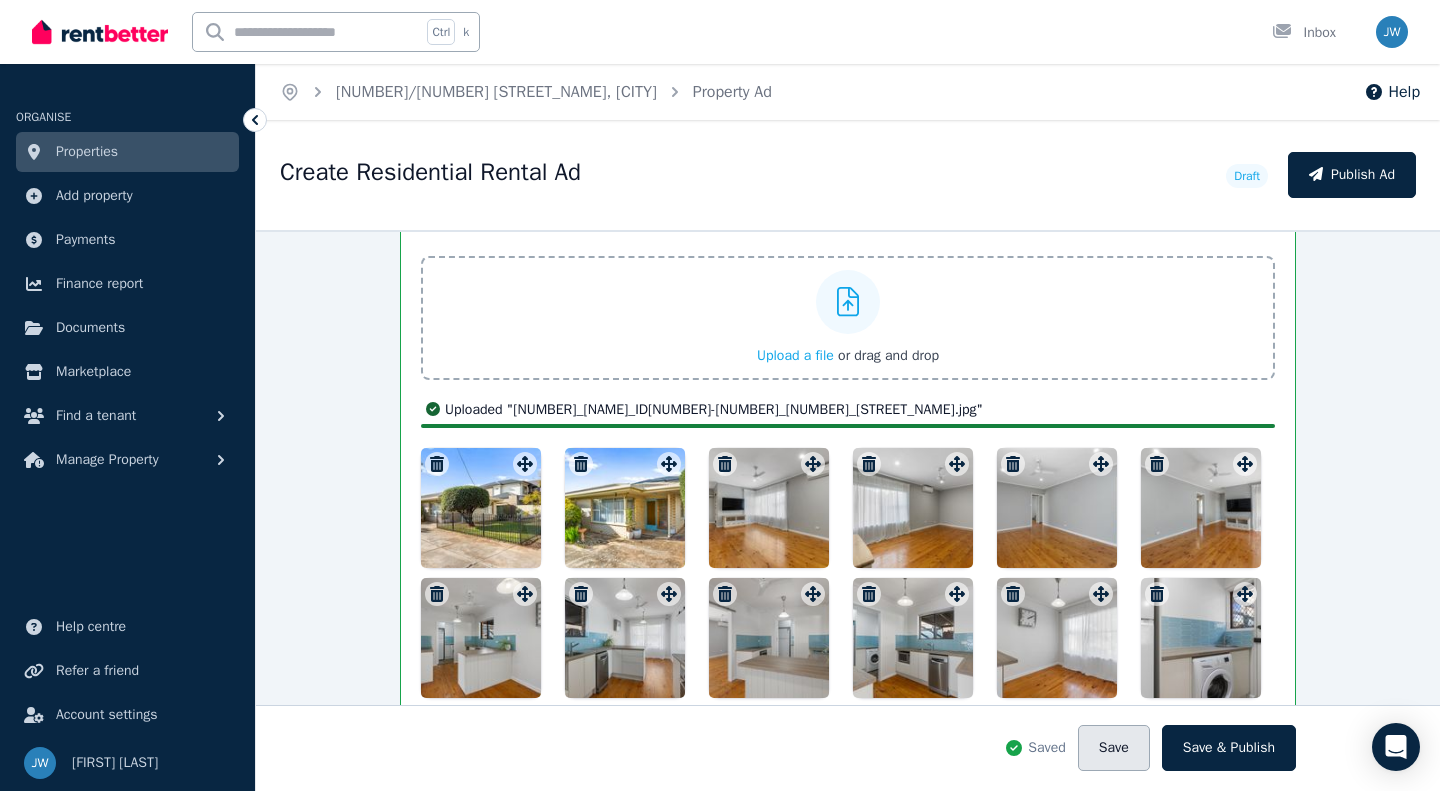 click on "Save" at bounding box center (1114, 748) 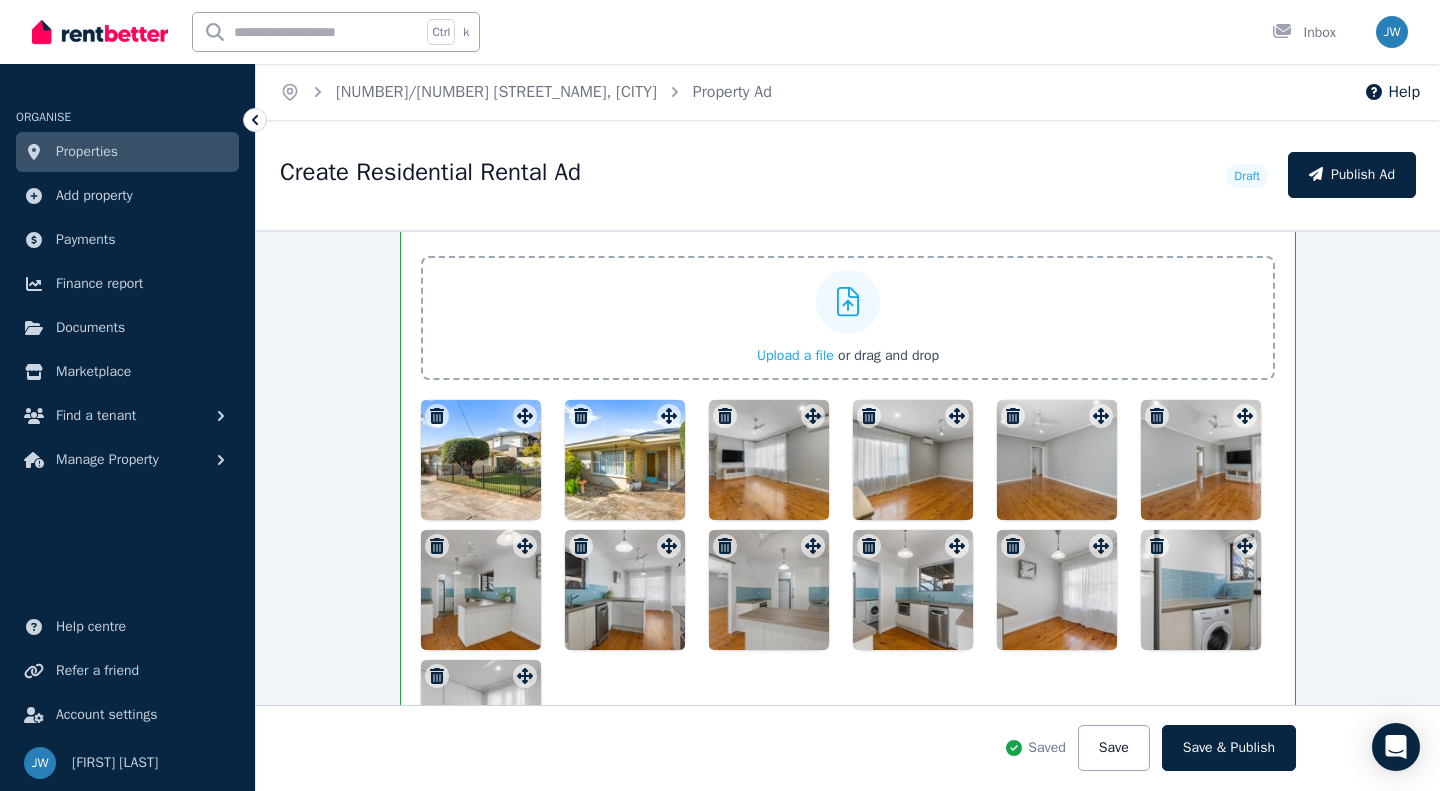 click on "Upload a file" at bounding box center [795, 355] 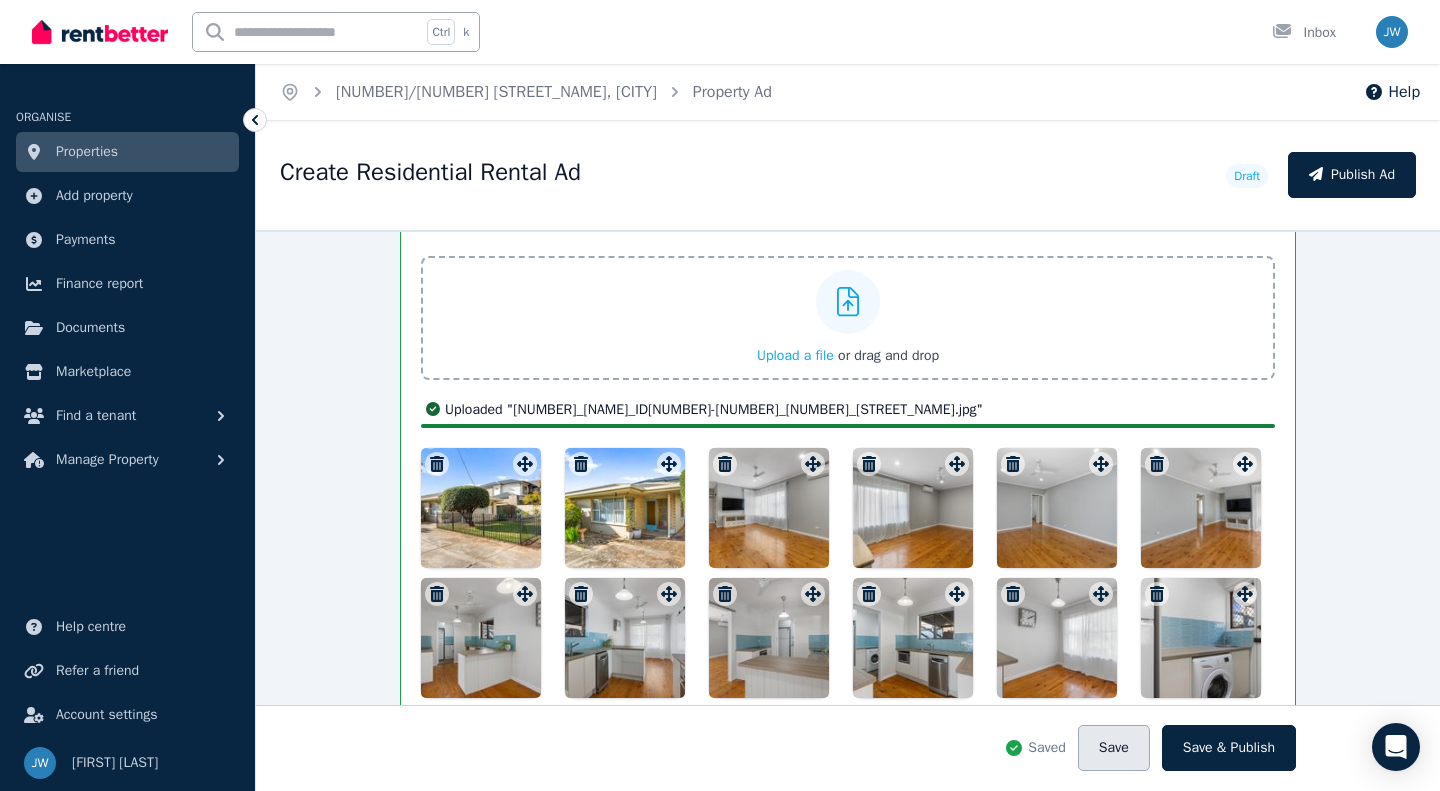 click on "Save" at bounding box center [1114, 748] 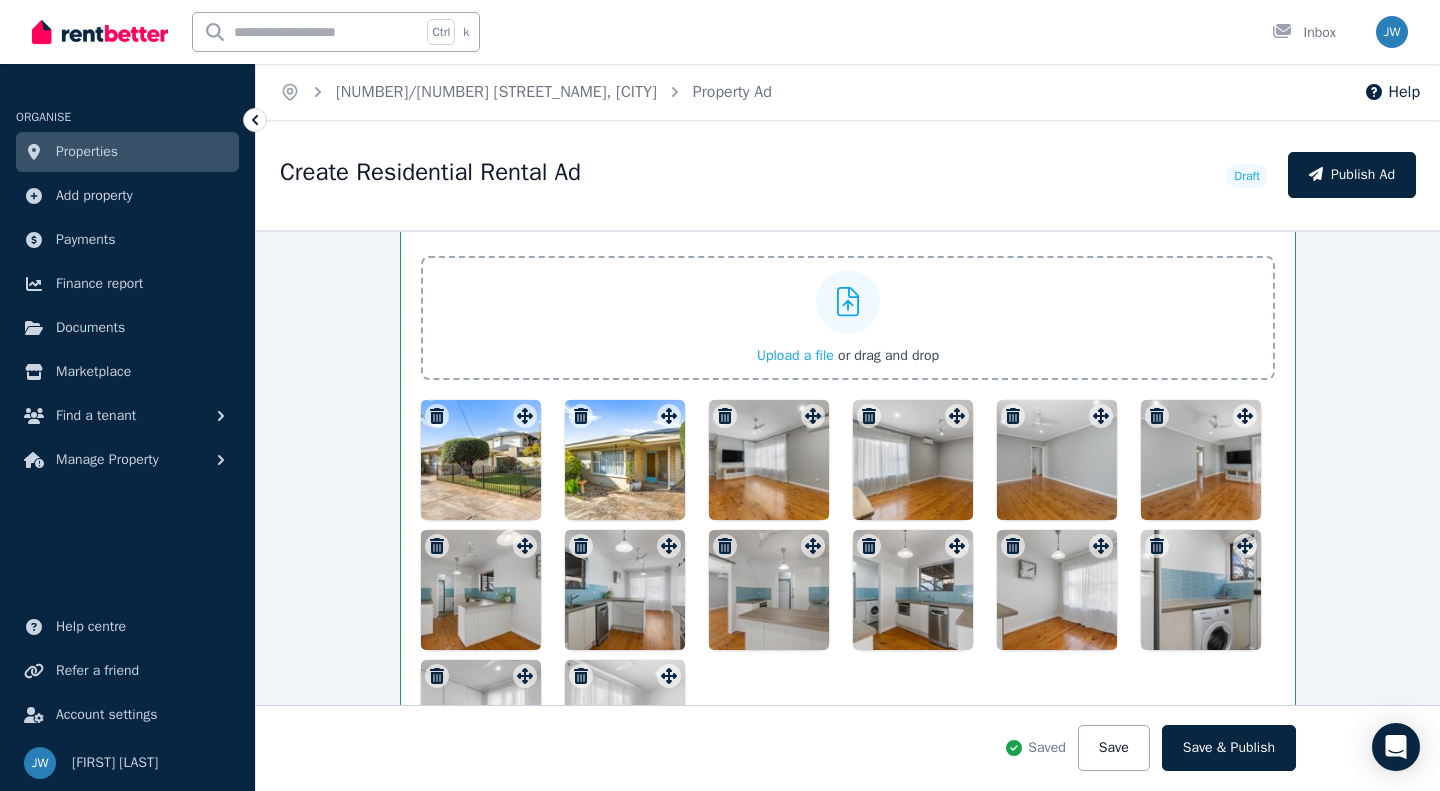 scroll, scrollTop: 2662, scrollLeft: 0, axis: vertical 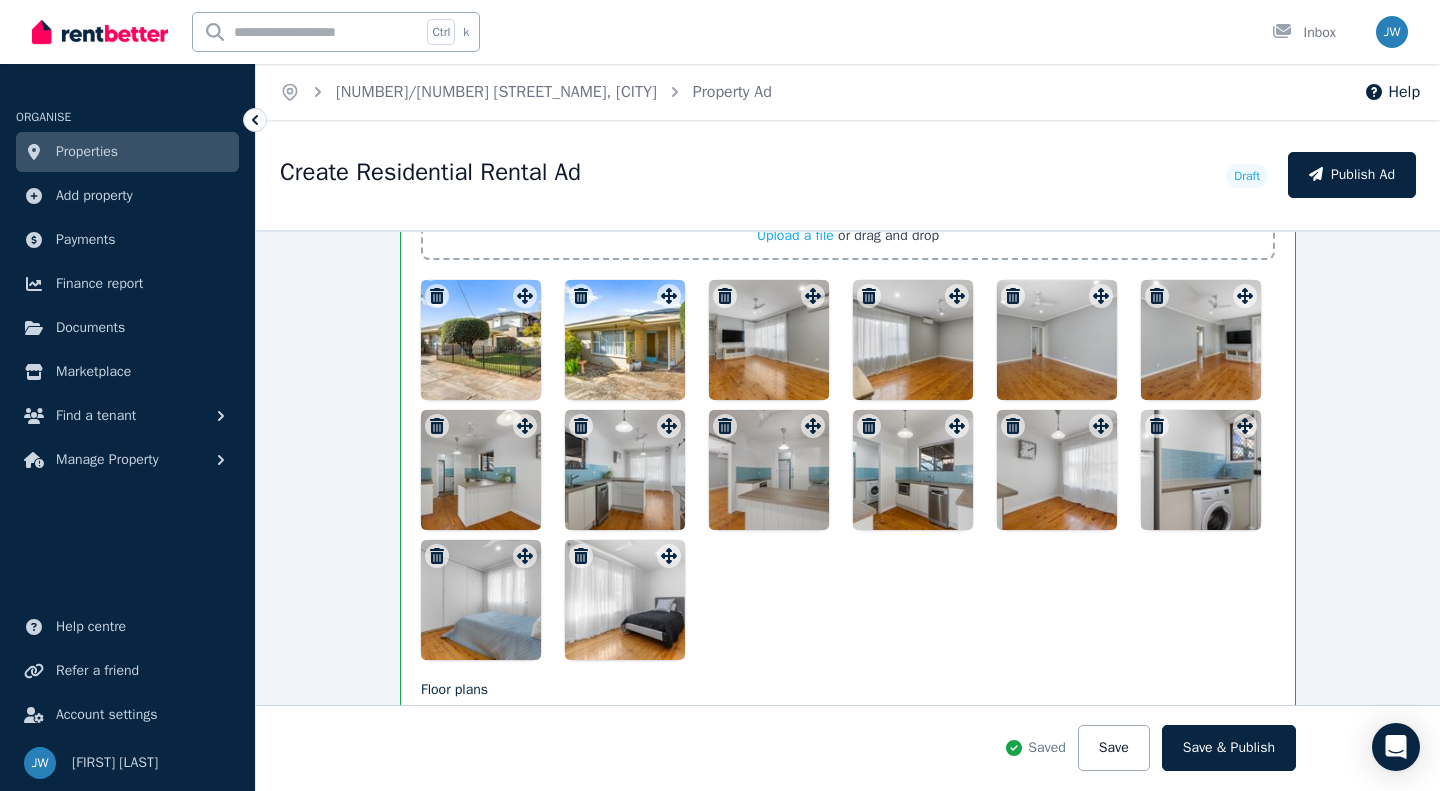 click on "Upload a file" at bounding box center [795, 235] 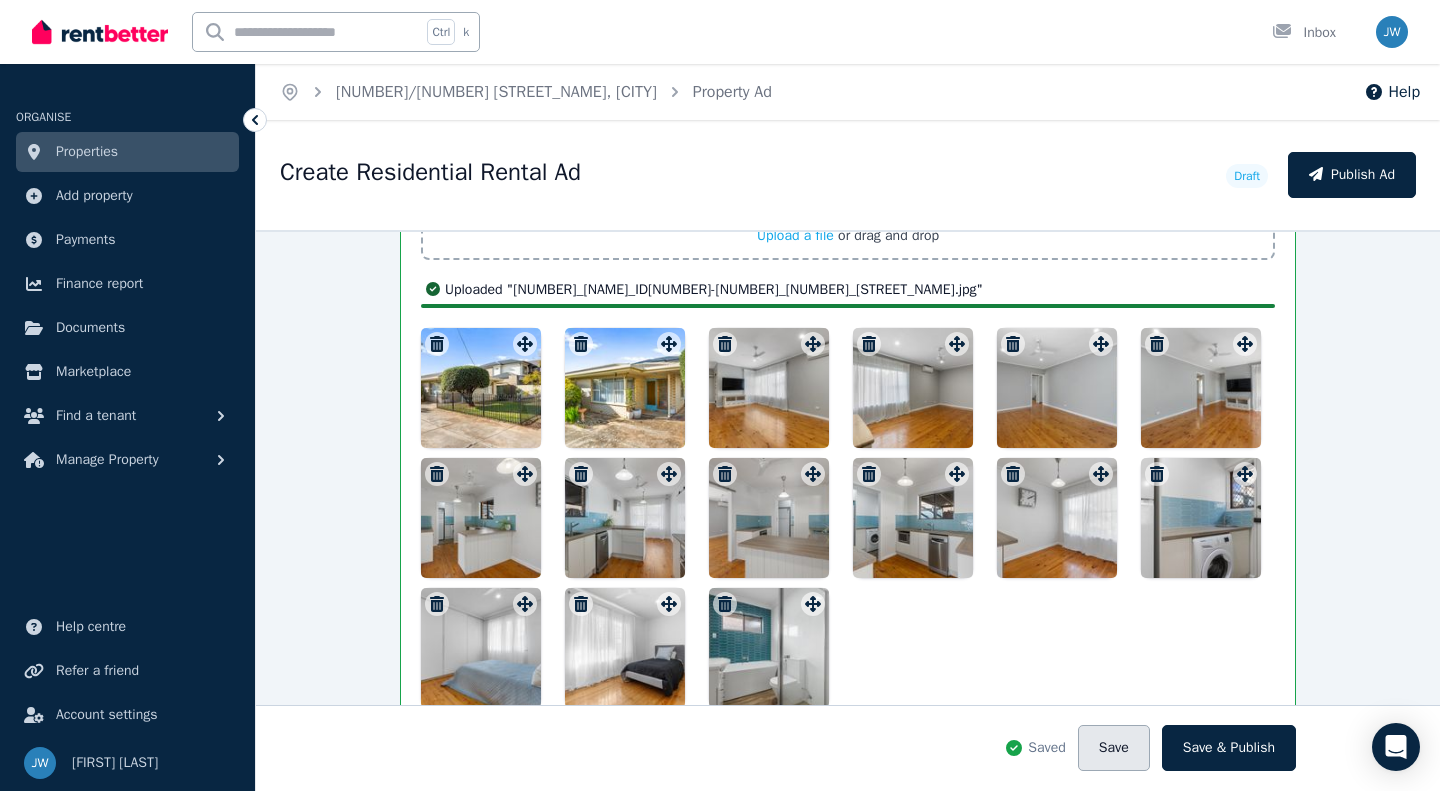 click on "Save" at bounding box center (1114, 748) 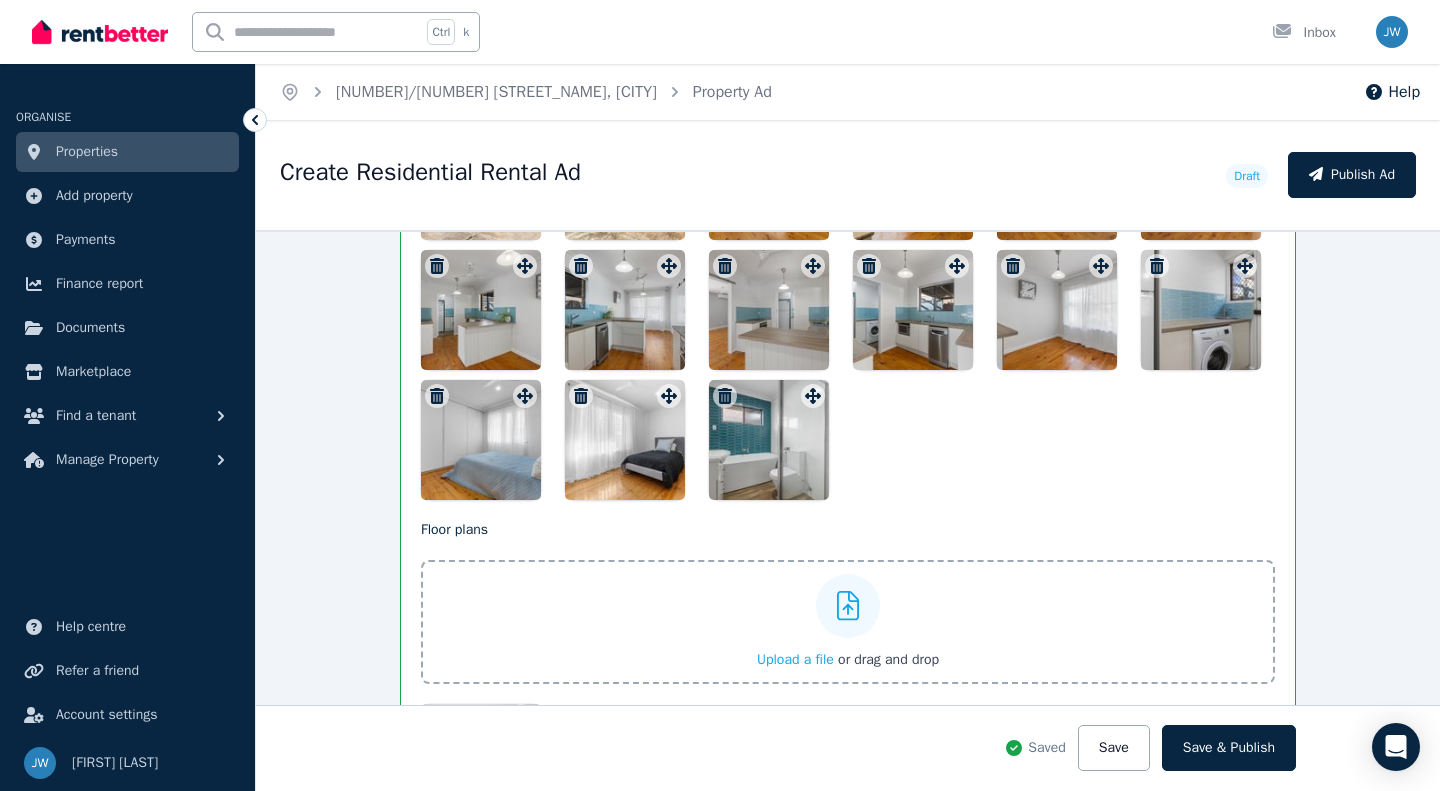 scroll, scrollTop: 2942, scrollLeft: 0, axis: vertical 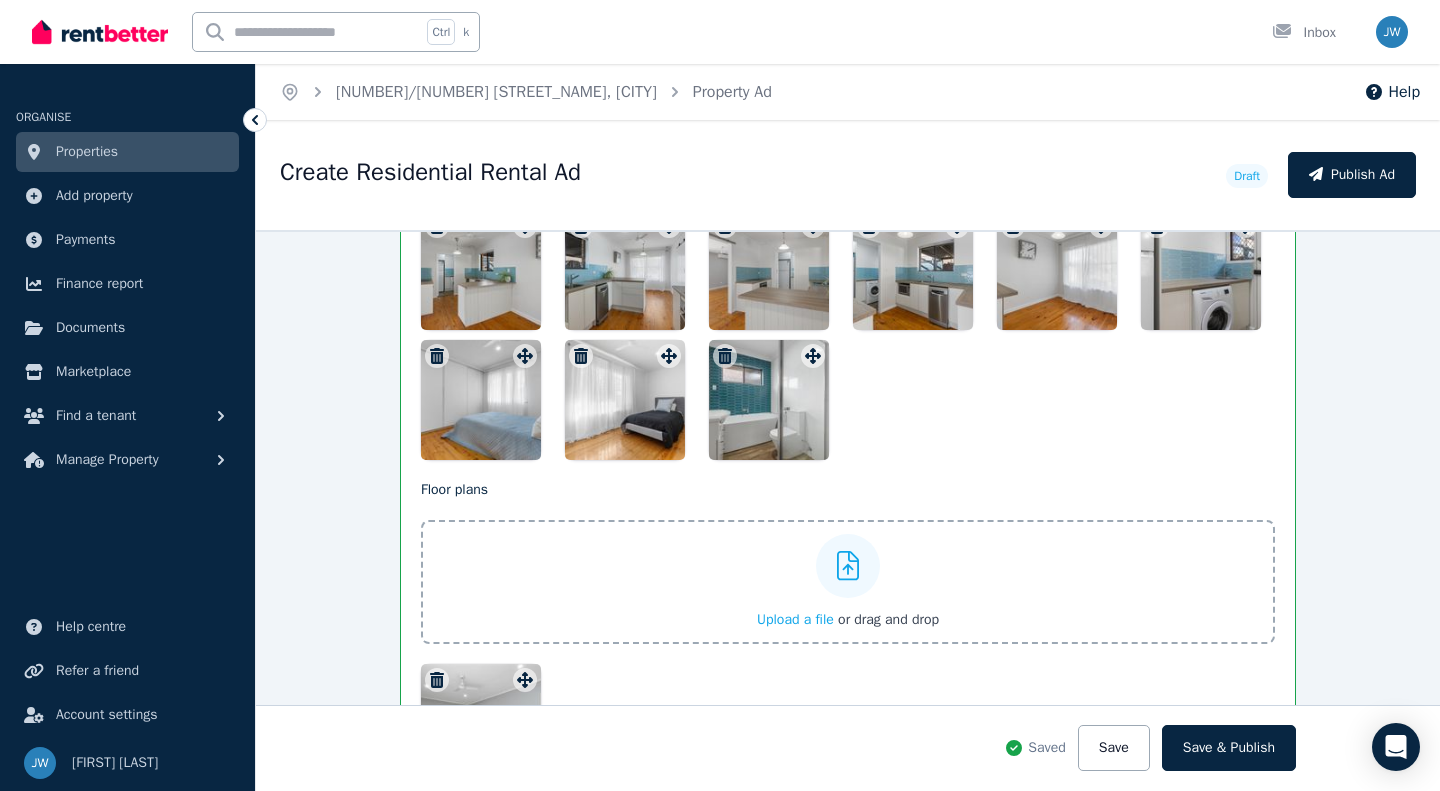 click 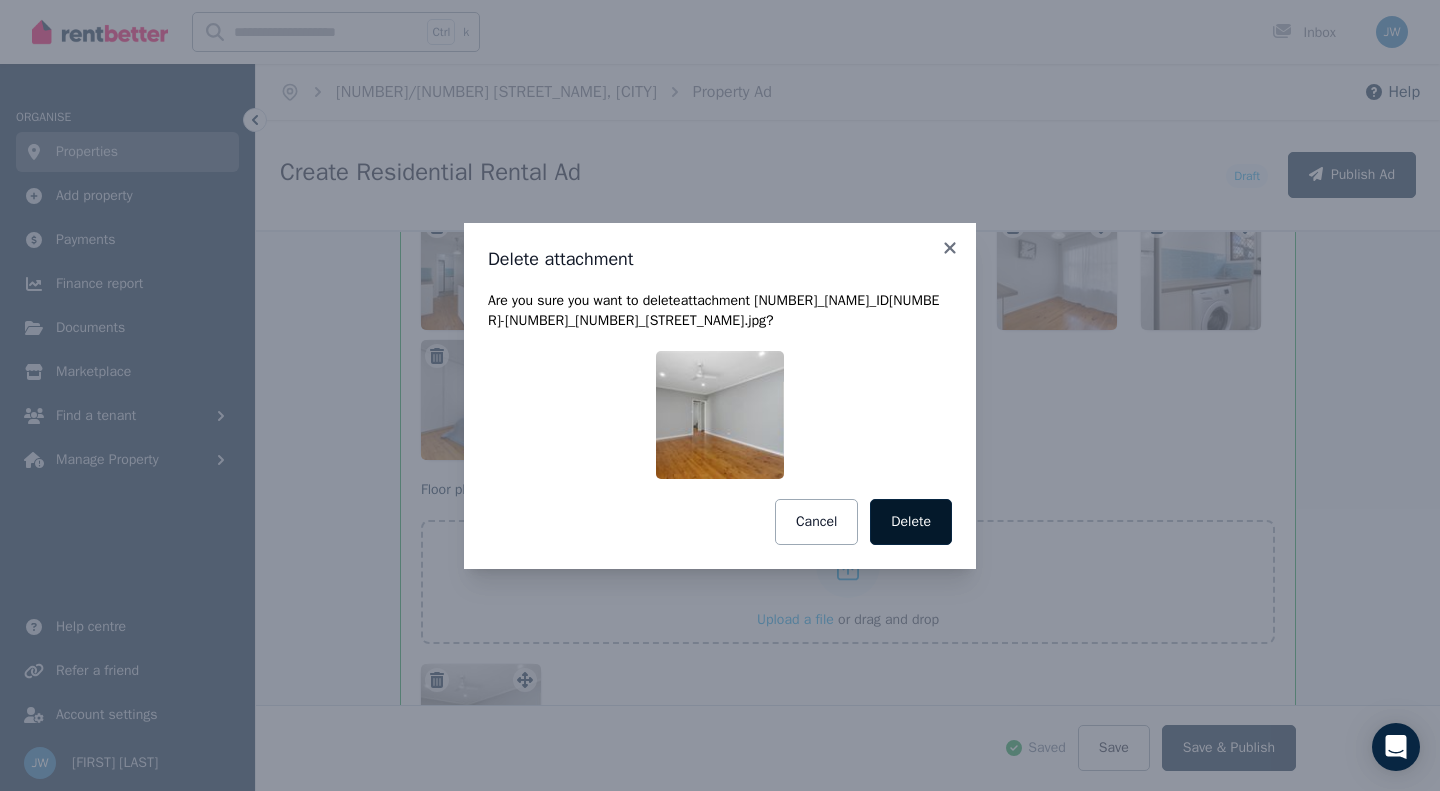 click on "Delete" at bounding box center (911, 522) 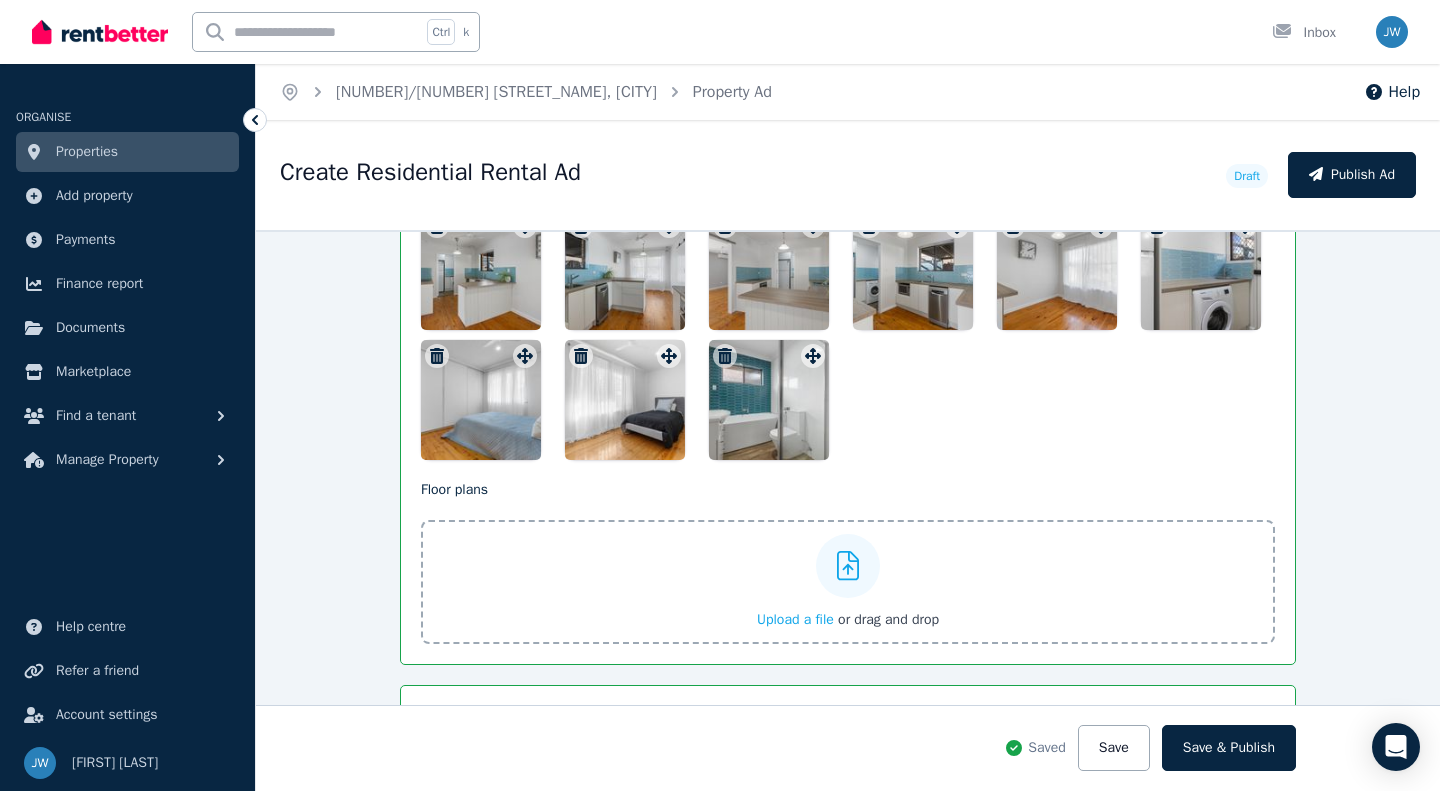 click on "Upload a file" at bounding box center (795, 619) 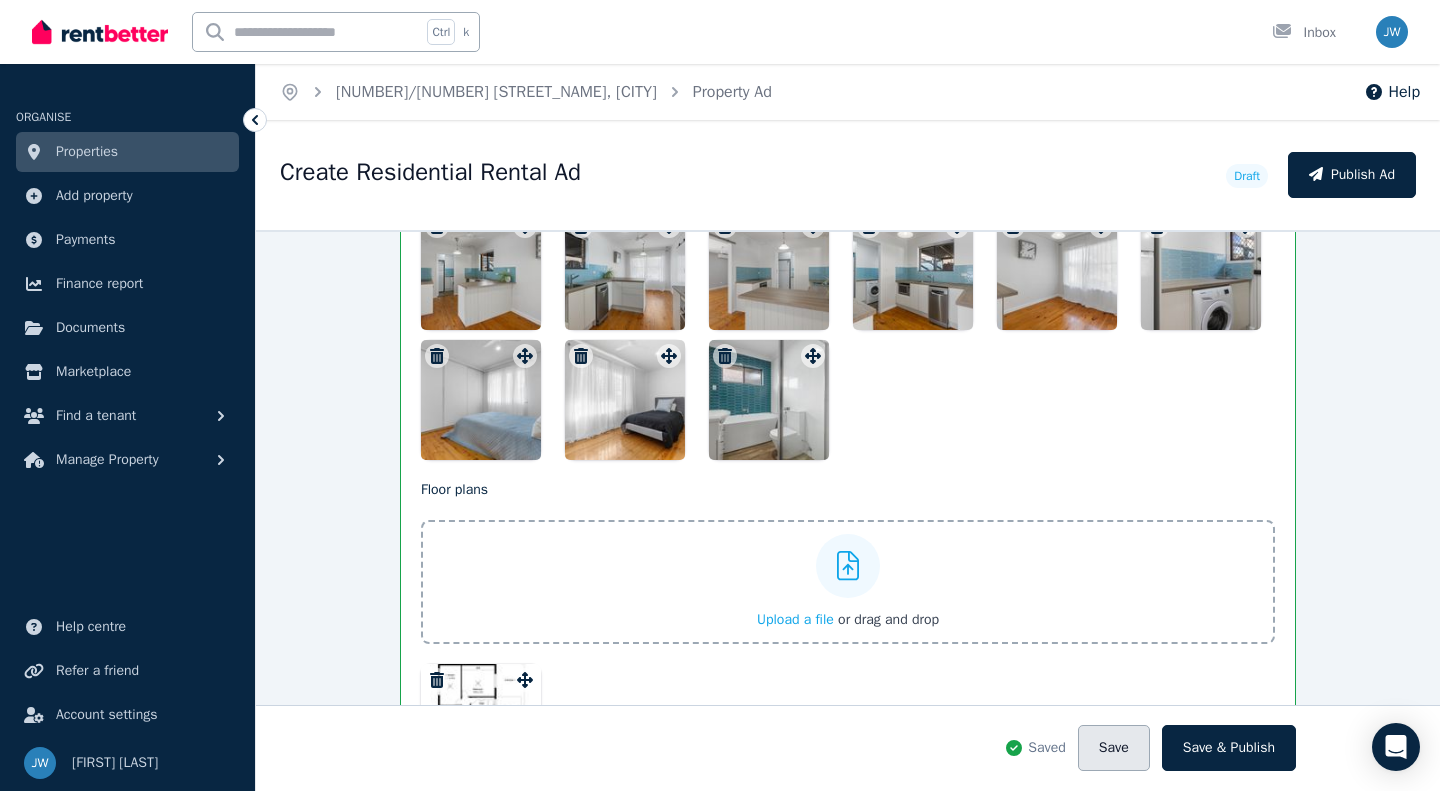 click on "Save" at bounding box center (1114, 748) 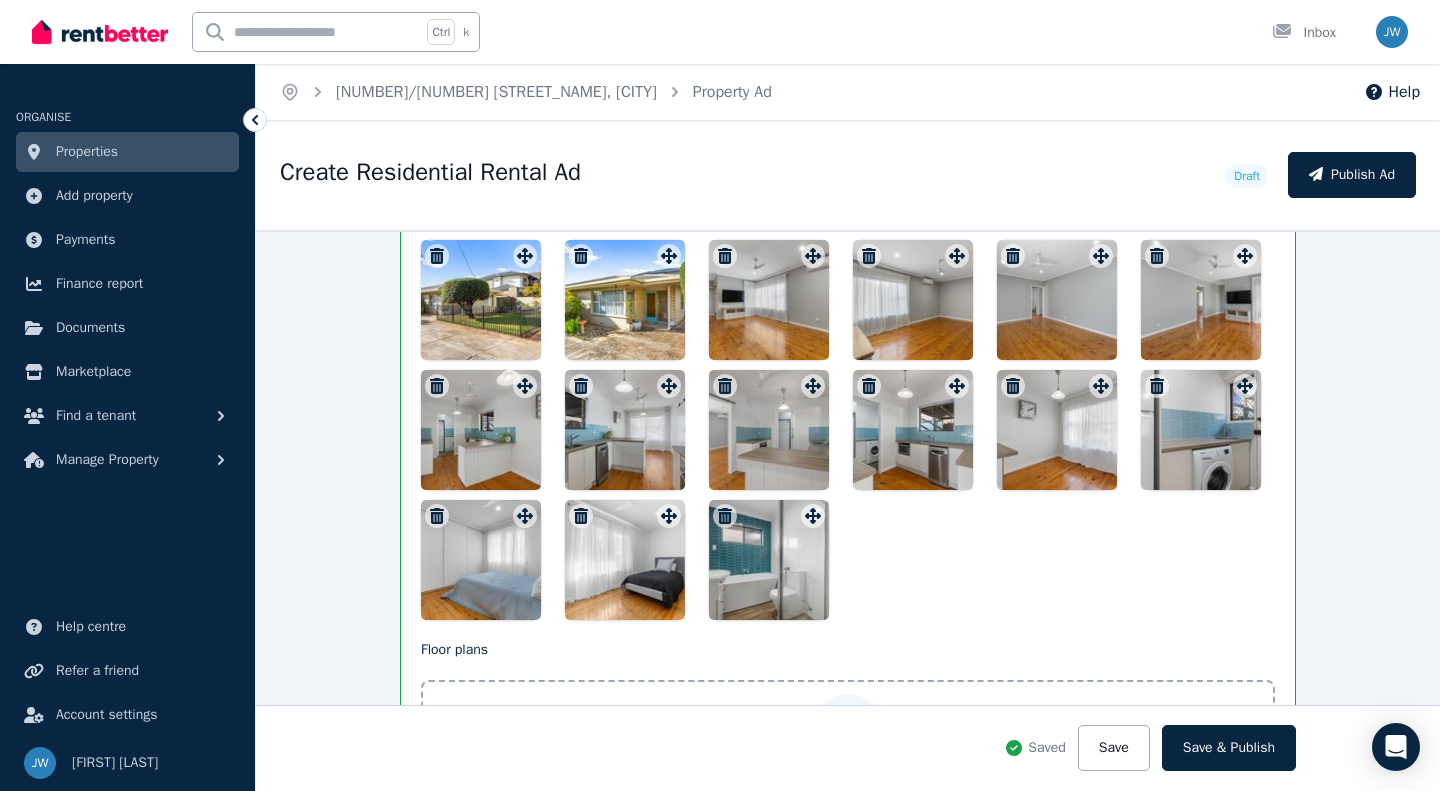 scroll, scrollTop: 2742, scrollLeft: 0, axis: vertical 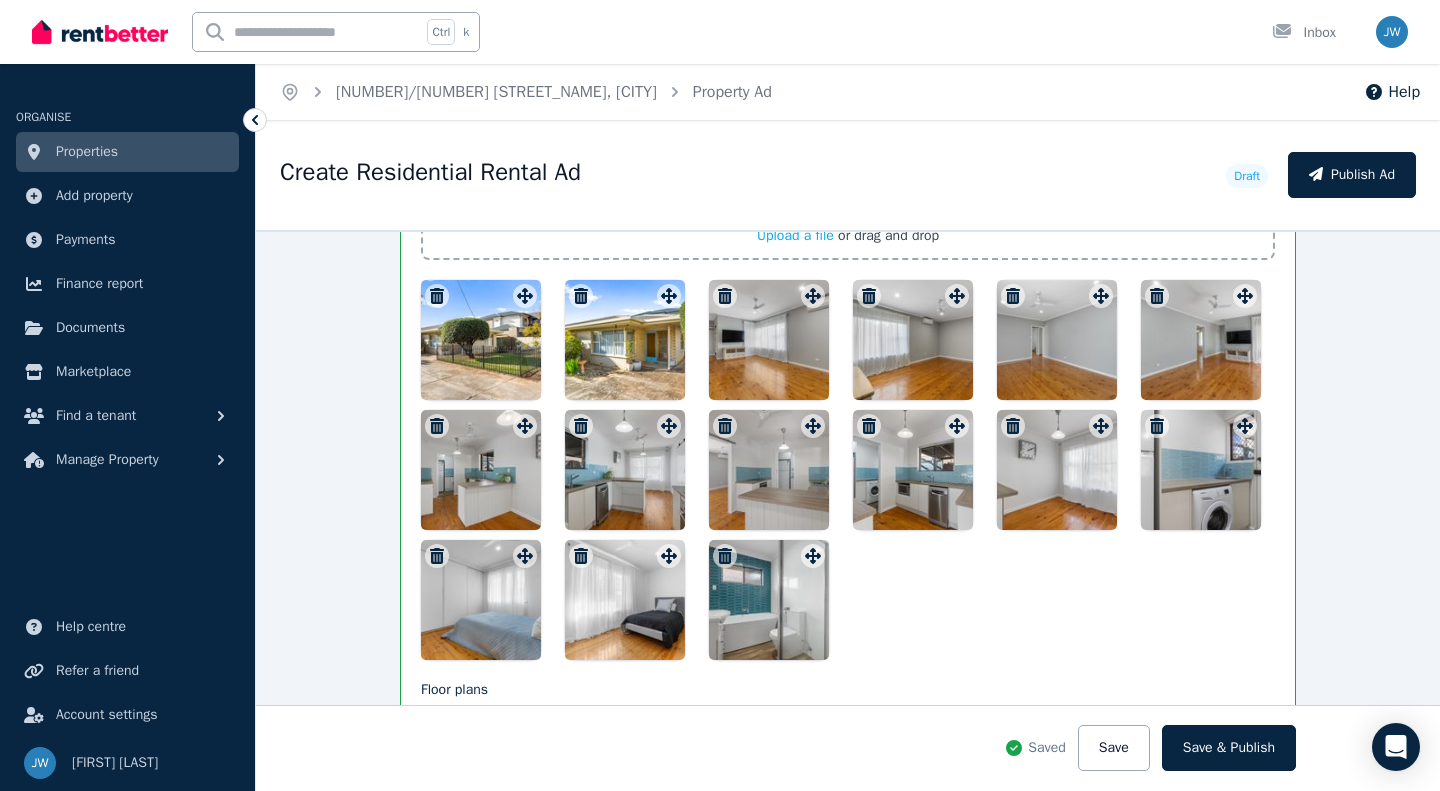 click at bounding box center [481, 340] 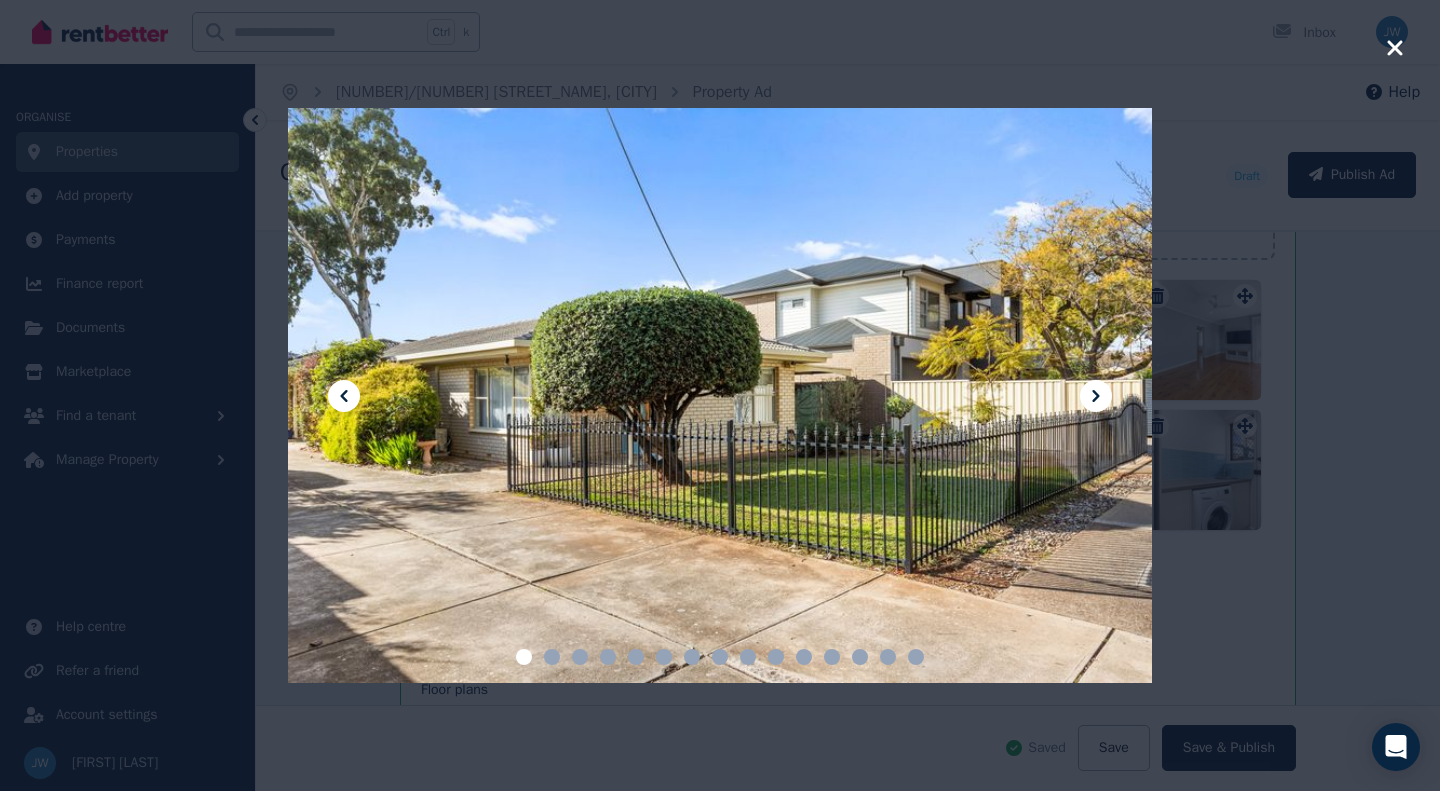 click 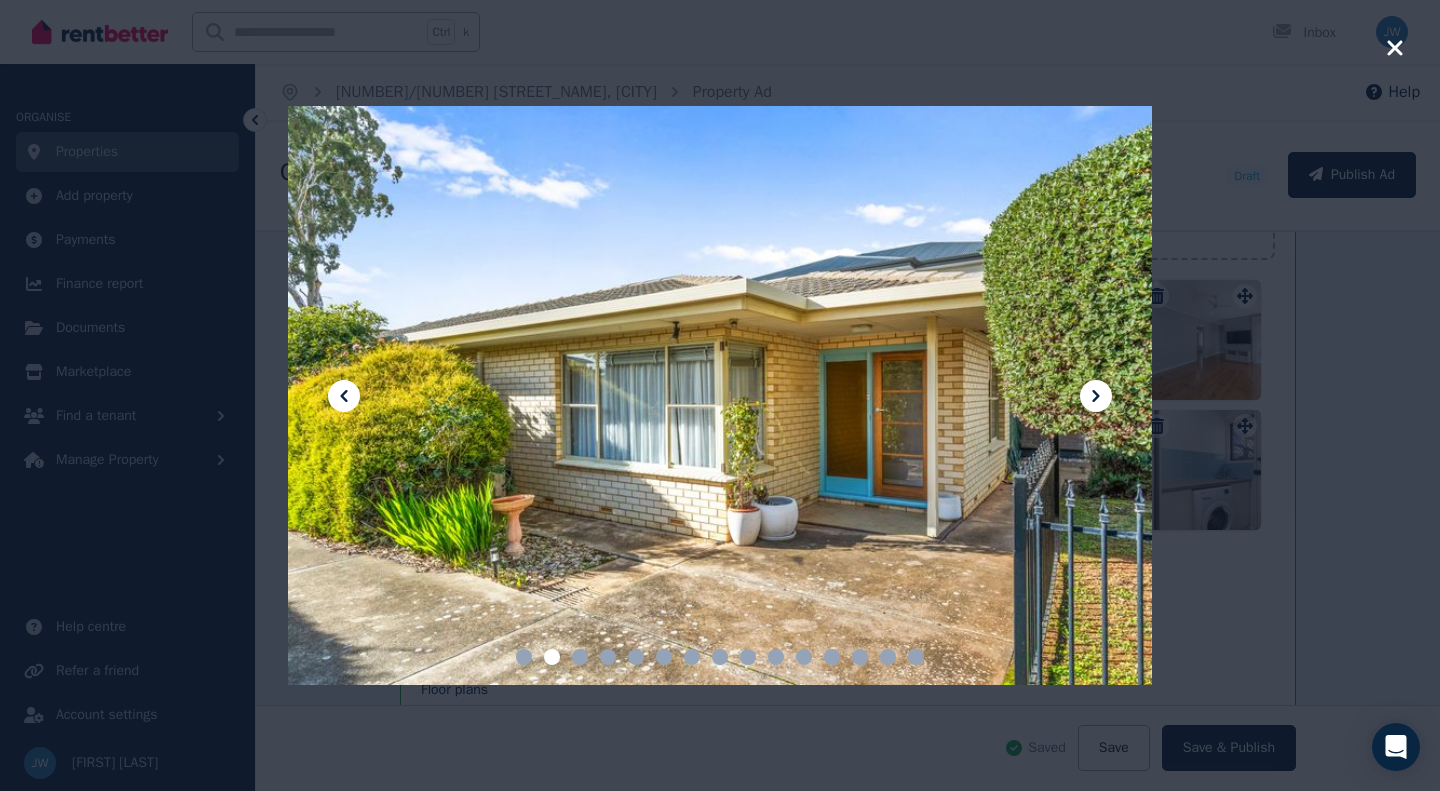 click 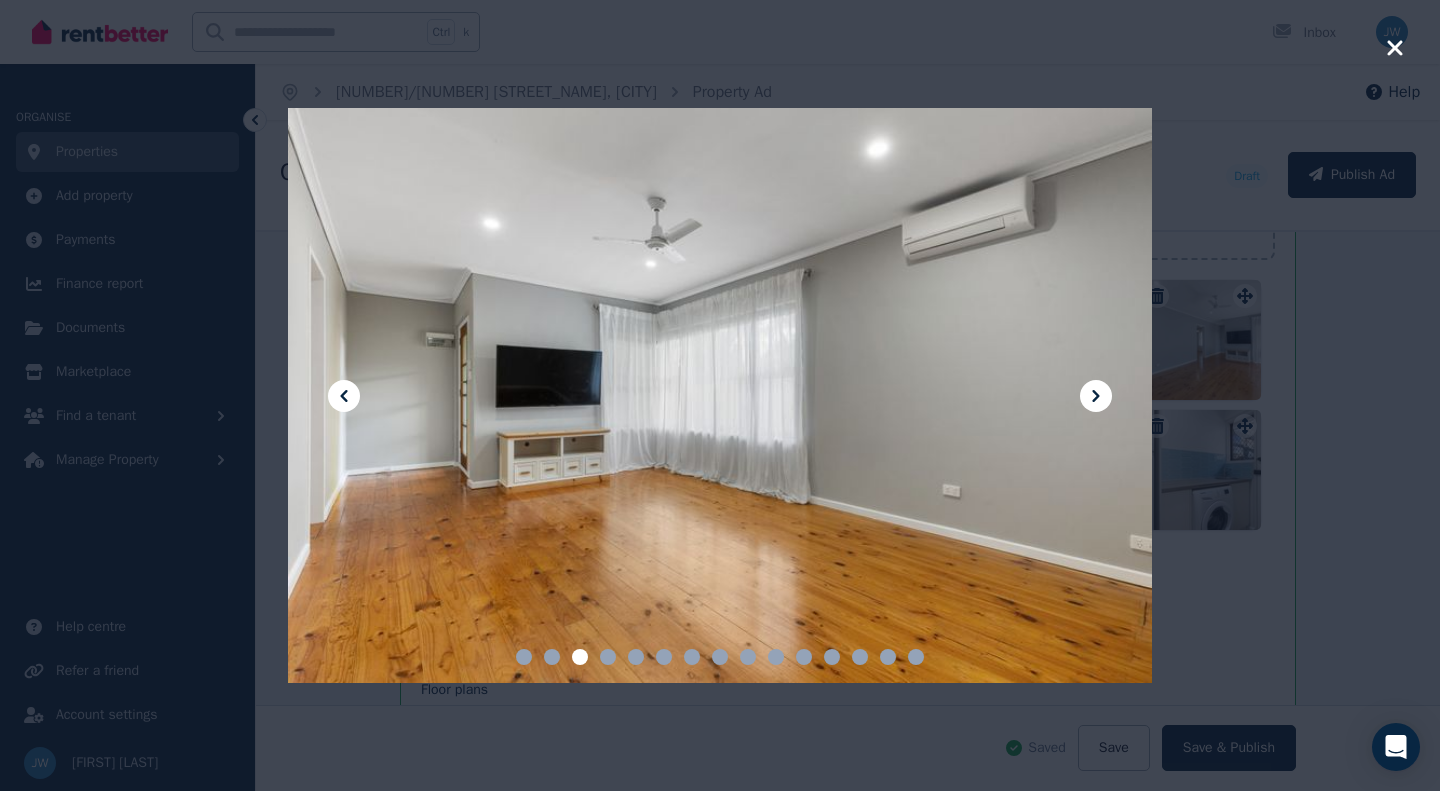 click 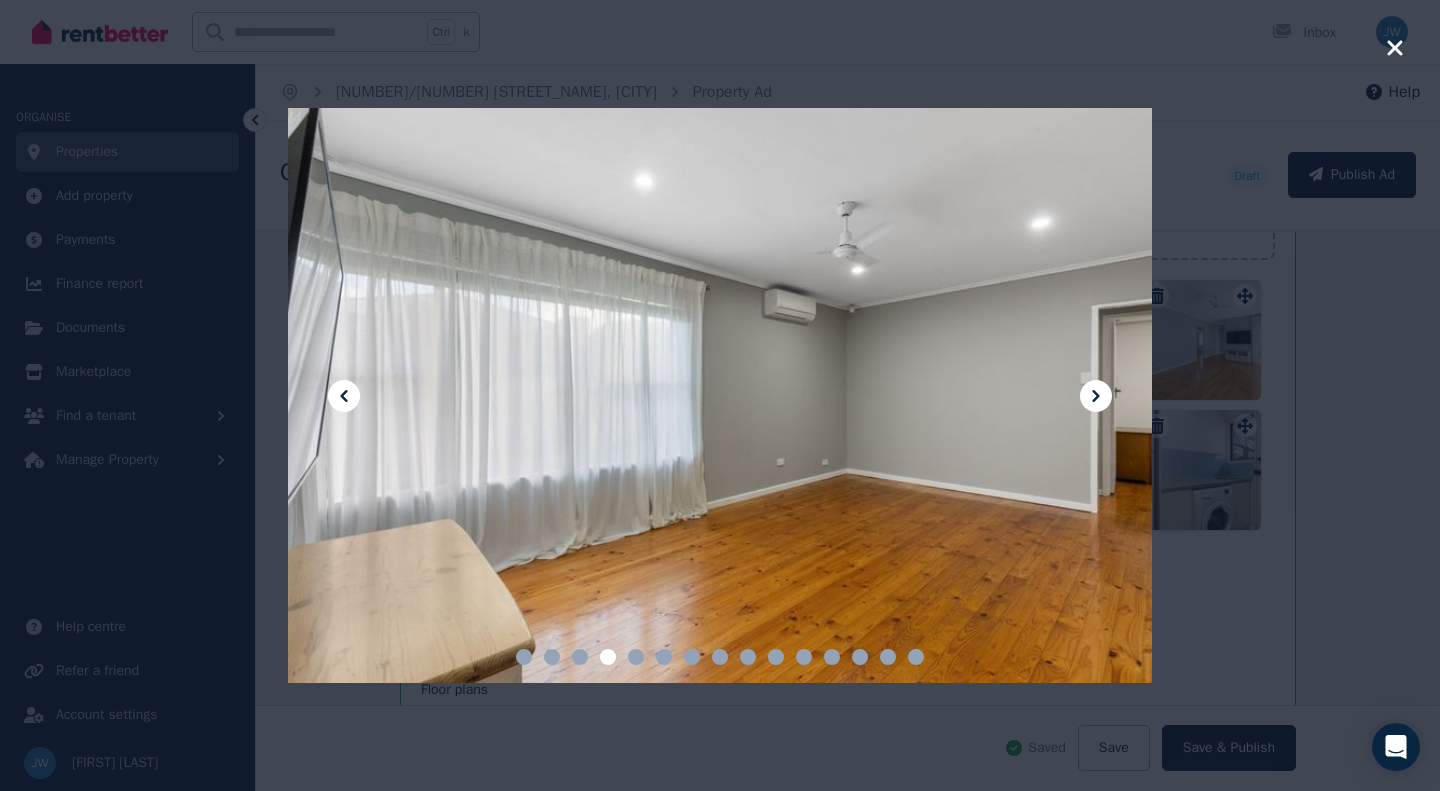 click 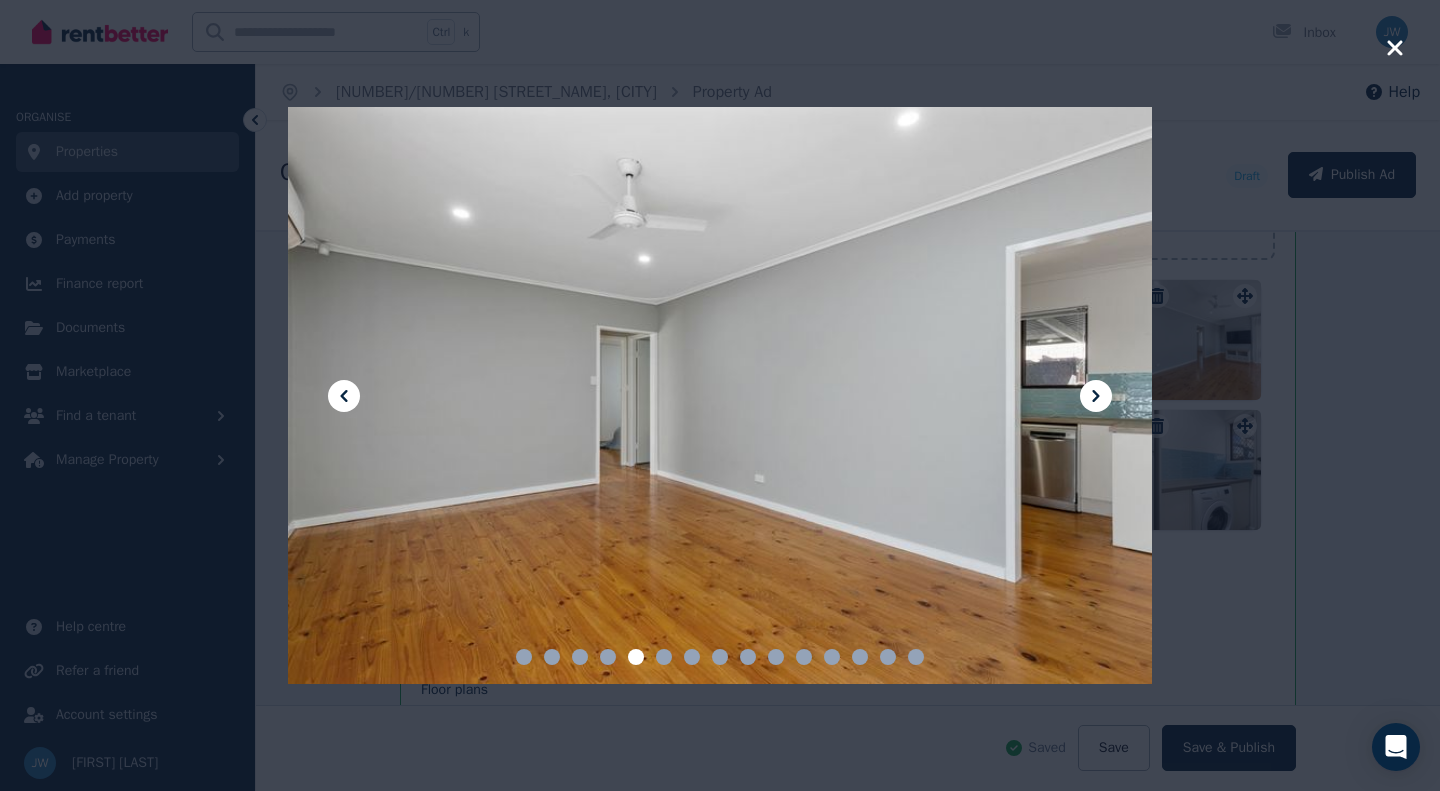 click 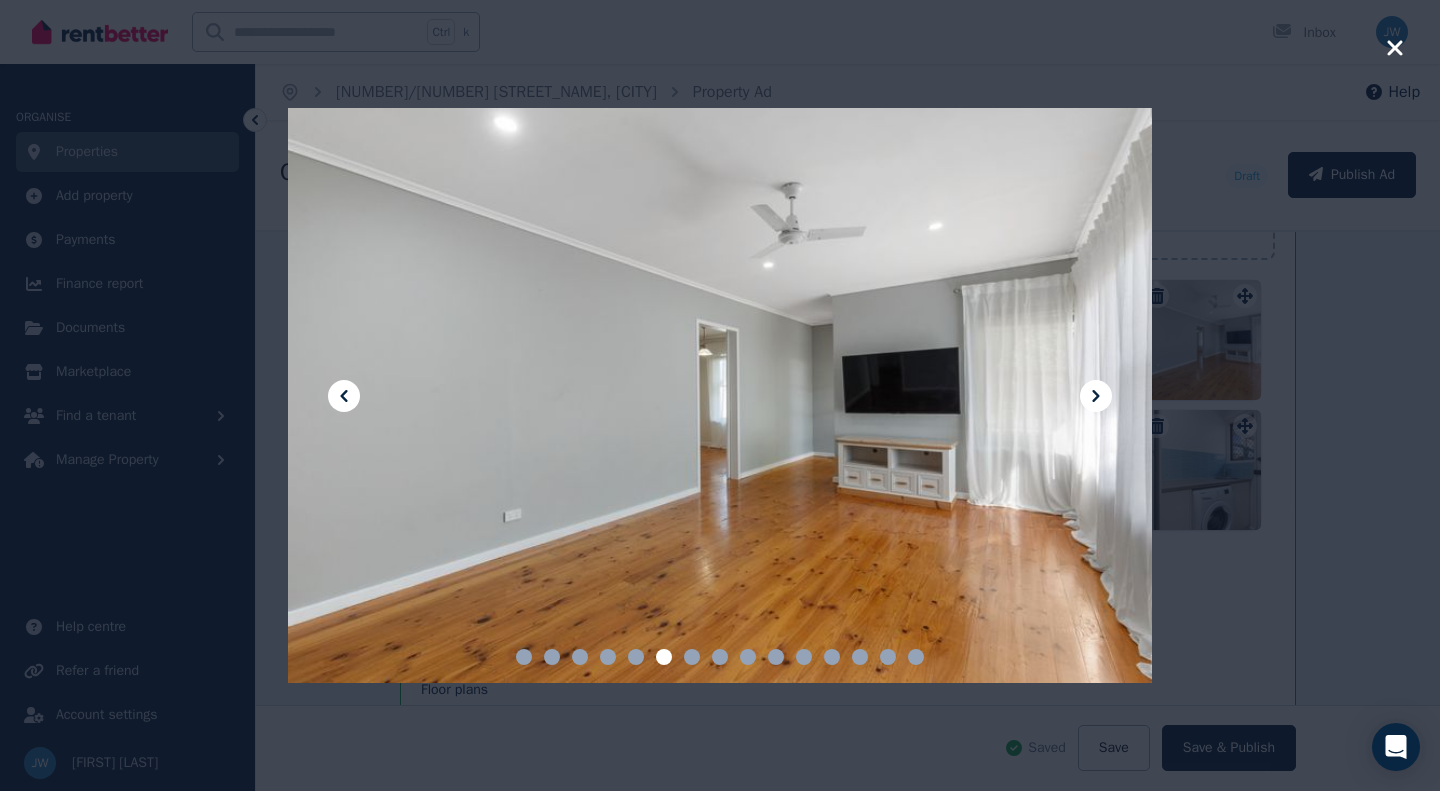 click 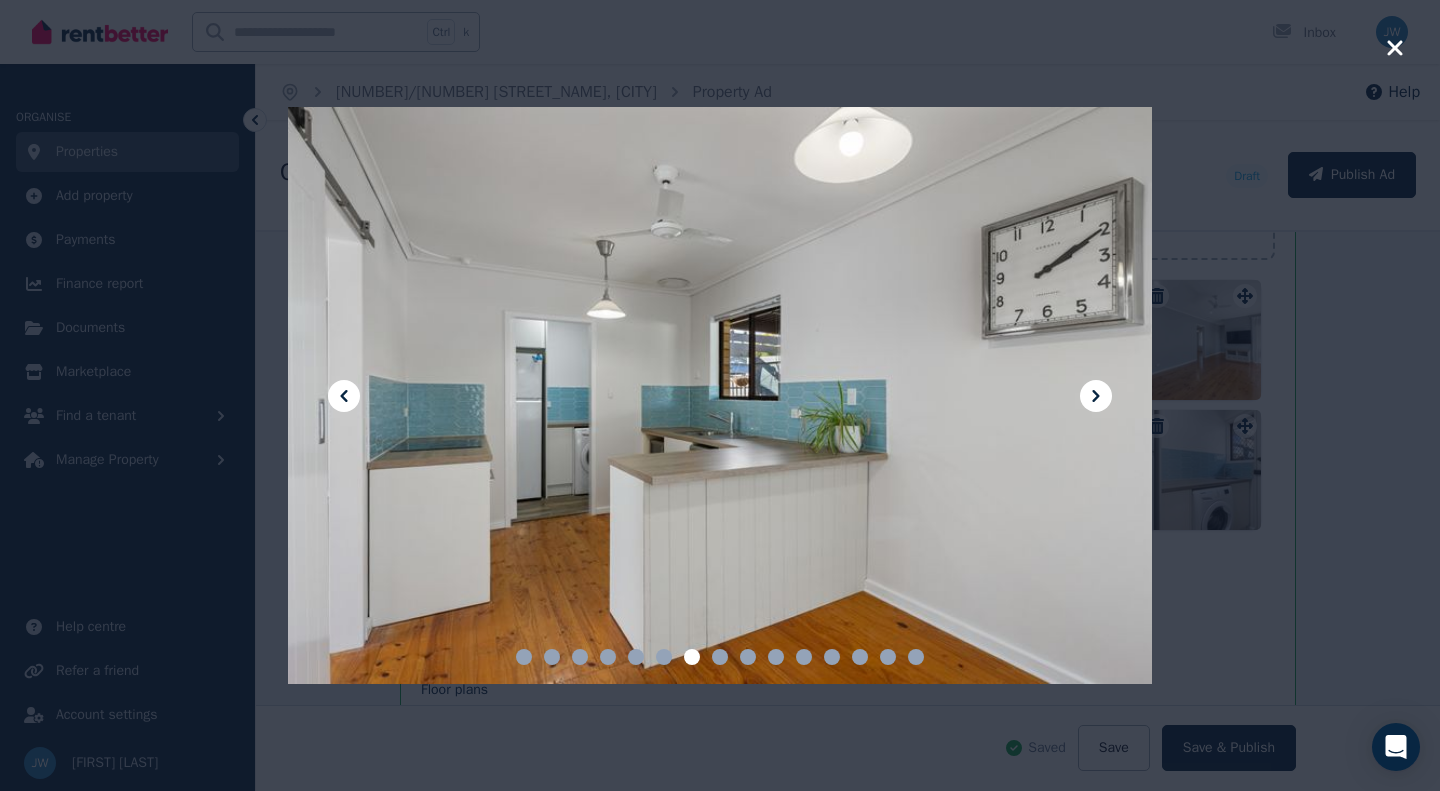 click 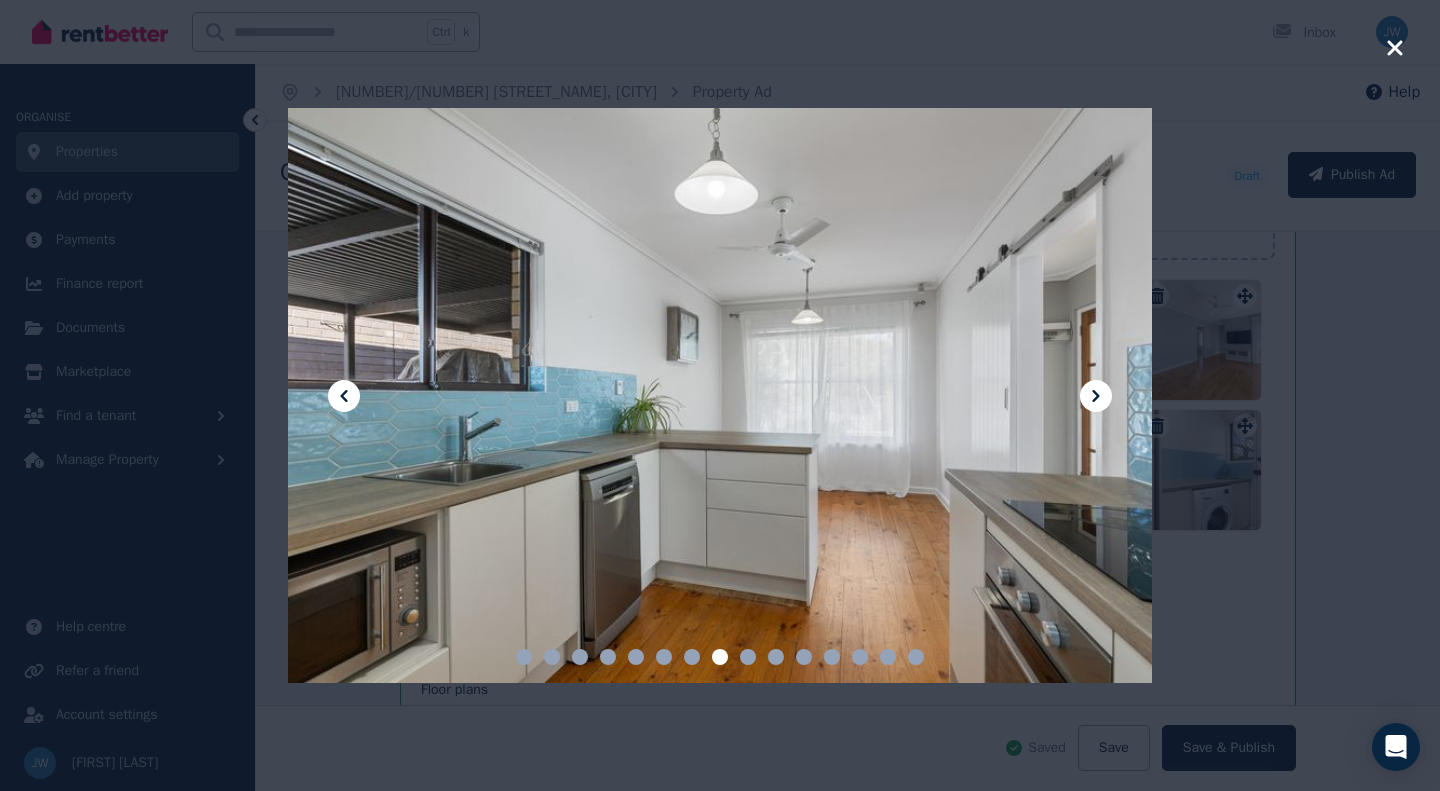 click 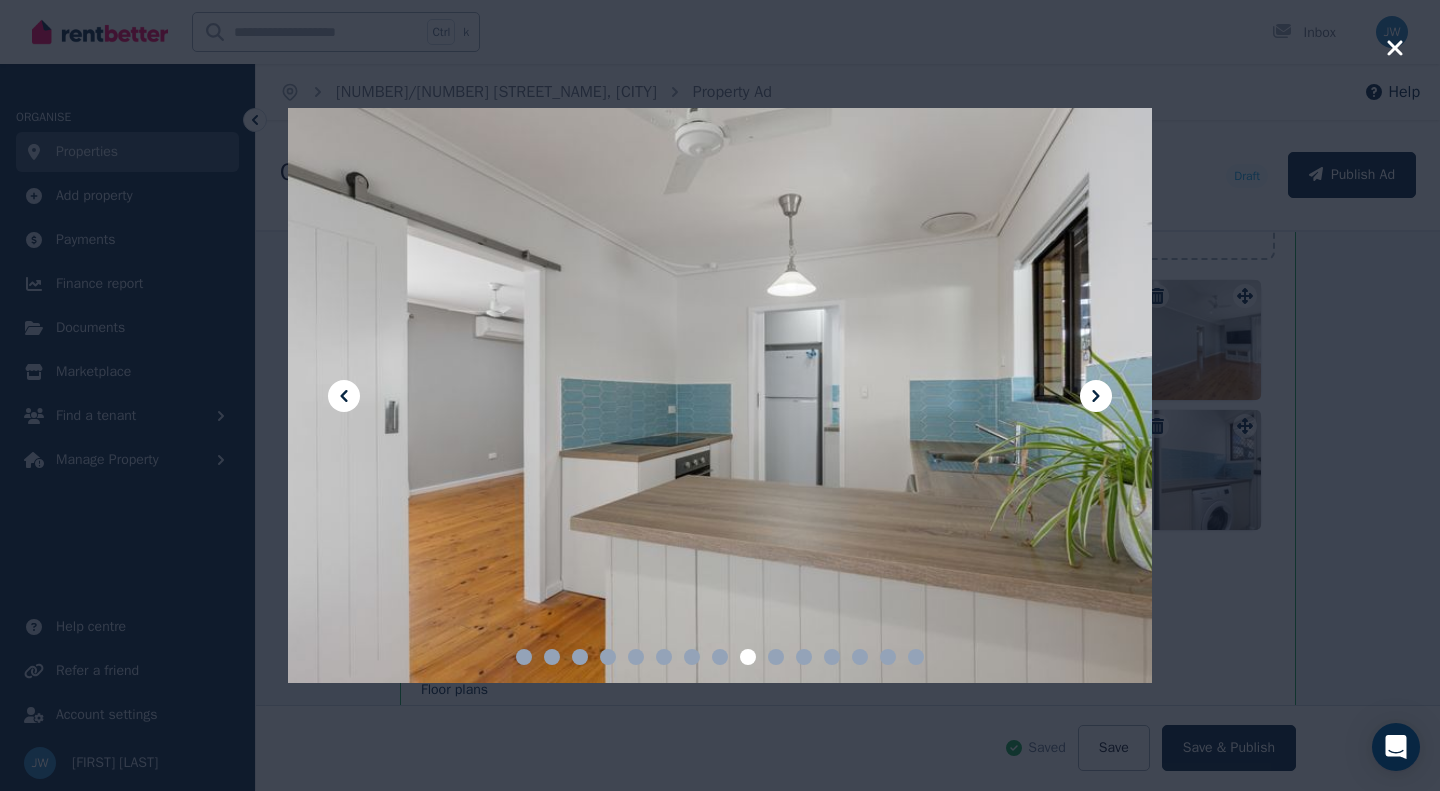 click 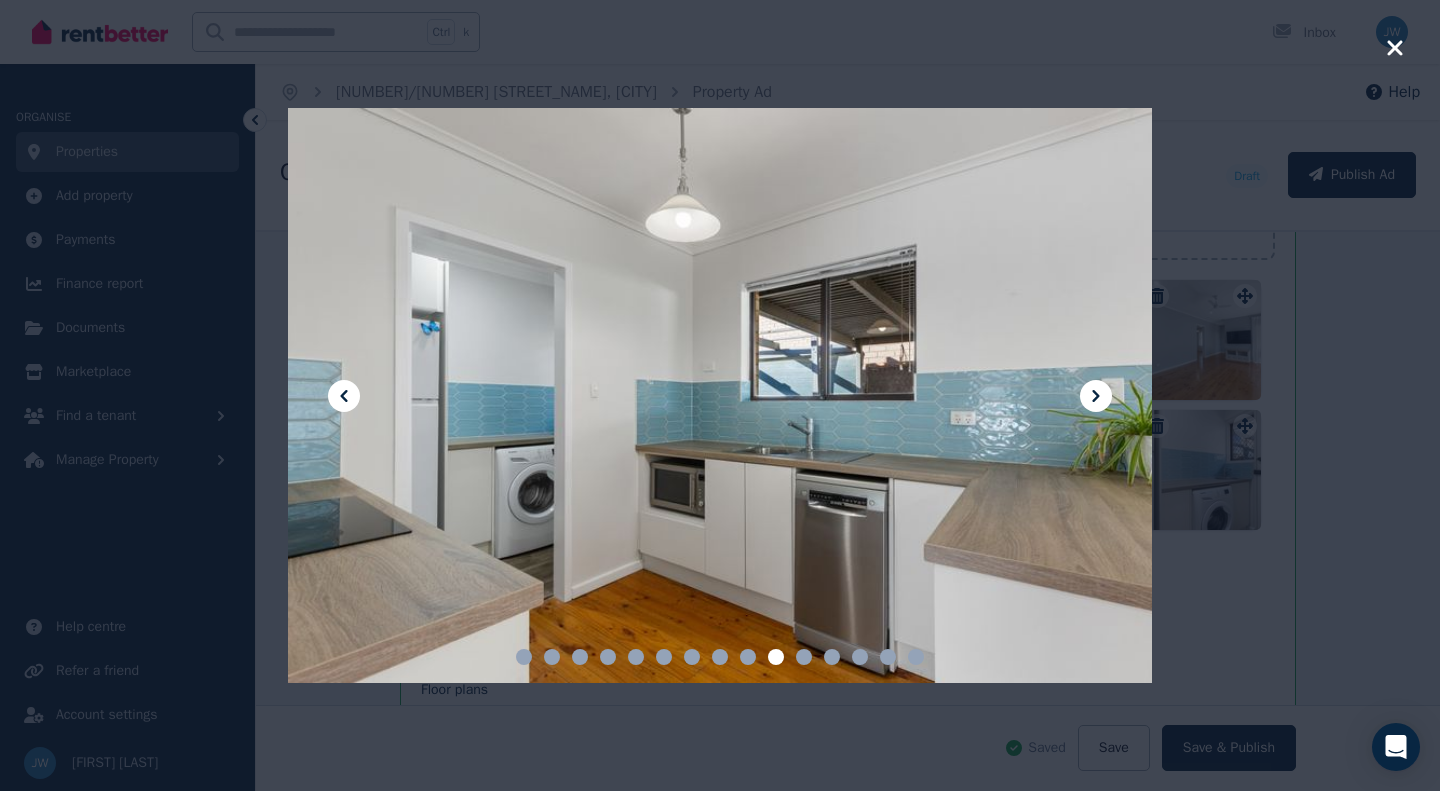 click 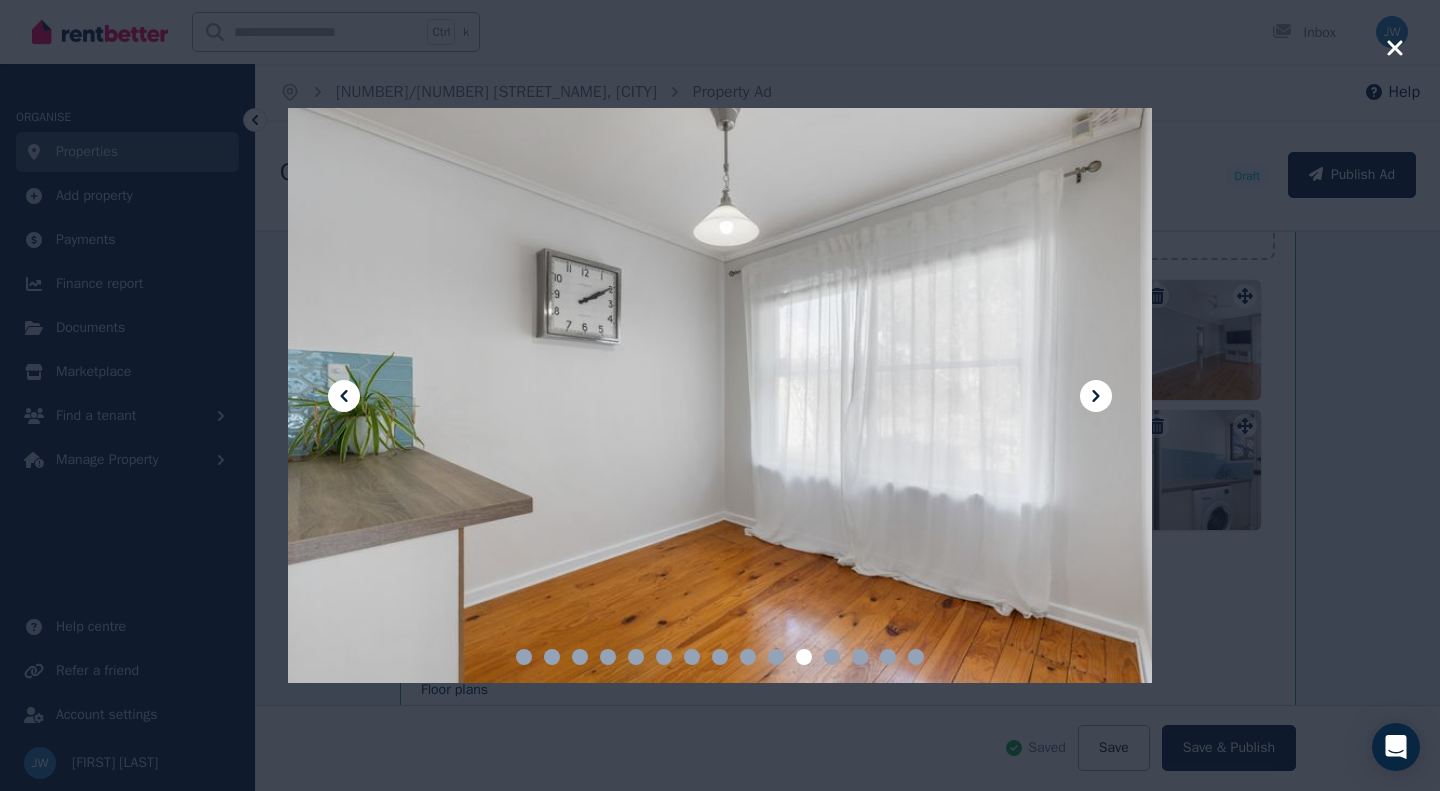 click 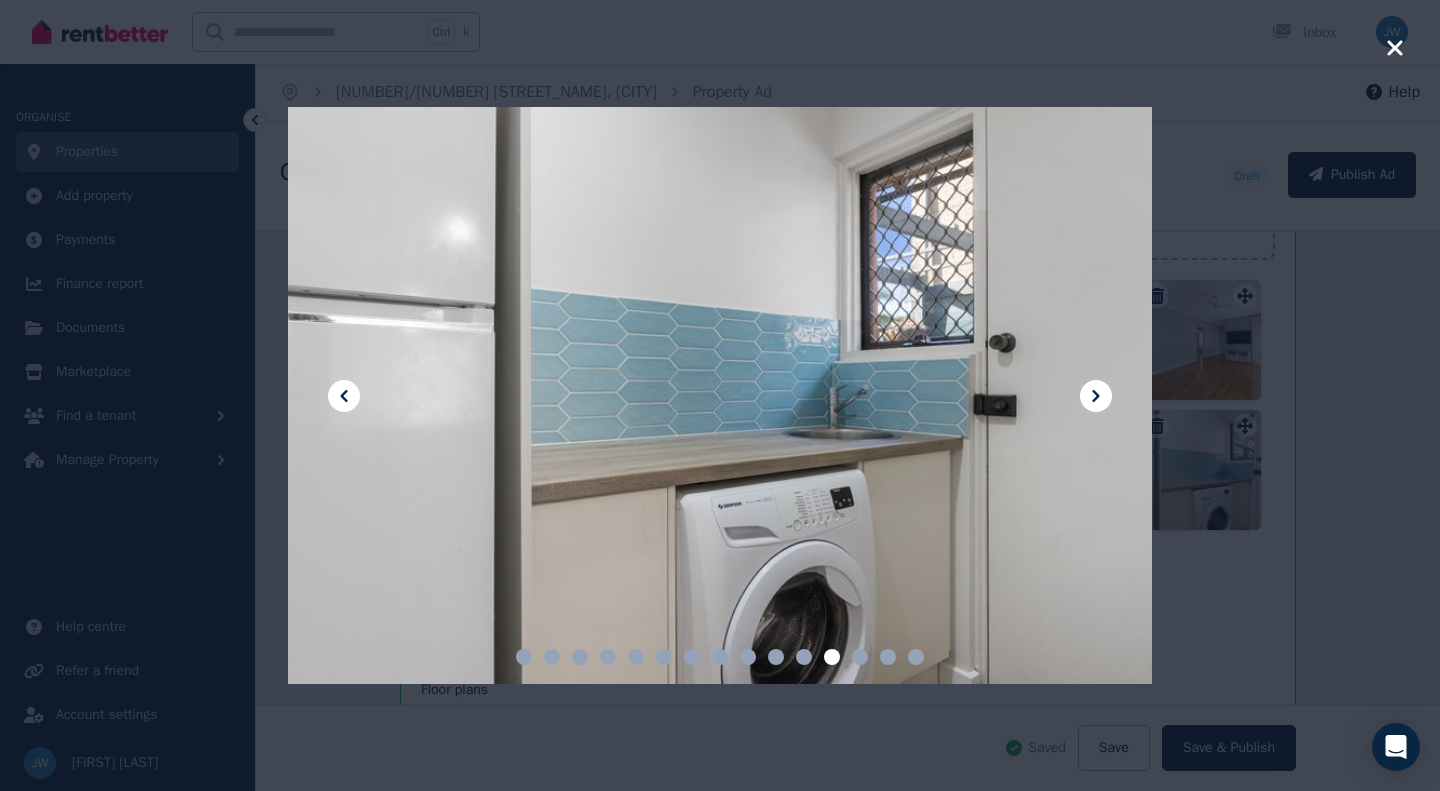 click 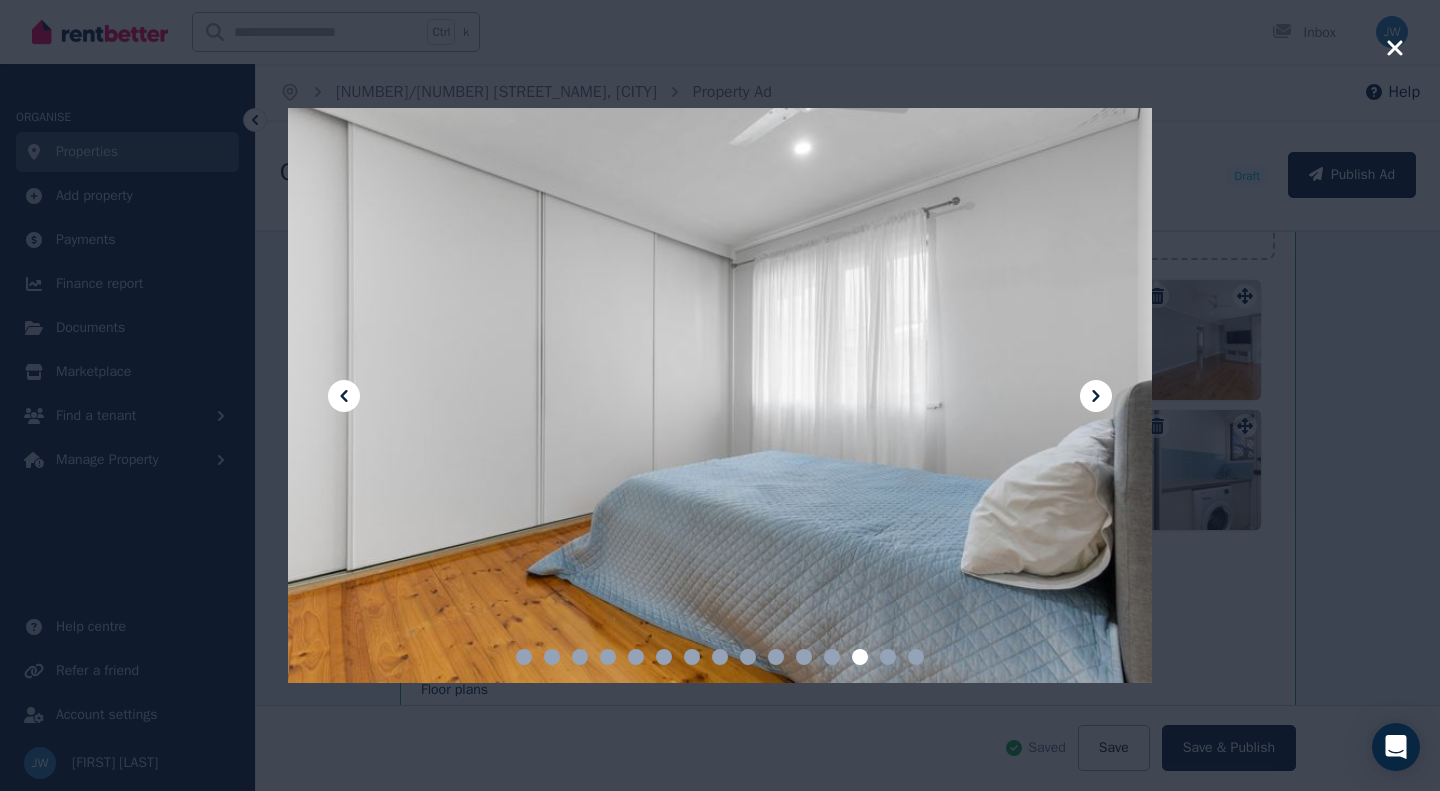 click 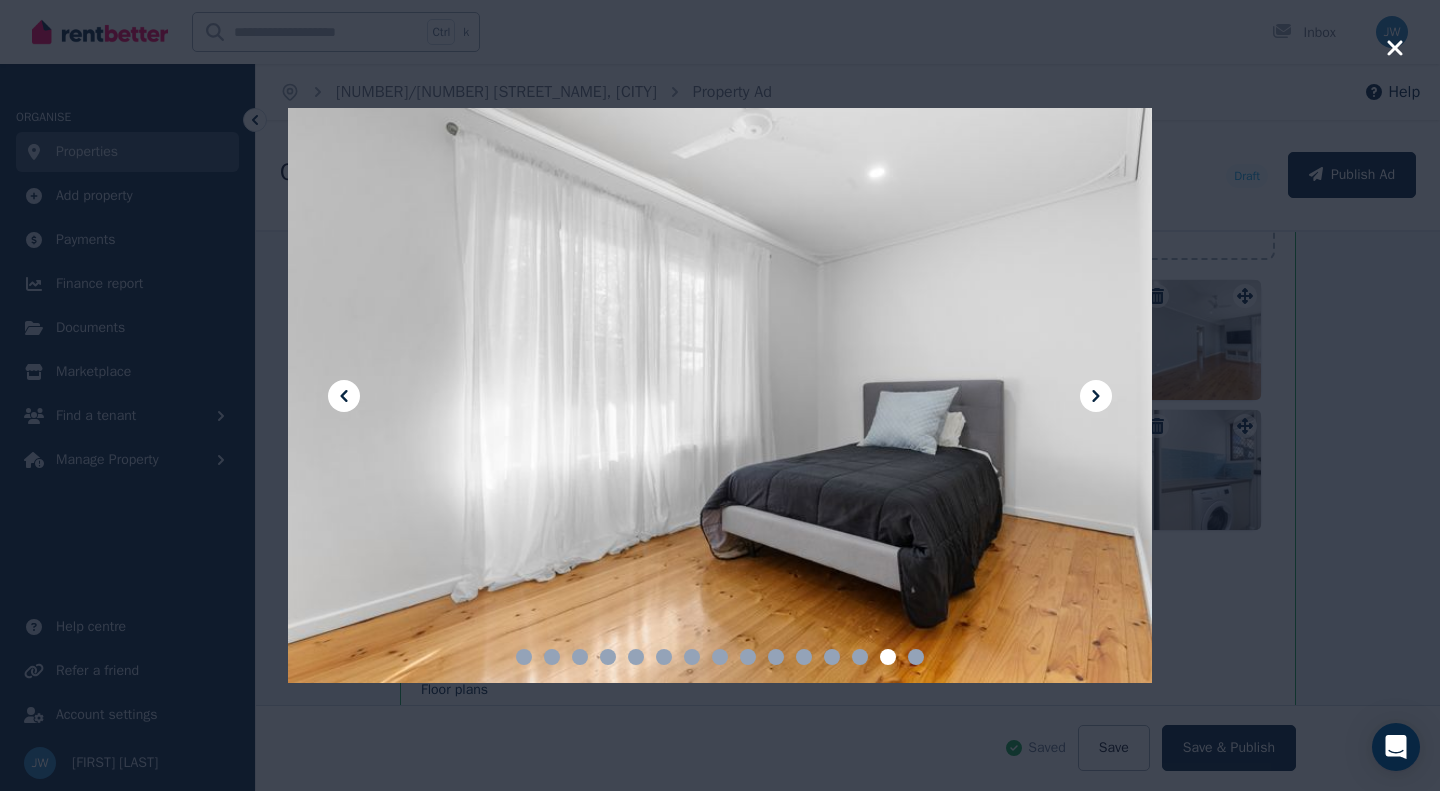 click 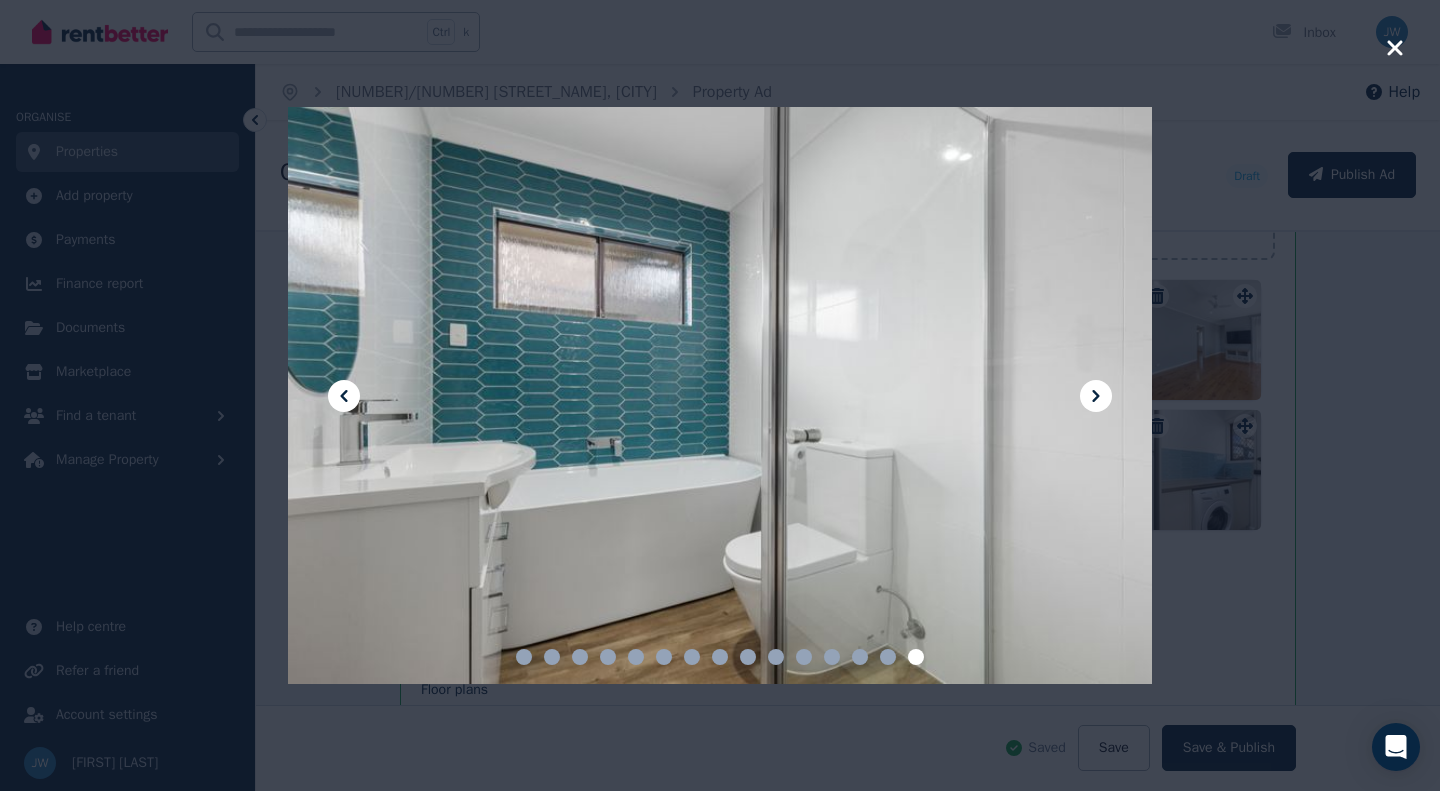 click 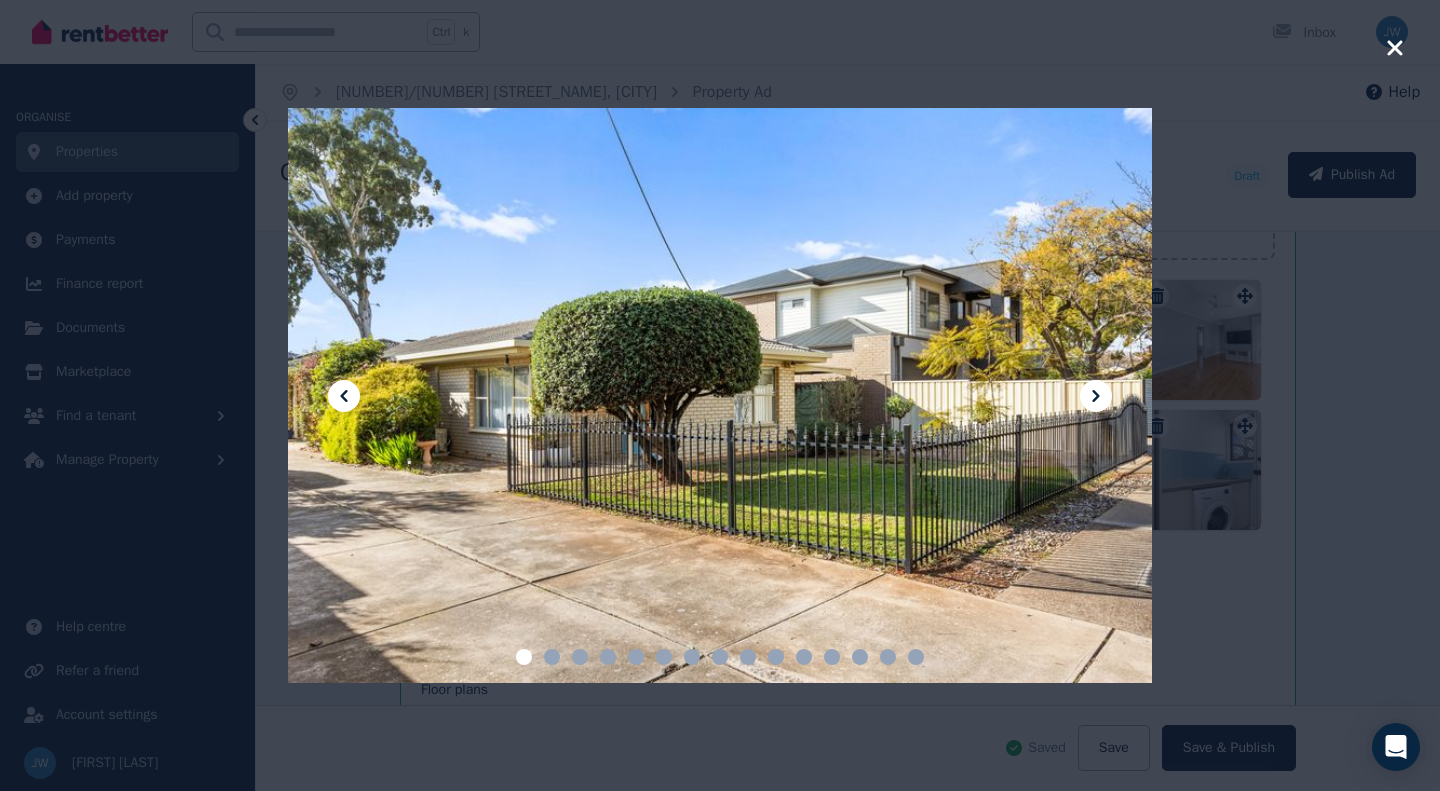 click 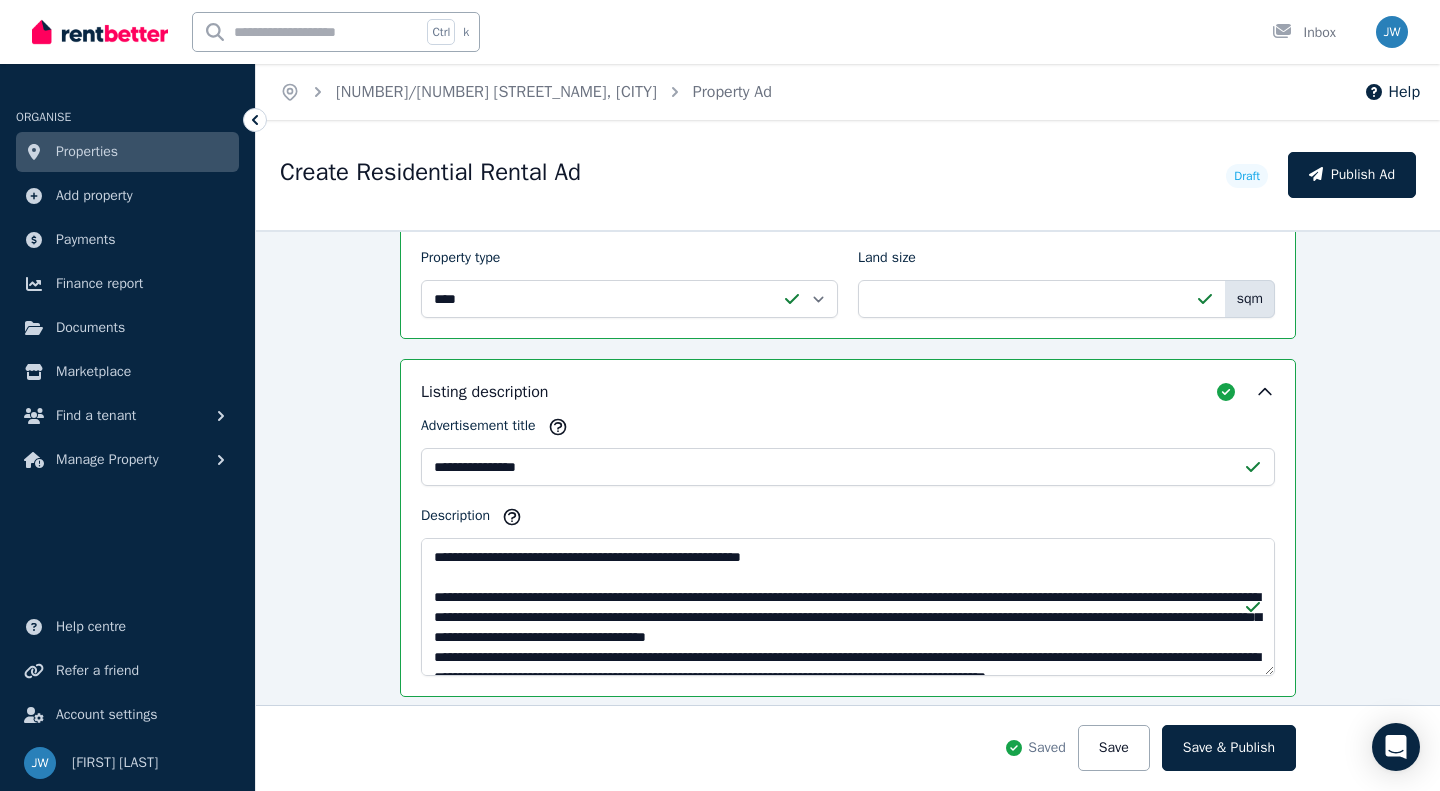scroll, scrollTop: 1175, scrollLeft: 0, axis: vertical 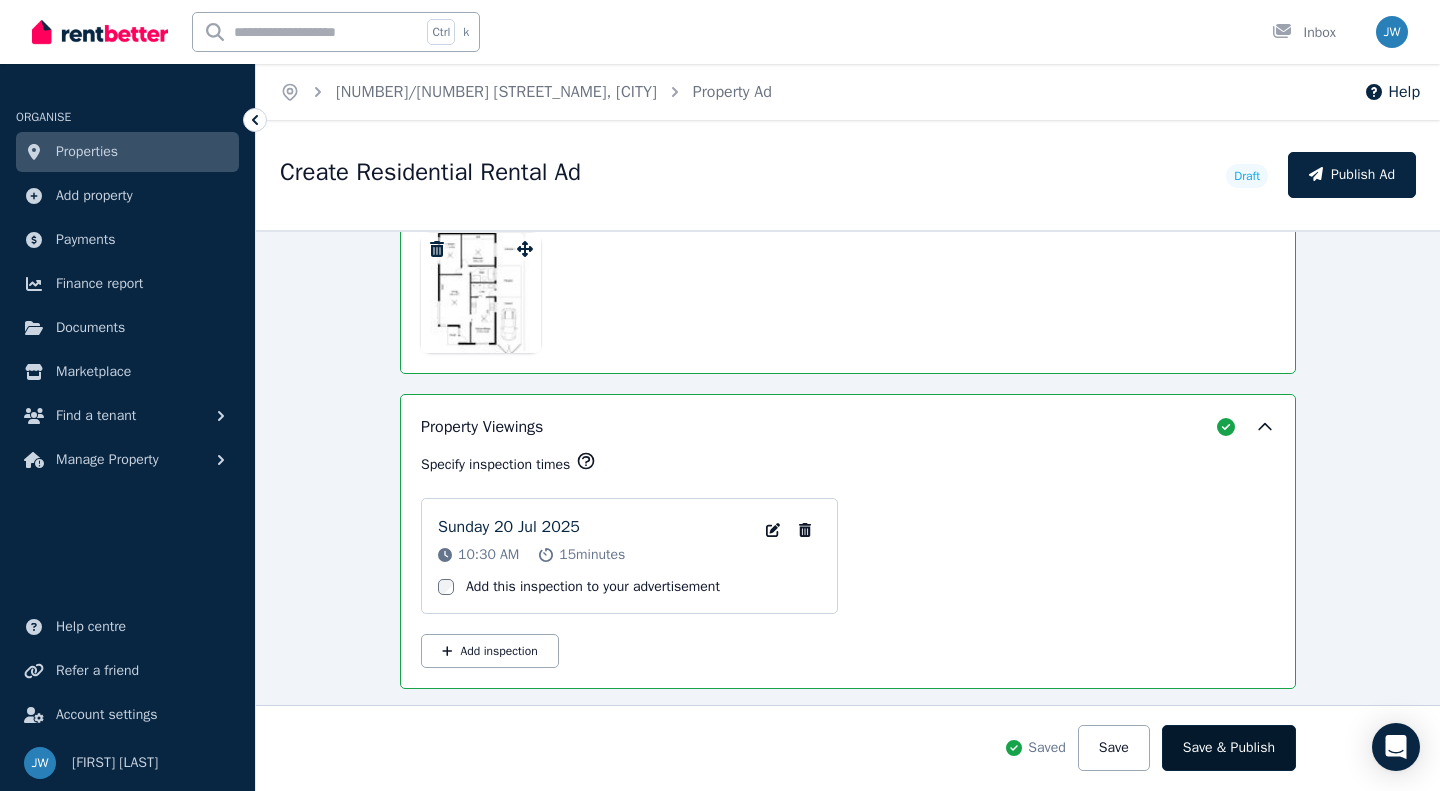 click on "Save & Publish" at bounding box center [1229, 748] 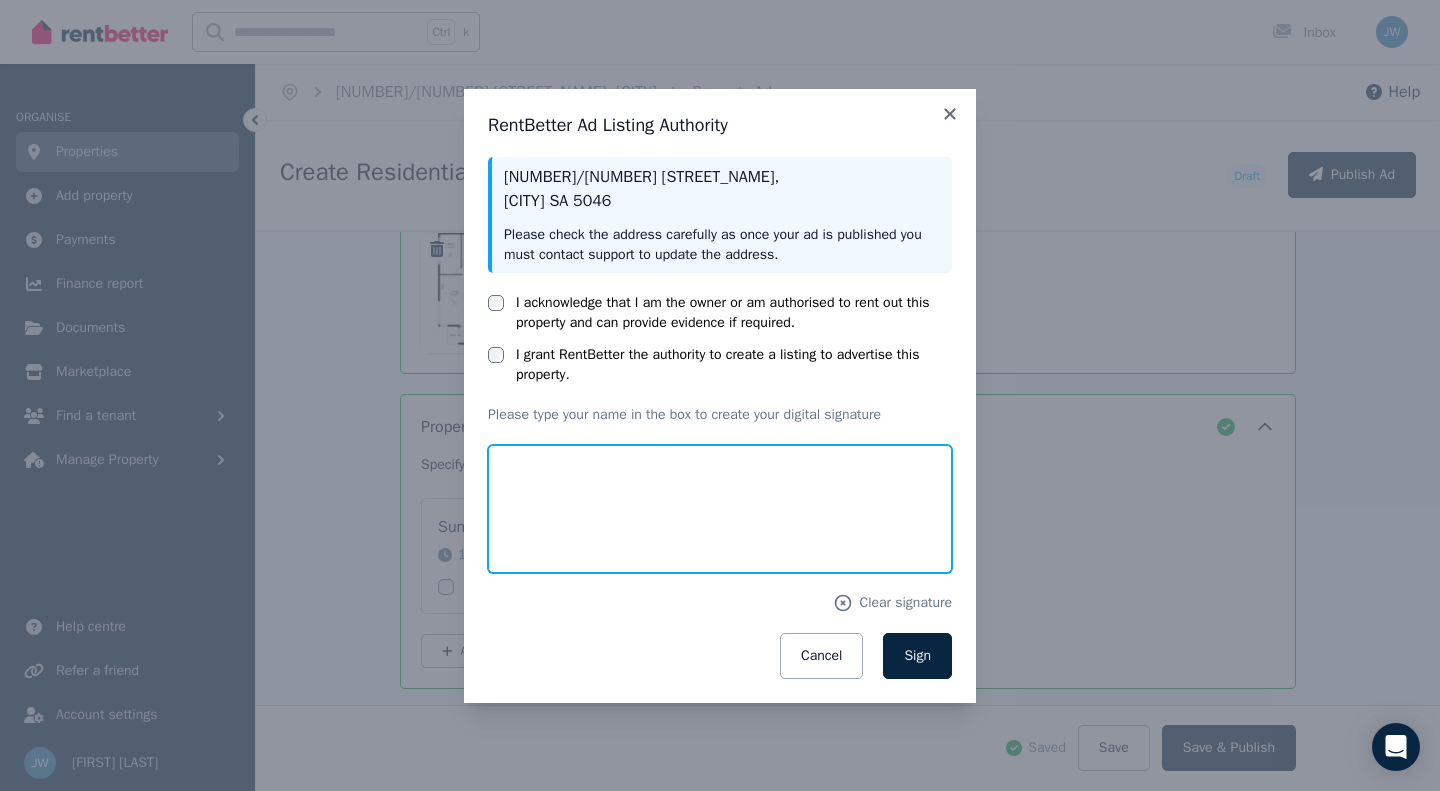 click at bounding box center [720, 509] 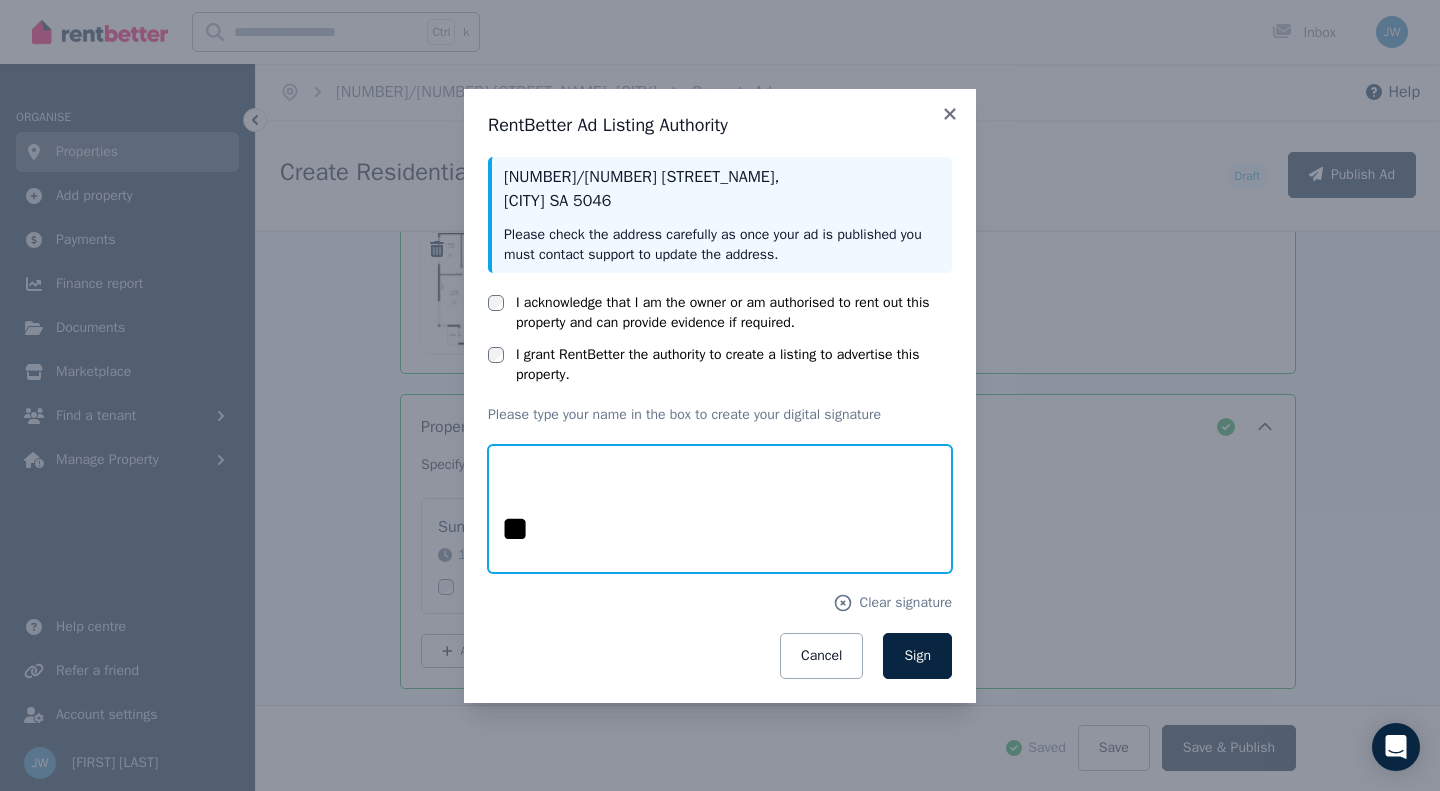type on "*" 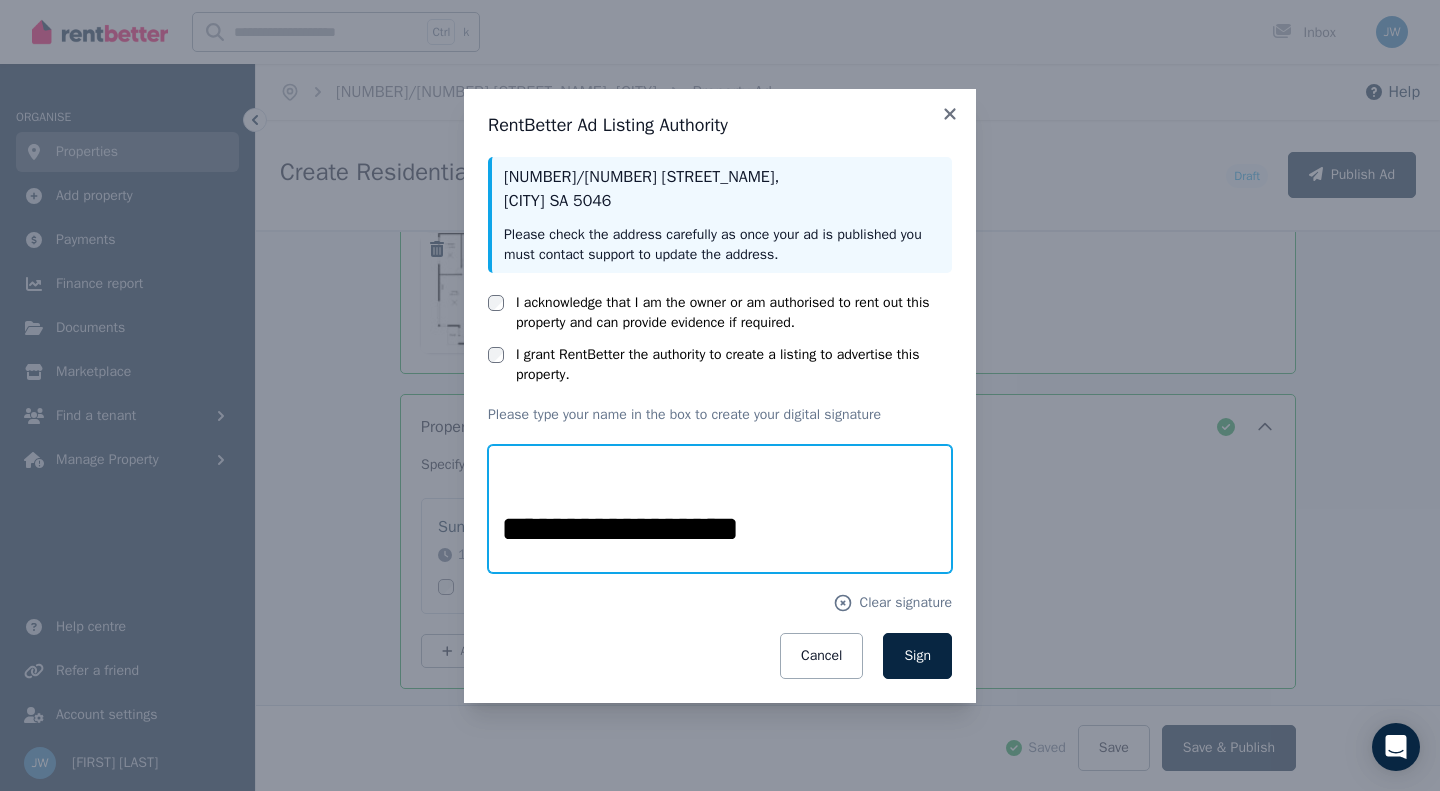 click on "**********" at bounding box center [720, 509] 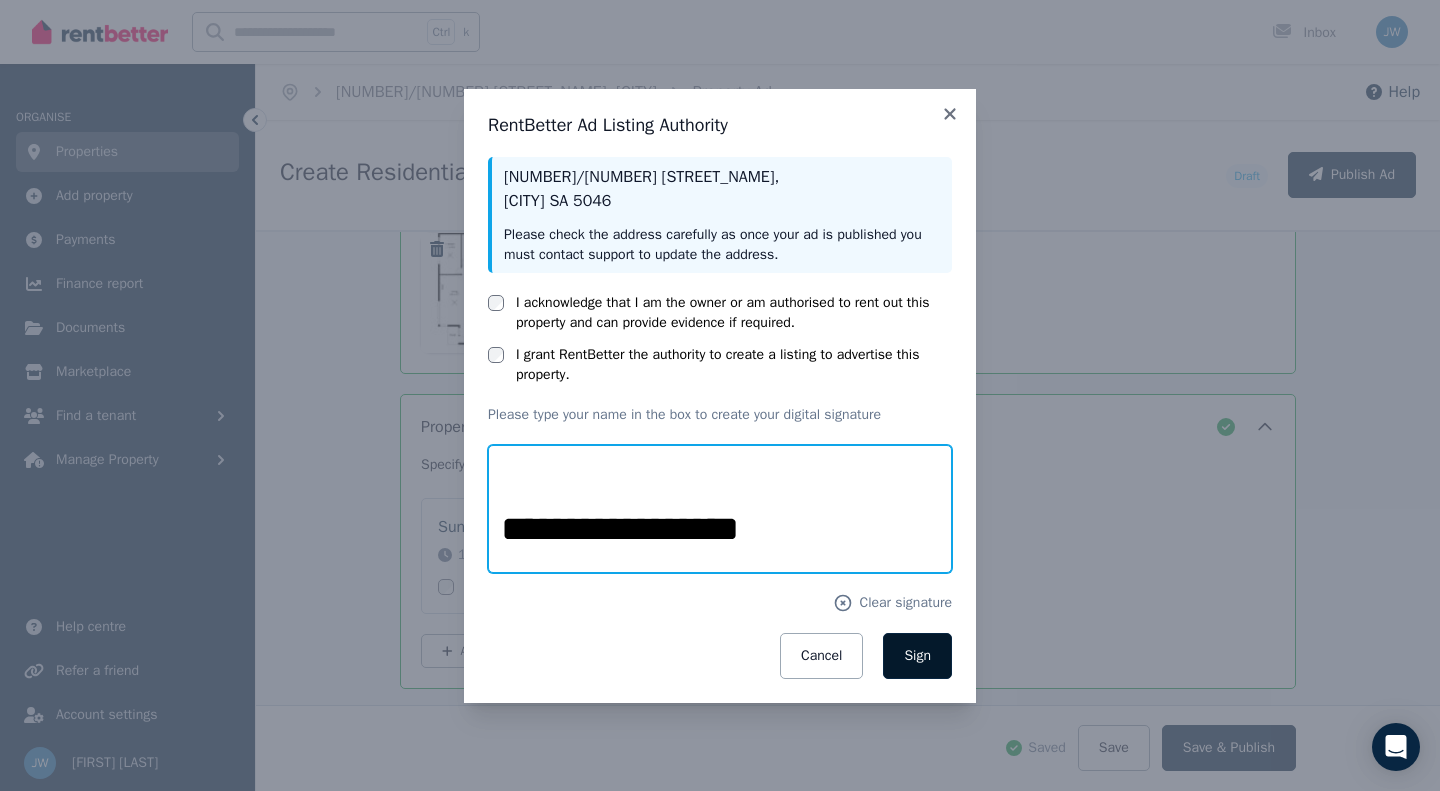 type on "**********" 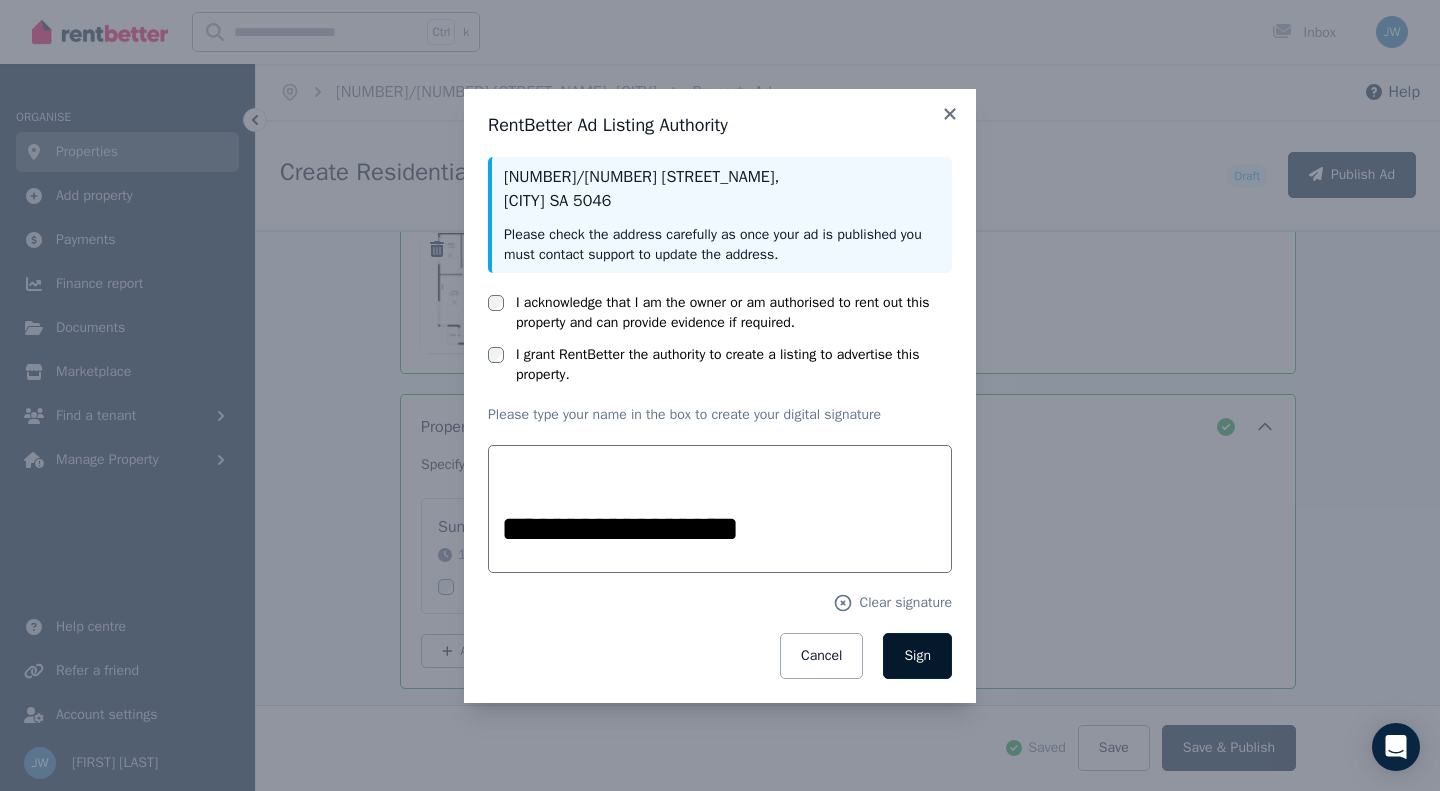 click on "Sign" at bounding box center (917, 656) 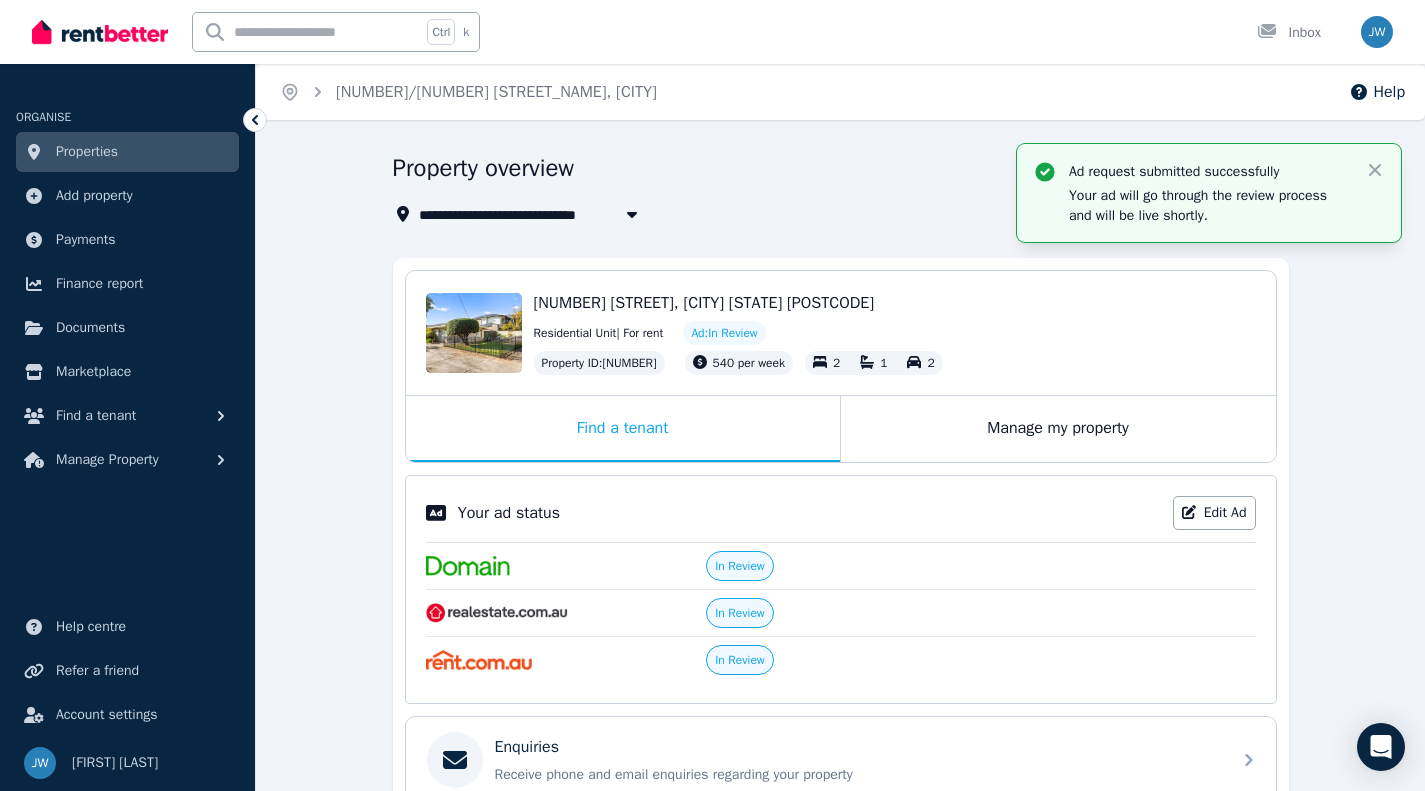 click on "Properties" at bounding box center (87, 152) 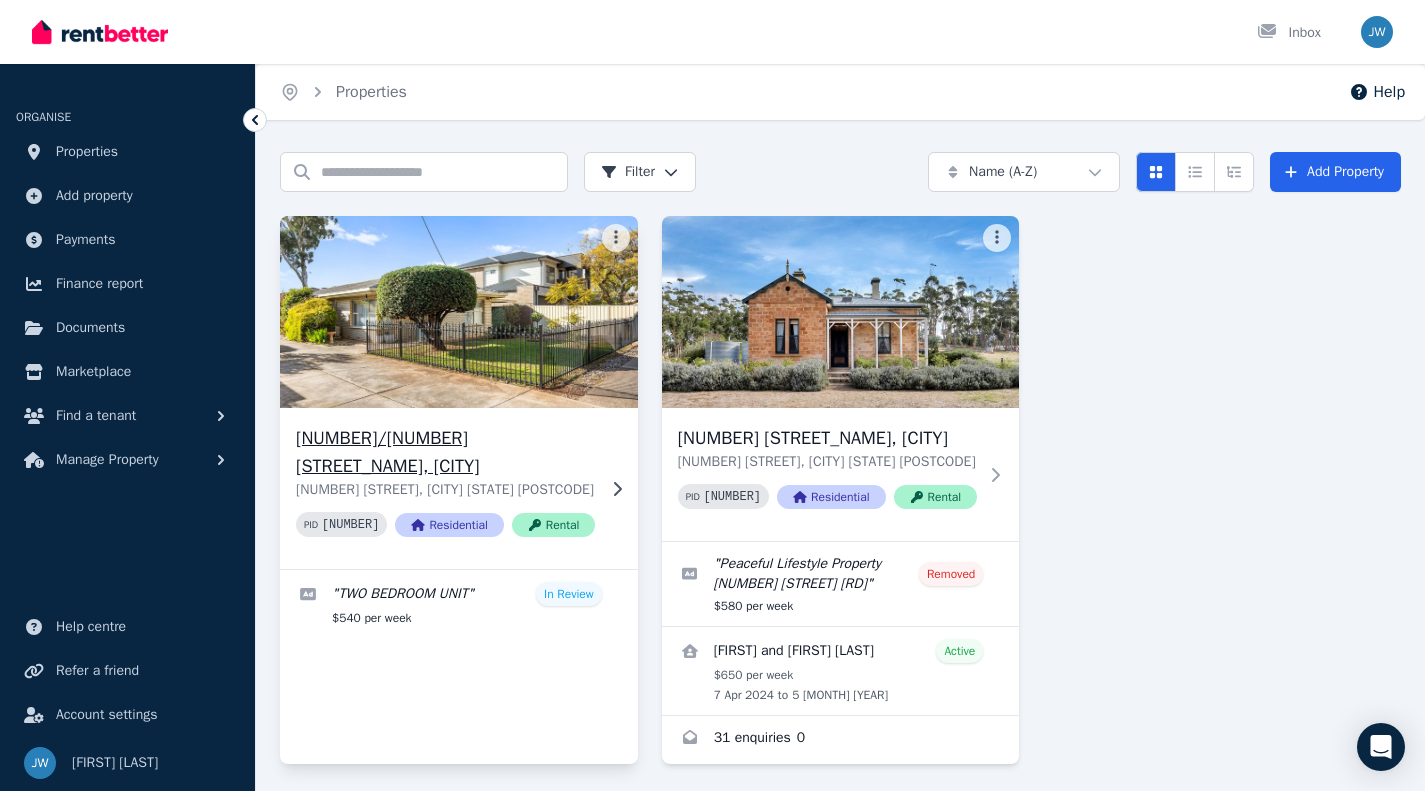 click 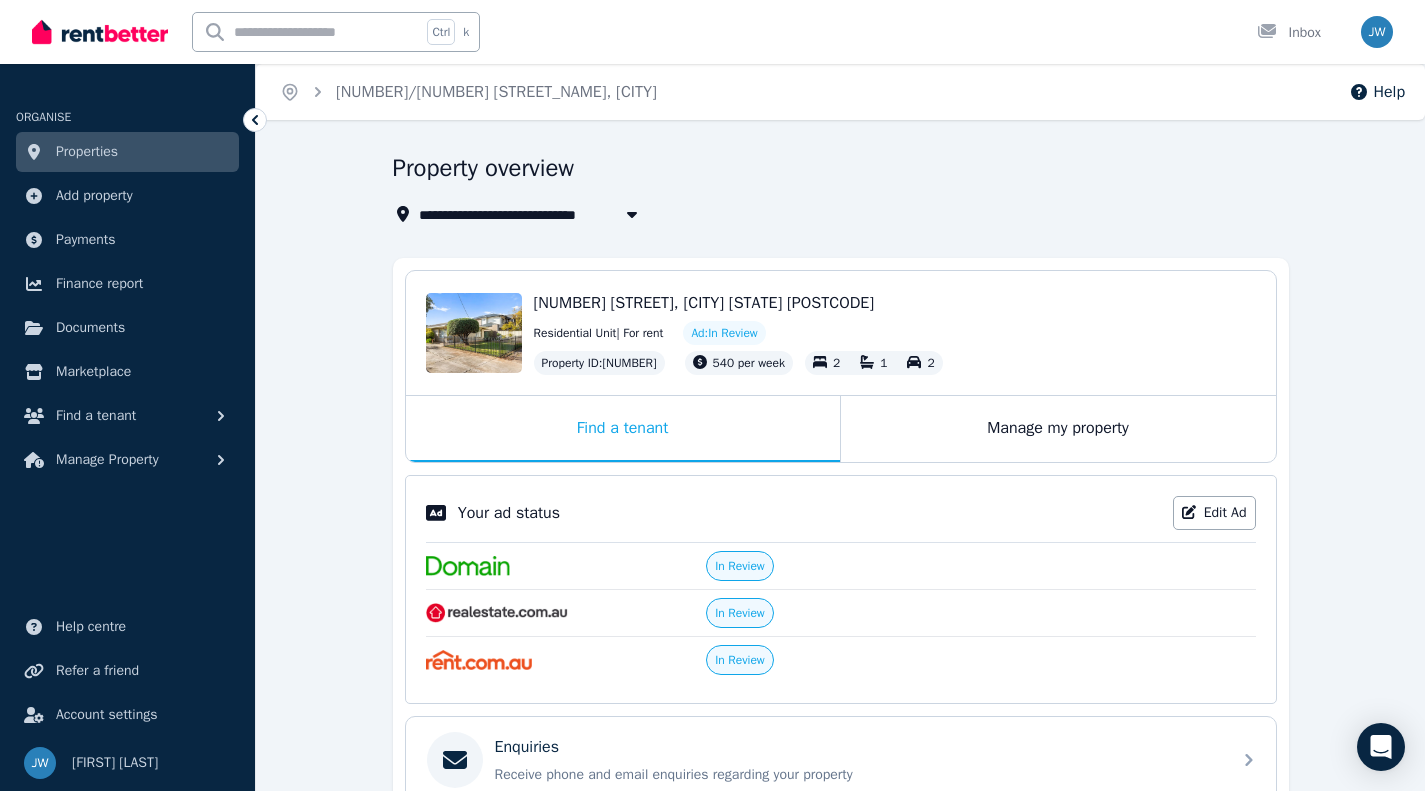 click on "Properties" at bounding box center [127, 152] 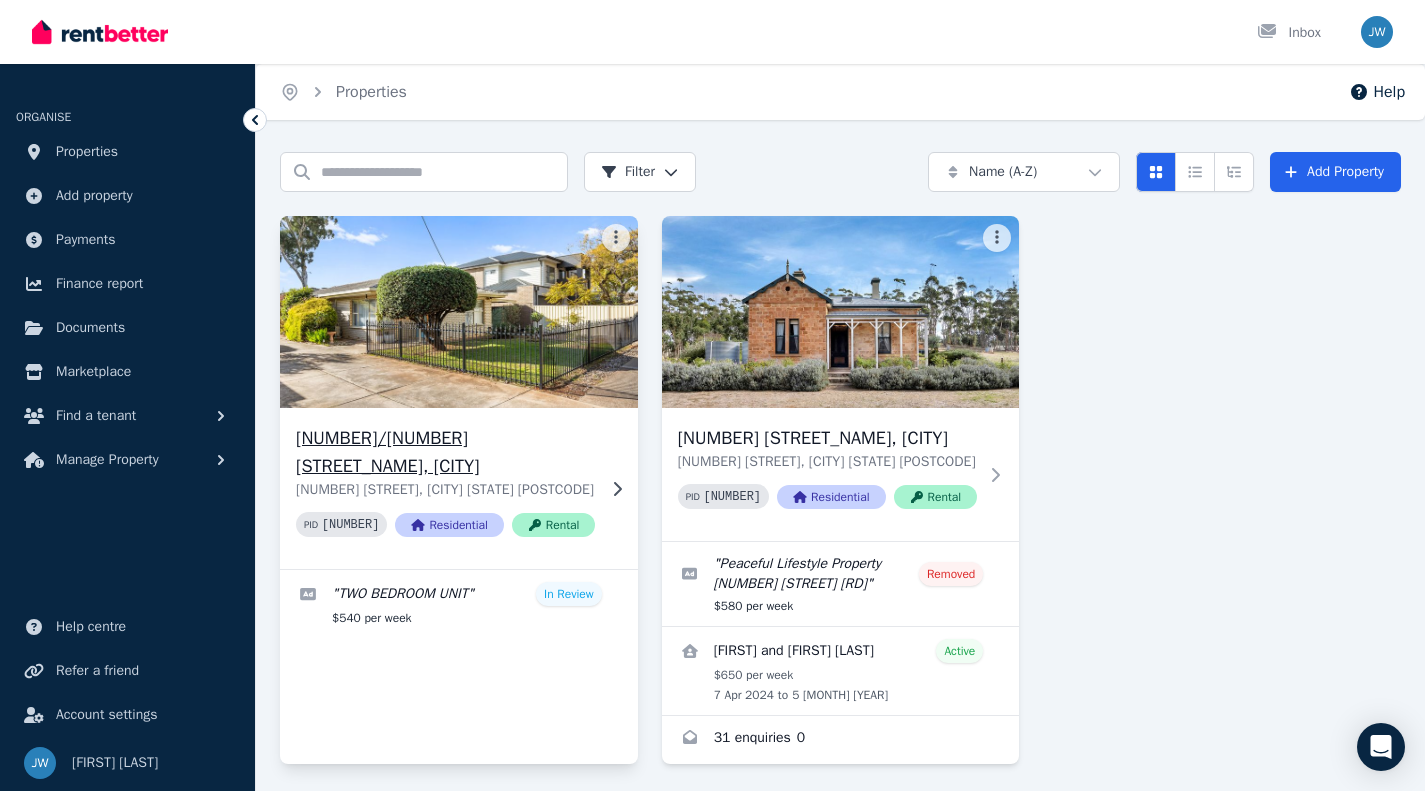 click on "[NUMBER]/[NUMBER] [STREET_NAME], [CITY]" at bounding box center (445, 452) 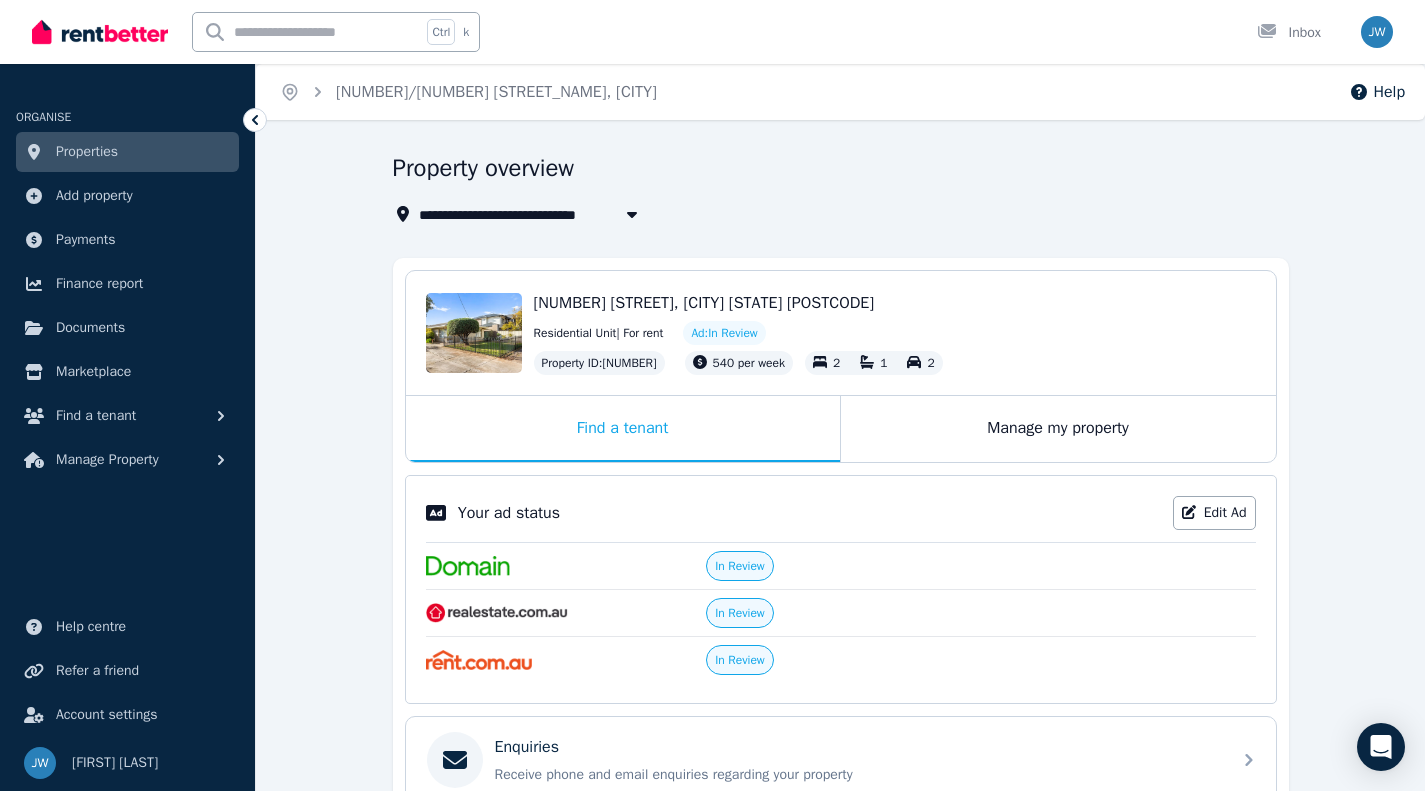 scroll, scrollTop: 40, scrollLeft: 0, axis: vertical 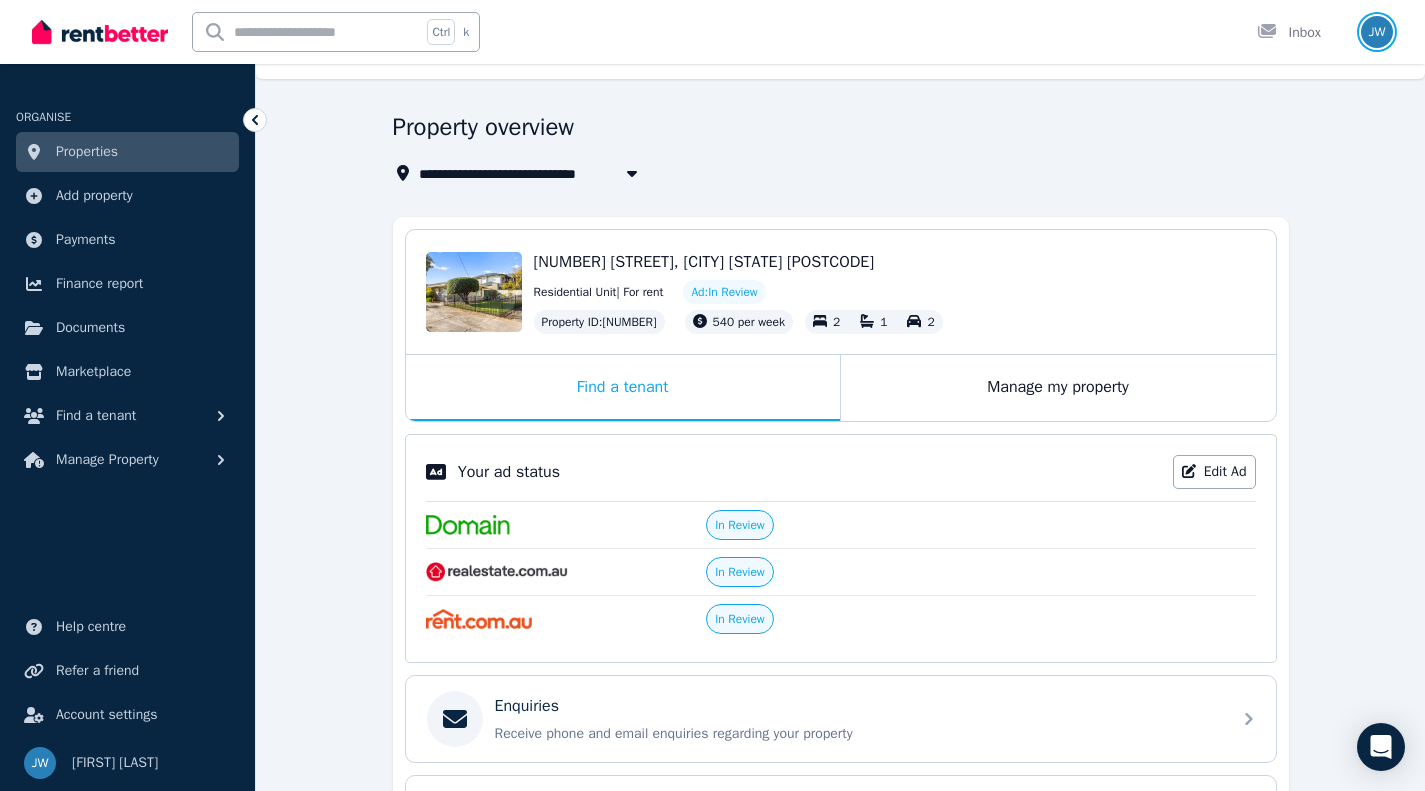 click at bounding box center (1377, 32) 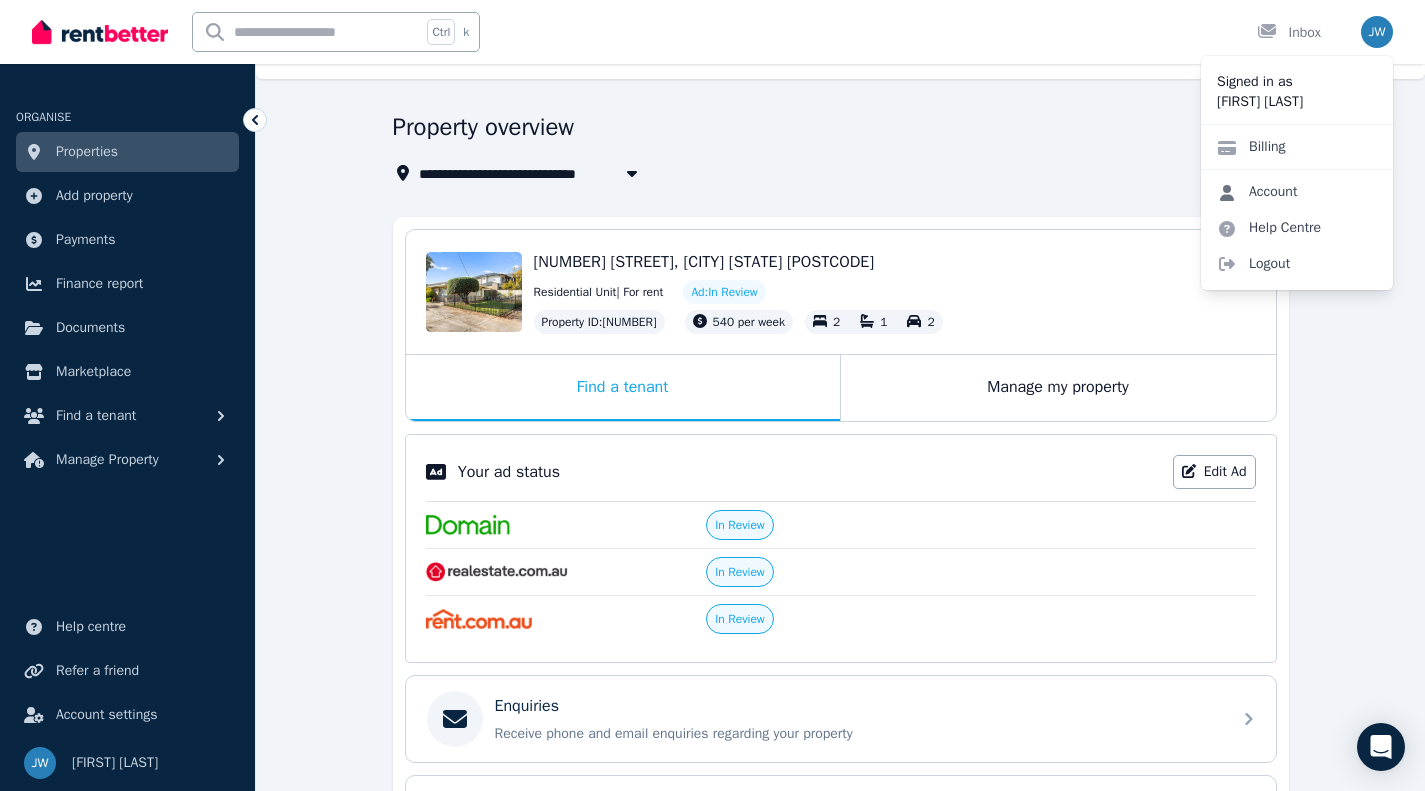 click on "Account" at bounding box center [1257, 192] 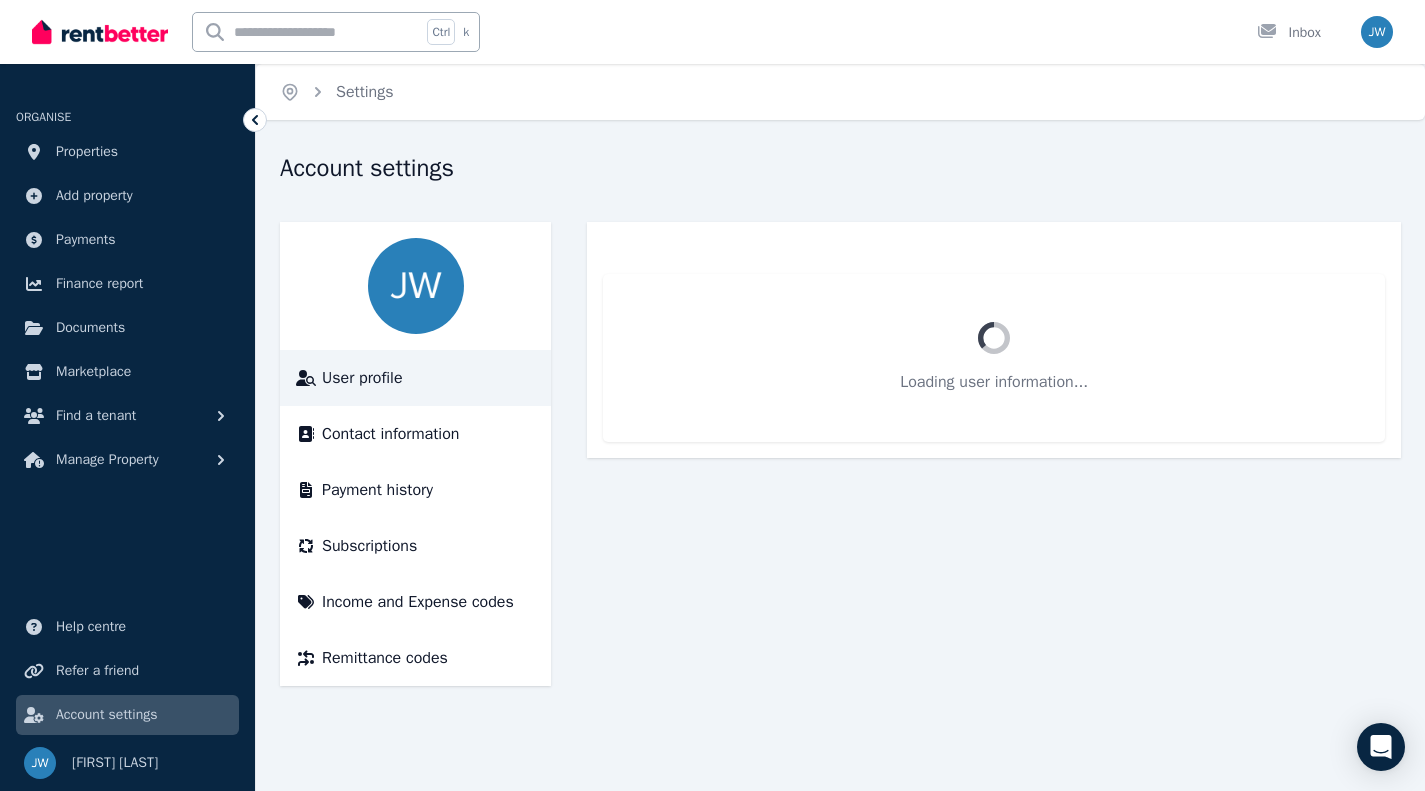 scroll, scrollTop: 0, scrollLeft: 0, axis: both 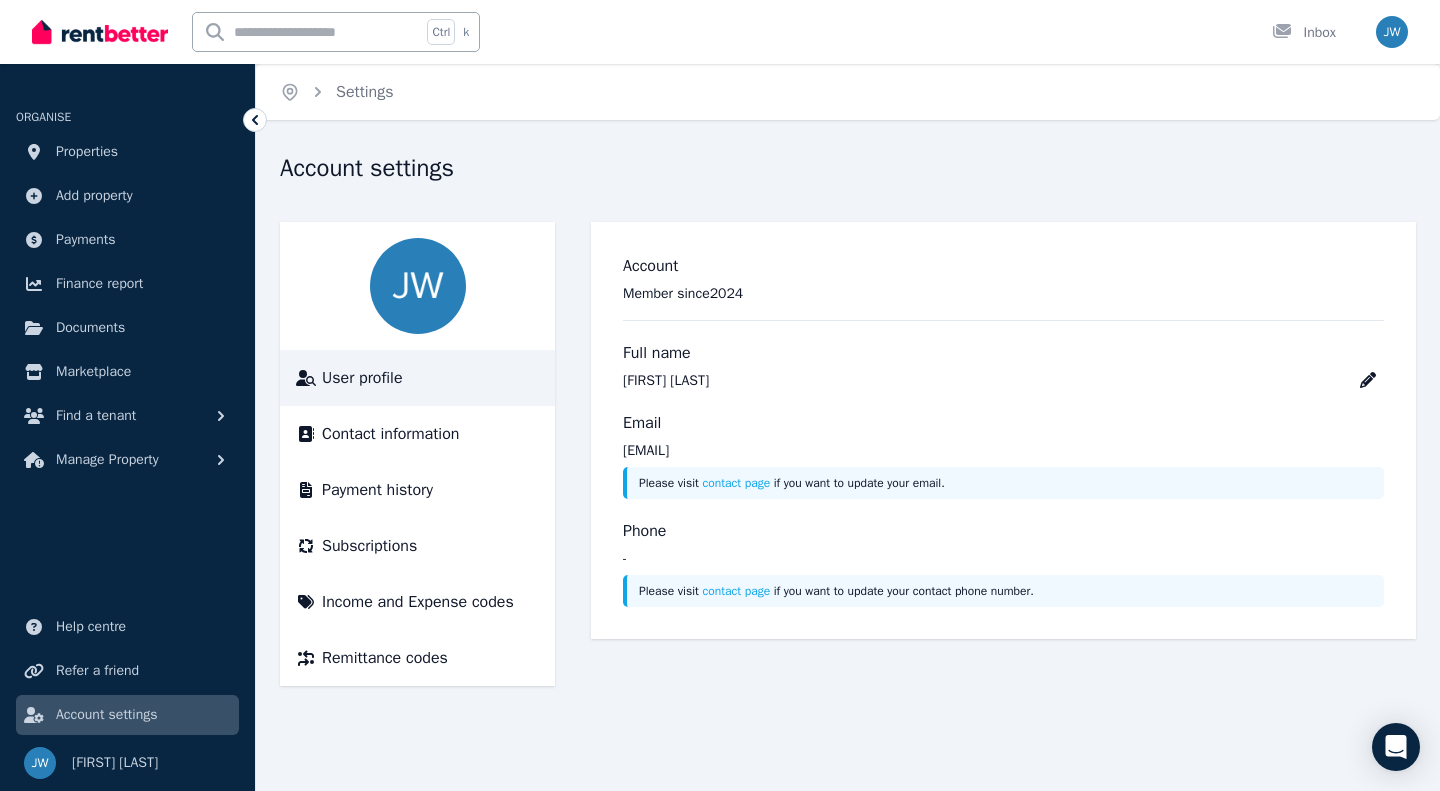 click on "User profile" at bounding box center (362, 378) 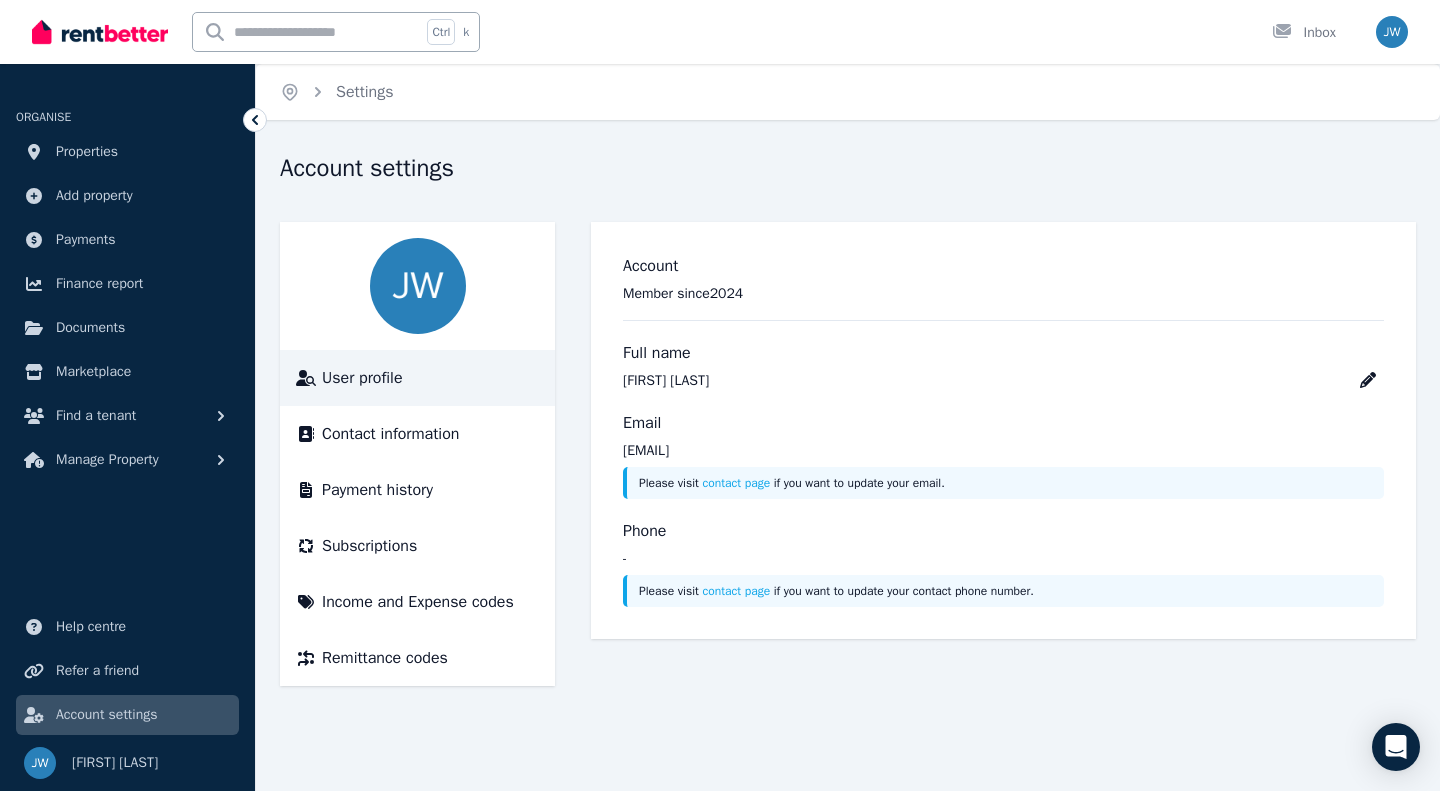 click at bounding box center [418, 286] 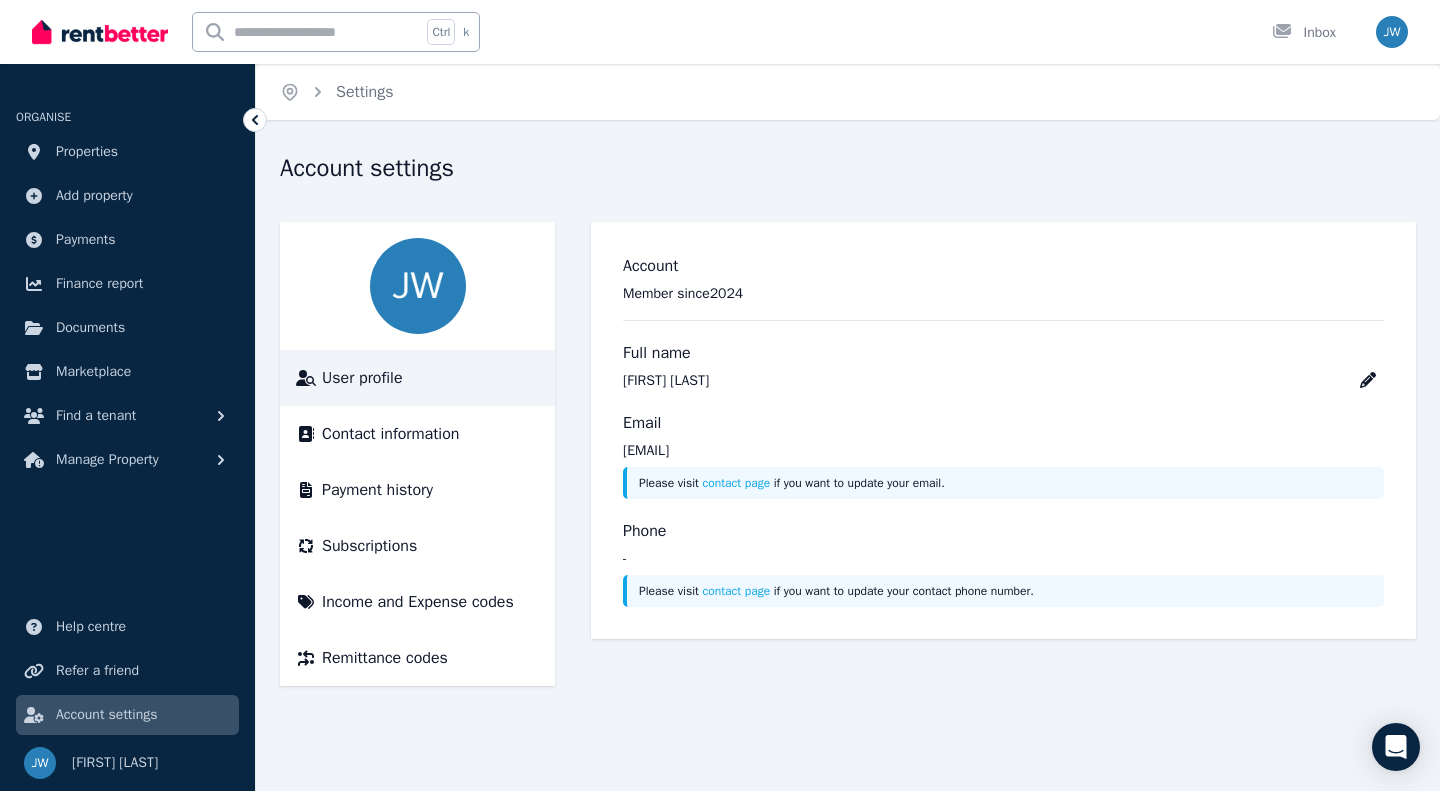 click on "User profile" at bounding box center (362, 378) 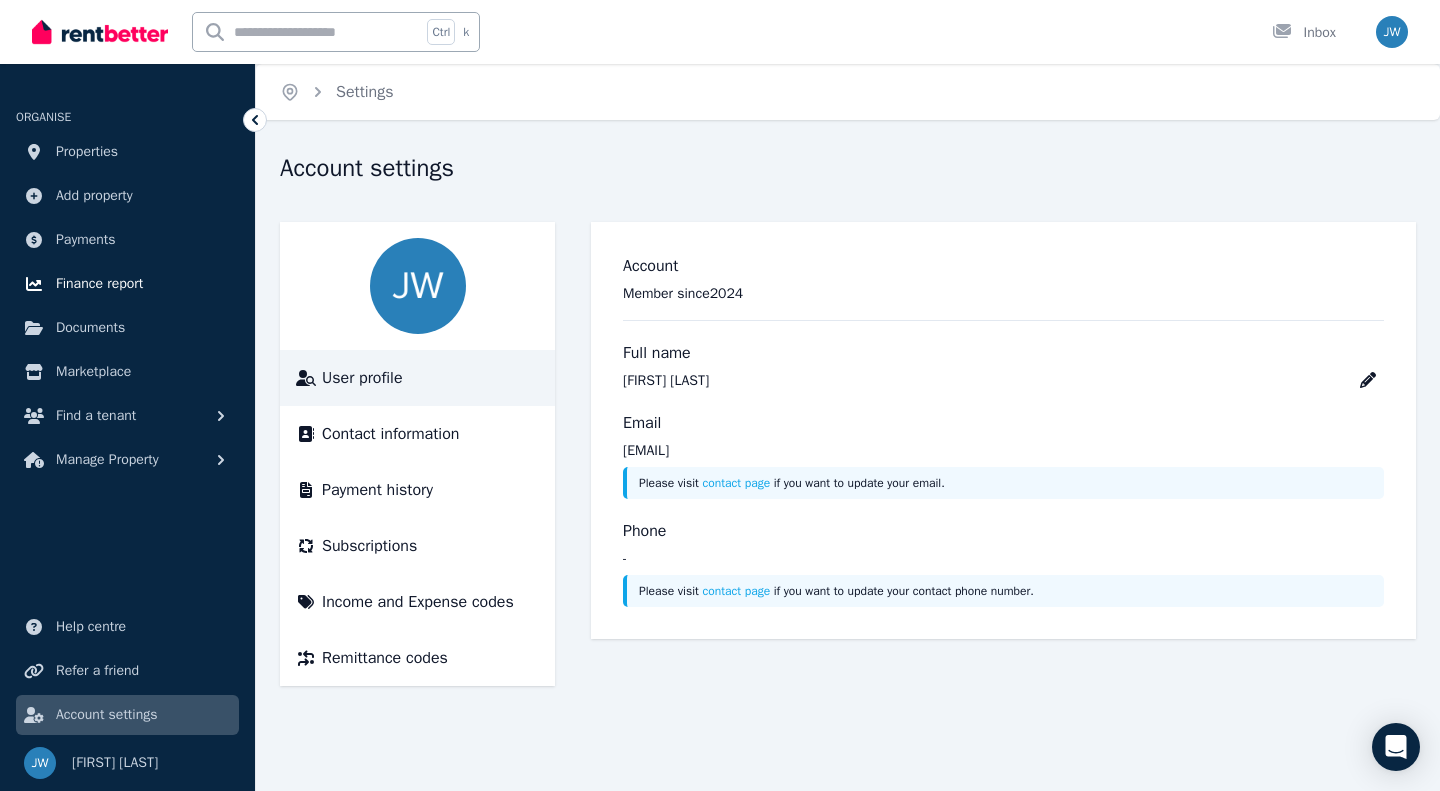 click on "Finance report" at bounding box center (99, 284) 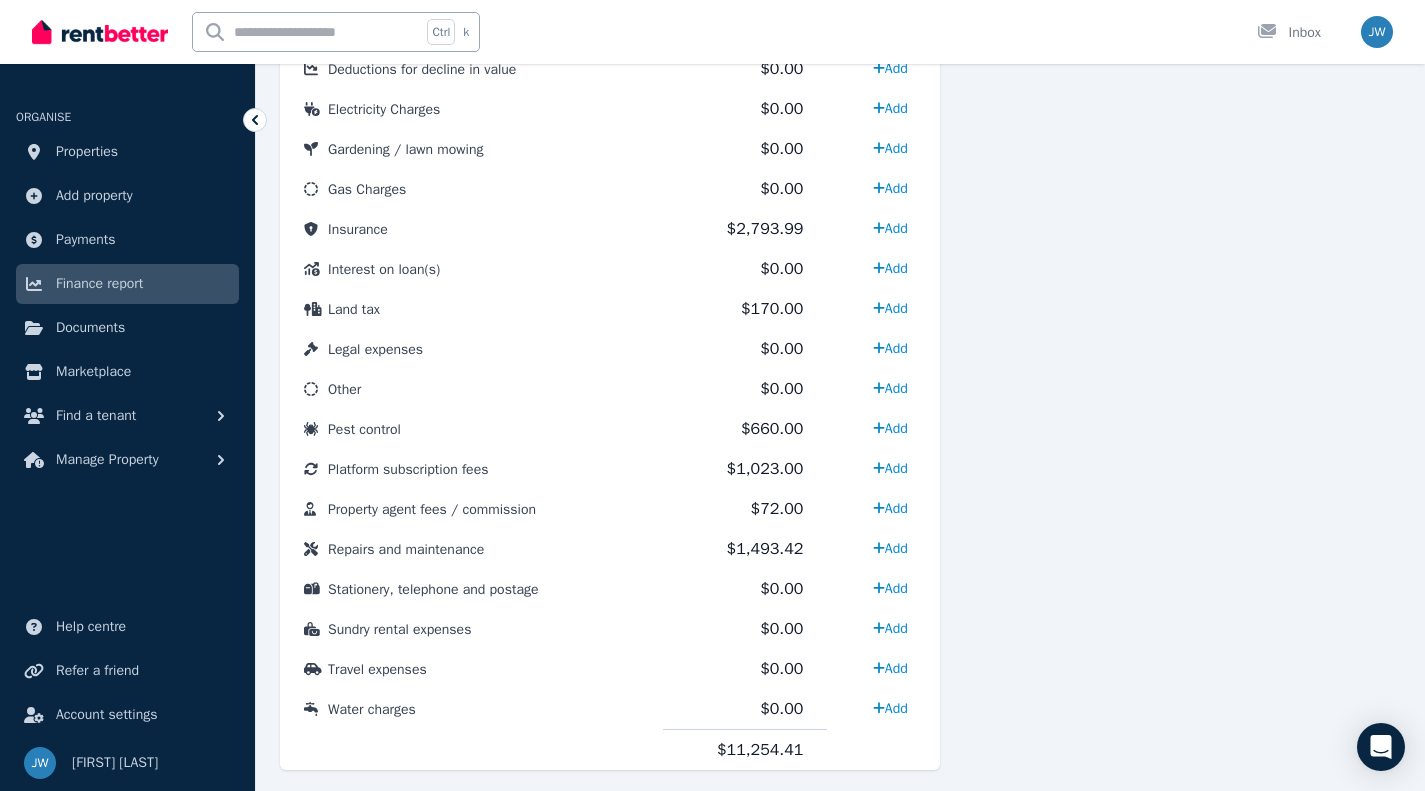 scroll, scrollTop: 909, scrollLeft: 0, axis: vertical 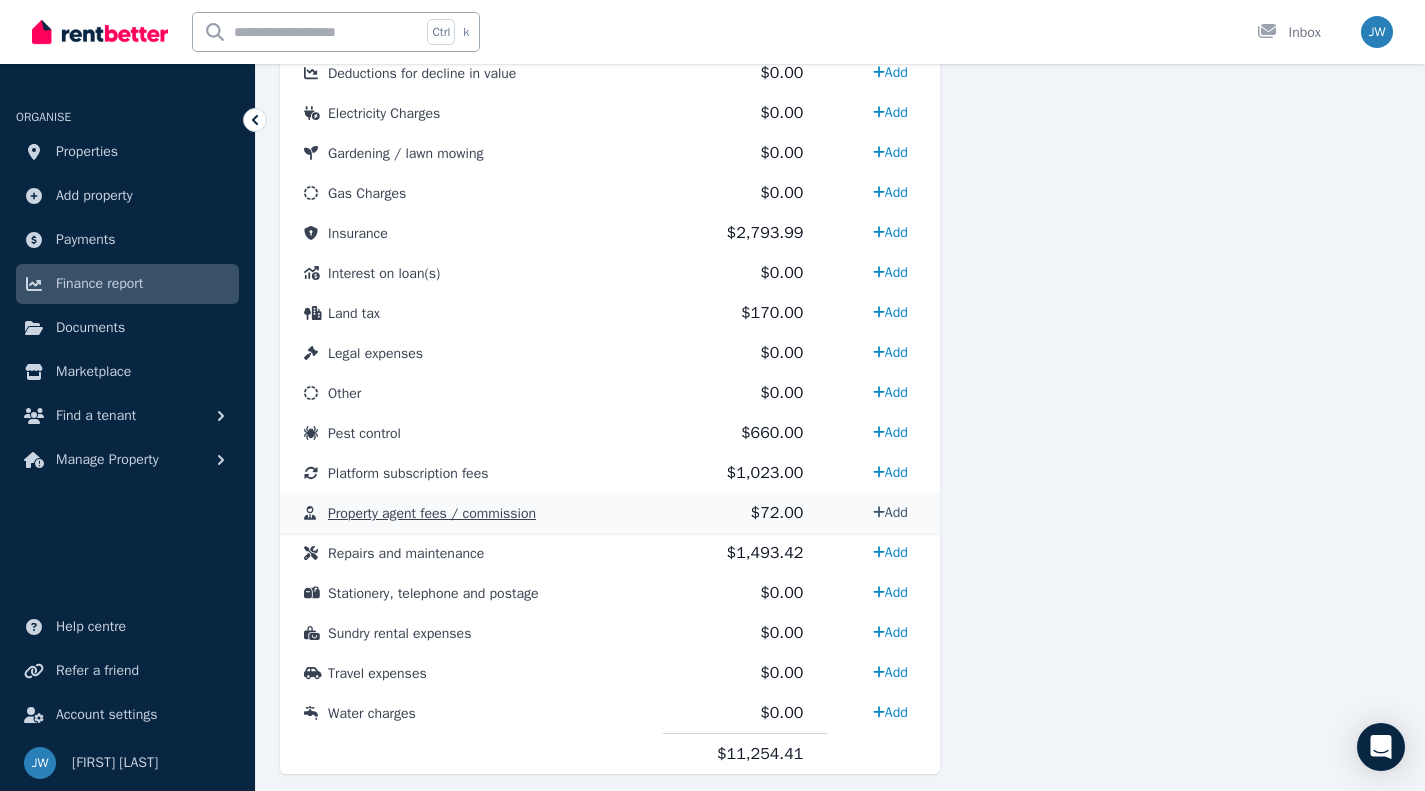click on "Add" at bounding box center [890, 512] 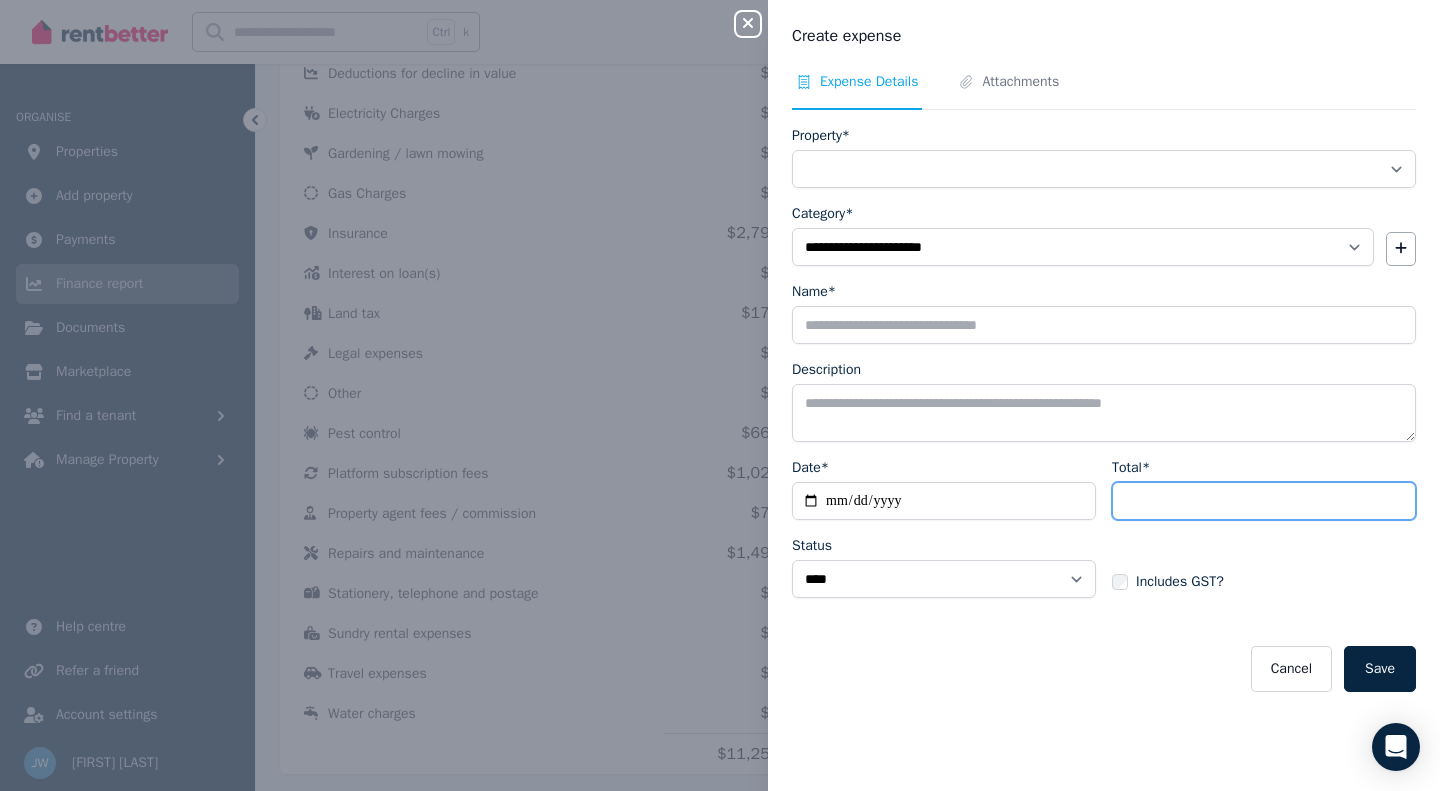click on "Total*" at bounding box center (1264, 501) 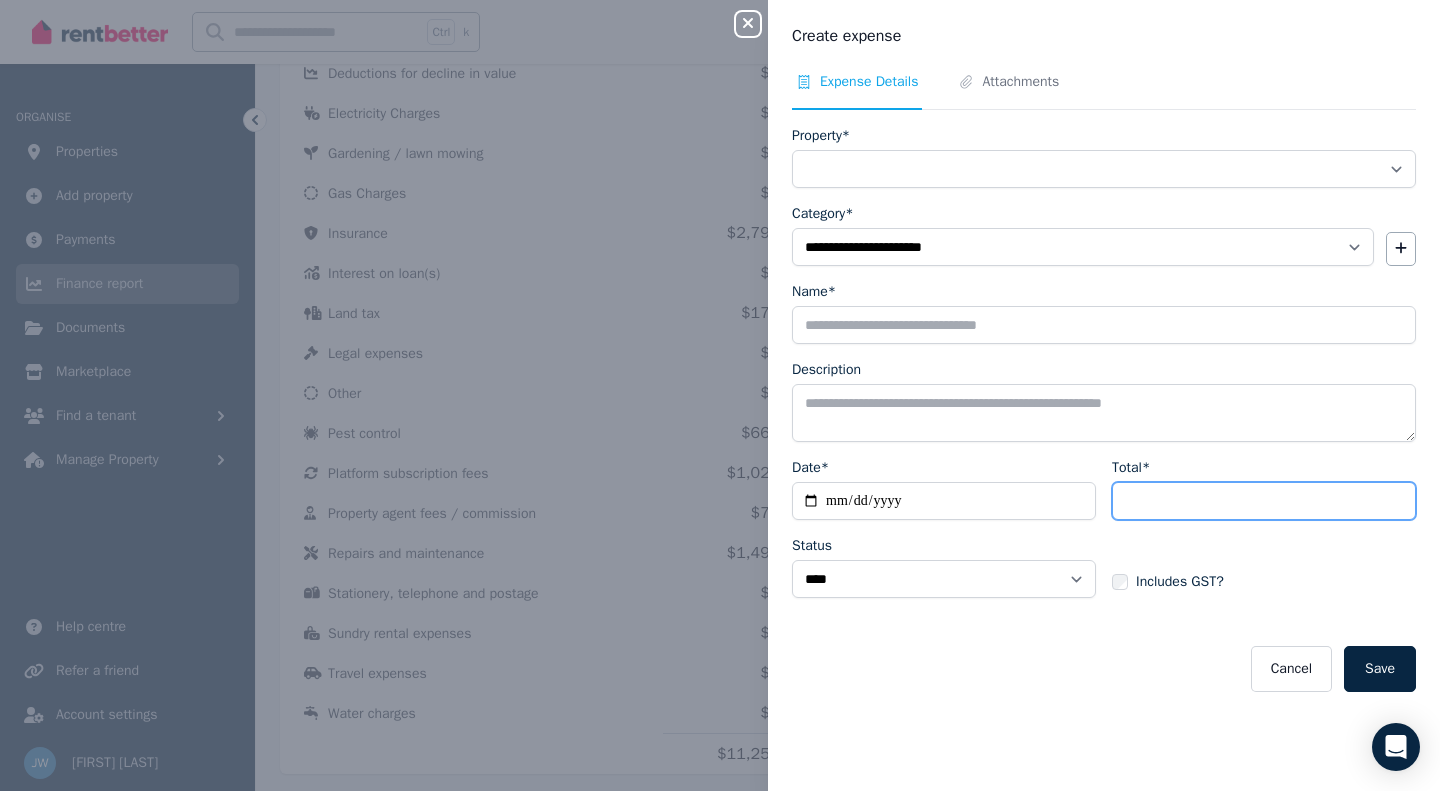 type on "***" 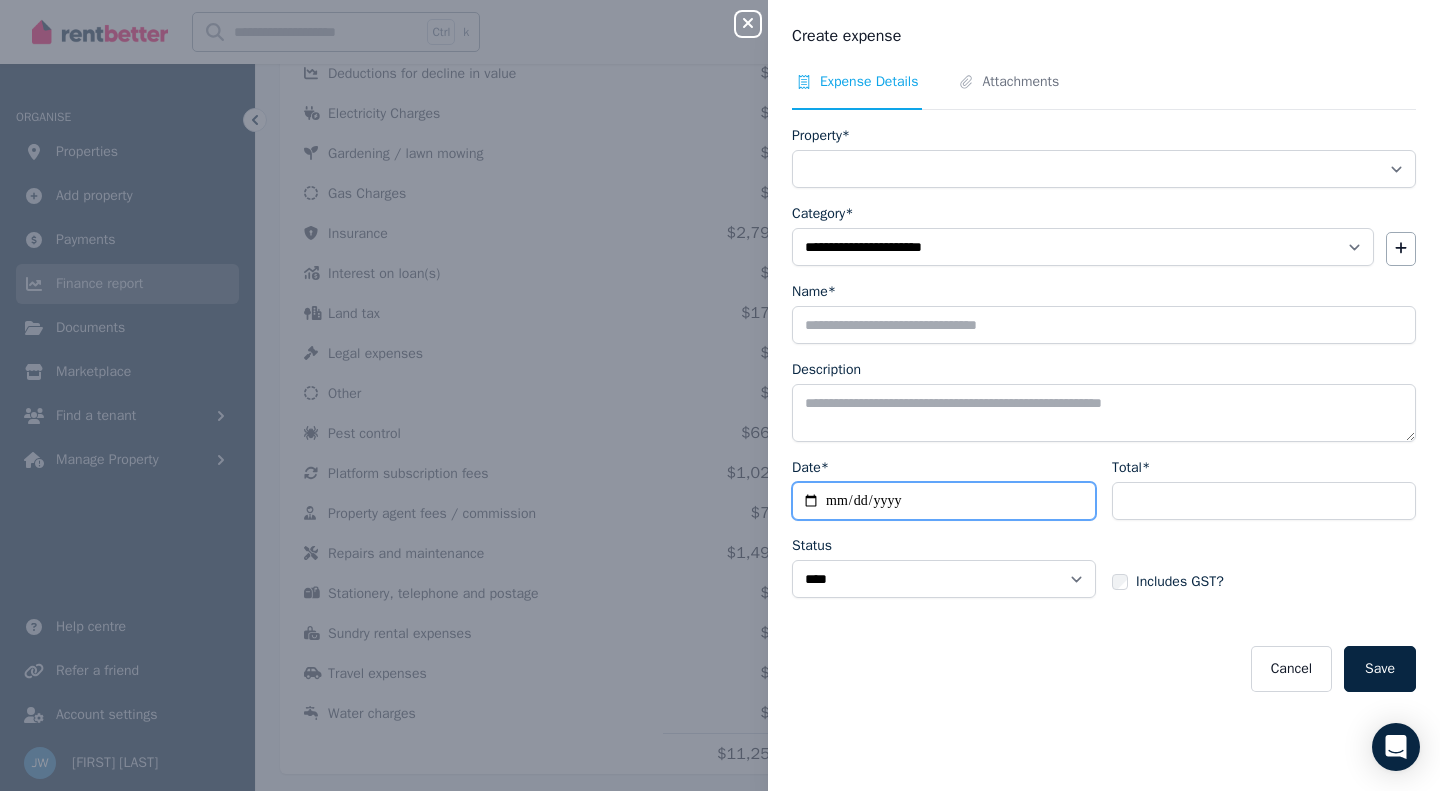 click on "Date*" at bounding box center (944, 501) 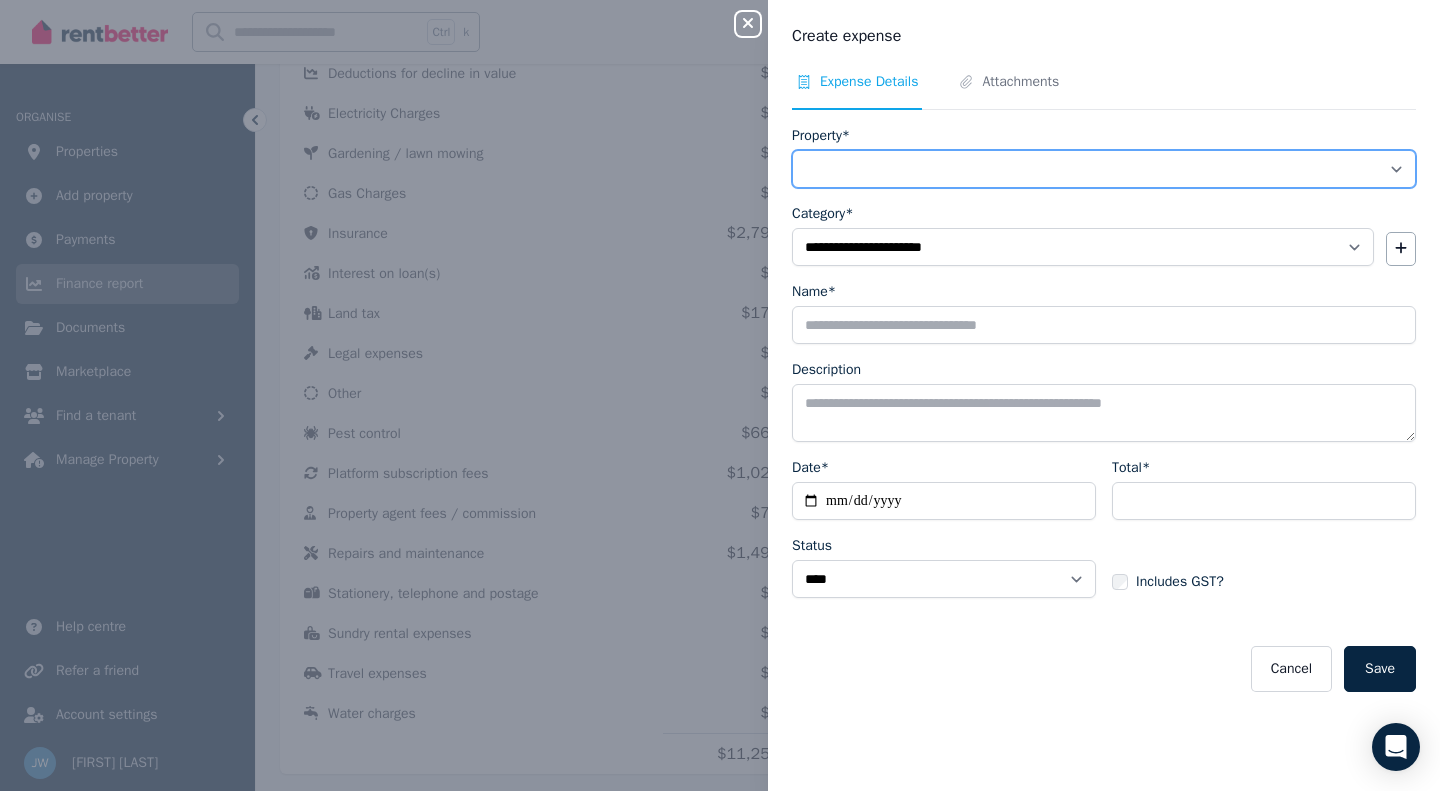 click on "**********" at bounding box center [1104, 169] 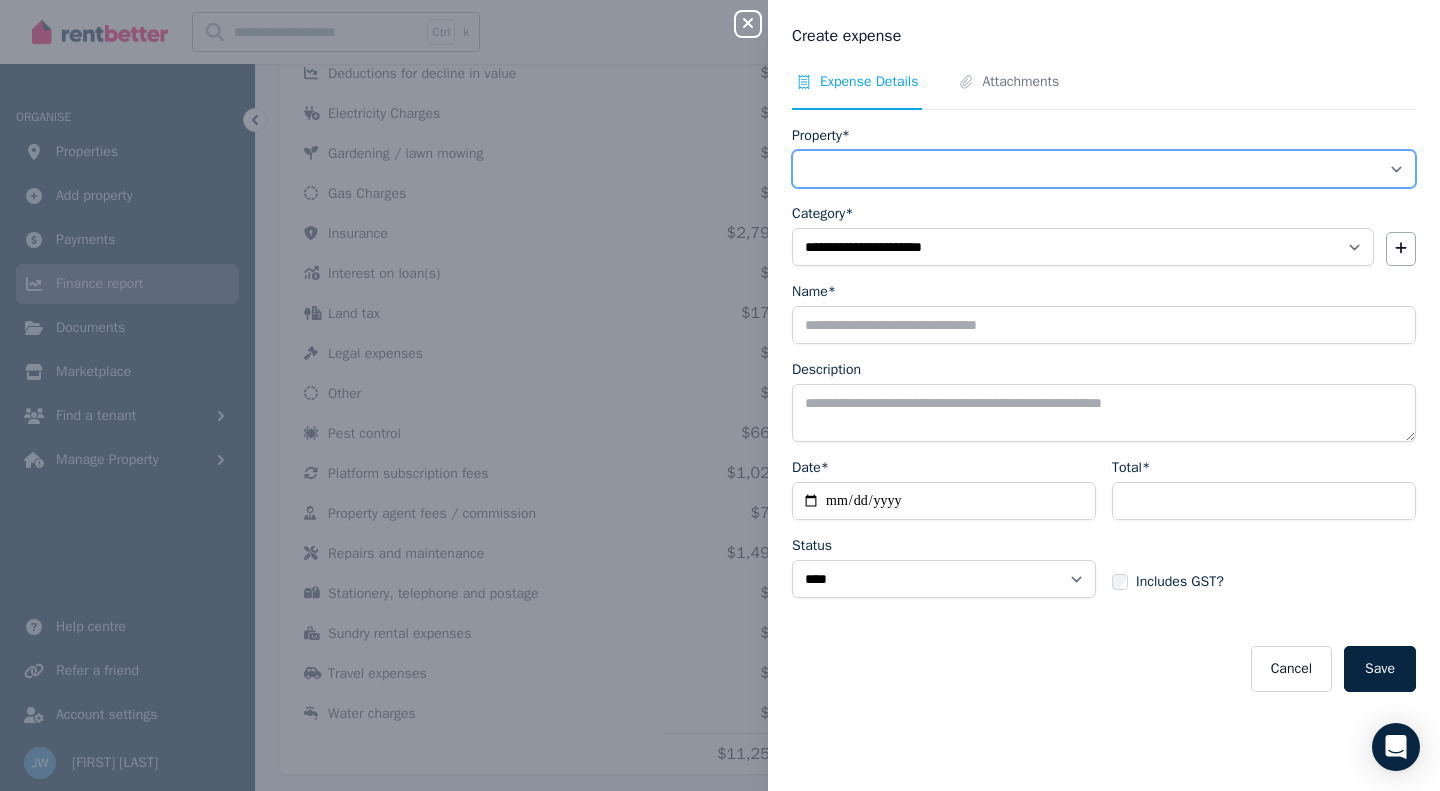 select on "**********" 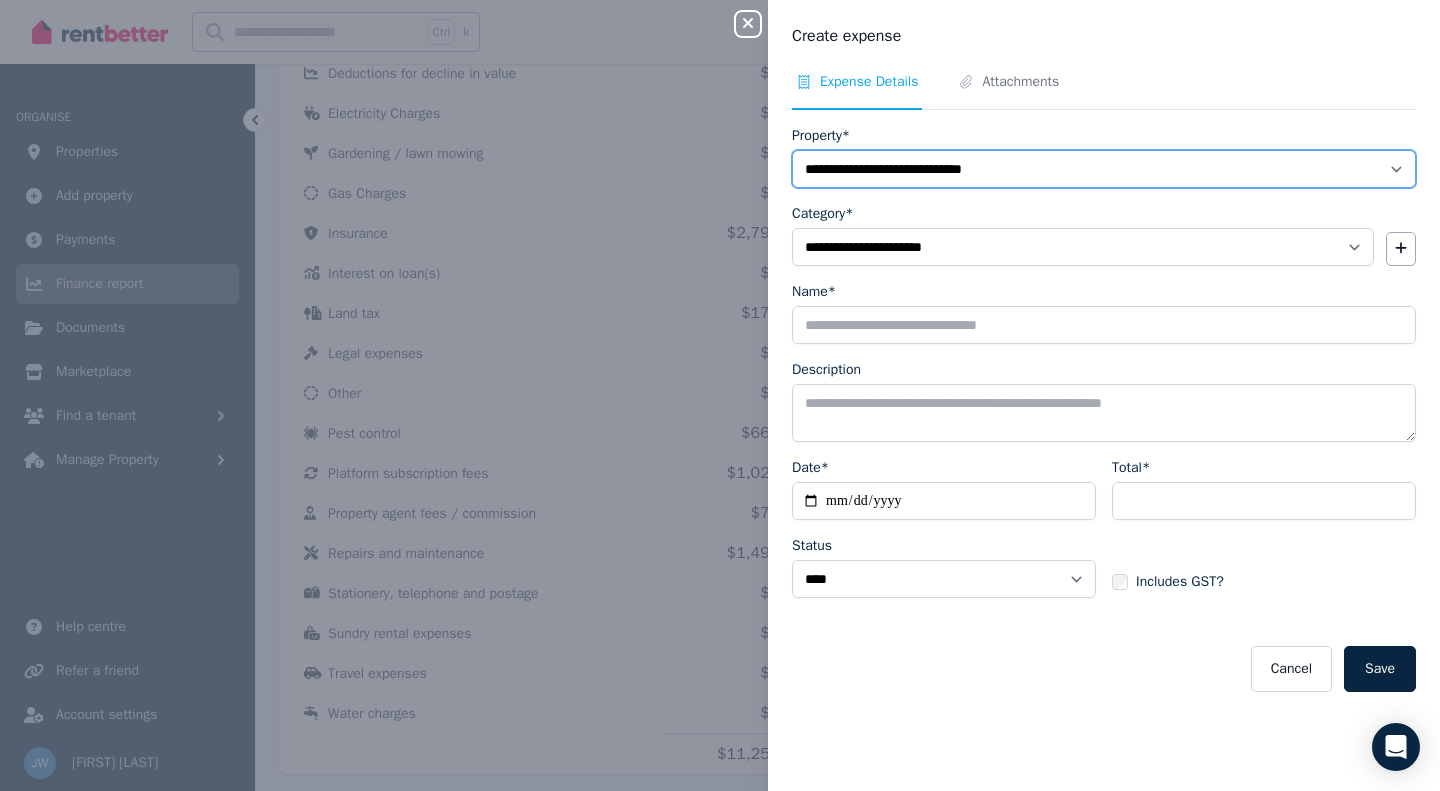 click on "**********" at bounding box center (1104, 169) 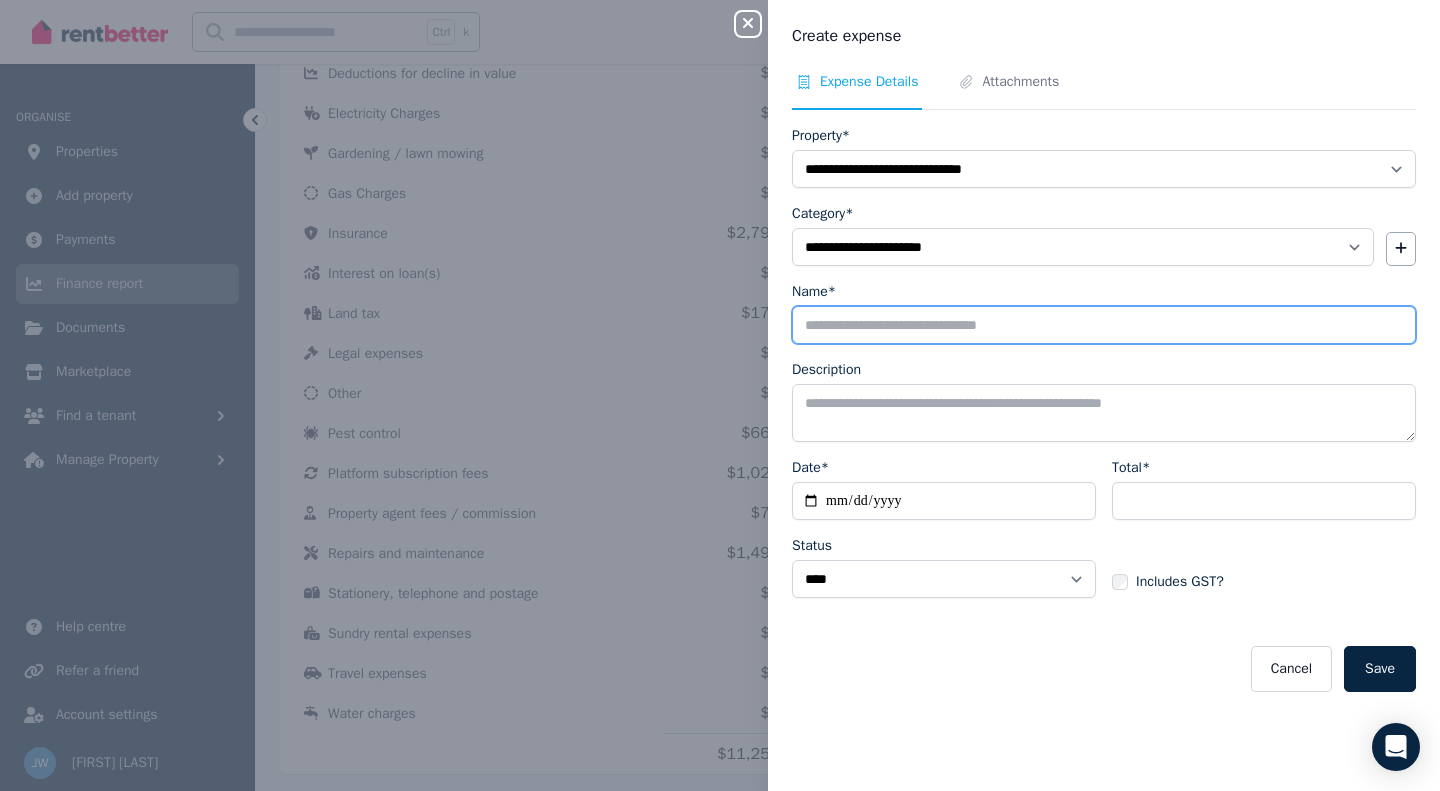 click on "Name*" at bounding box center (1104, 325) 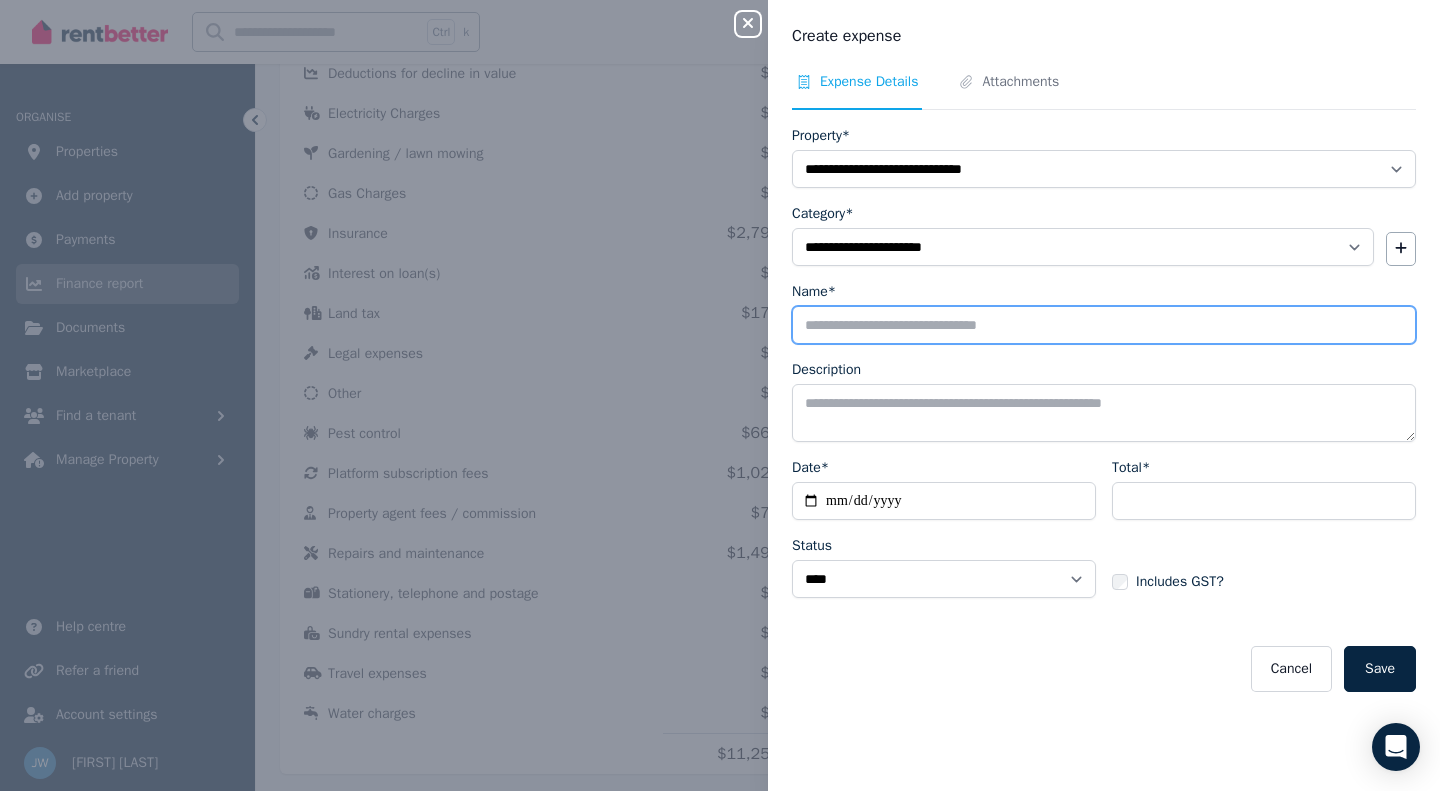 type on "**********" 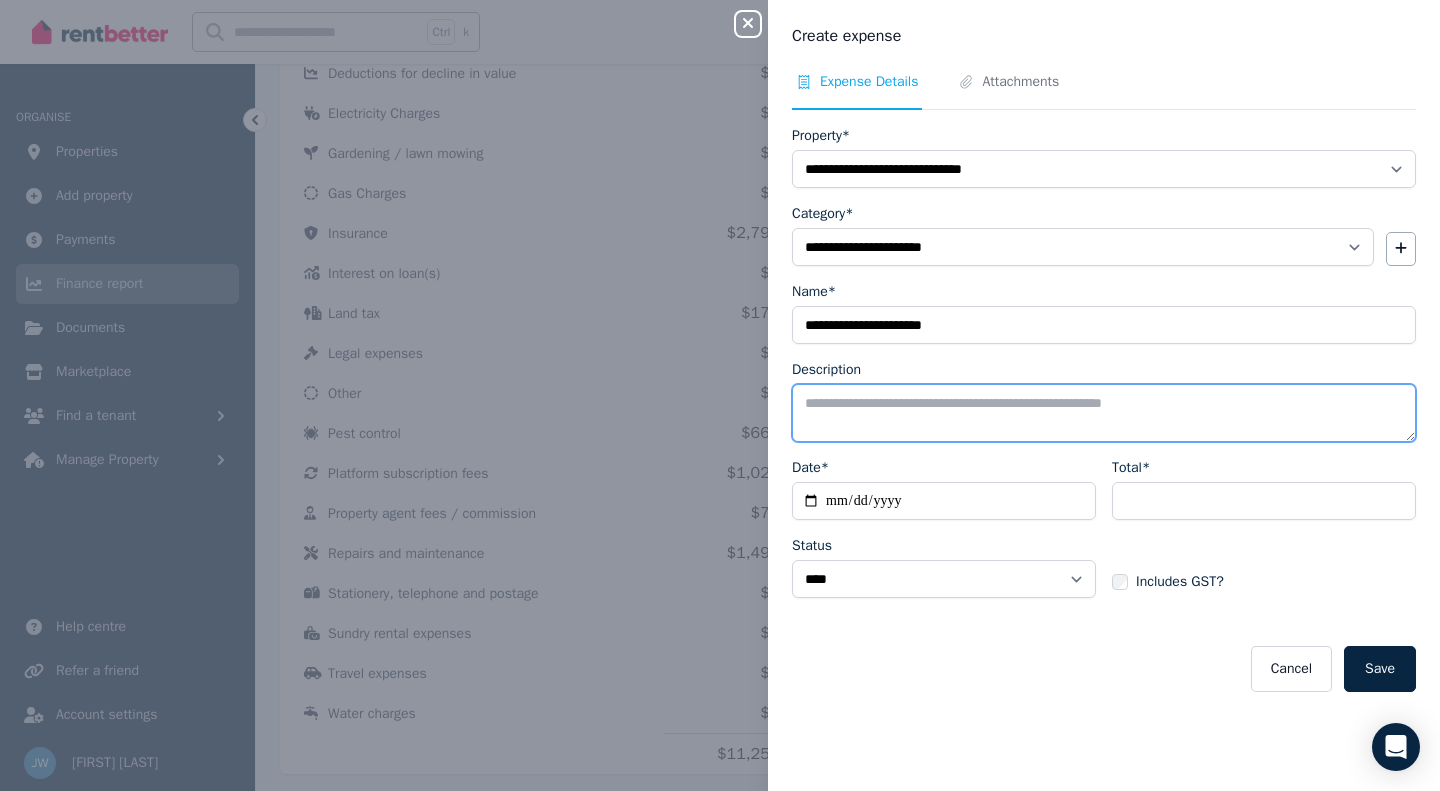 click on "Description" at bounding box center (1104, 413) 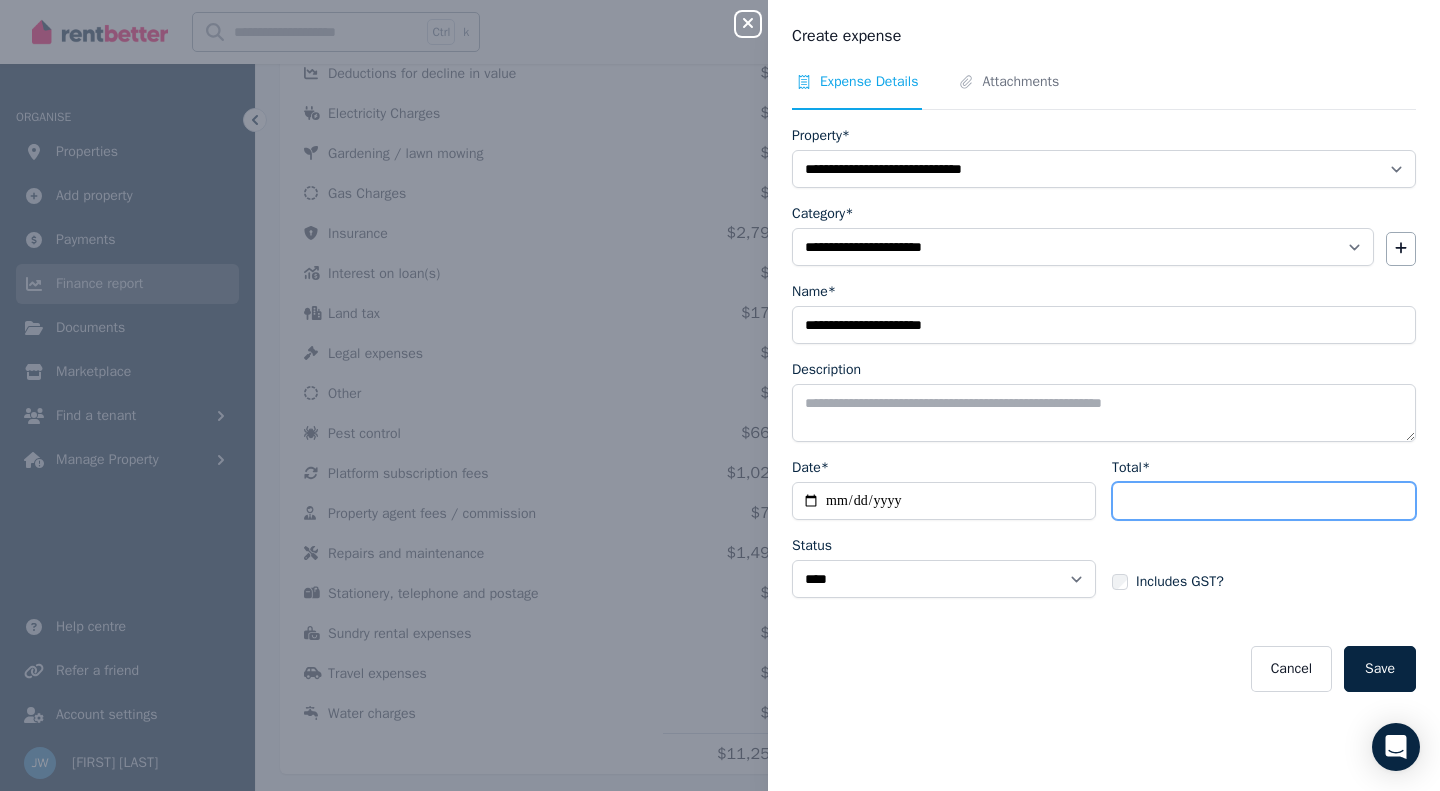 drag, startPoint x: 1150, startPoint y: 502, endPoint x: 1098, endPoint y: 492, distance: 52.95281 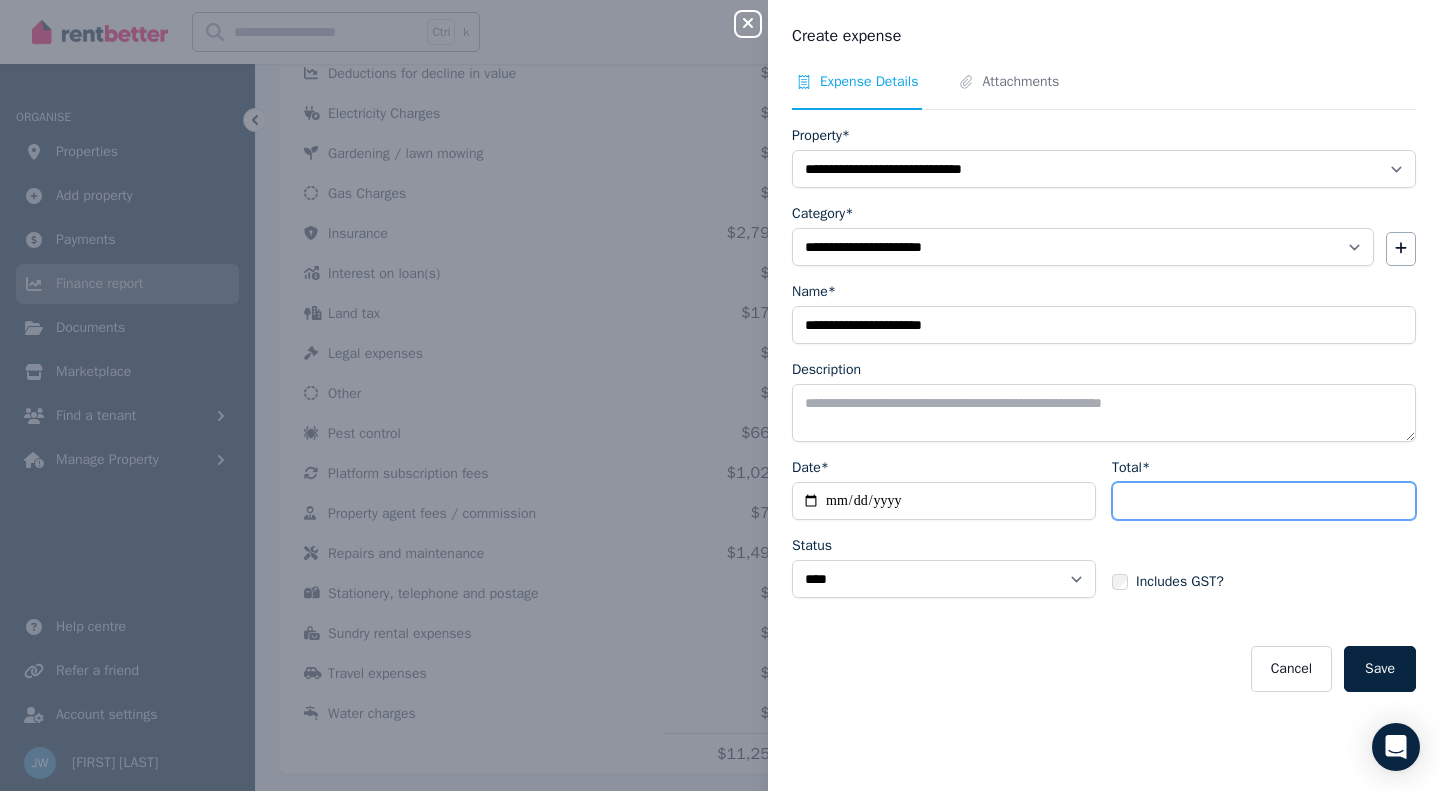 click on "Date* Status ****** **** Total* *** Includes GST?" at bounding box center (1104, 536) 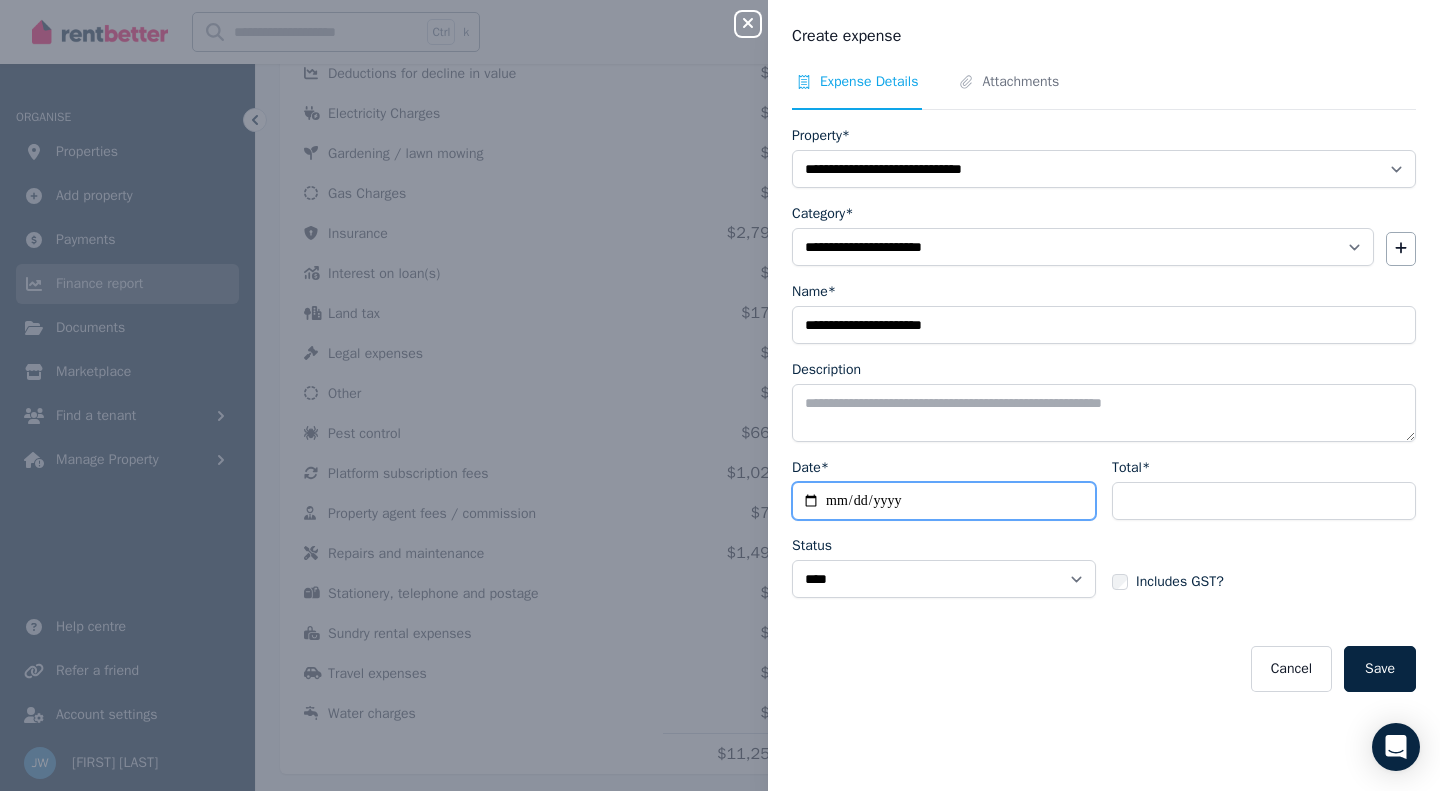 click on "Date*" at bounding box center [944, 501] 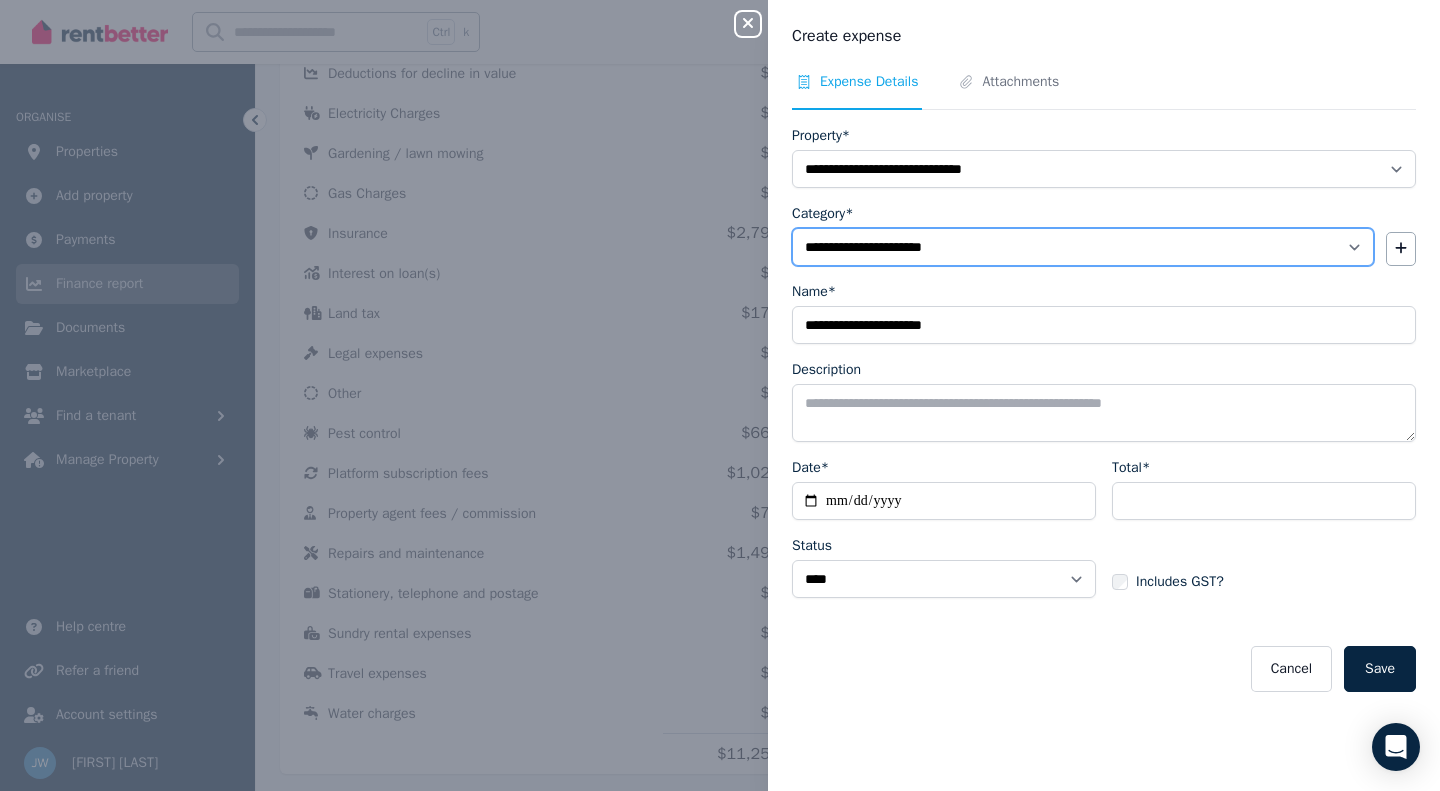 click on "**********" at bounding box center [1083, 247] 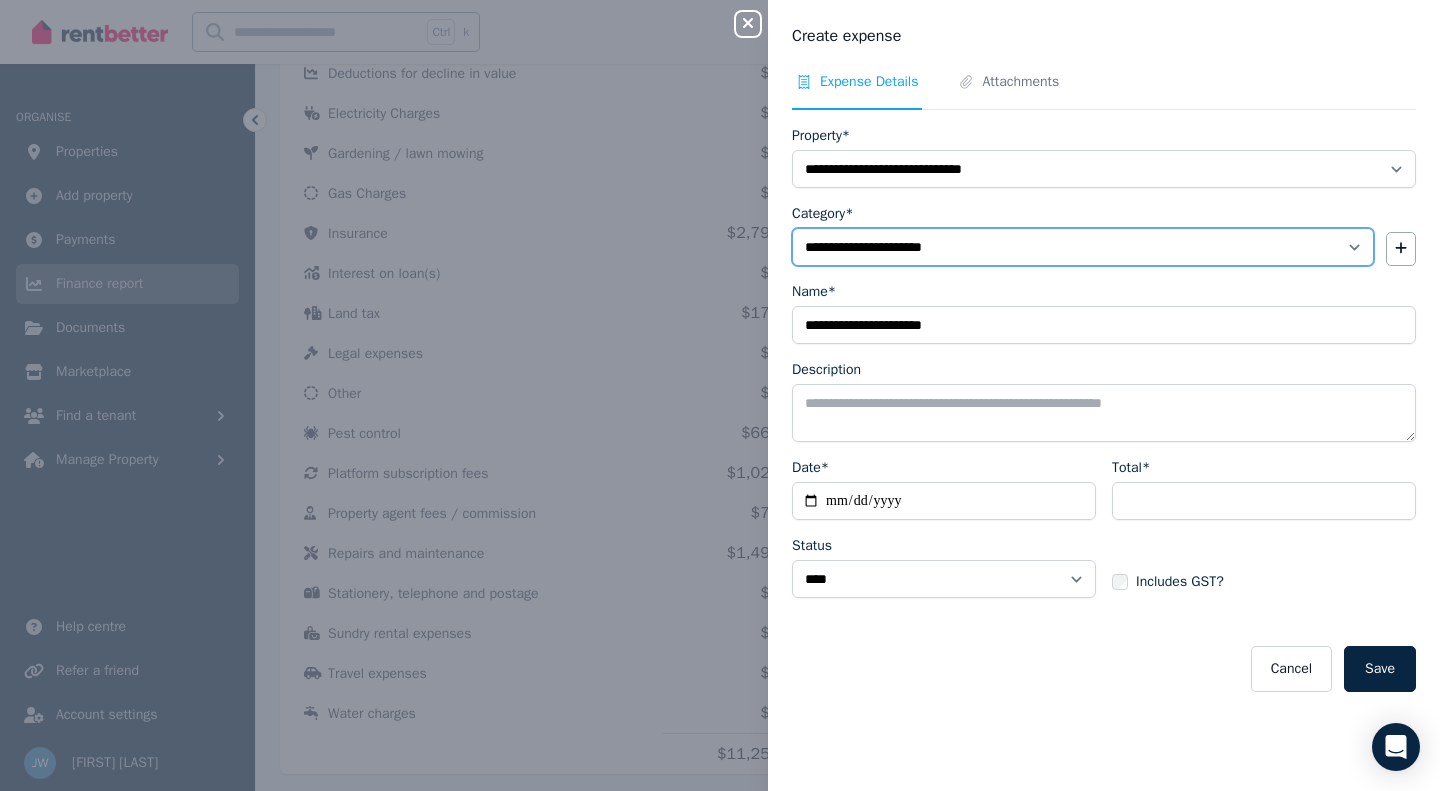 select on "**********" 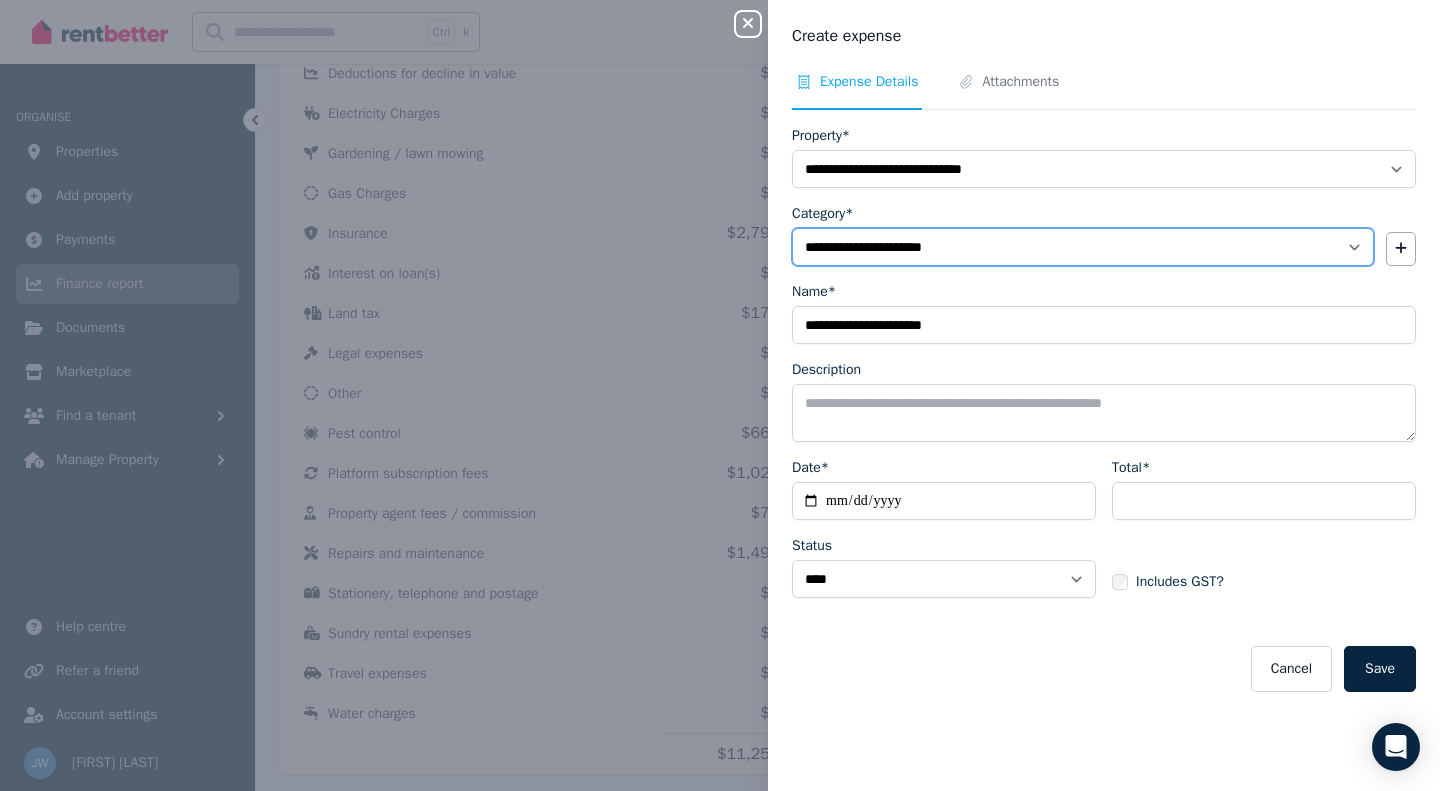 click on "**********" at bounding box center (1083, 247) 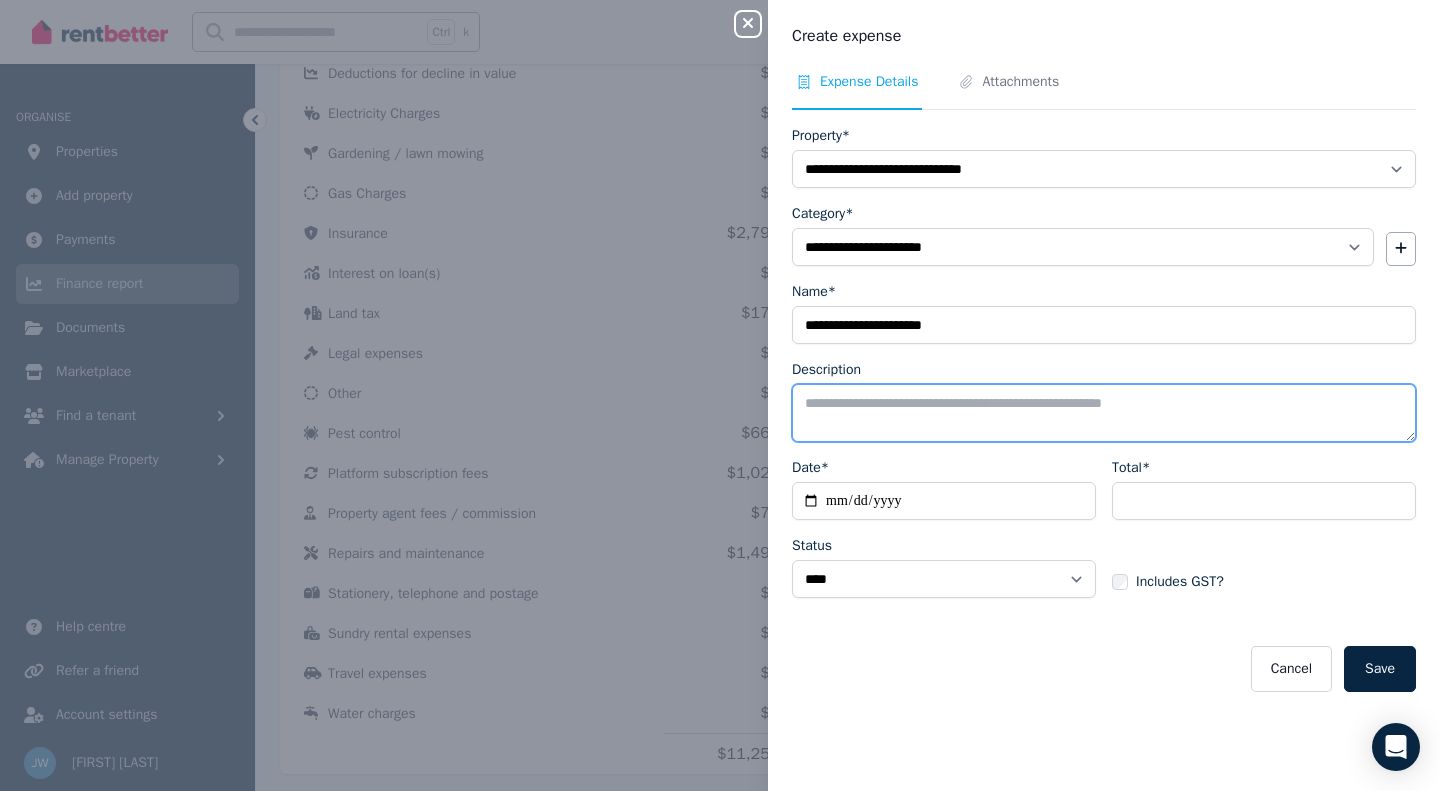 click on "Description" at bounding box center (1104, 413) 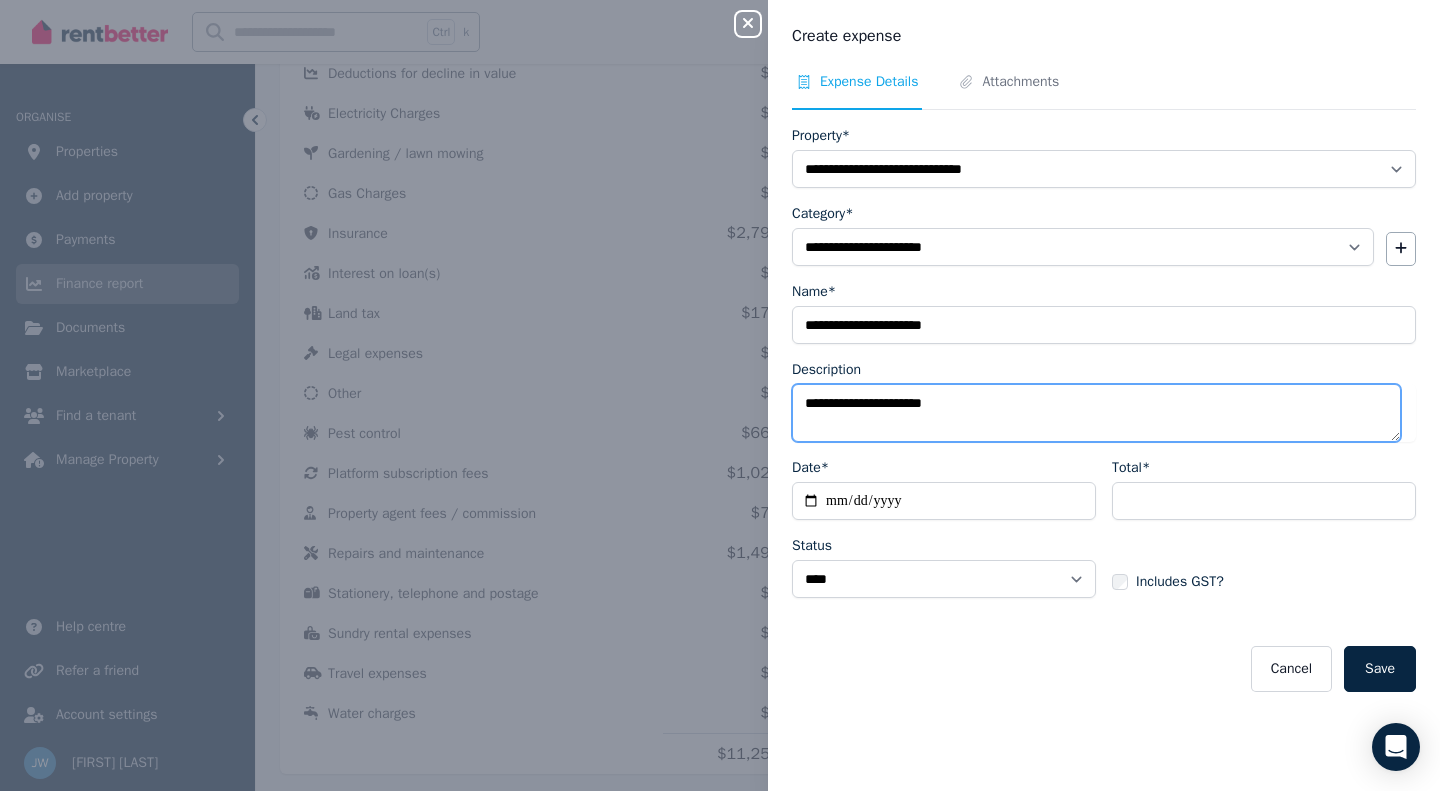 type on "**********" 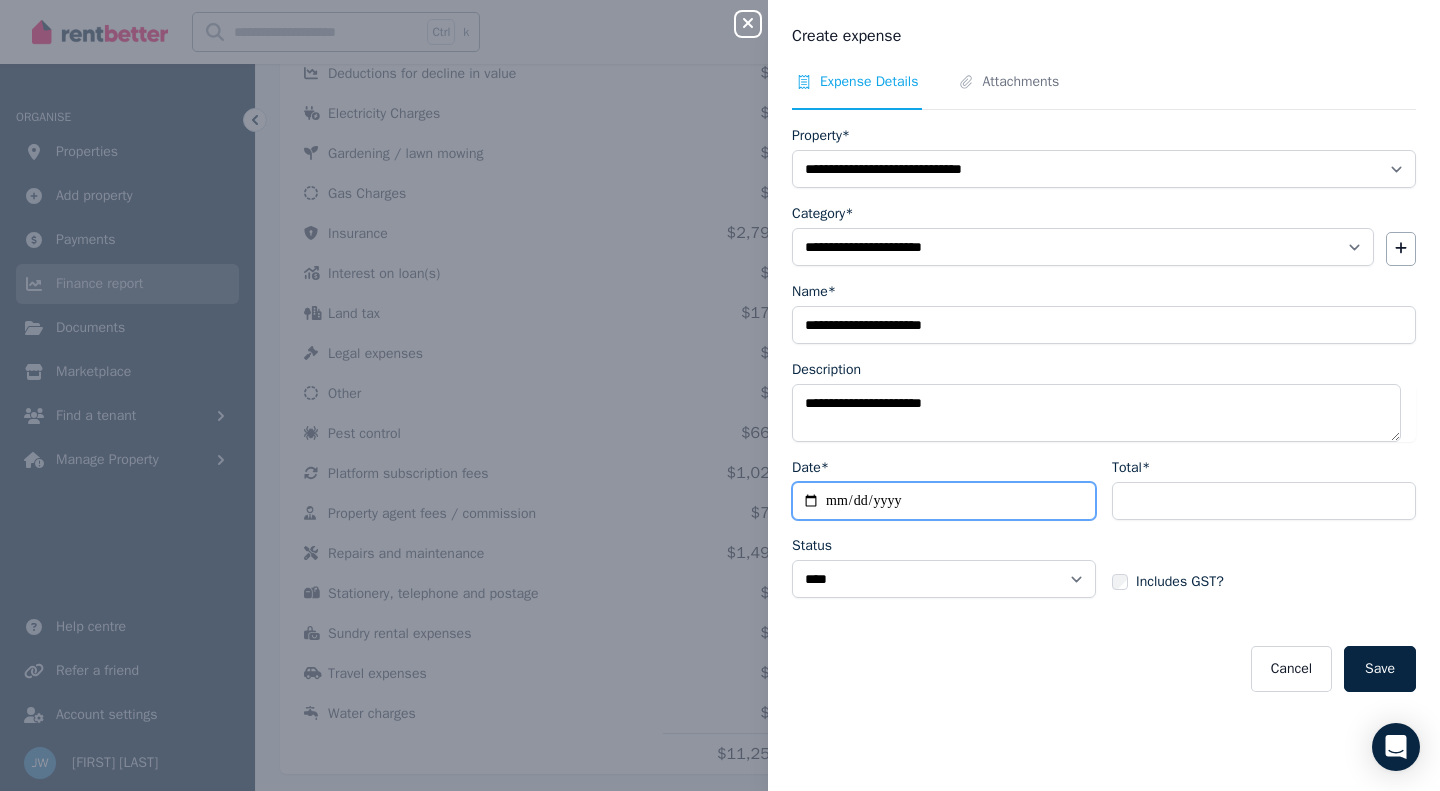 click on "Date*" at bounding box center (944, 501) 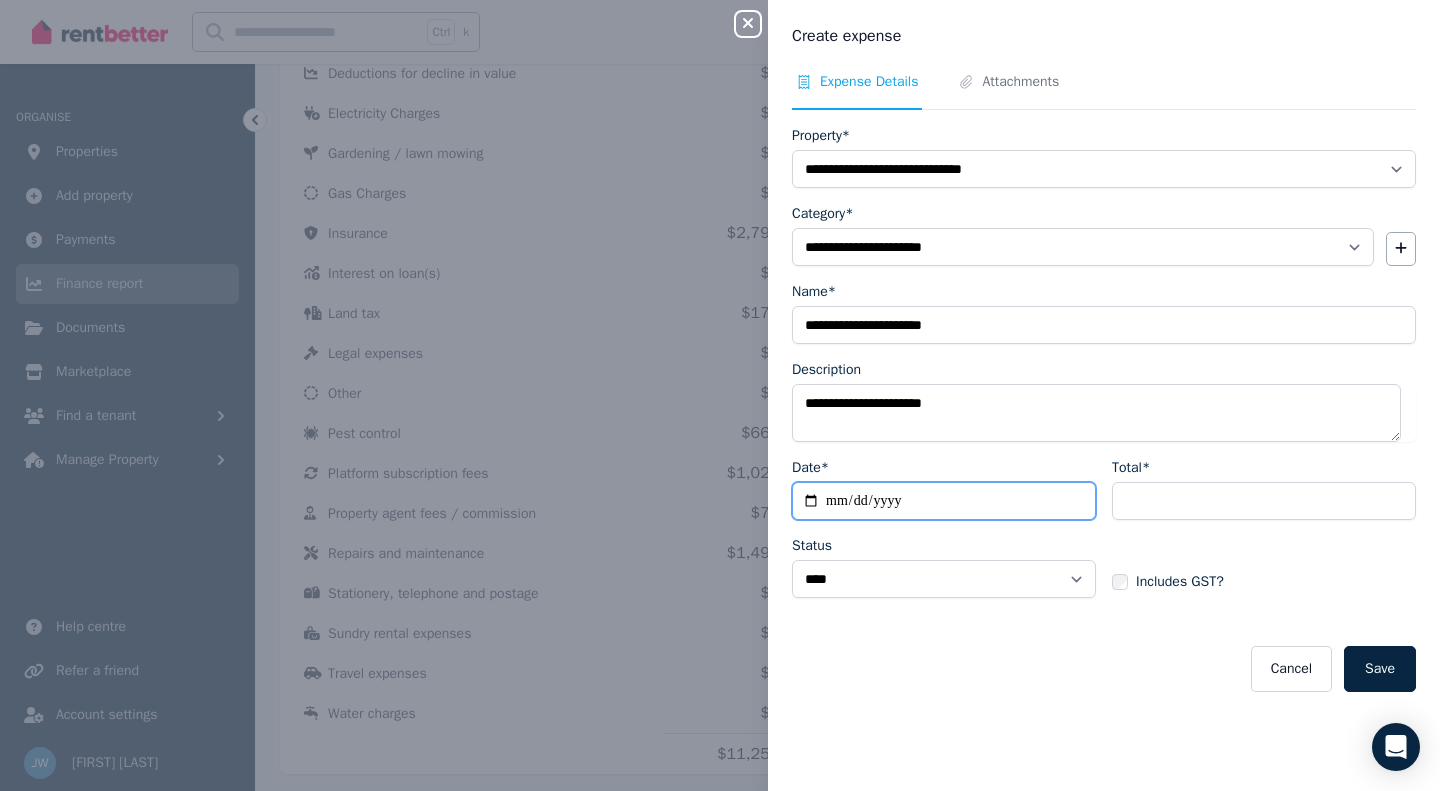type on "**********" 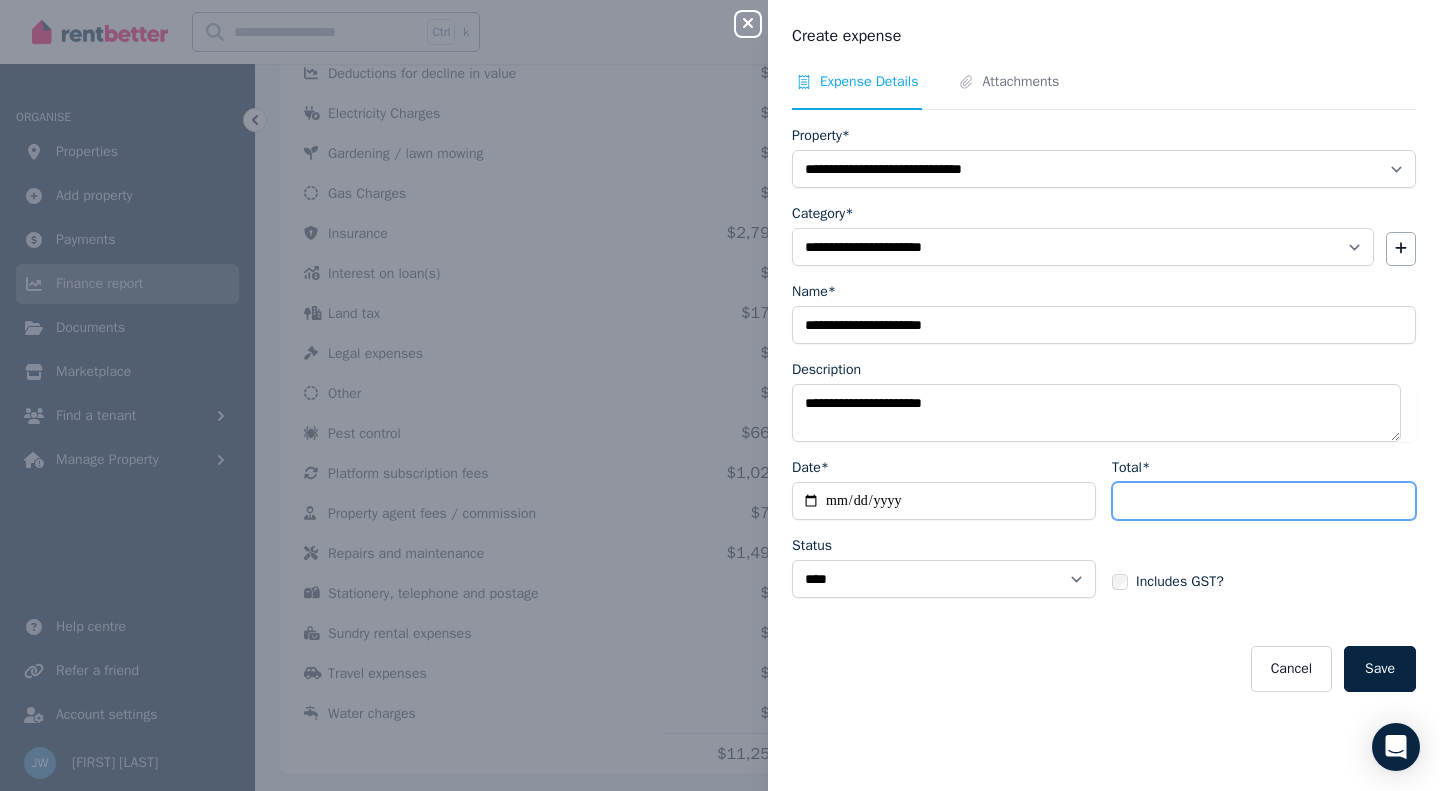 click on "***" at bounding box center [1264, 501] 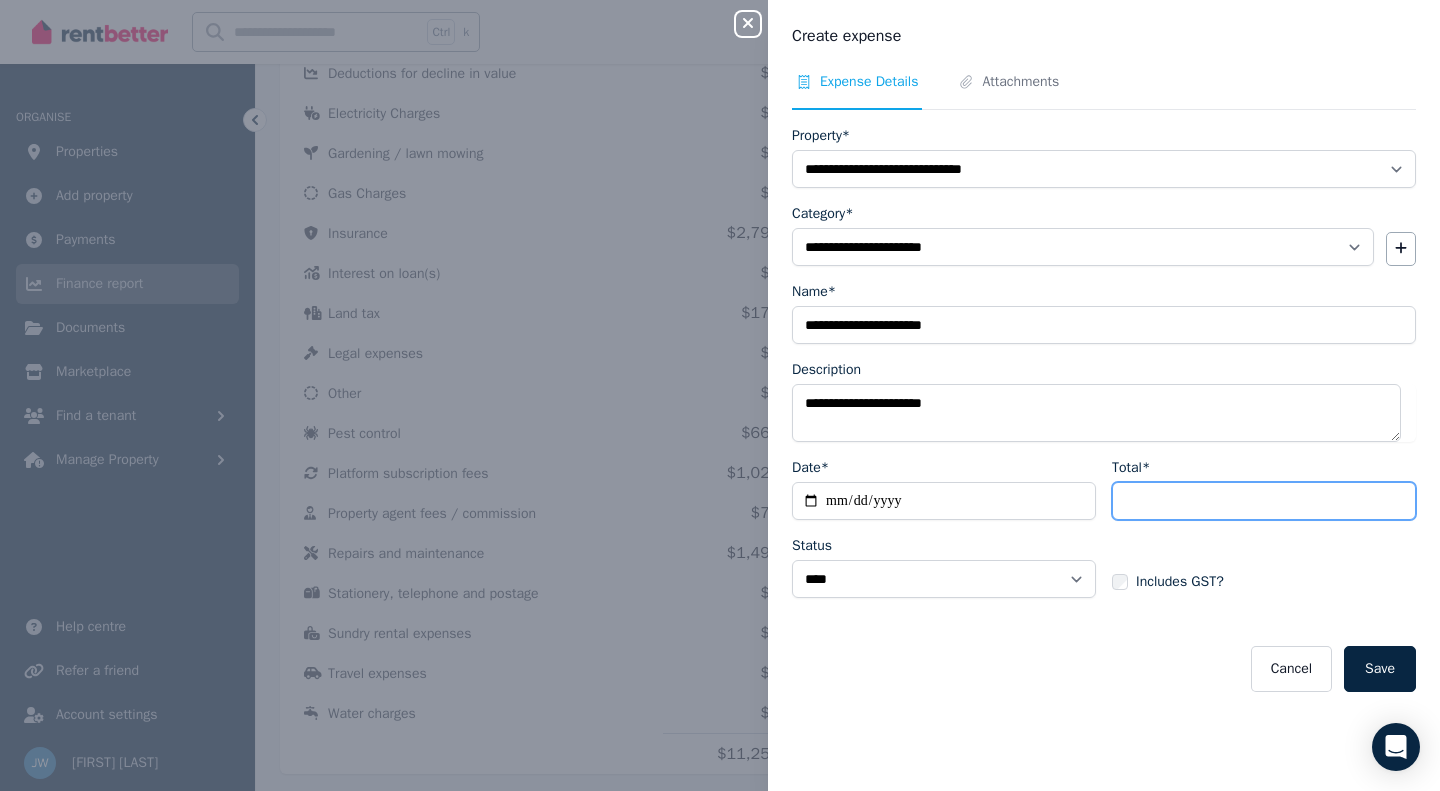 type on "***" 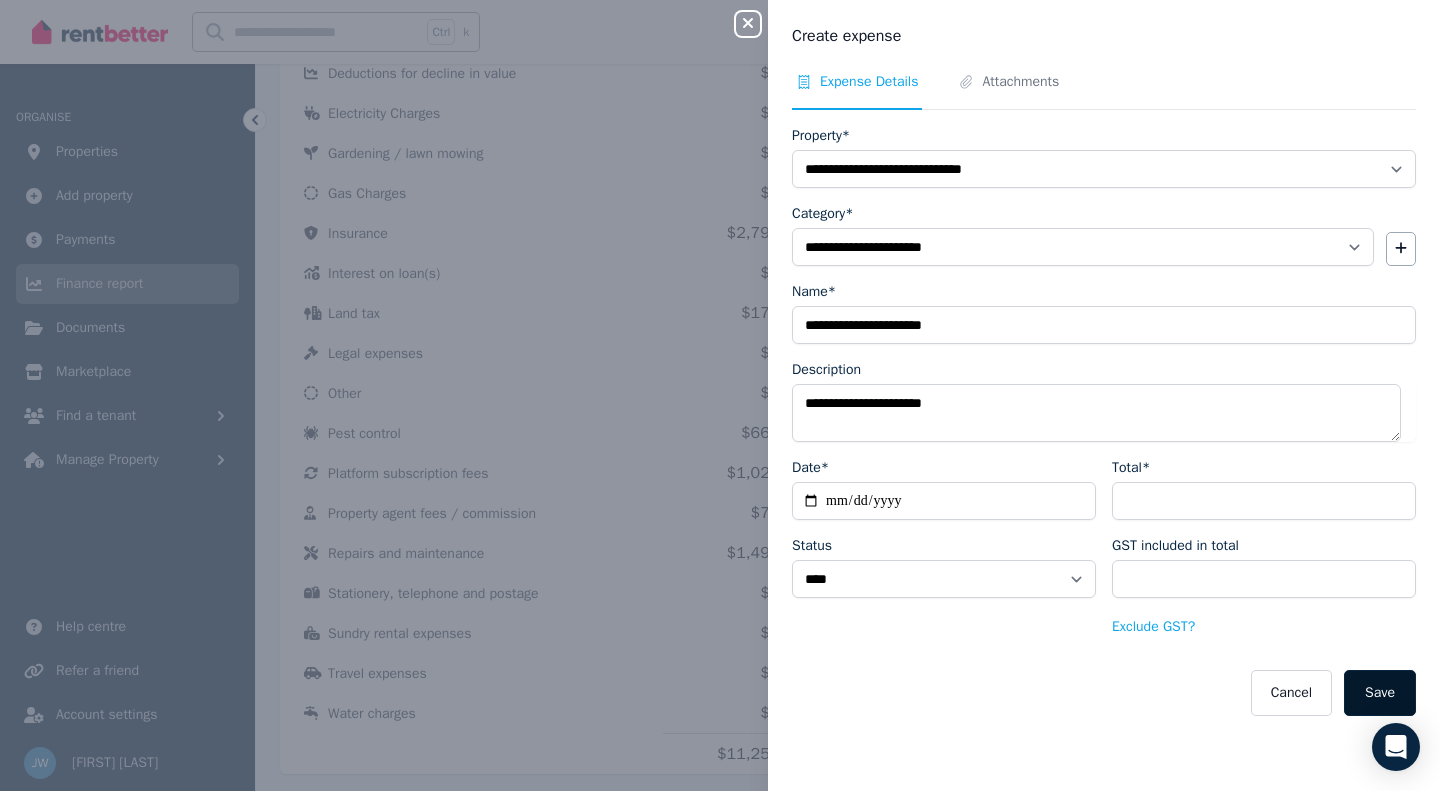 click on "Save" at bounding box center [1380, 693] 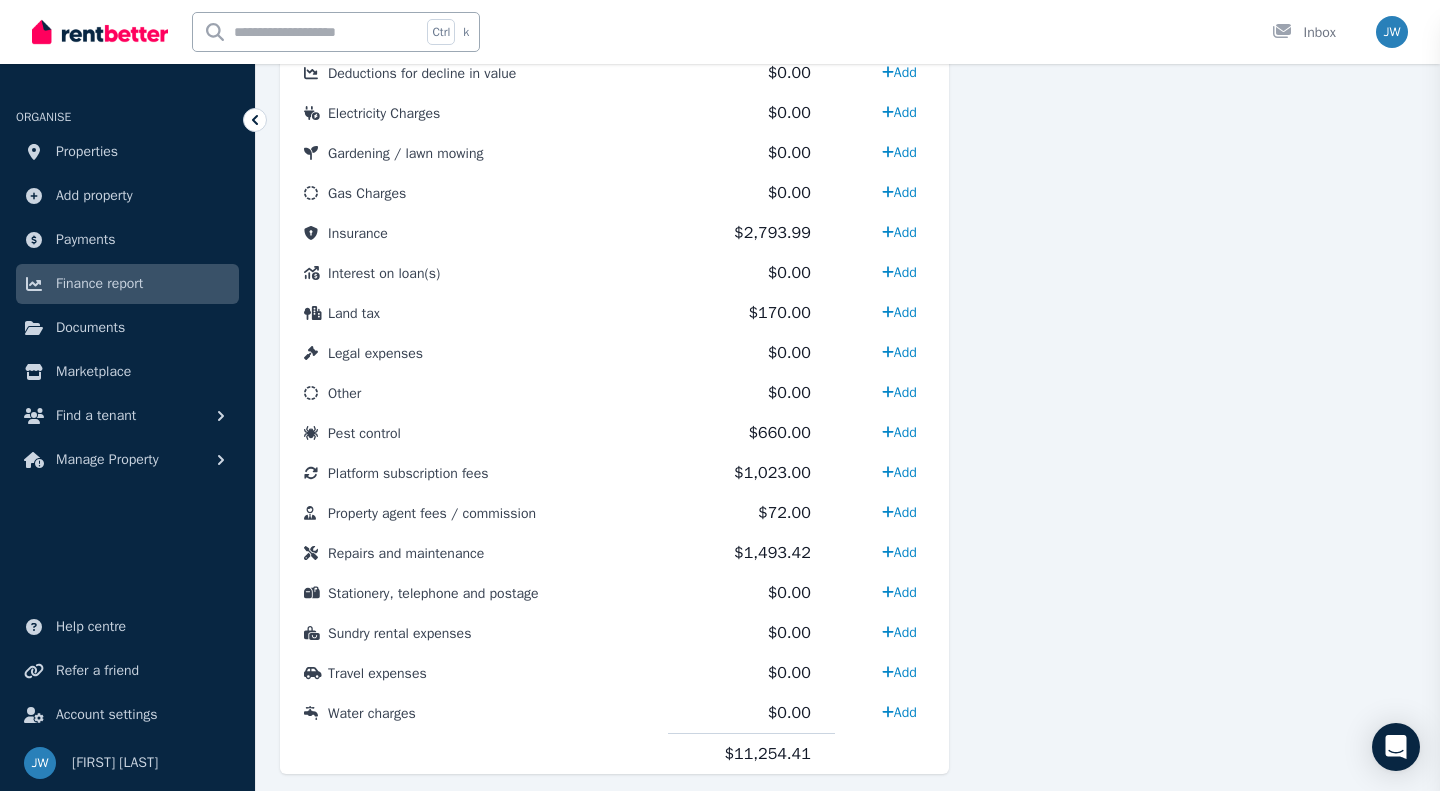 select 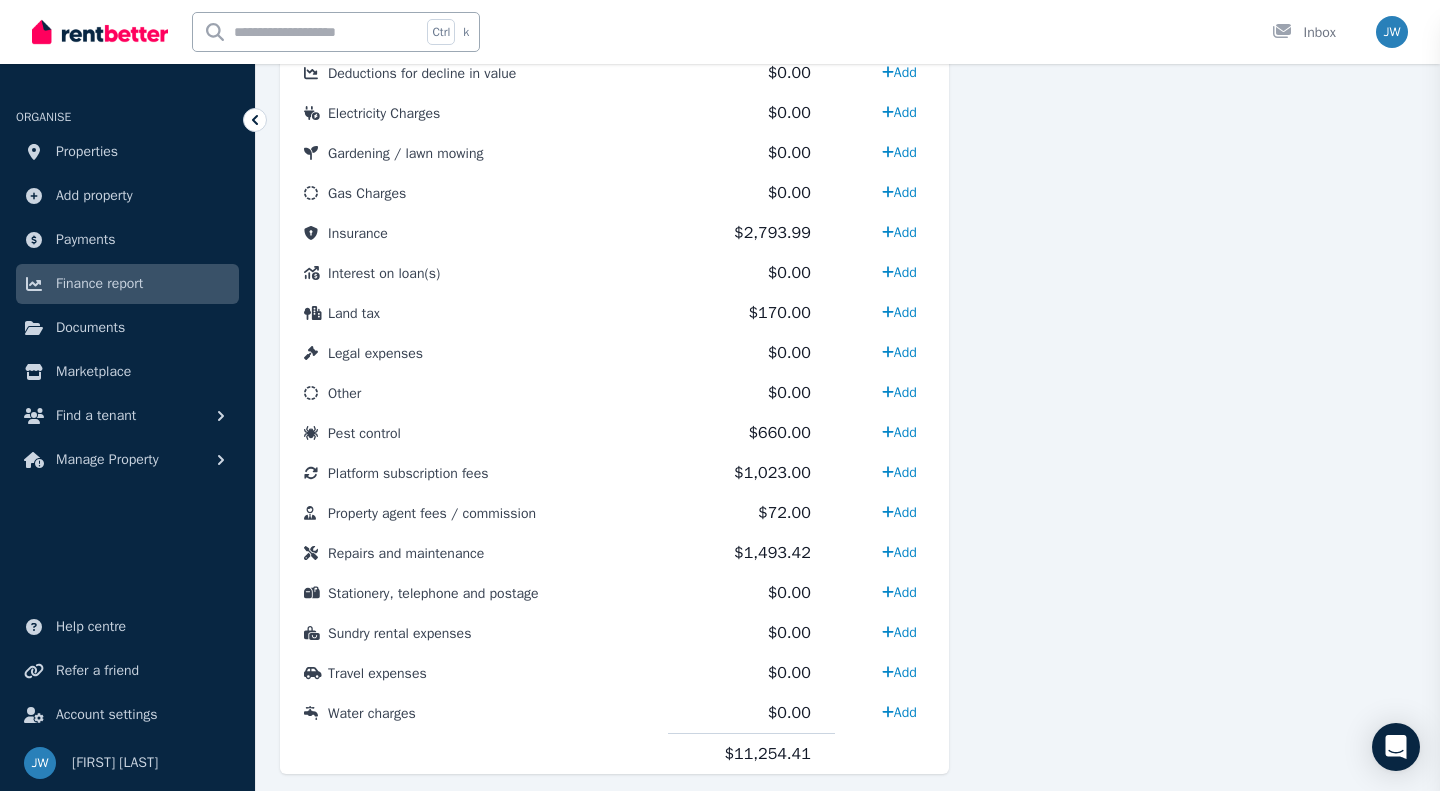 select 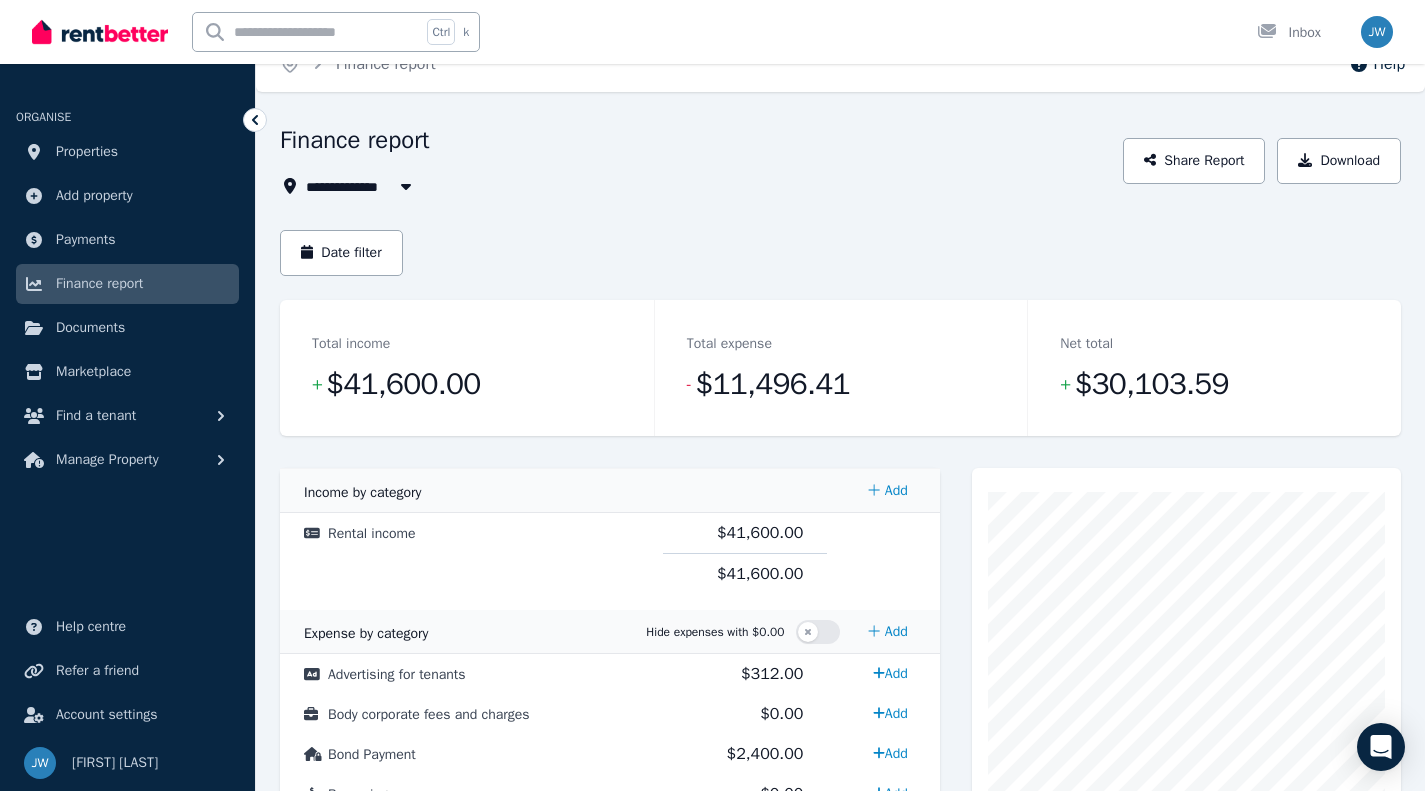 scroll, scrollTop: 25, scrollLeft: 0, axis: vertical 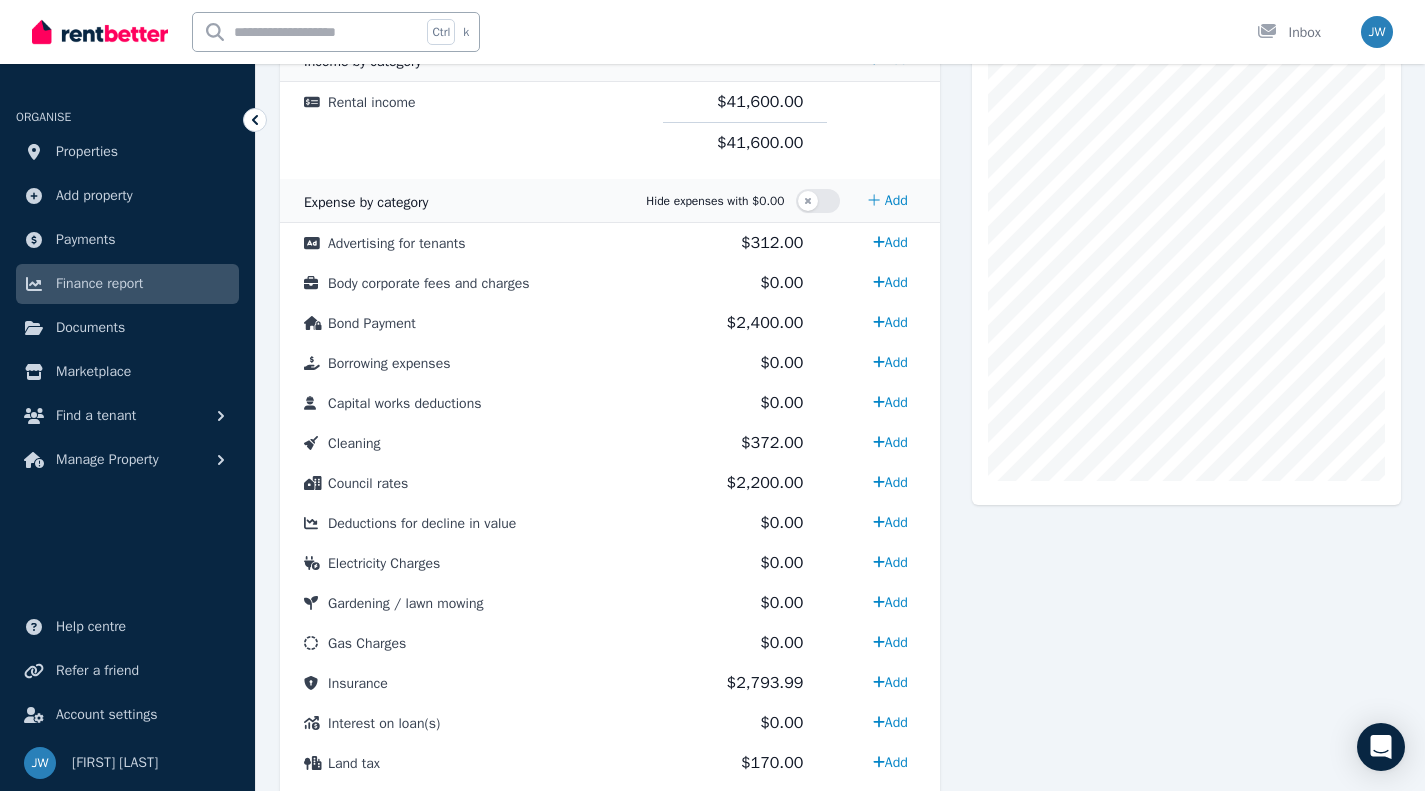 click on "Finance report" at bounding box center (99, 284) 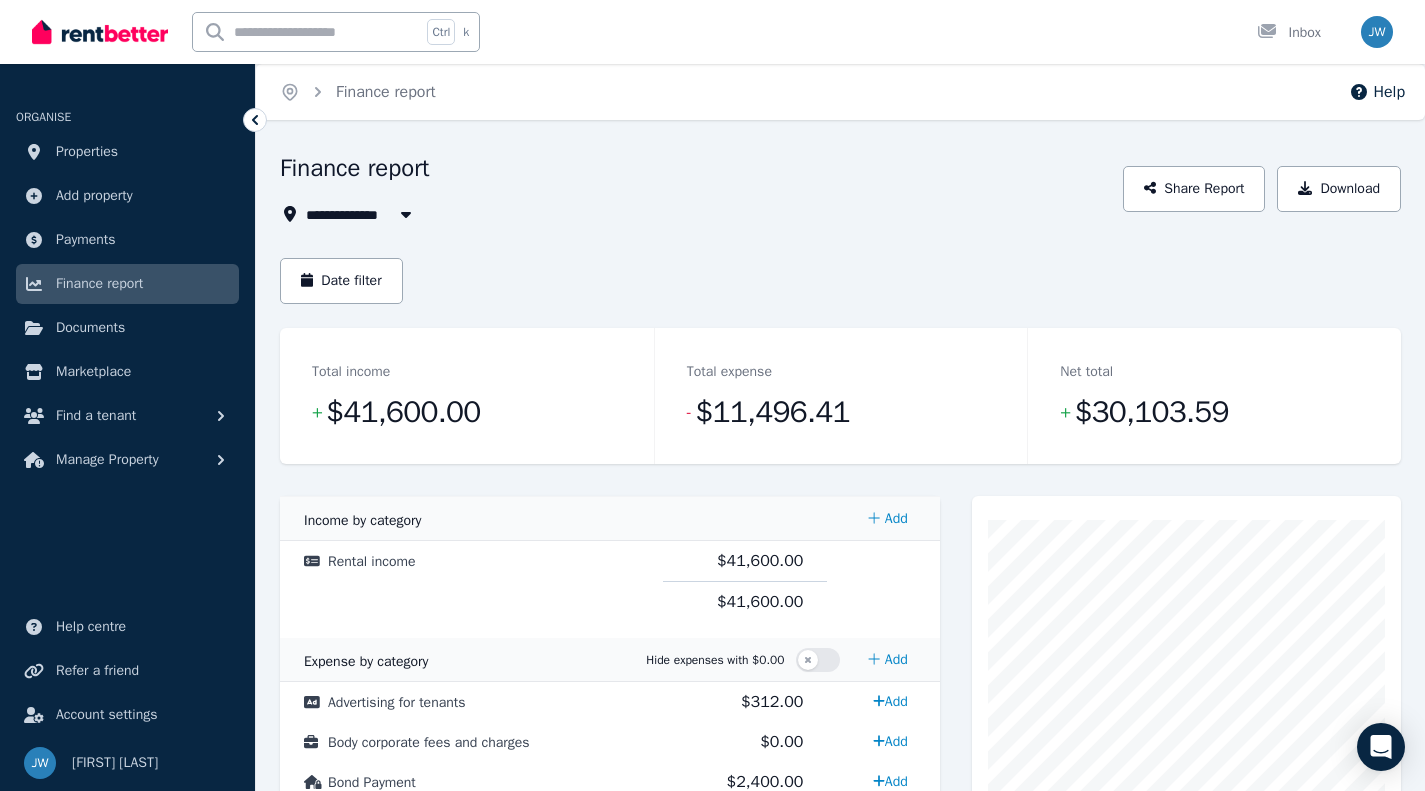 click on "All Properties" at bounding box center (364, 214) 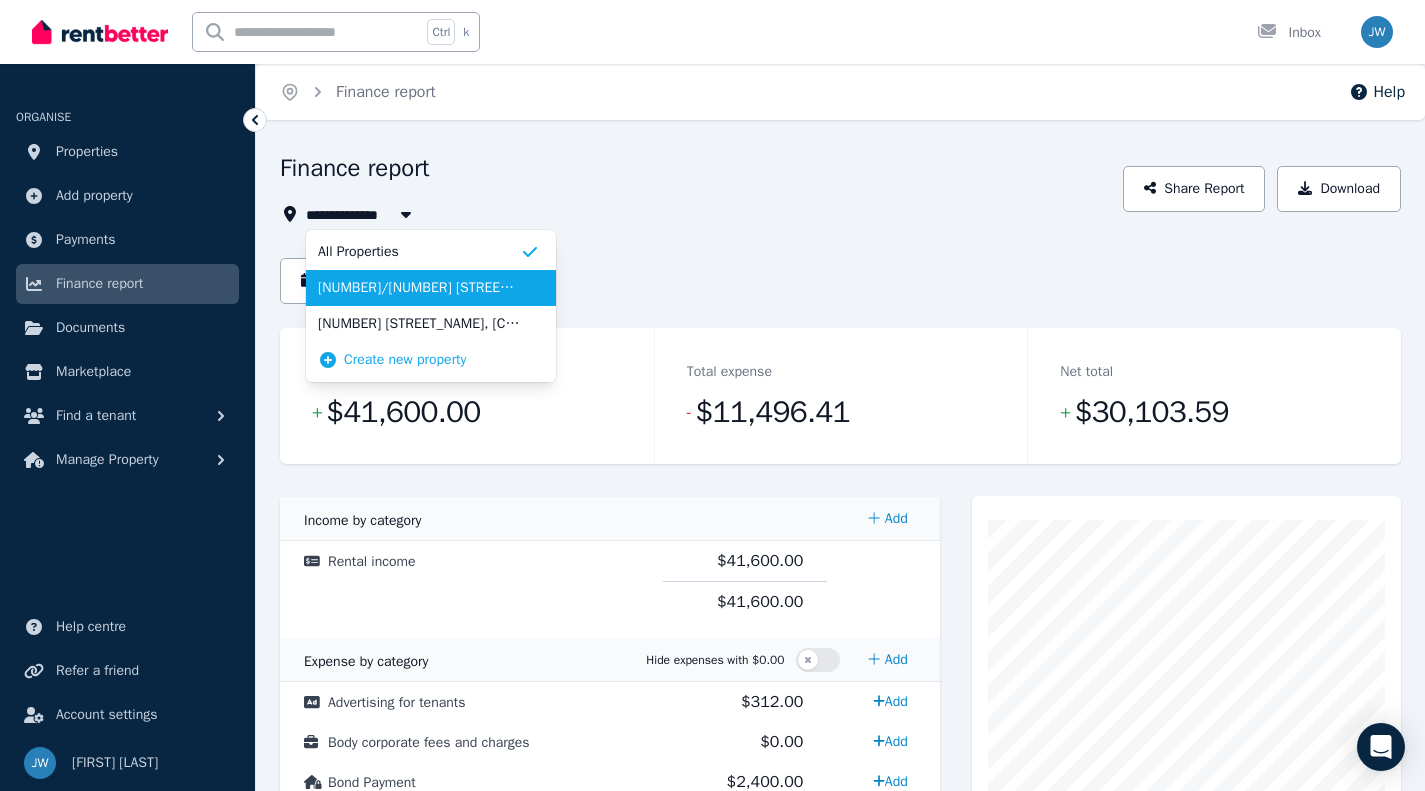 click on "[NUMBER]/[NUMBER] [STREET_NAME], [CITY]" at bounding box center [419, 288] 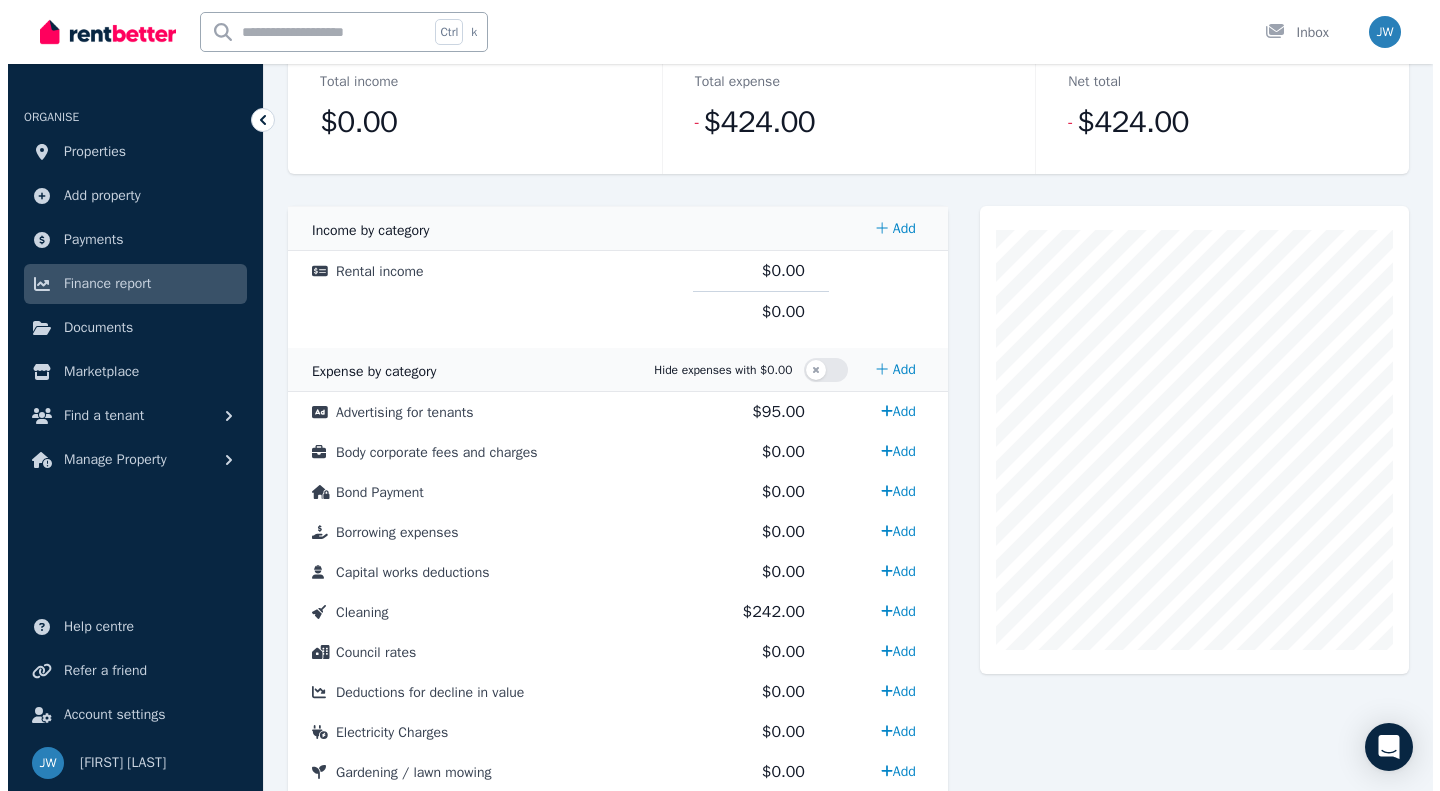 scroll, scrollTop: 306, scrollLeft: 0, axis: vertical 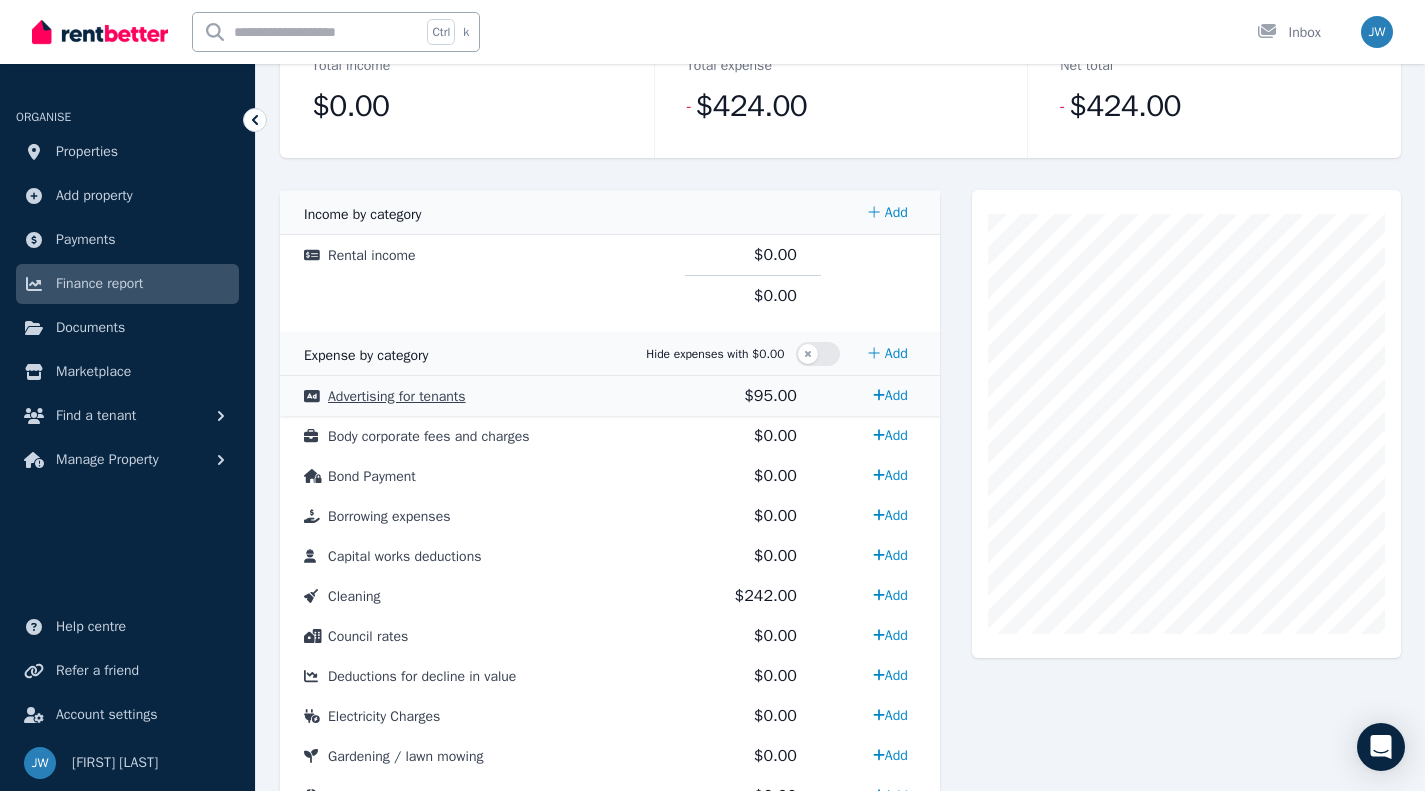 click on "Advertising for tenants" at bounding box center [397, 396] 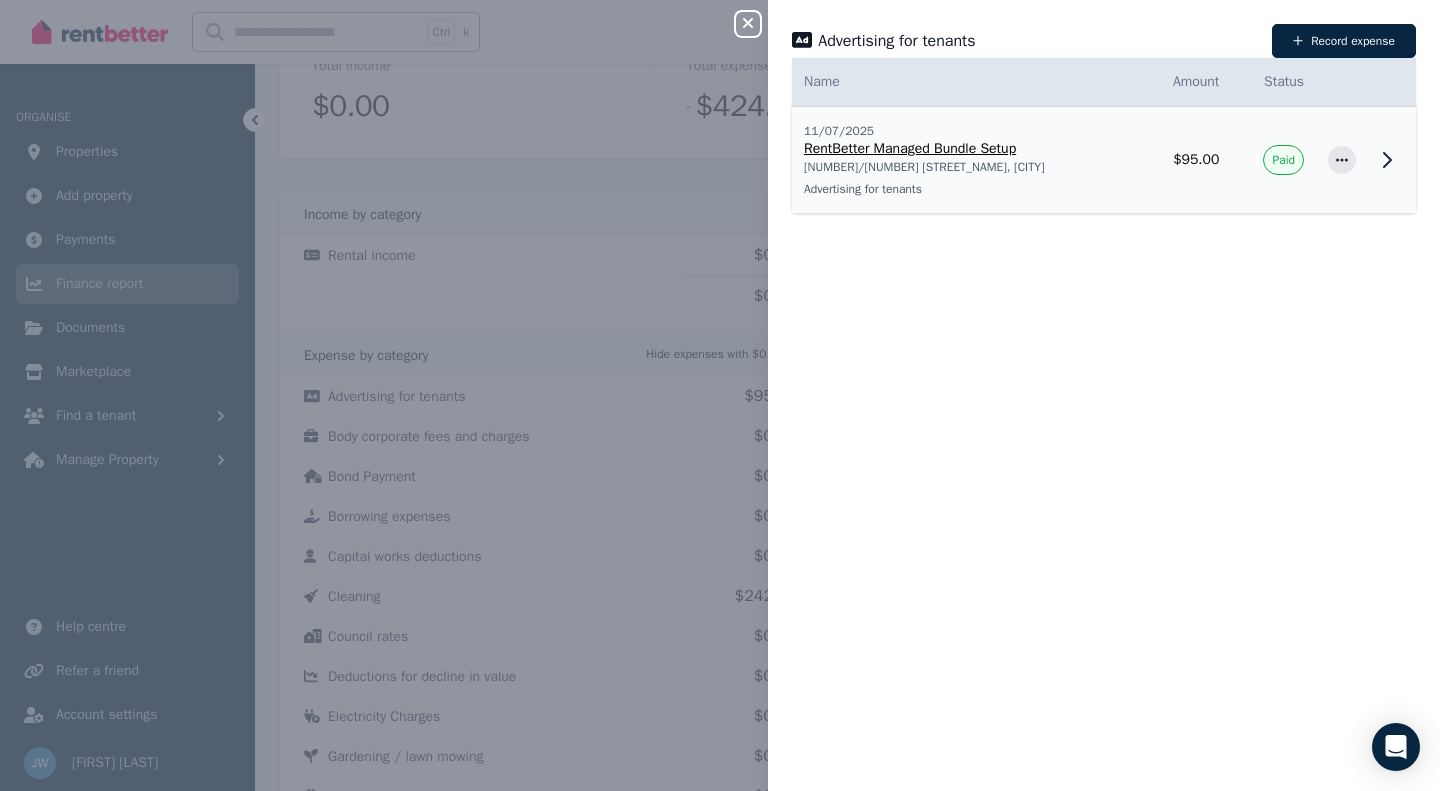 click on "RentBetter Managed Bundle Setup" at bounding box center (965, 149) 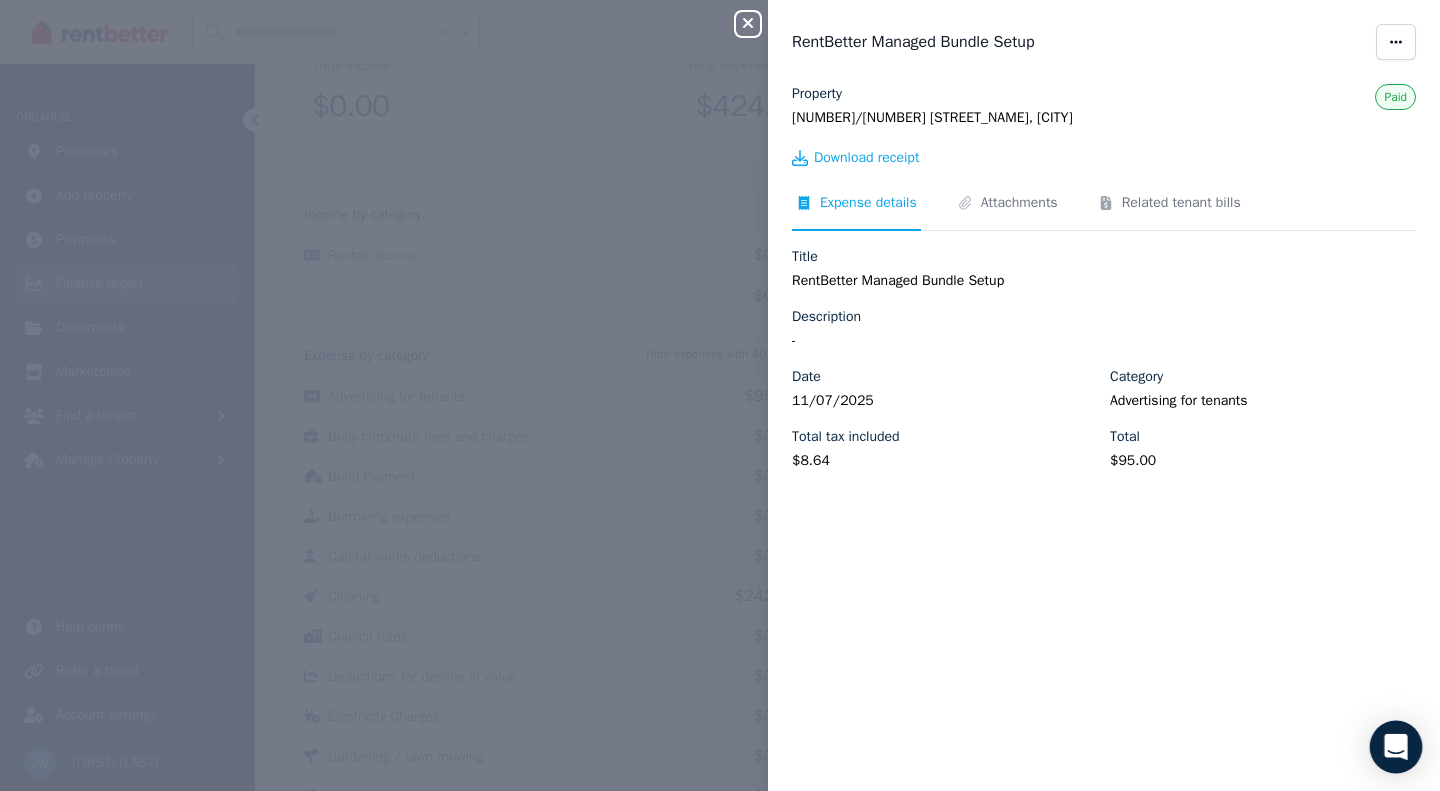 click 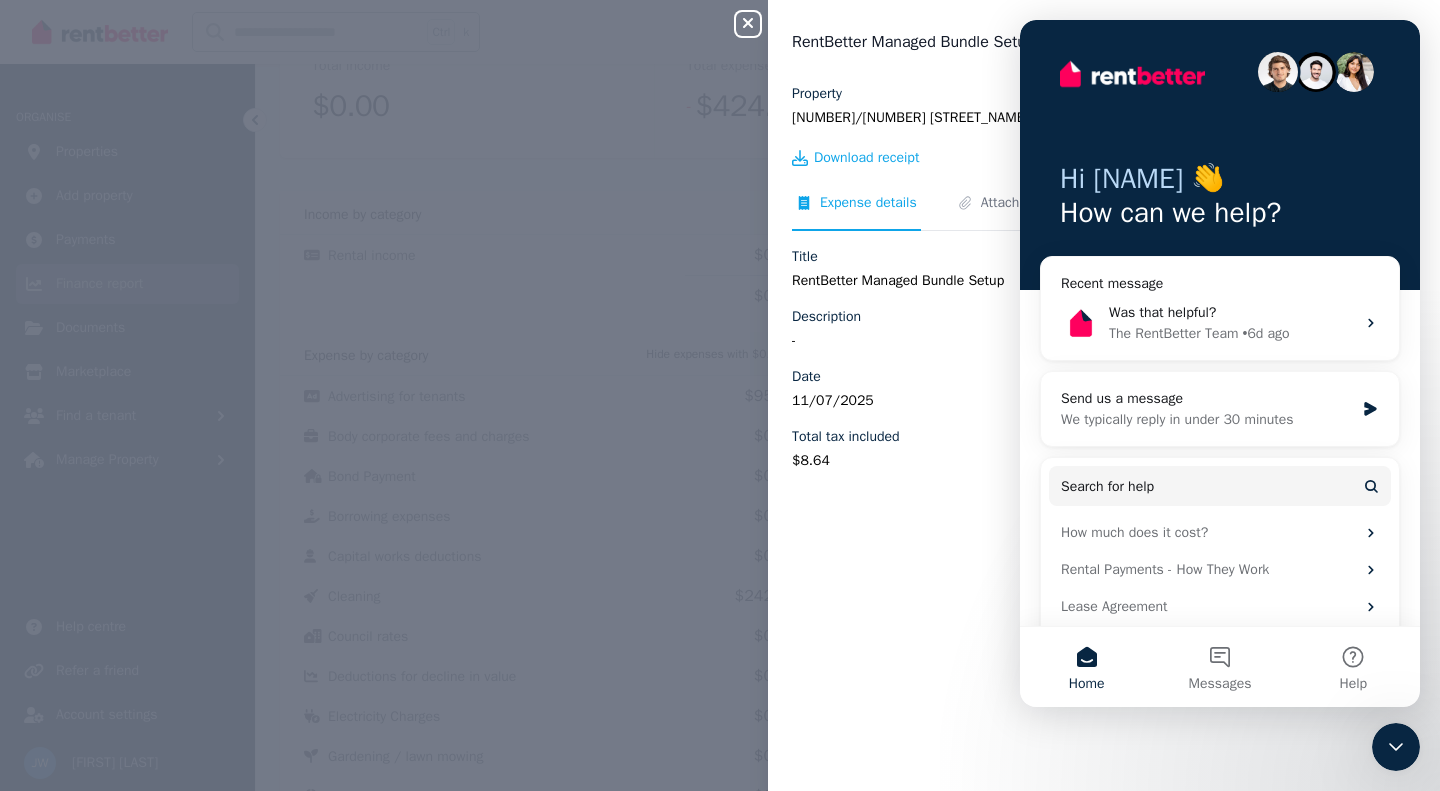 scroll, scrollTop: 0, scrollLeft: 0, axis: both 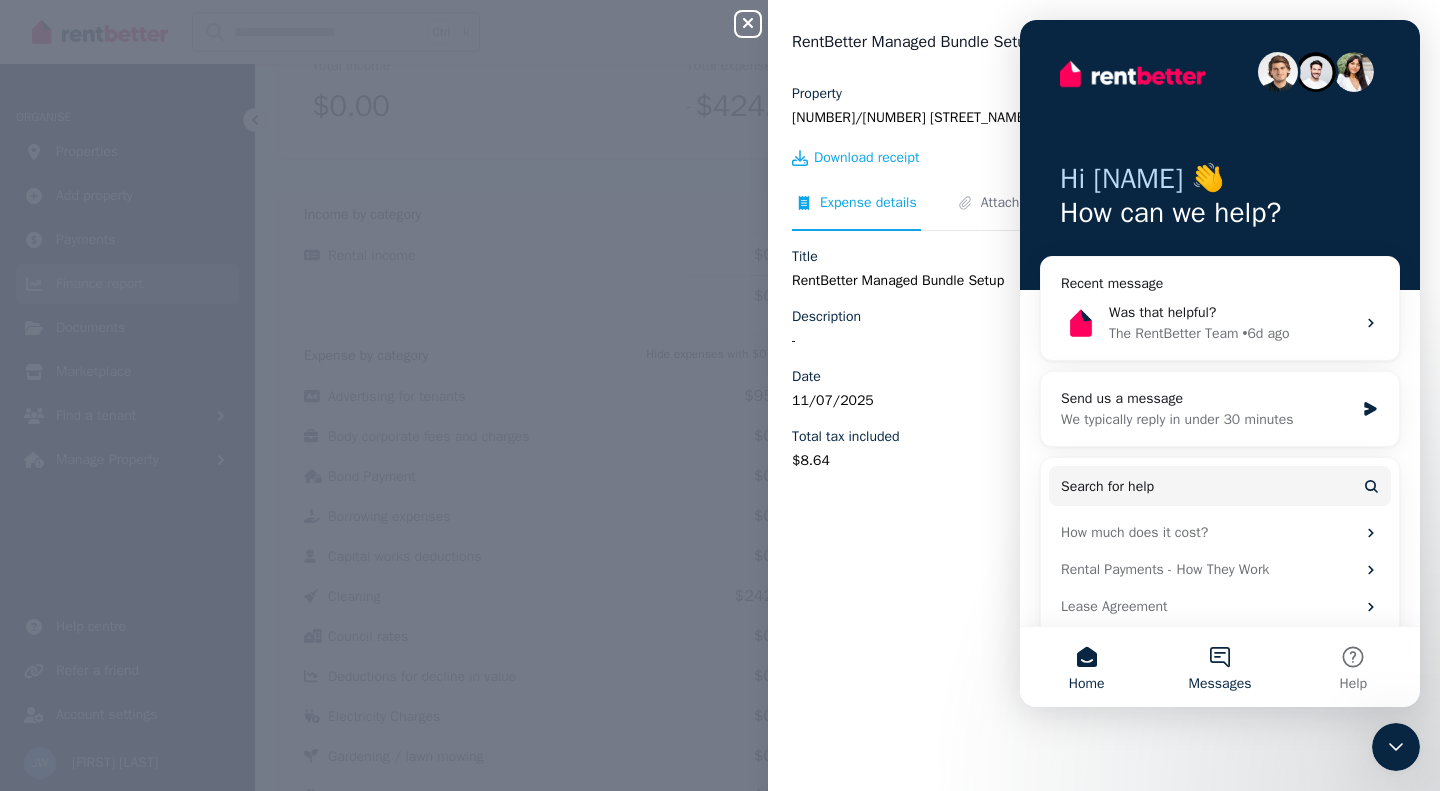 click on "Messages" at bounding box center [1219, 667] 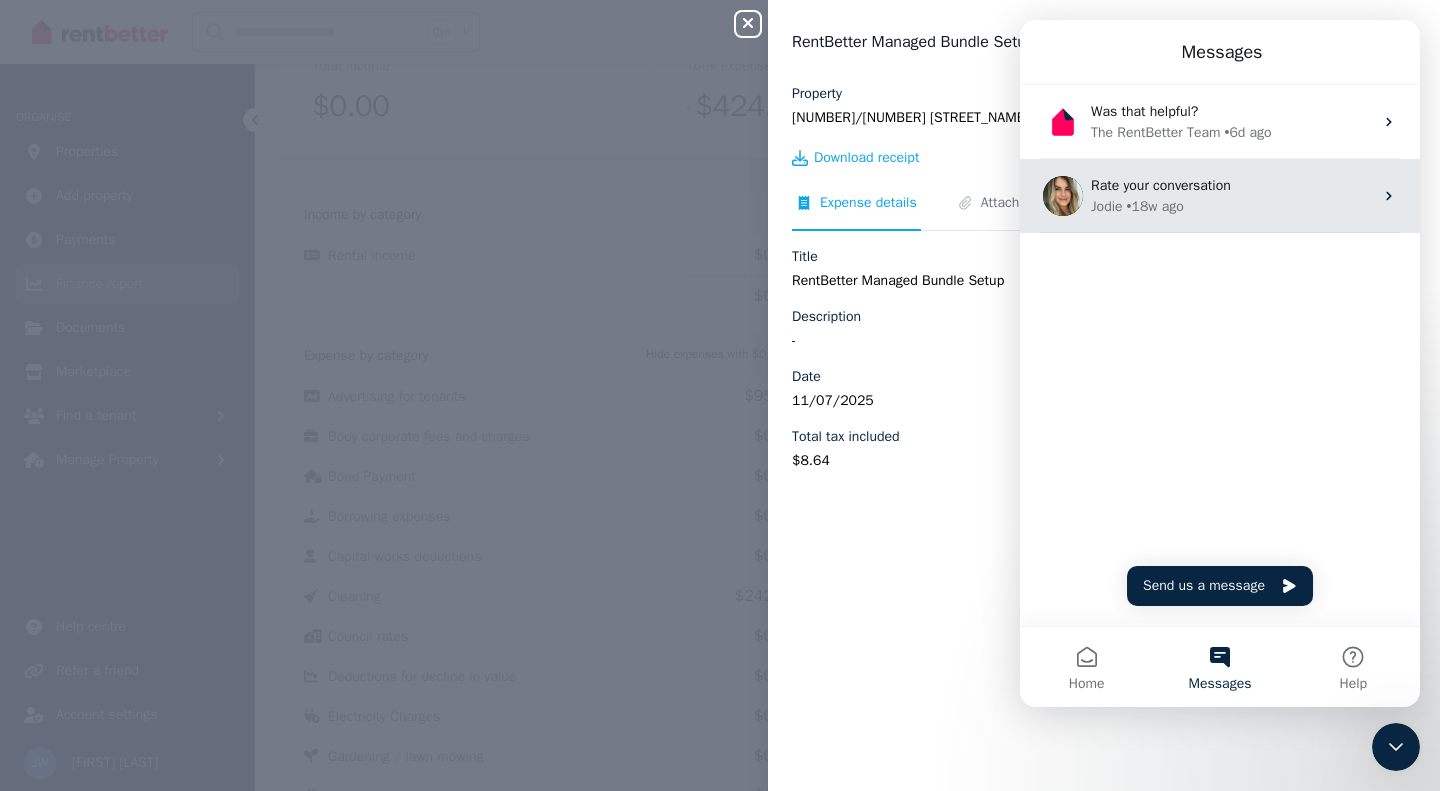 click on "[FIRST] • [TIME] ago" at bounding box center (1232, 206) 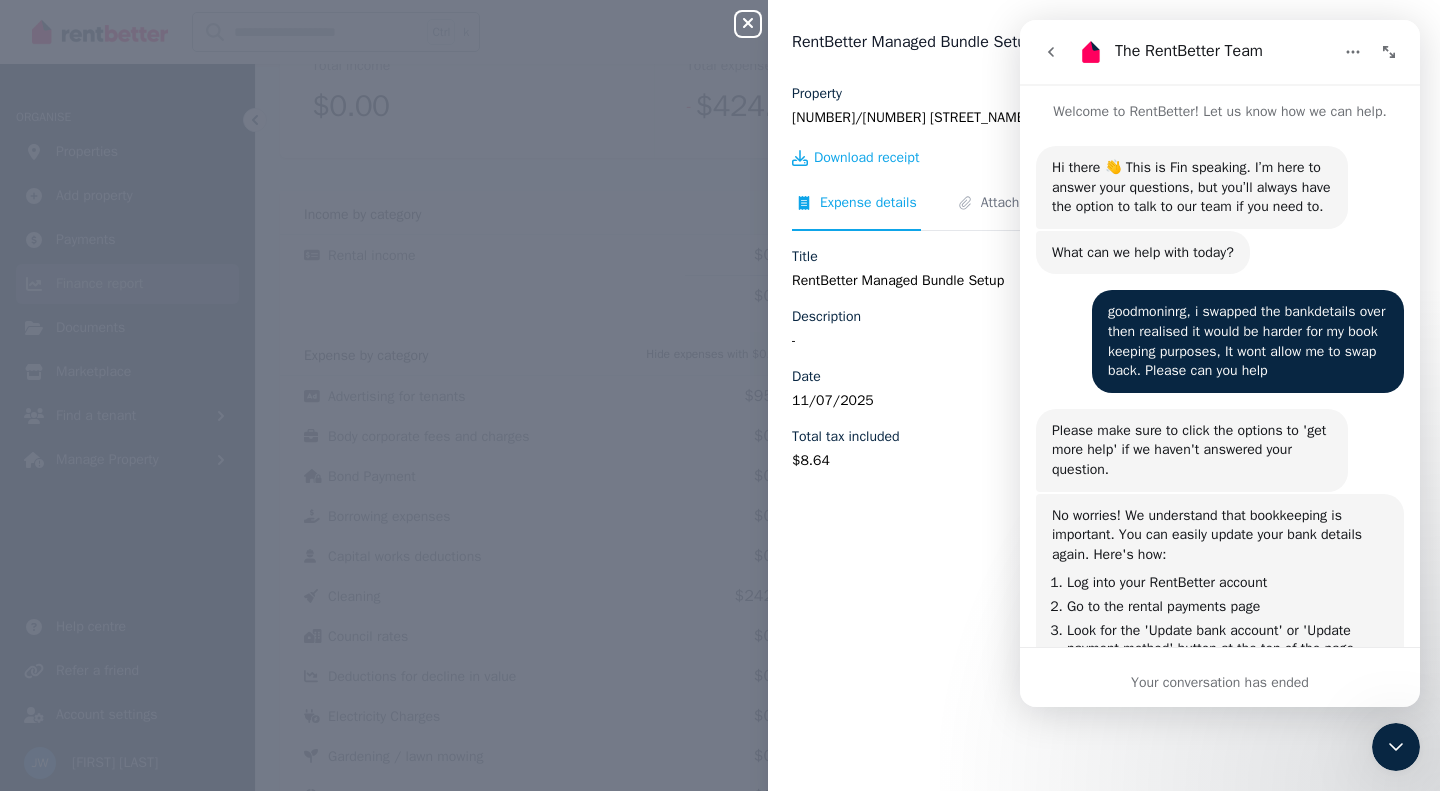 scroll, scrollTop: 1053, scrollLeft: 0, axis: vertical 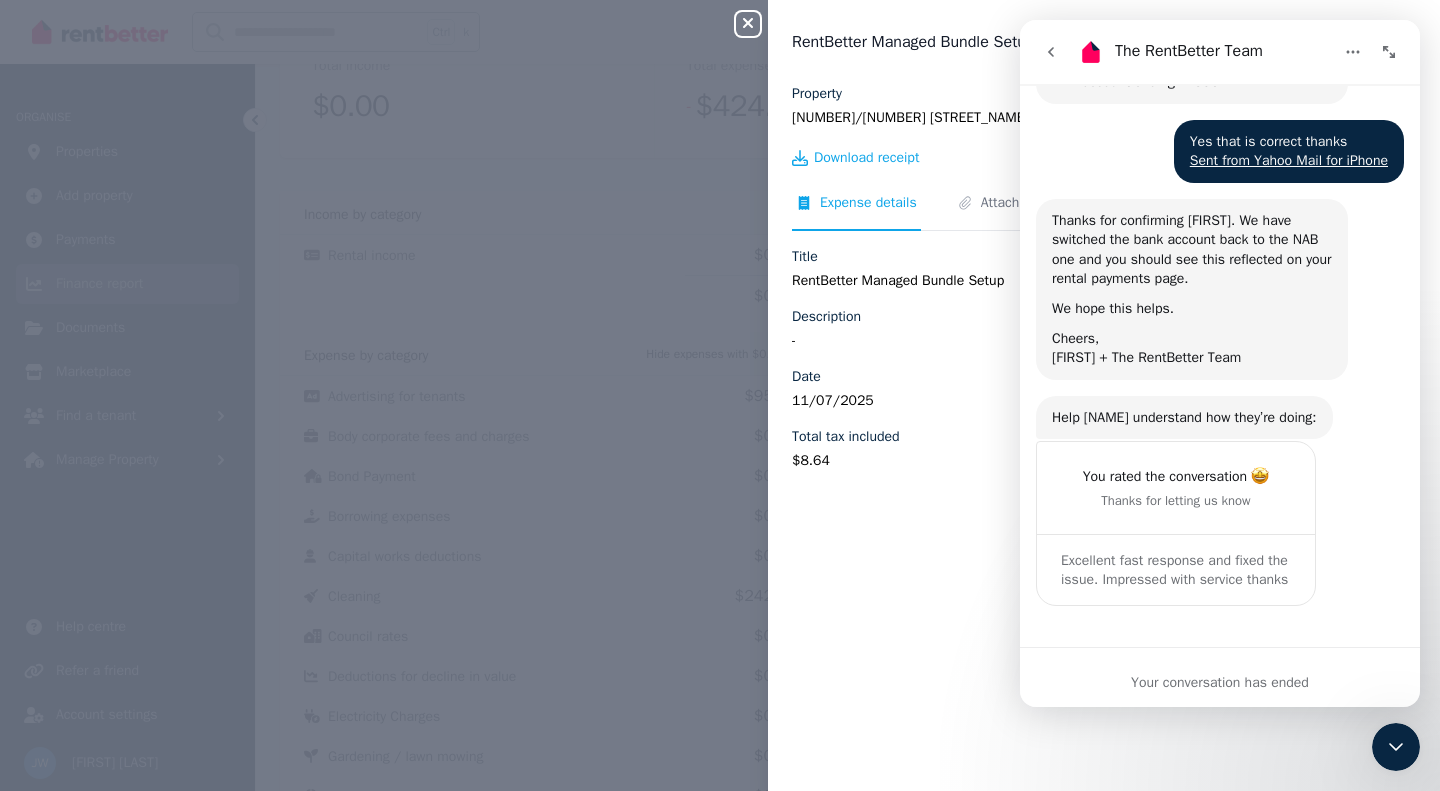 click on "Your conversation has ended" at bounding box center [1220, 677] 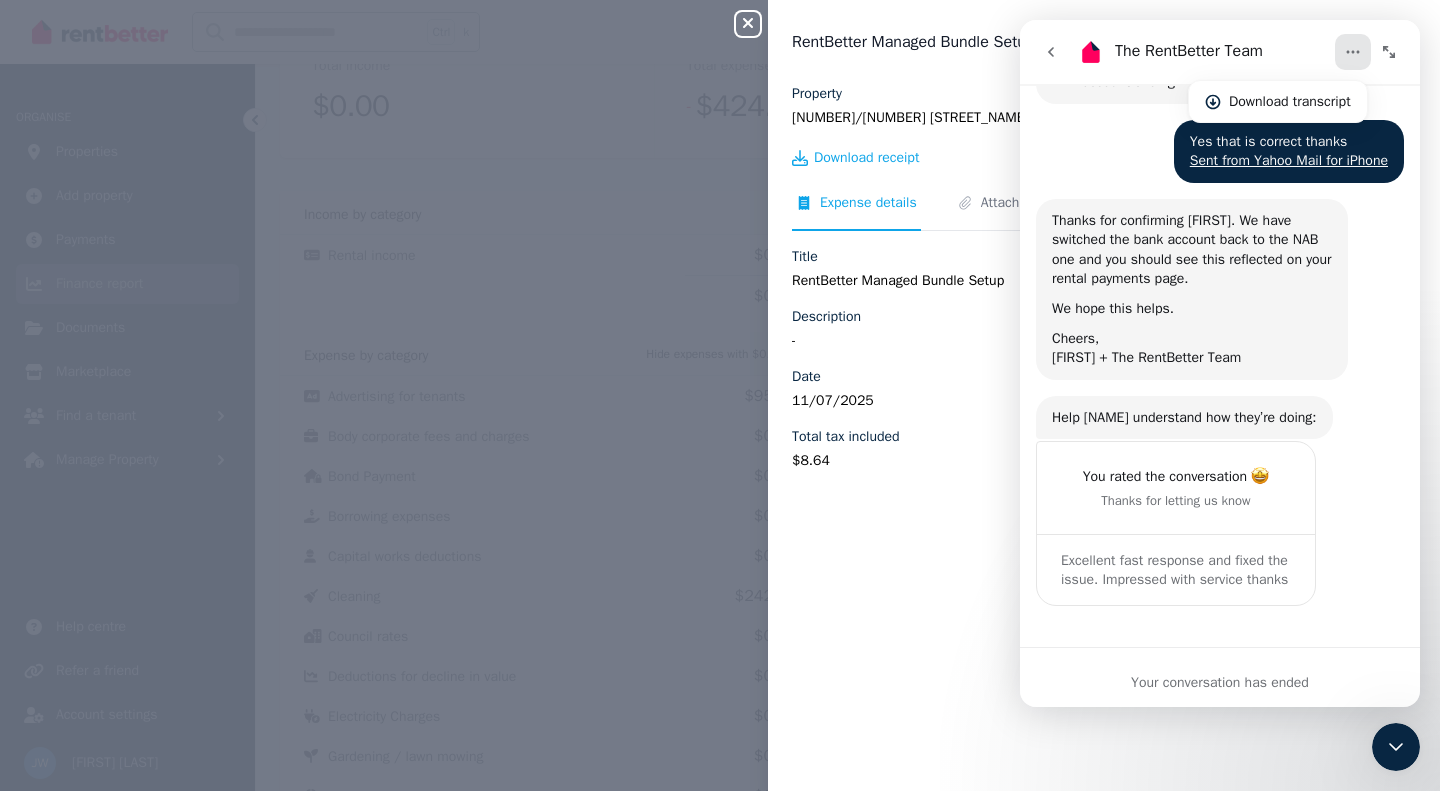 click at bounding box center (1051, 52) 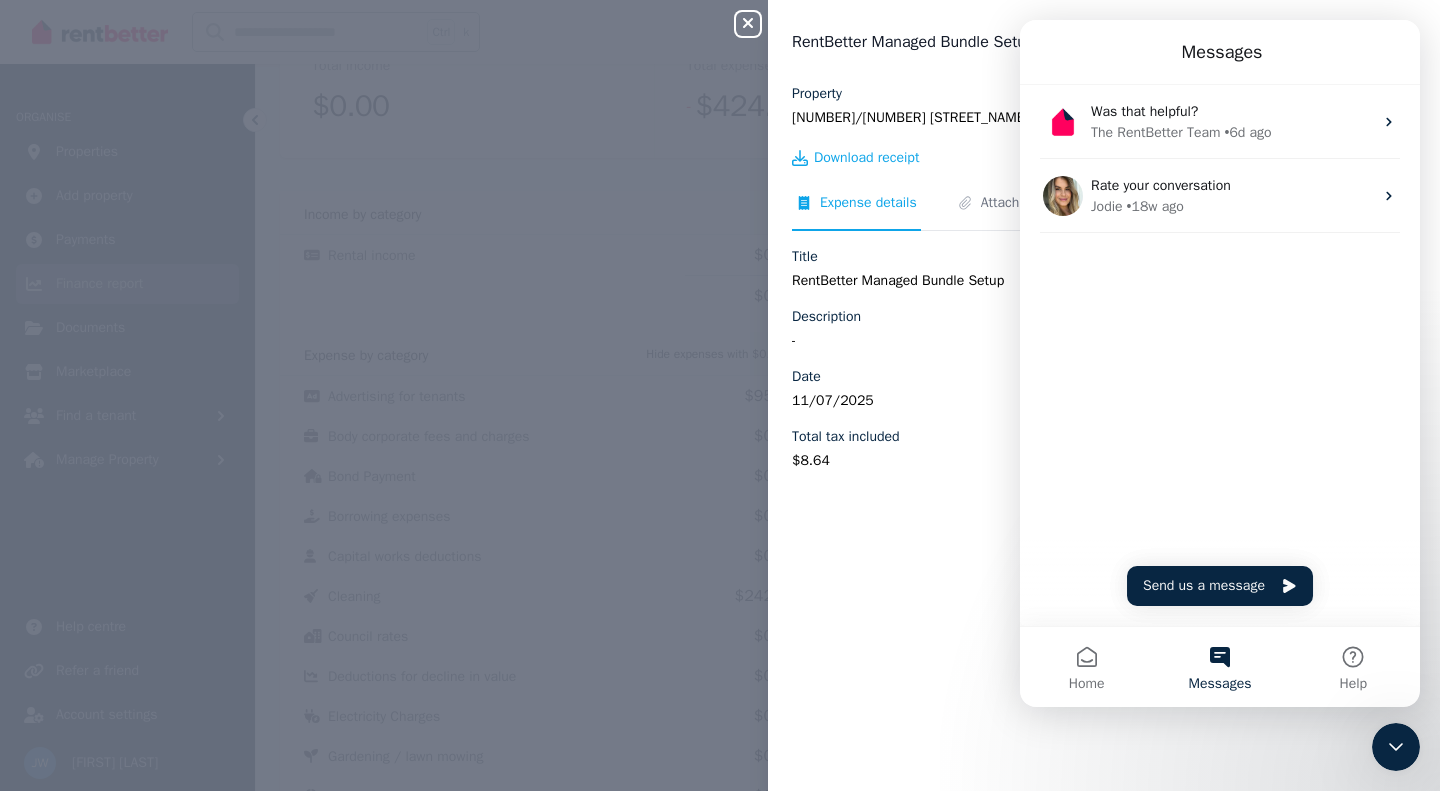 scroll, scrollTop: 0, scrollLeft: 0, axis: both 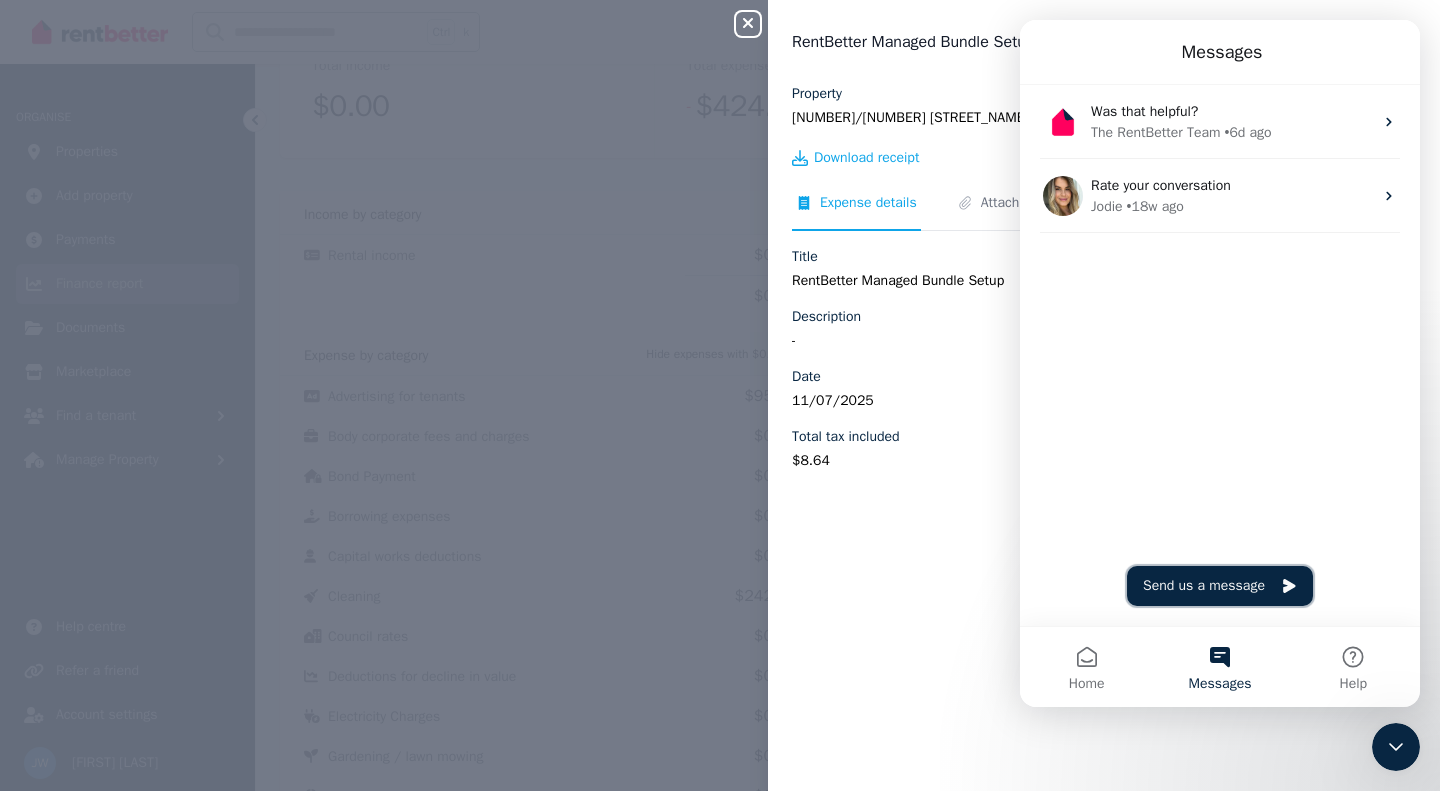 click on "Send us a message" at bounding box center (1220, 586) 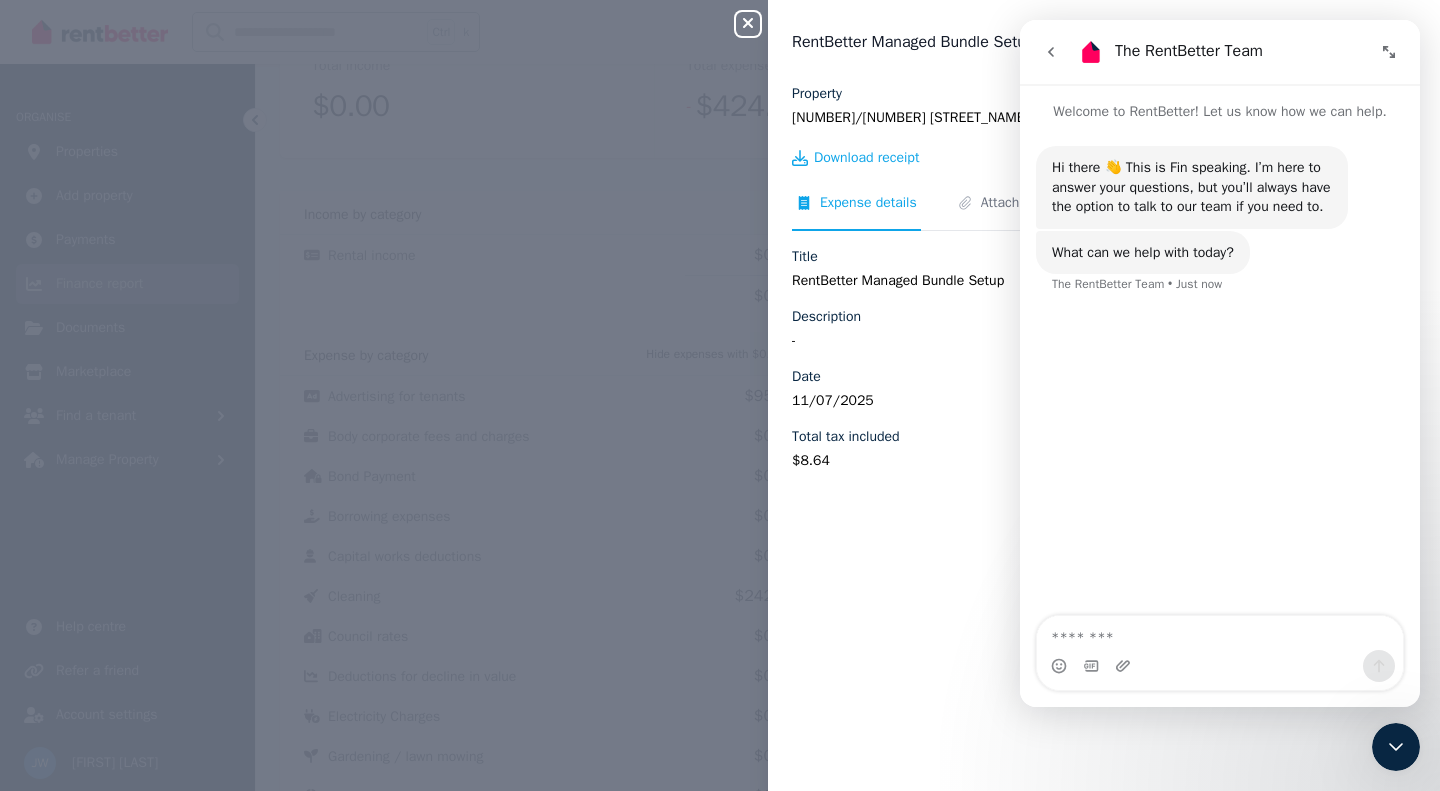 click at bounding box center (1220, 633) 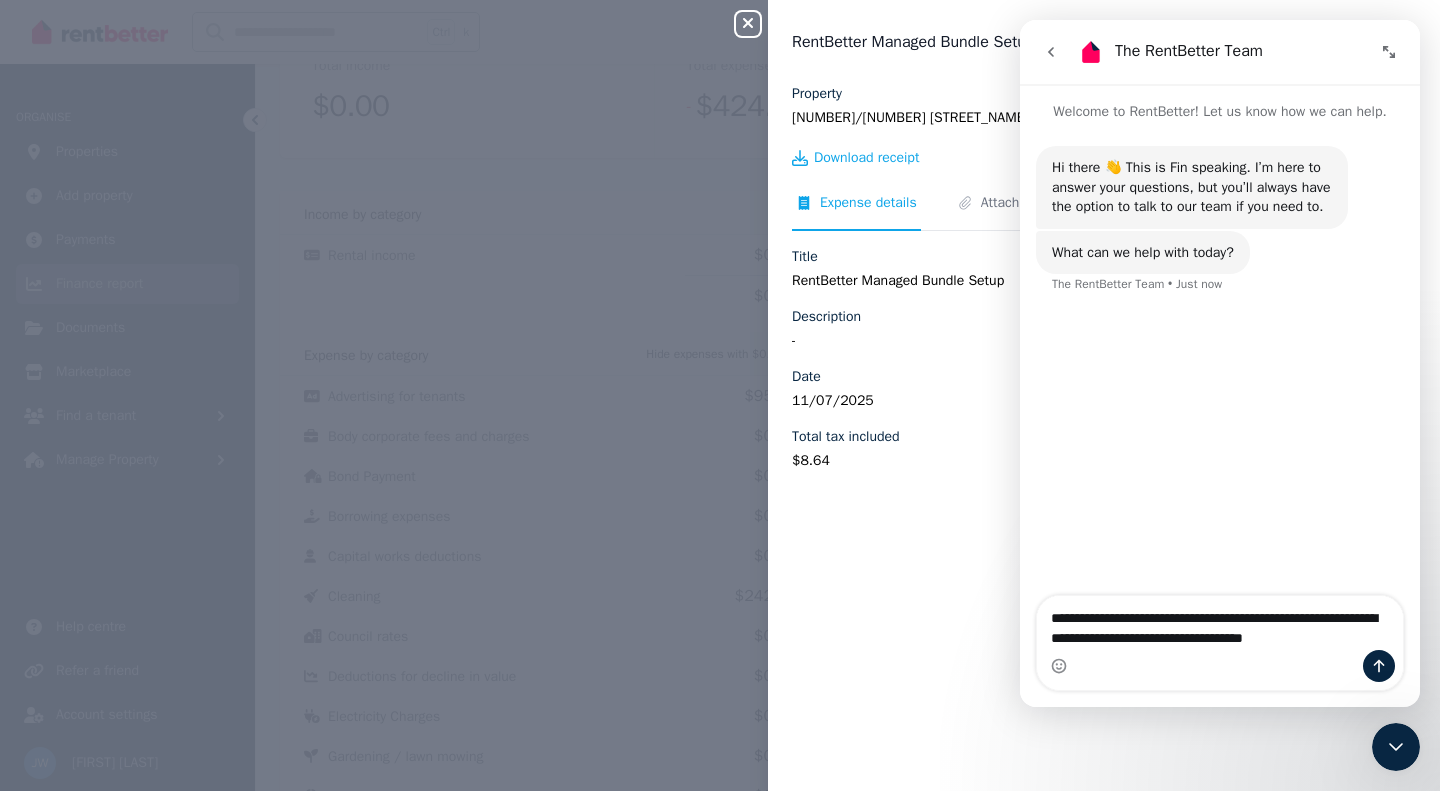 drag, startPoint x: 1369, startPoint y: 641, endPoint x: 1012, endPoint y: 599, distance: 359.4621 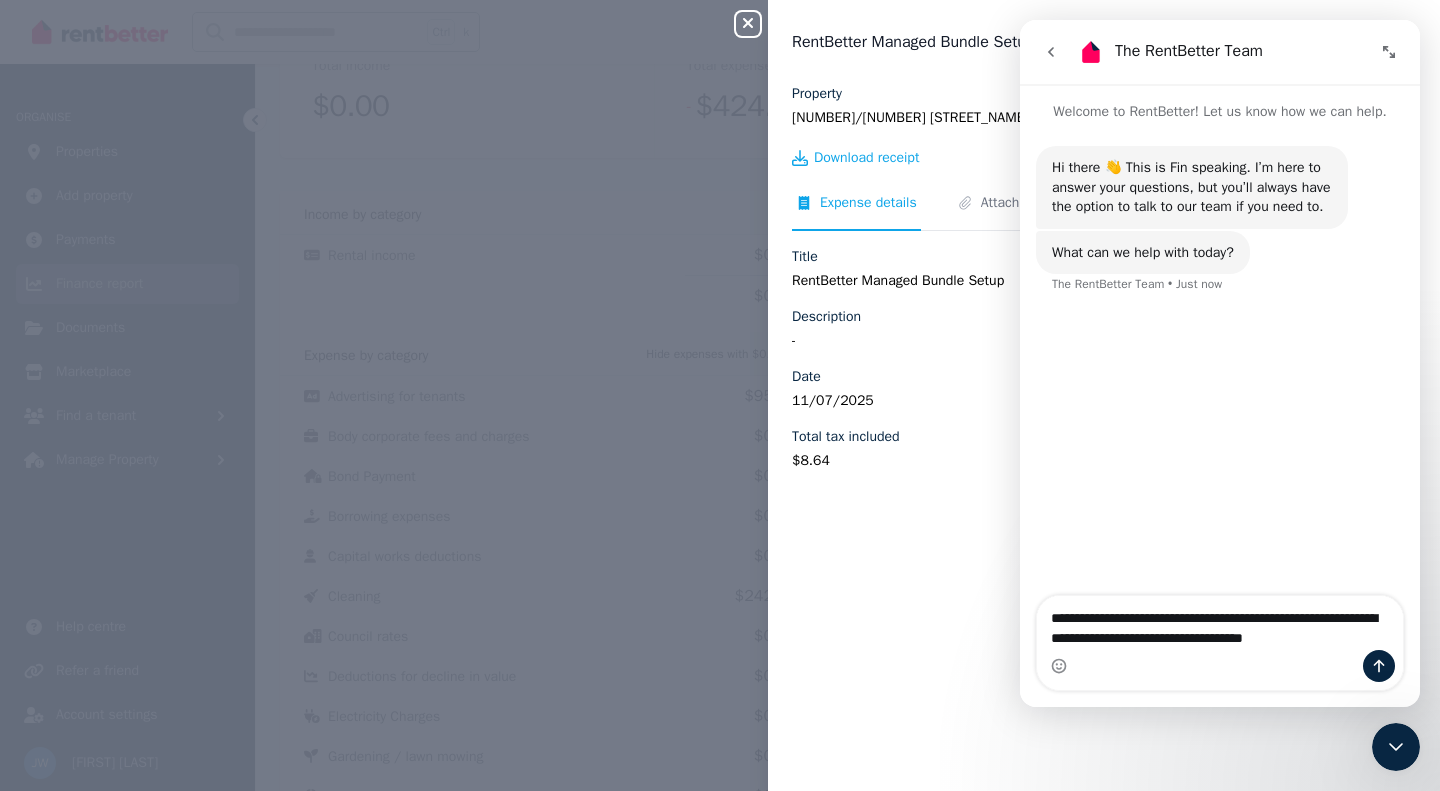 click on "**********" 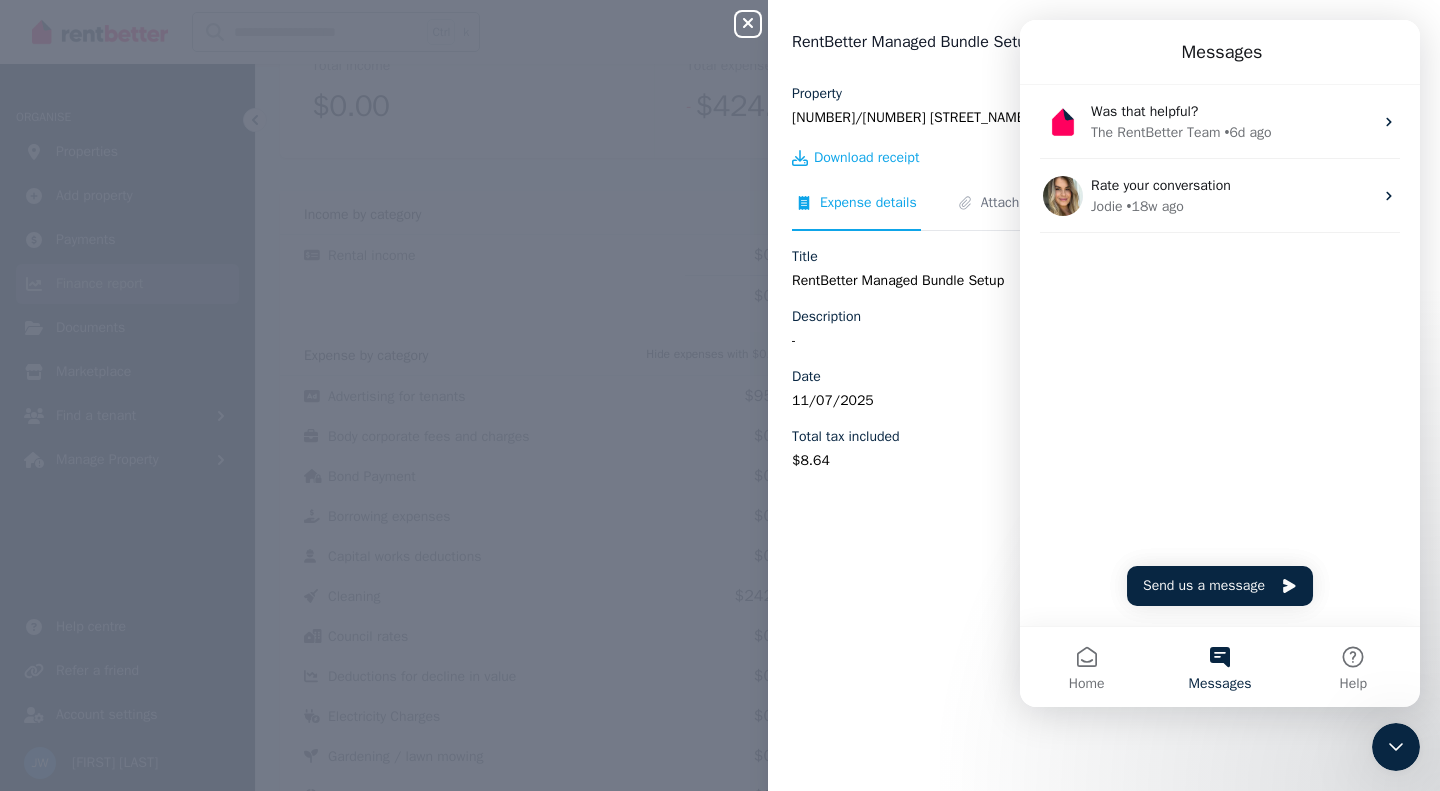 click on "Date" at bounding box center [945, 377] 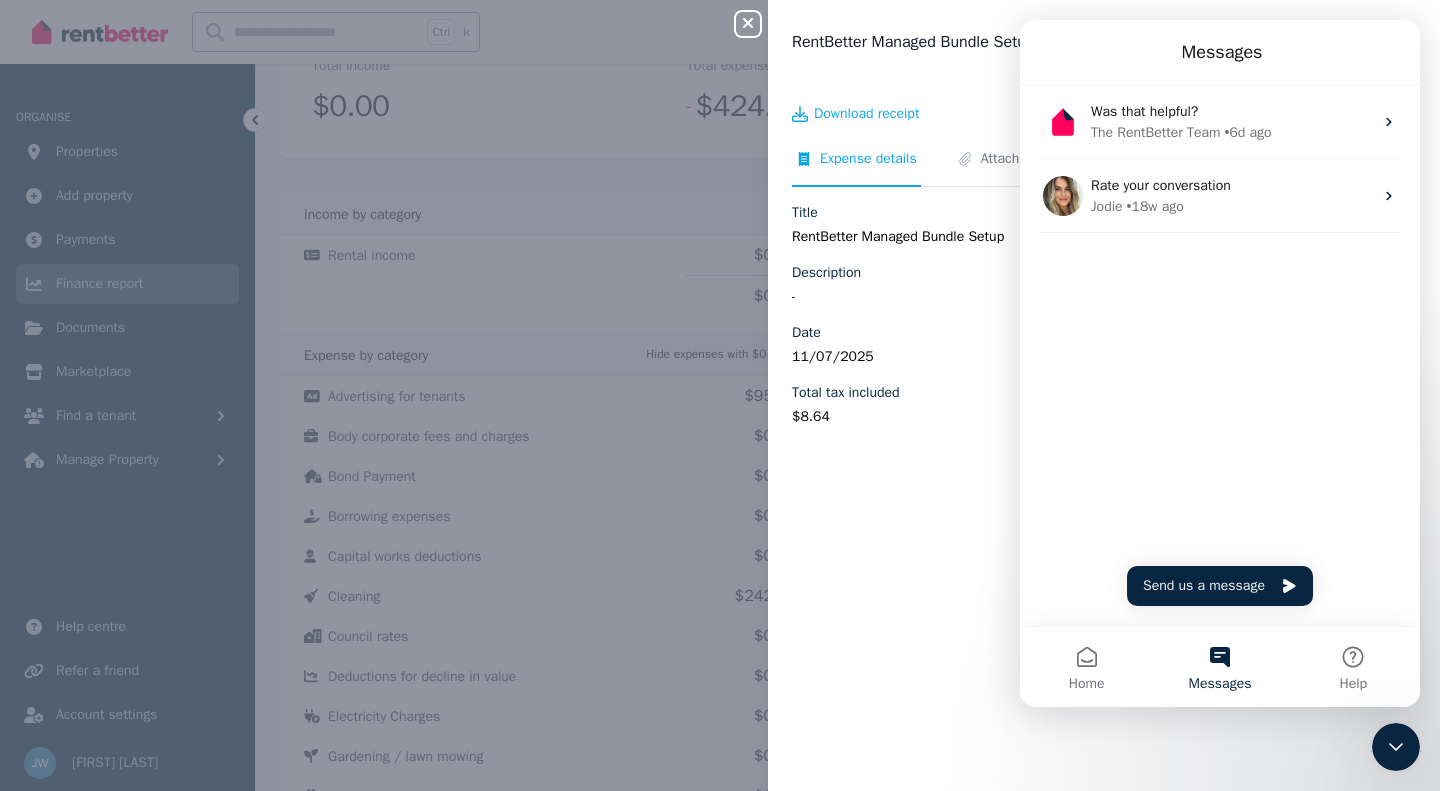 click on "$8.64" at bounding box center [945, 417] 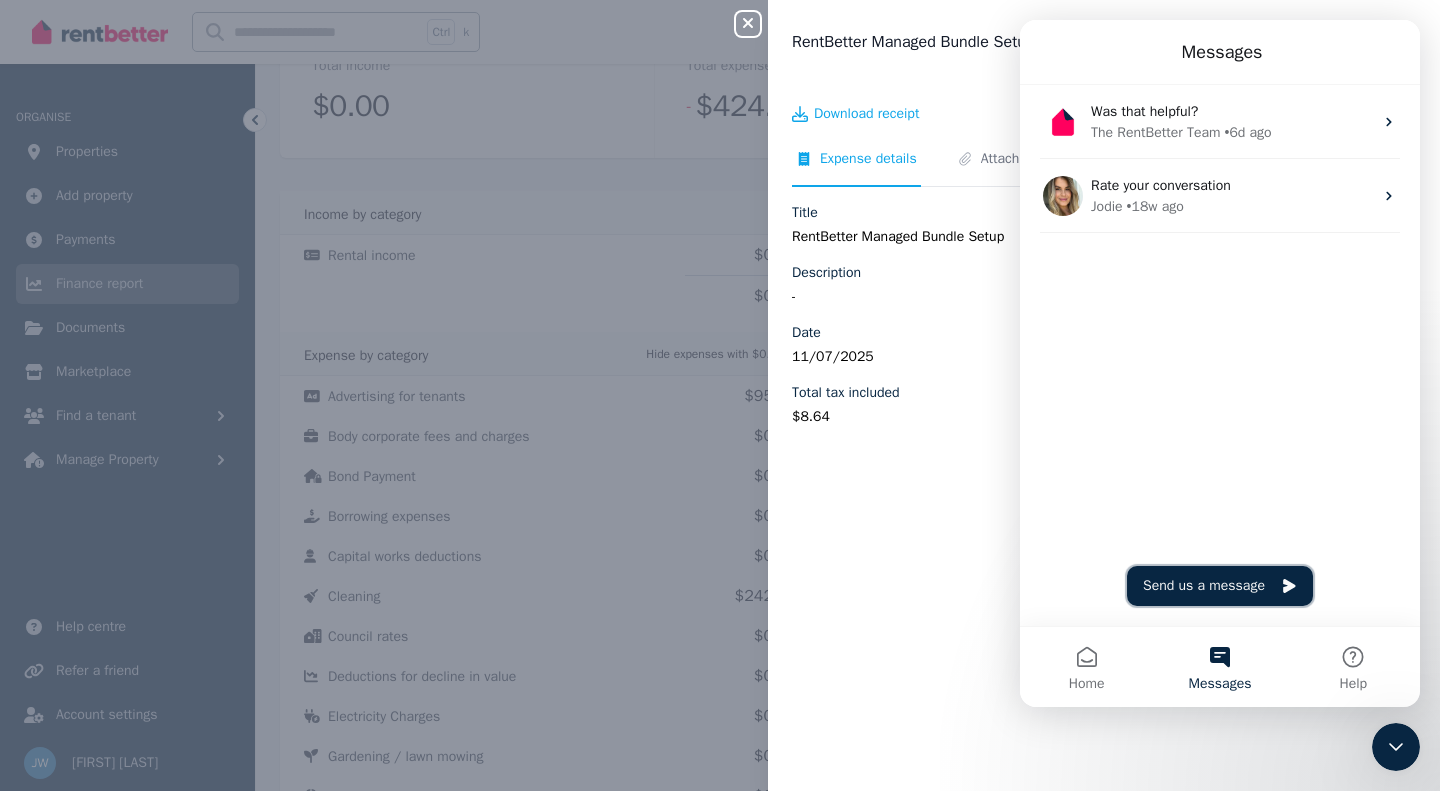 click on "Send us a message" at bounding box center (1220, 586) 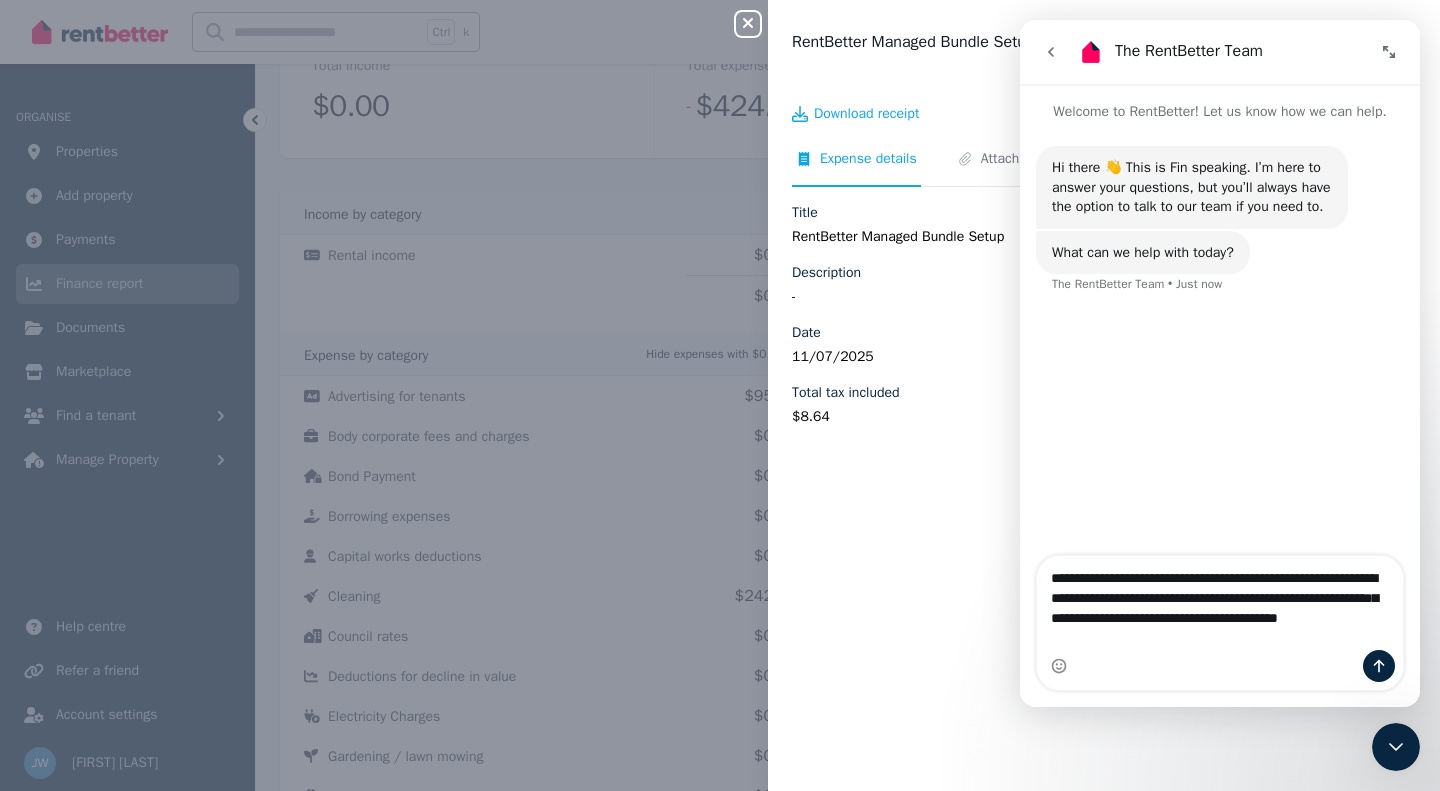 click on "Title RentBetter Managed Bundle Setup Description - Date [DATE] Category Advertising for tenants Total tax included $8.64 Total $95.00" at bounding box center (1104, 323) 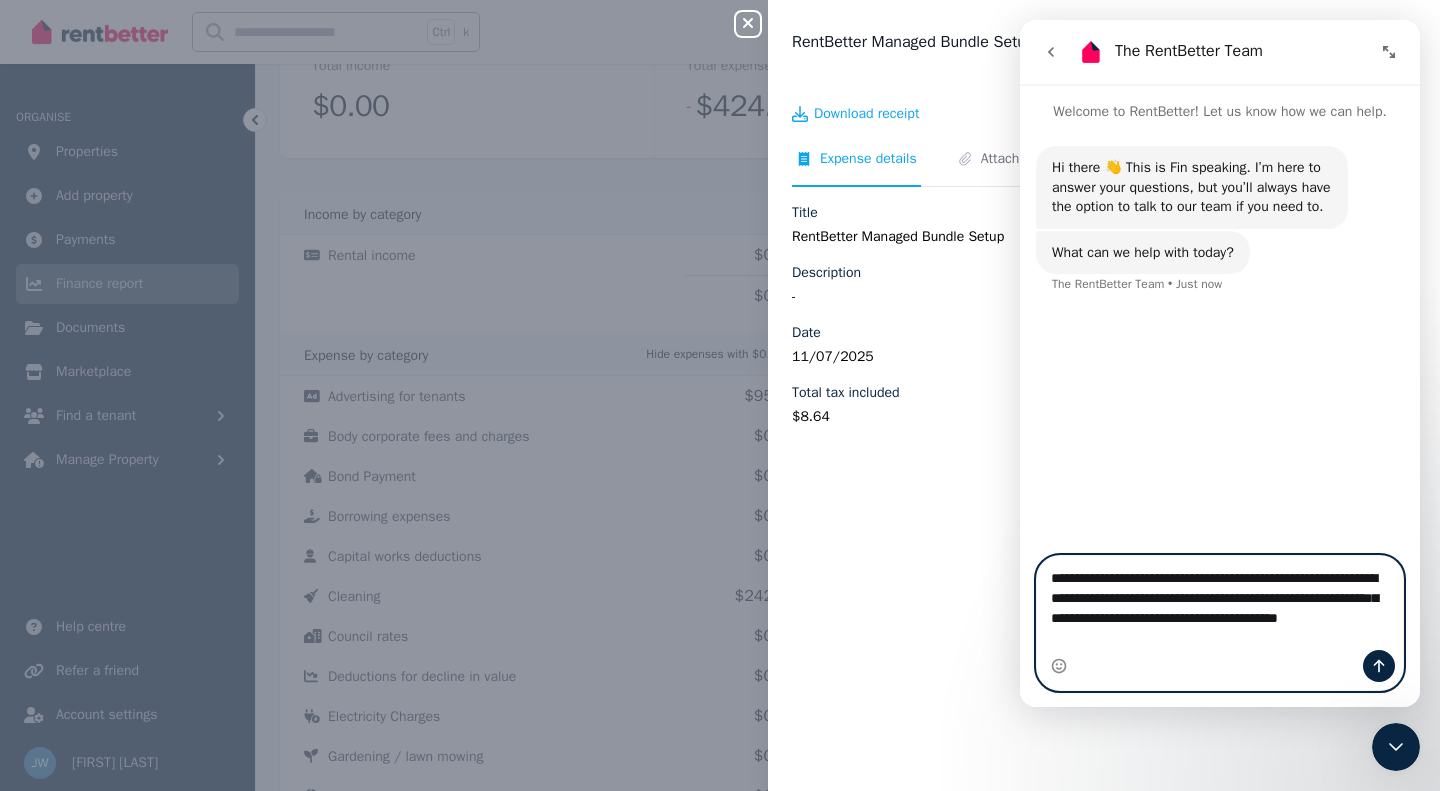 click on "**********" at bounding box center (1220, 603) 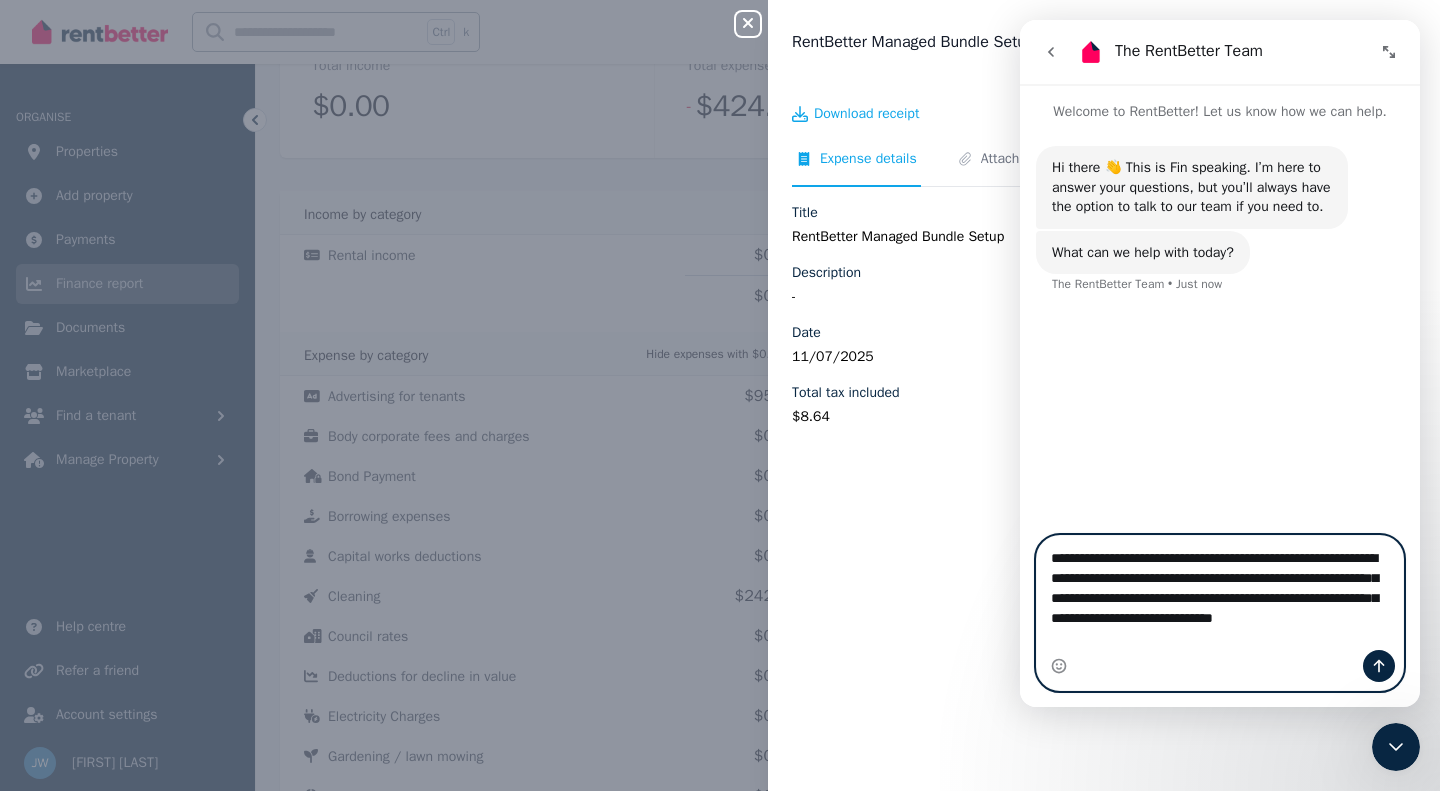 click on "**********" at bounding box center [1220, 593] 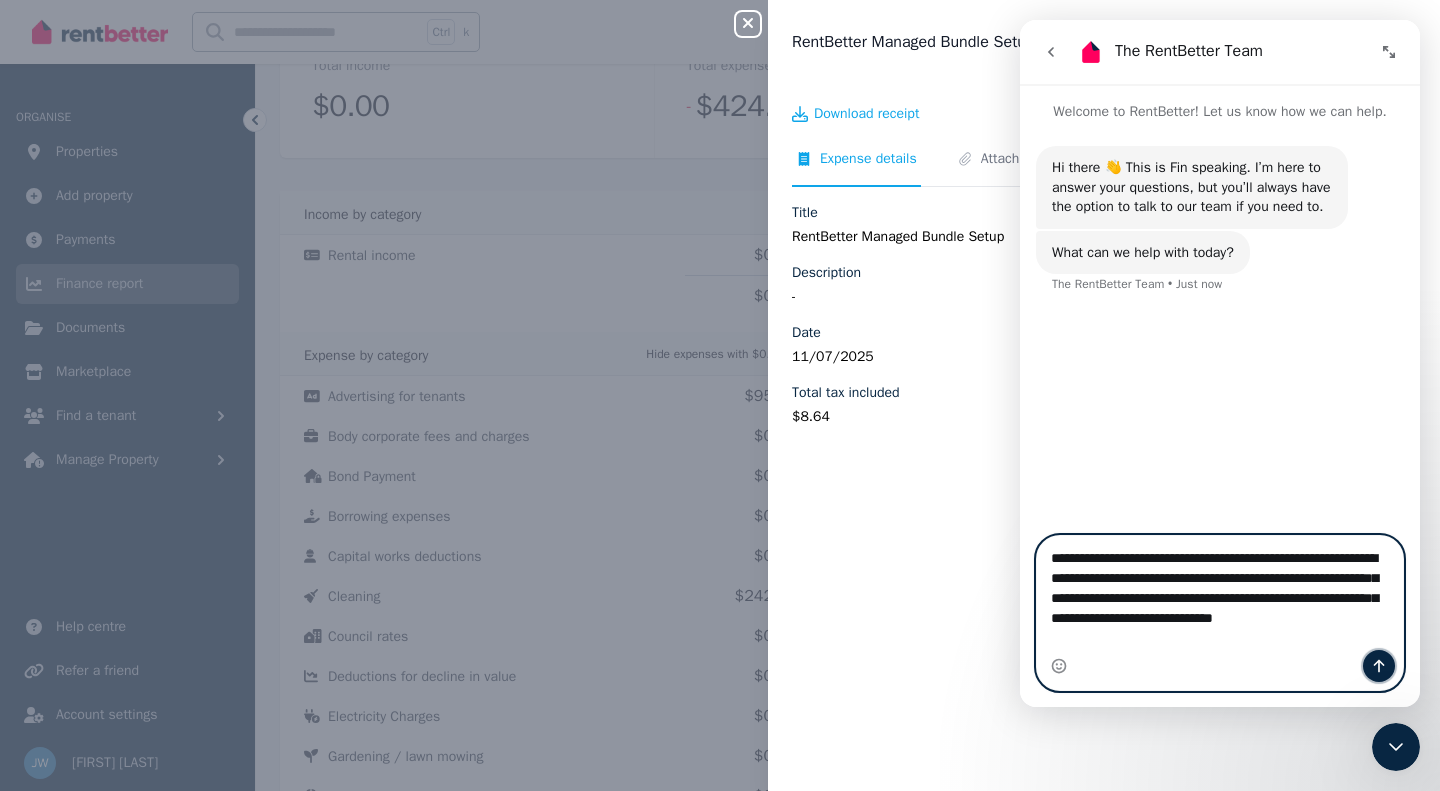 click 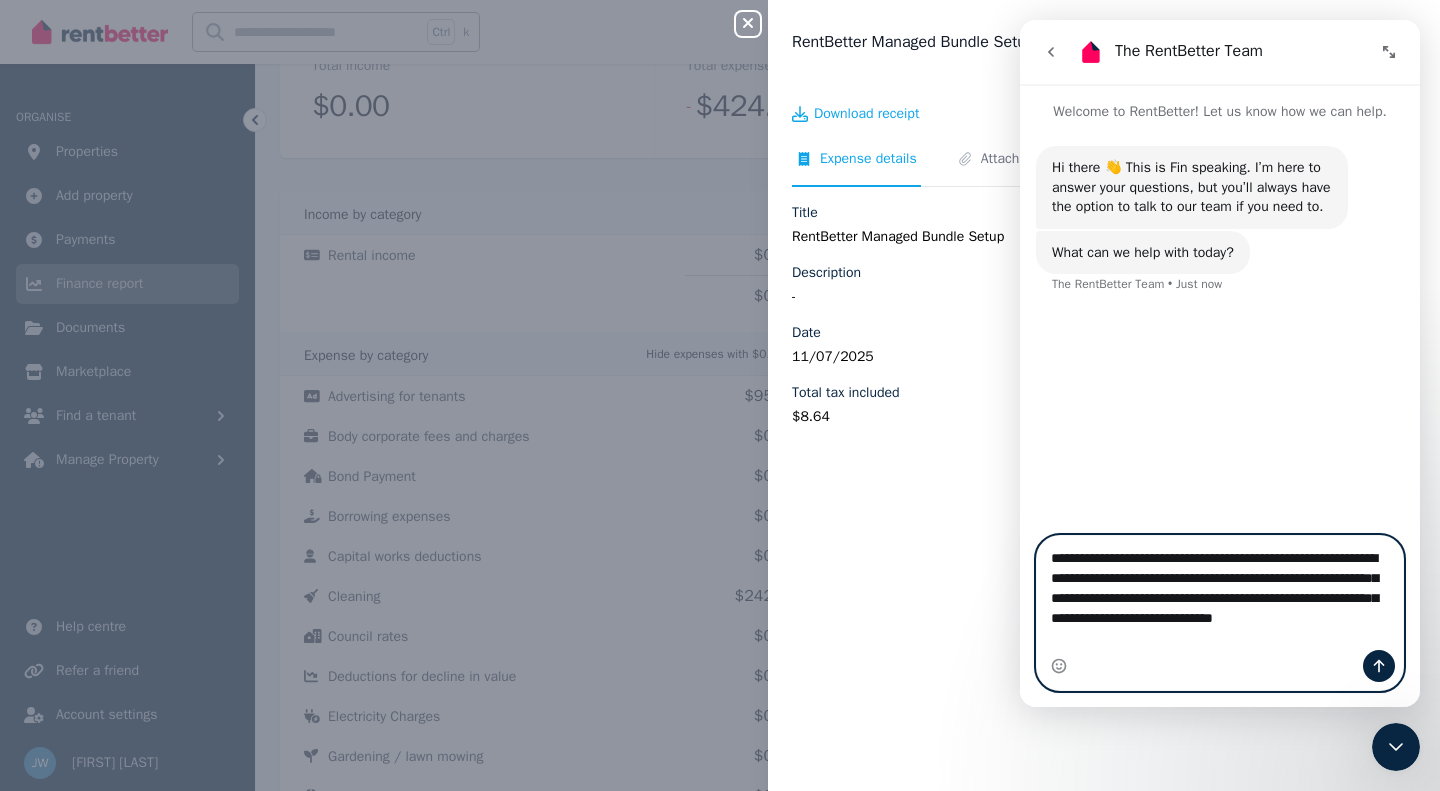 type 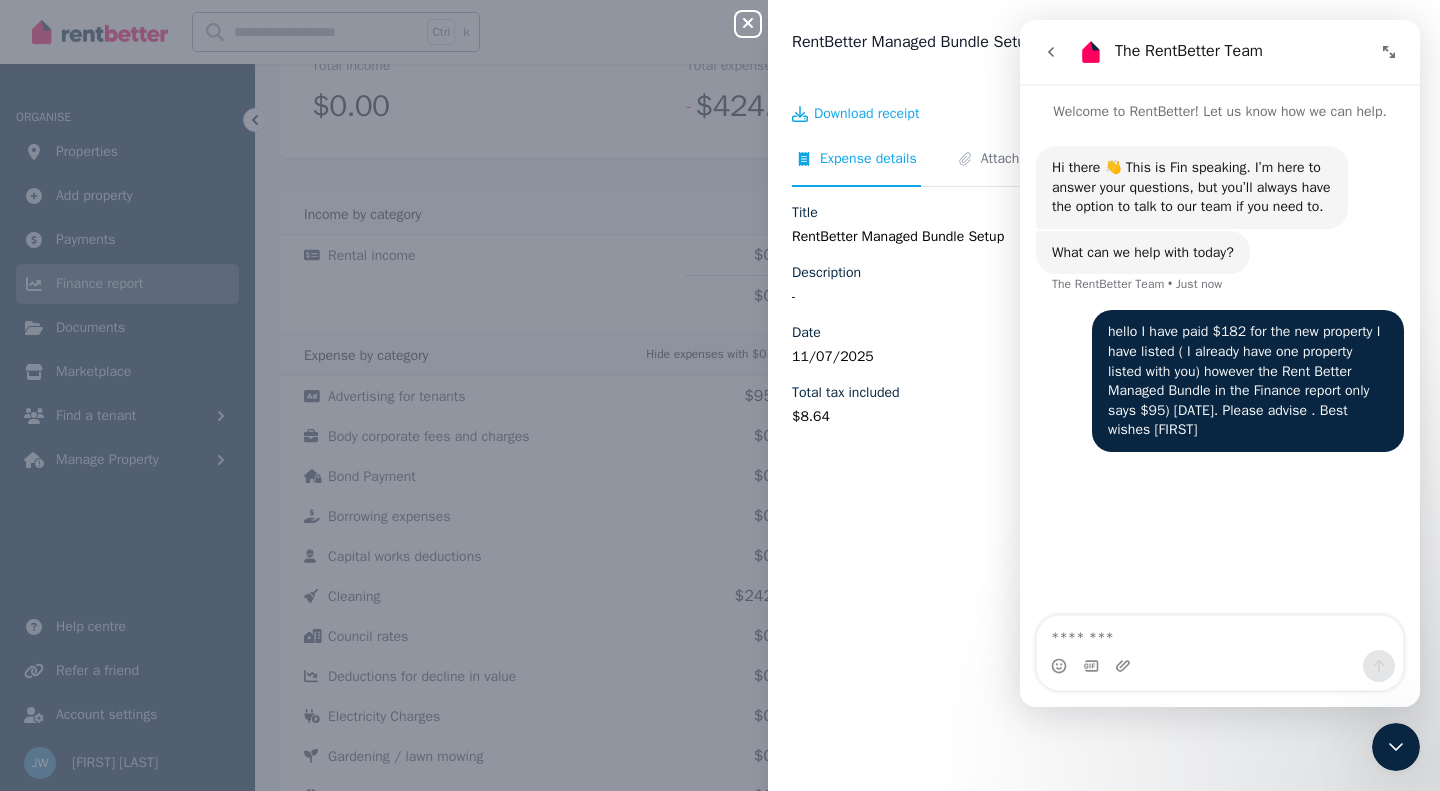 click on "Paid Download receipt Expense details Attachments Related tenant bills Title RentBetter Managed Bundle Setup Description - Date [DATE] Category Advertising for tenants Total tax included $8.64 Total $95.00" at bounding box center [1104, 425] 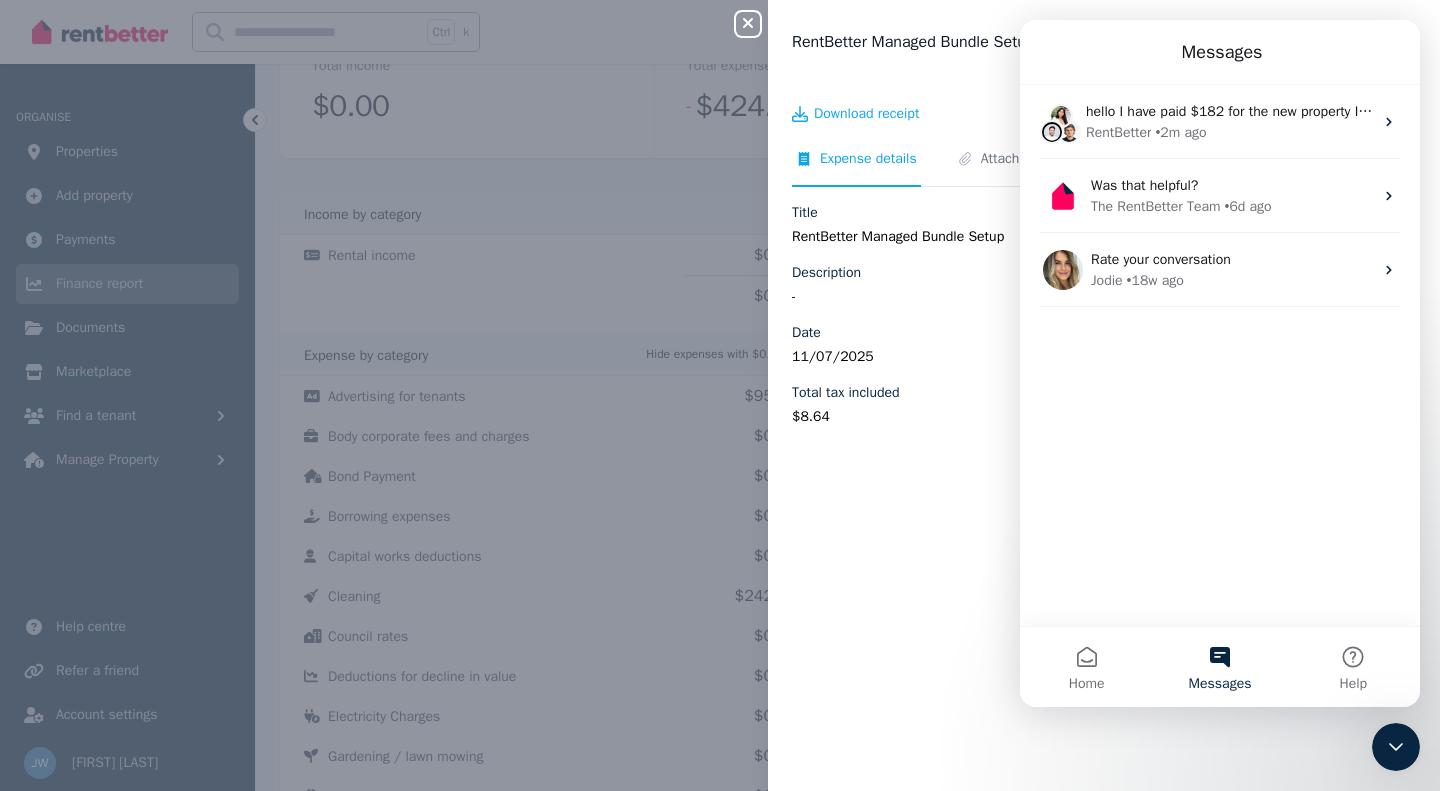 click on "Paid Download receipt Expense details Attachments Related tenant bills Title RentBetter Managed Bundle Setup Description - Date [DATE] Category Advertising for tenants Total tax included $8.64 Total $95.00" at bounding box center (1104, 425) 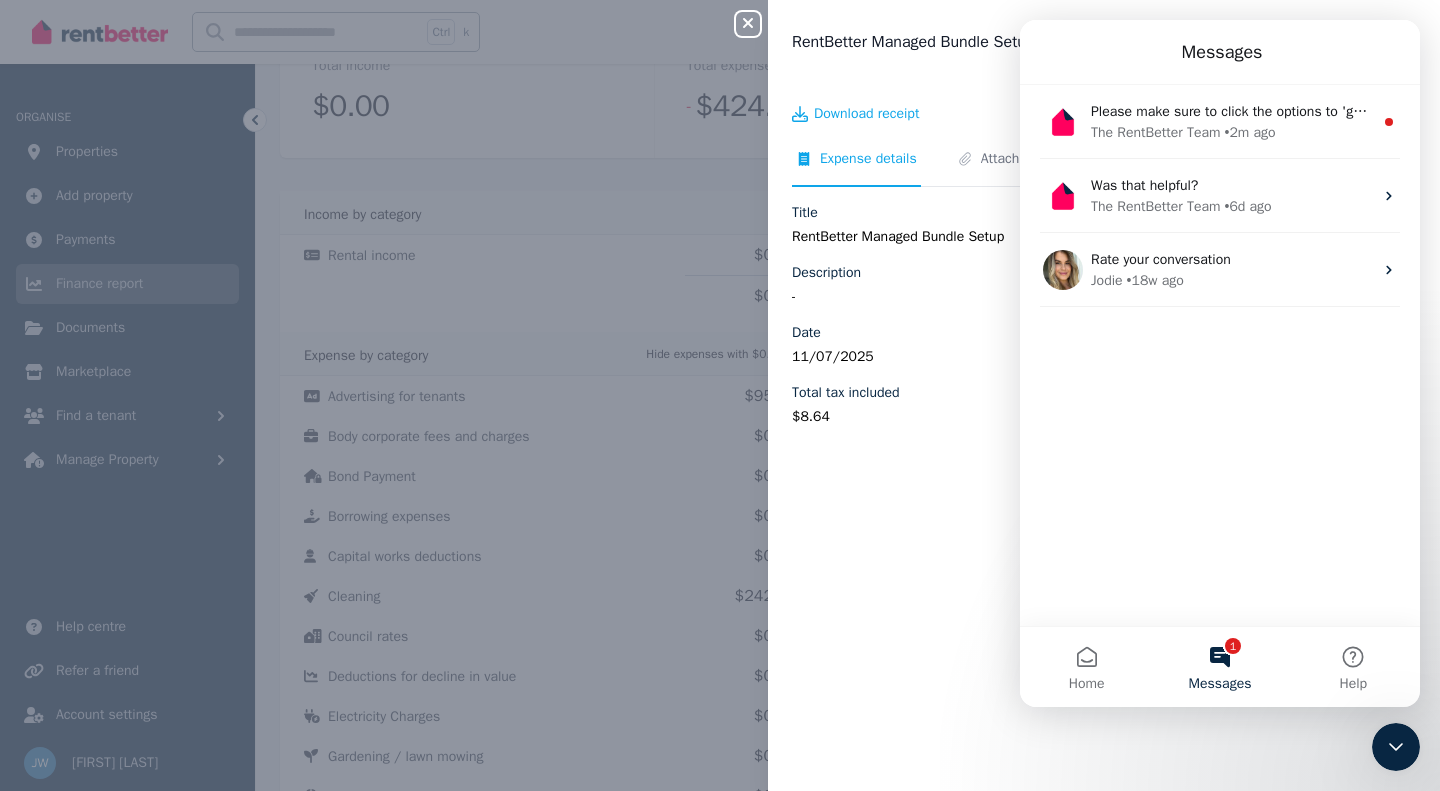 click on "$8.64" at bounding box center (945, 417) 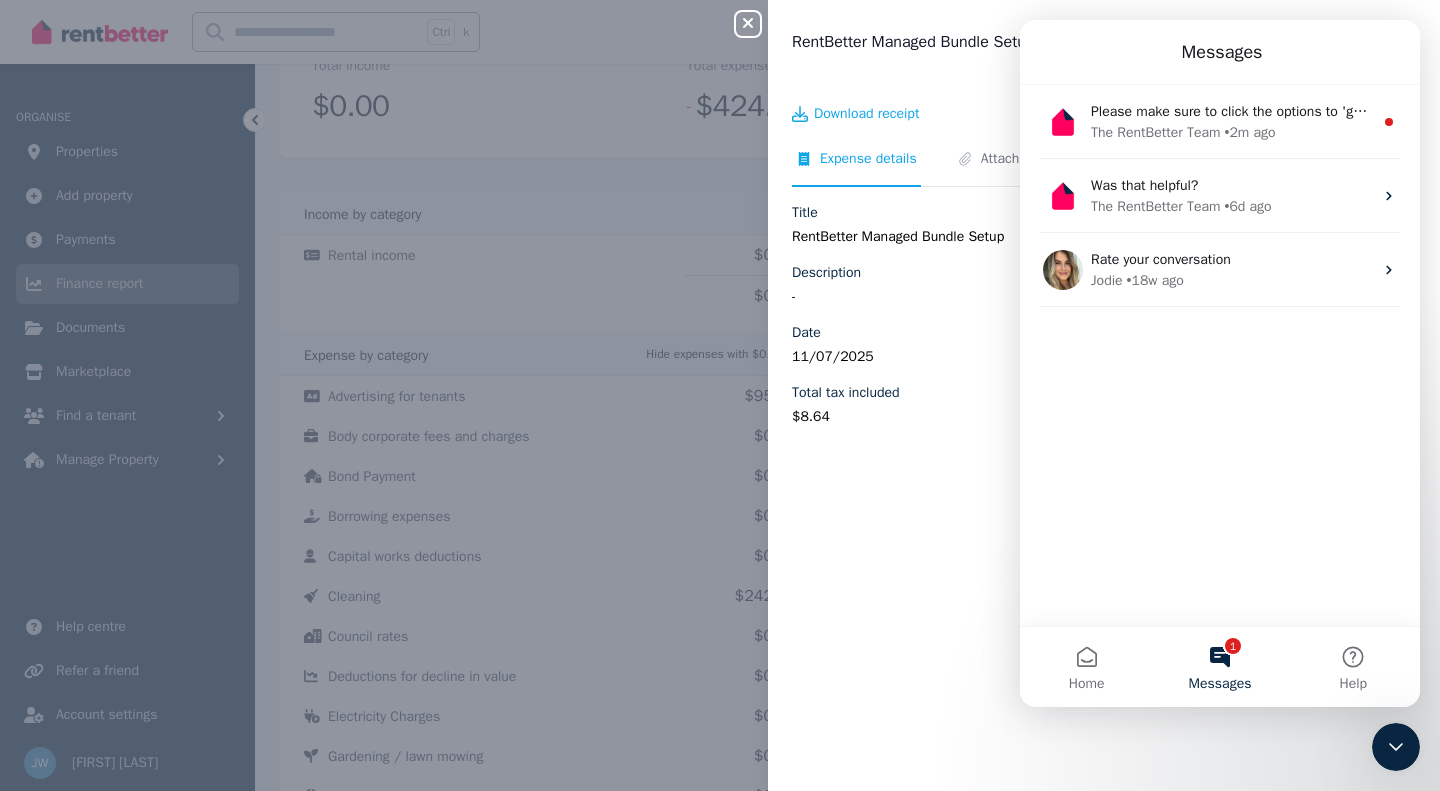 click on "Please make sure to click the options to 'get more help' if we haven't answered your question." at bounding box center (1381, 111) 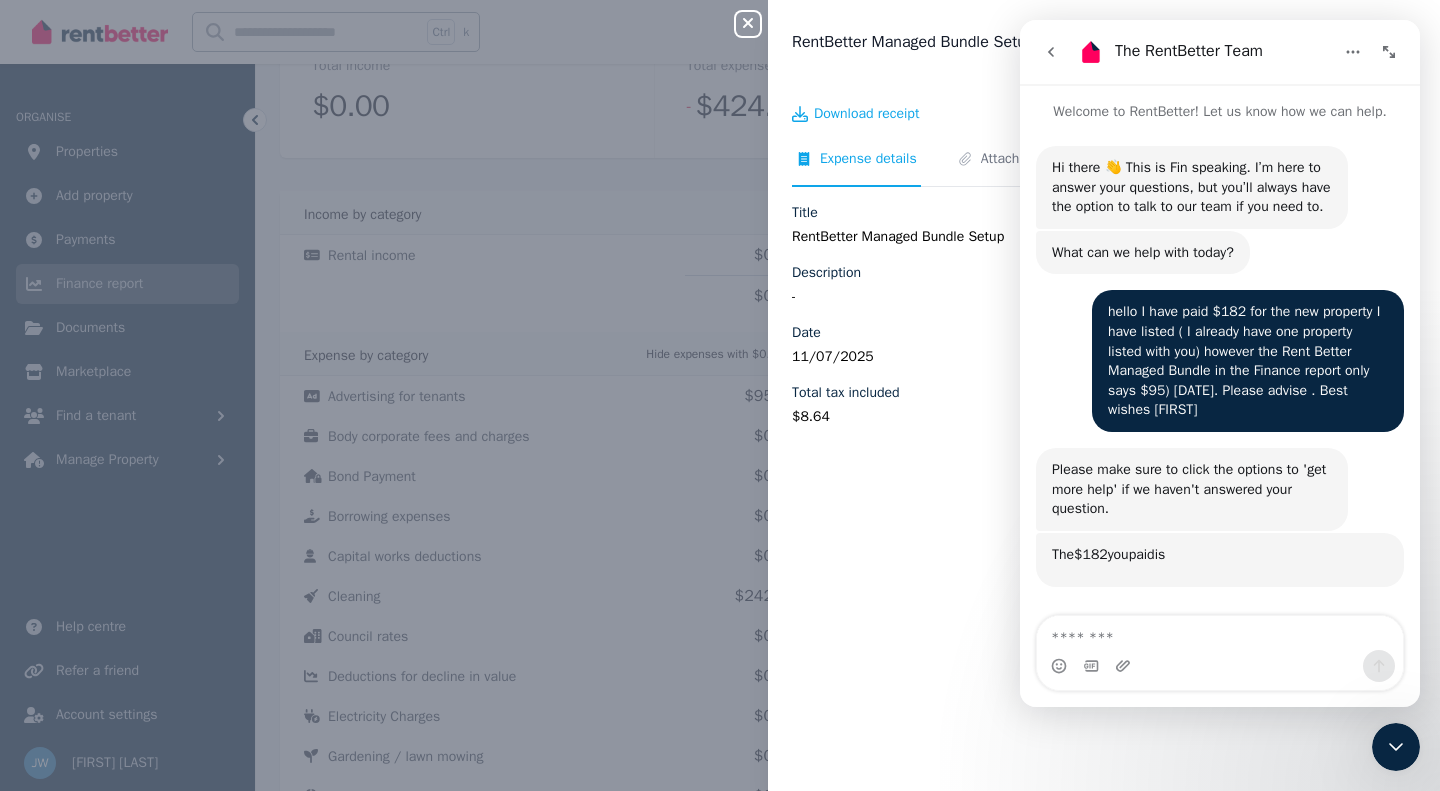 scroll, scrollTop: 210, scrollLeft: 0, axis: vertical 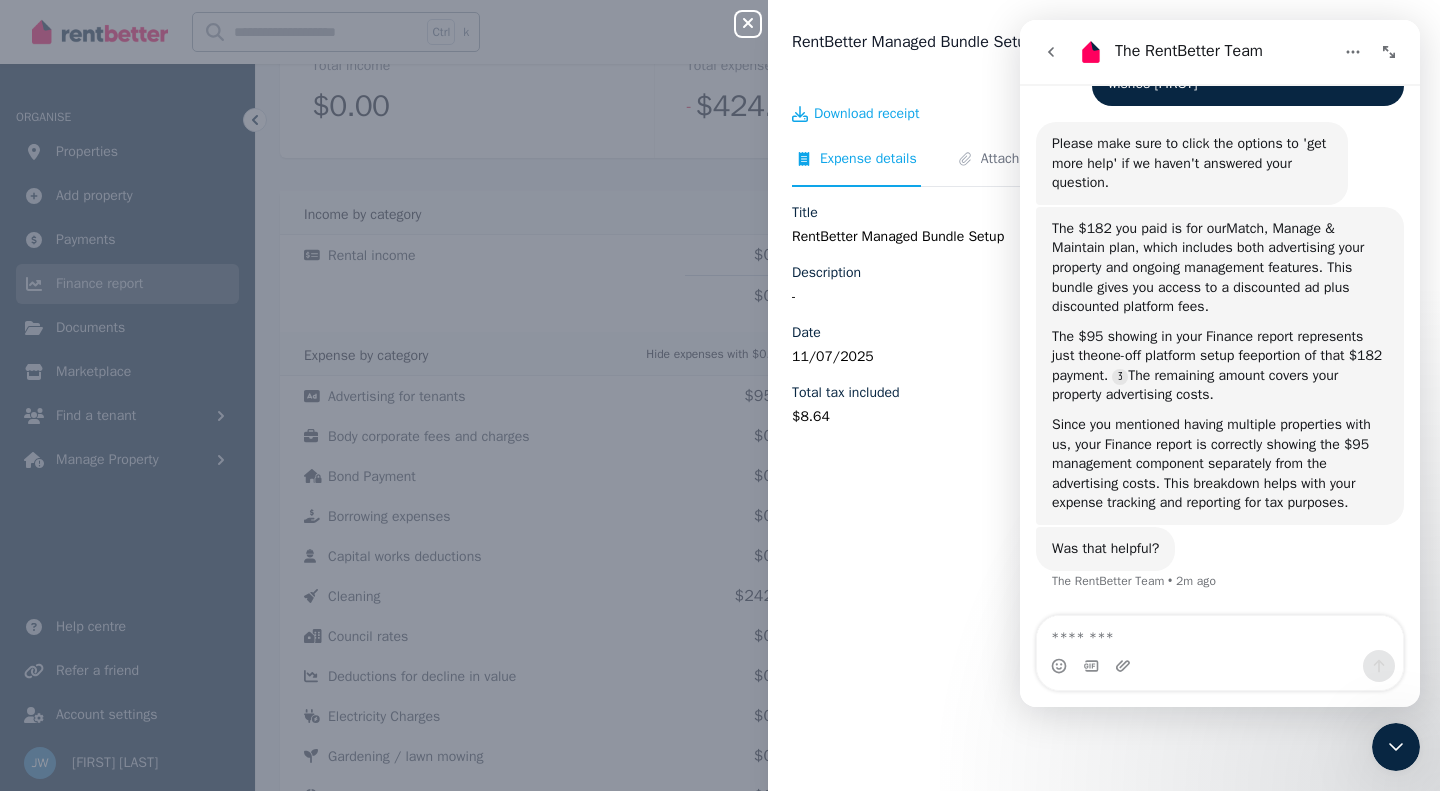 click 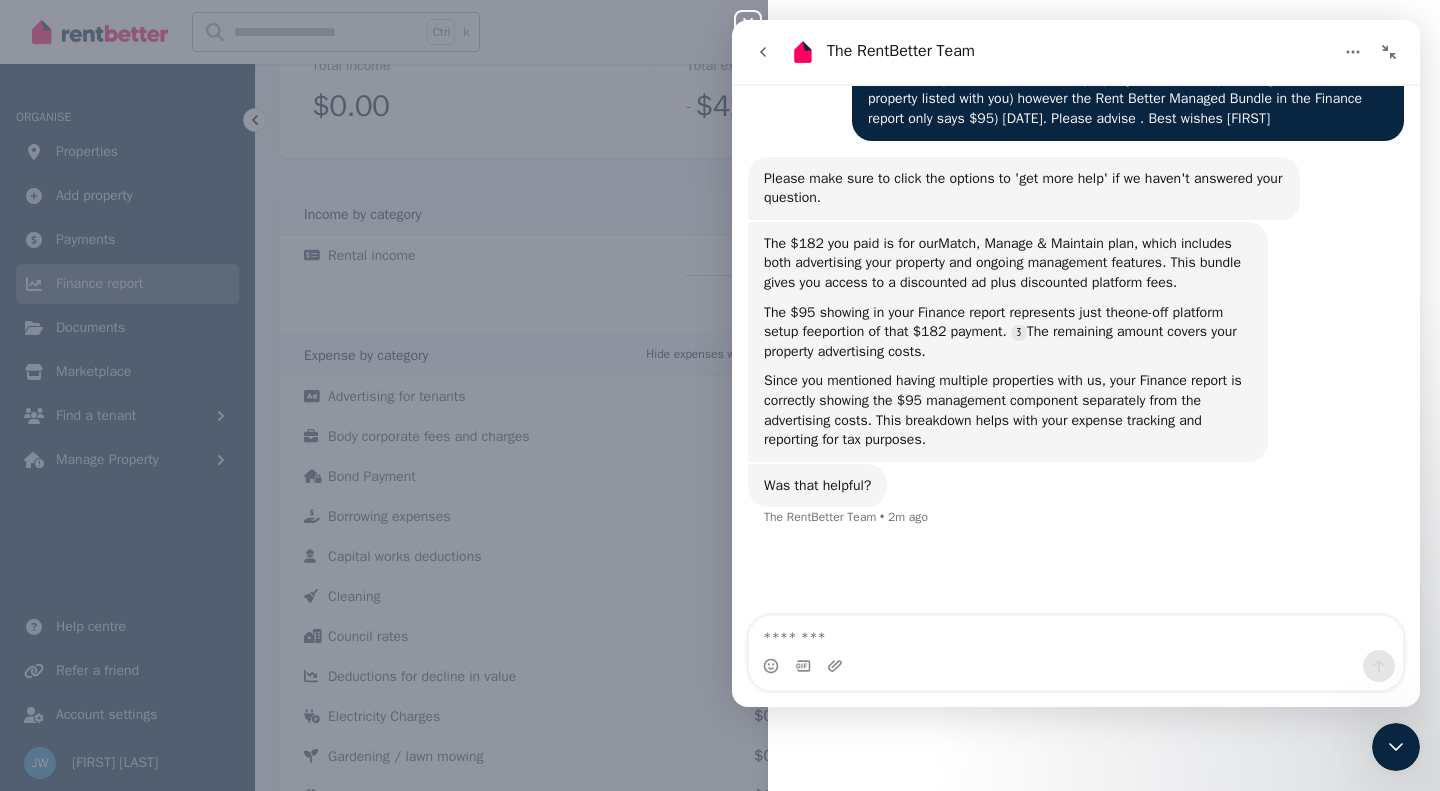scroll, scrollTop: 210, scrollLeft: 0, axis: vertical 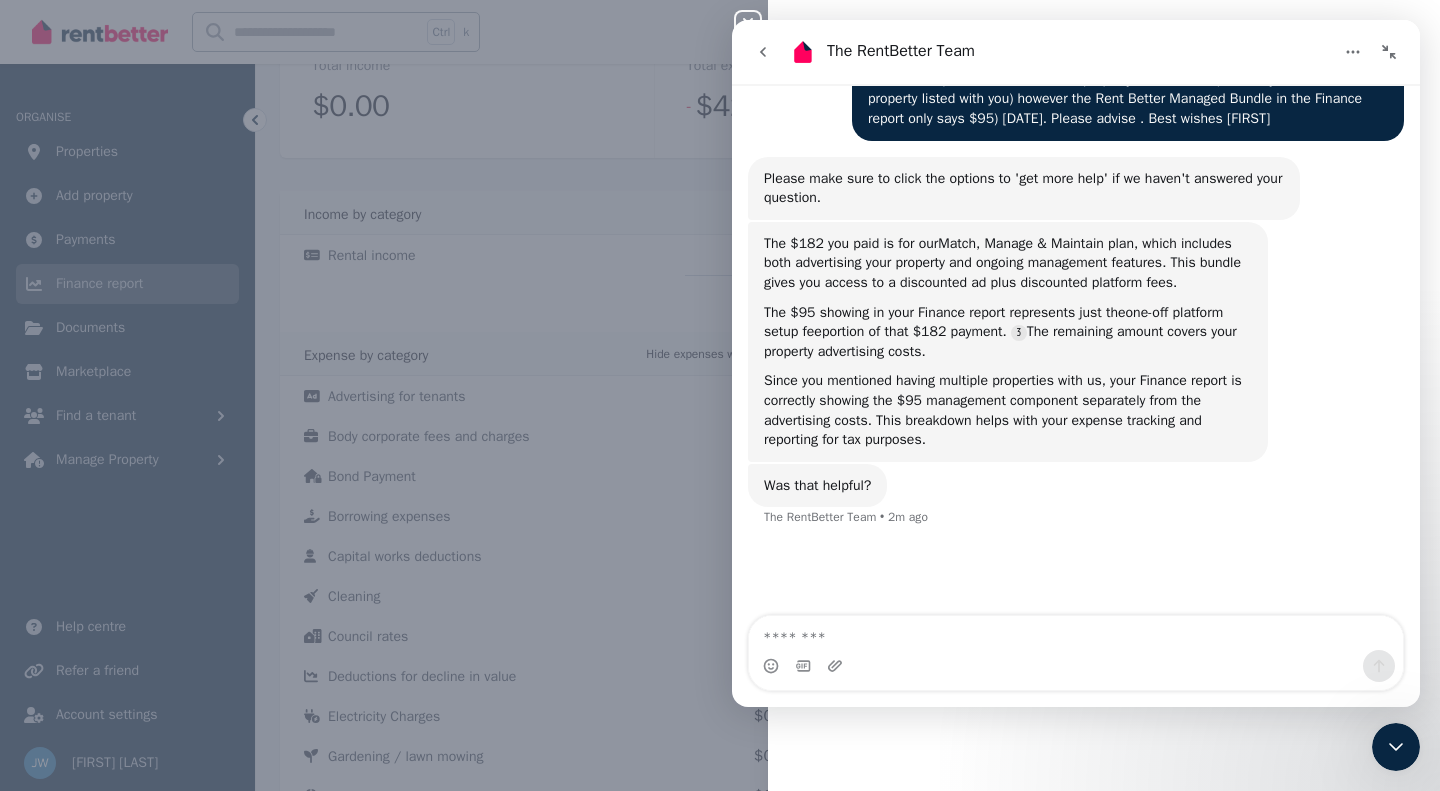 click 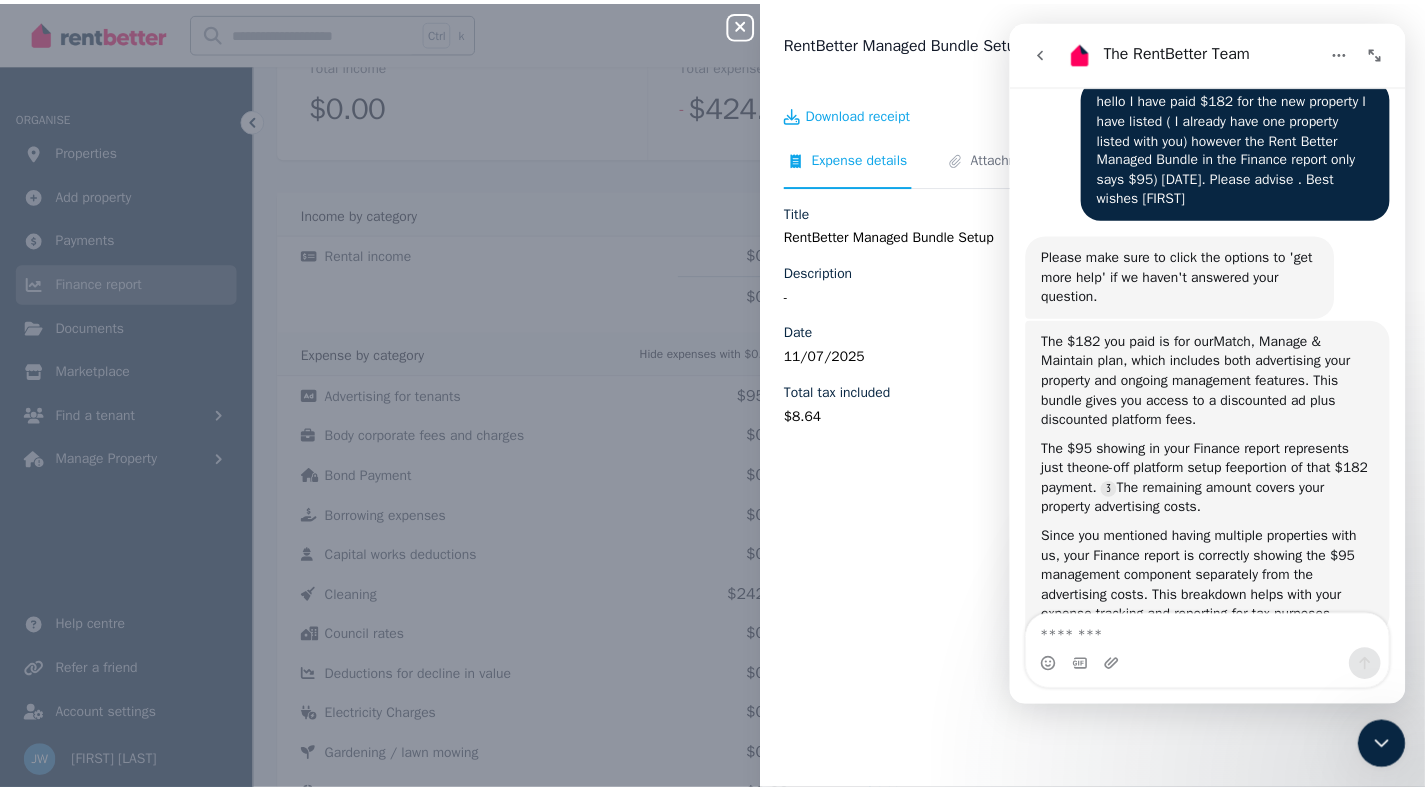 scroll, scrollTop: 342, scrollLeft: 0, axis: vertical 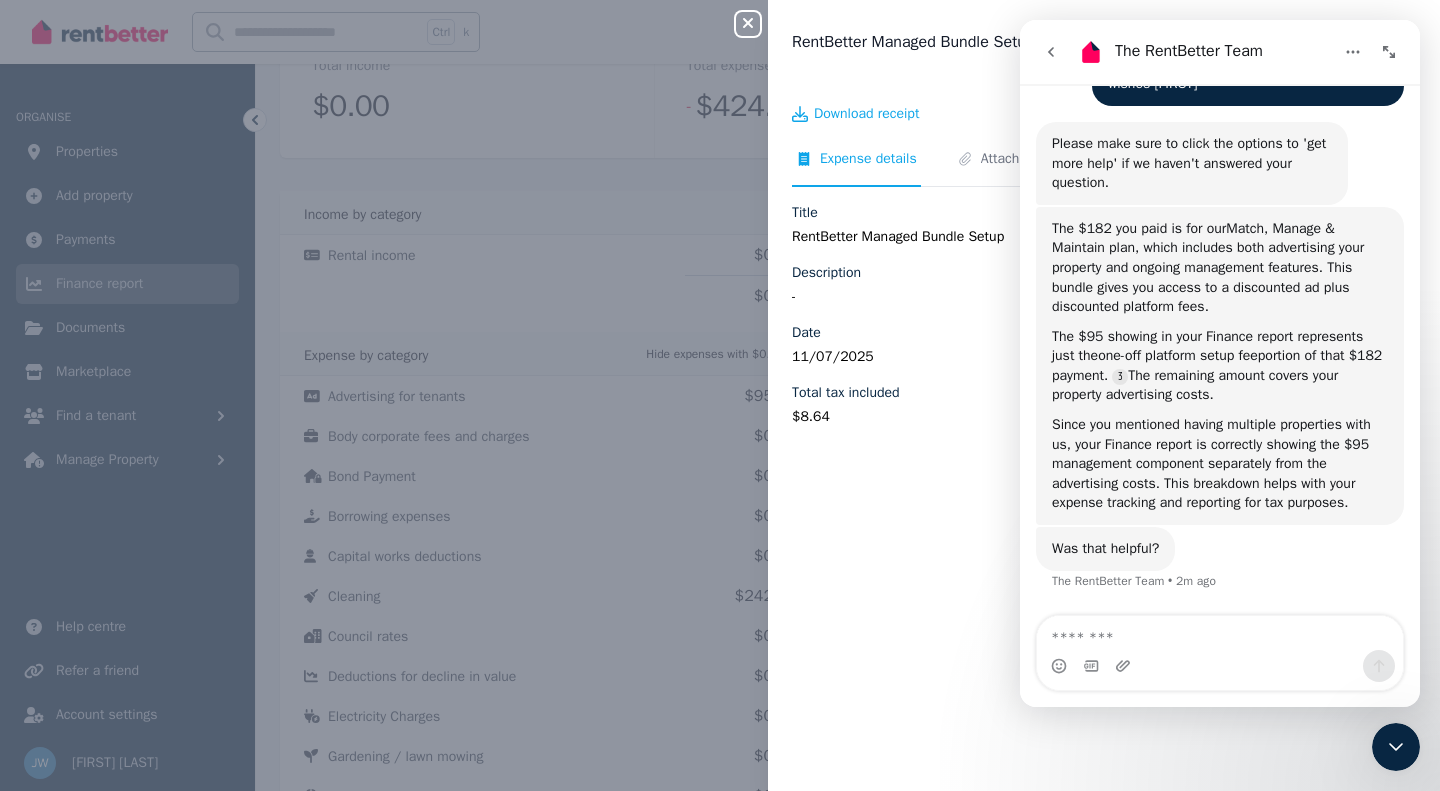 click on "Paid Download receipt Expense details Attachments Related tenant bills Title RentBetter Managed Bundle Setup Description - Date [DATE] Category Advertising for tenants Total tax included $8.64 Total $95.00" at bounding box center [1104, 425] 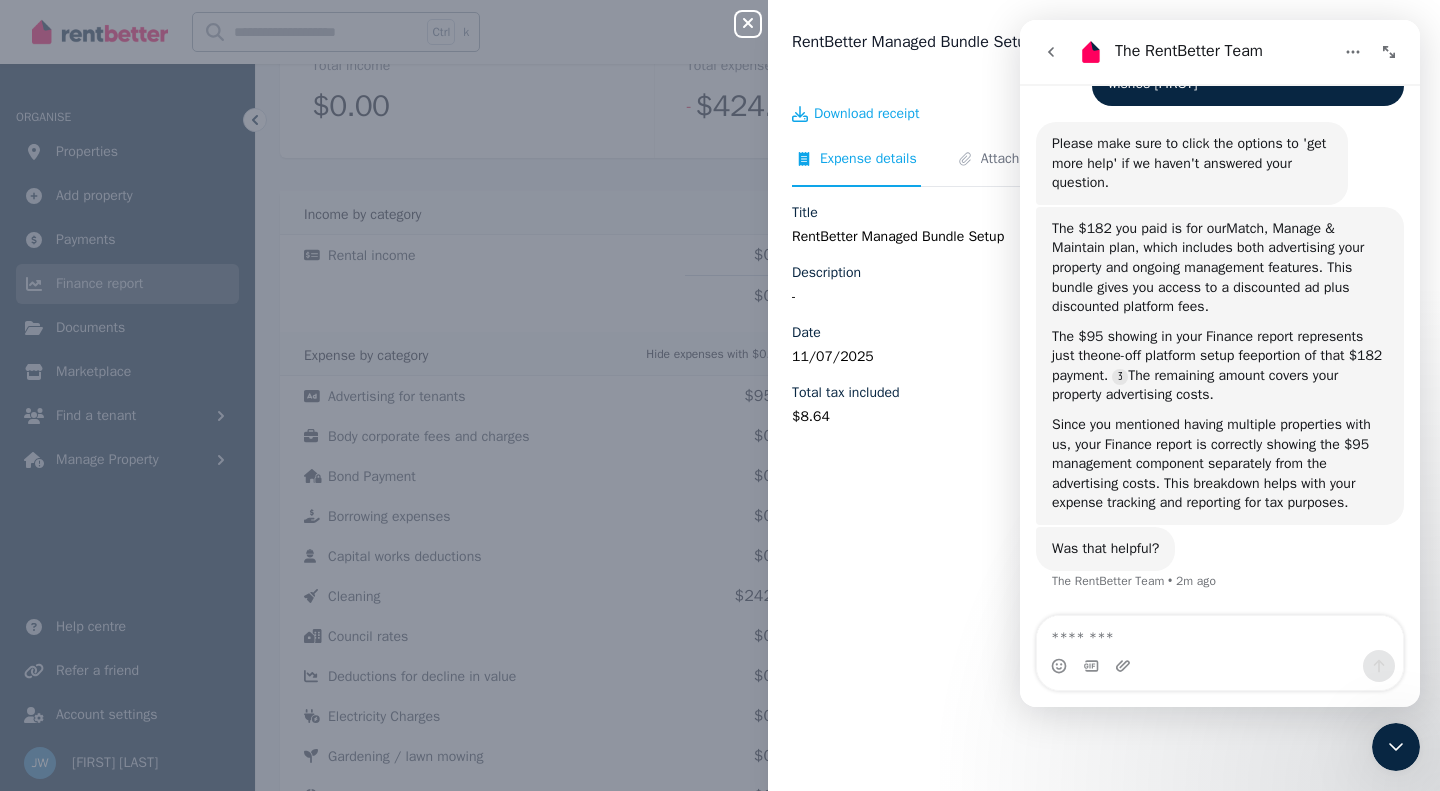 click 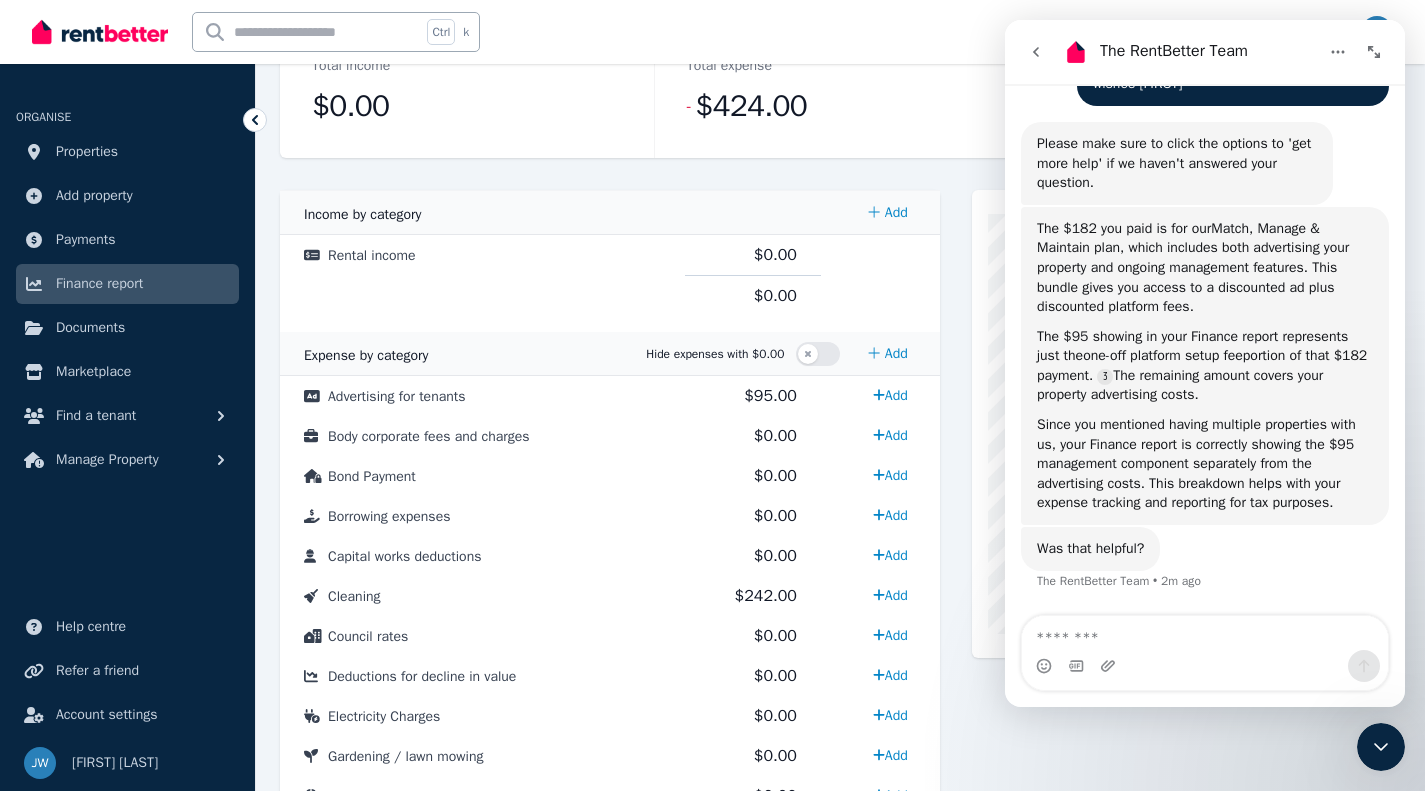 click 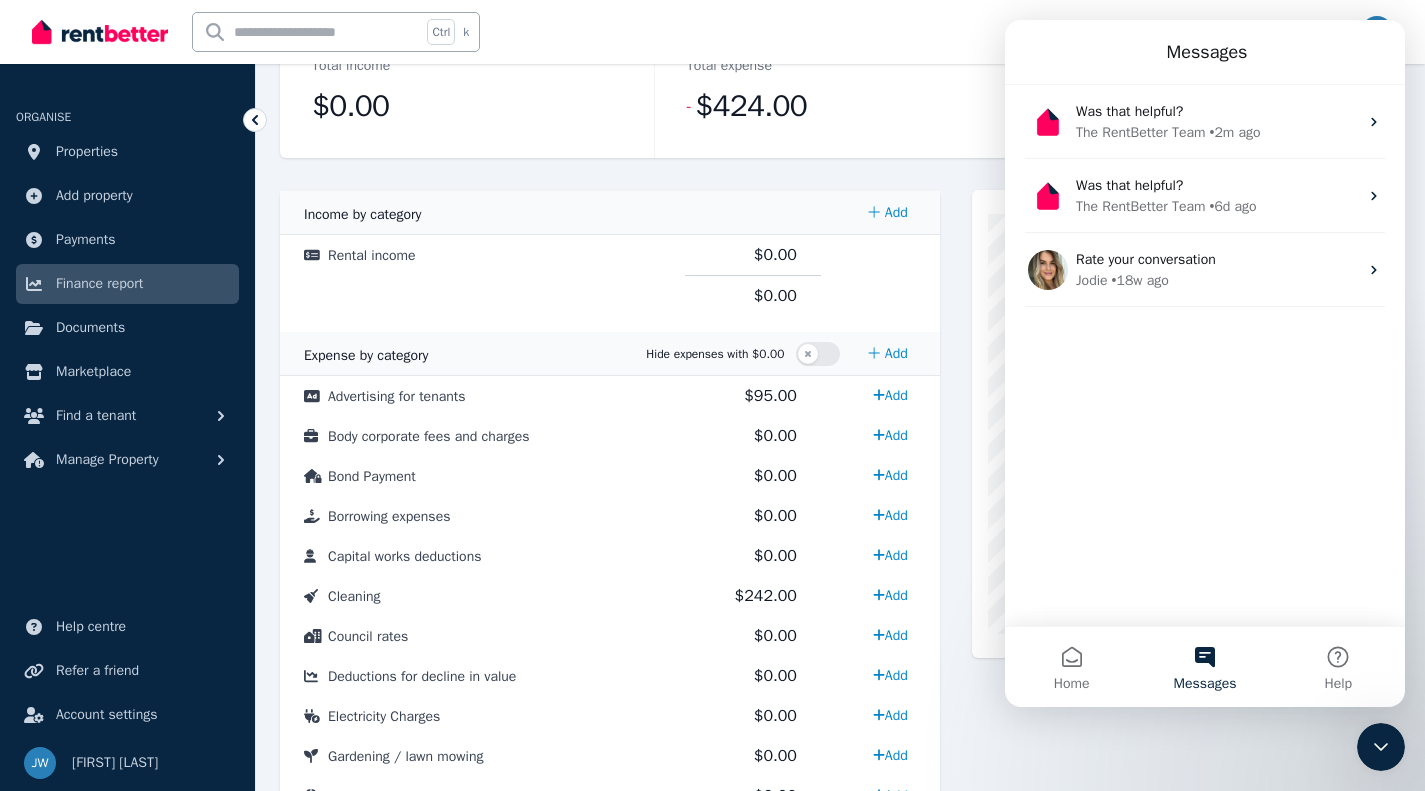 scroll, scrollTop: 291, scrollLeft: 0, axis: vertical 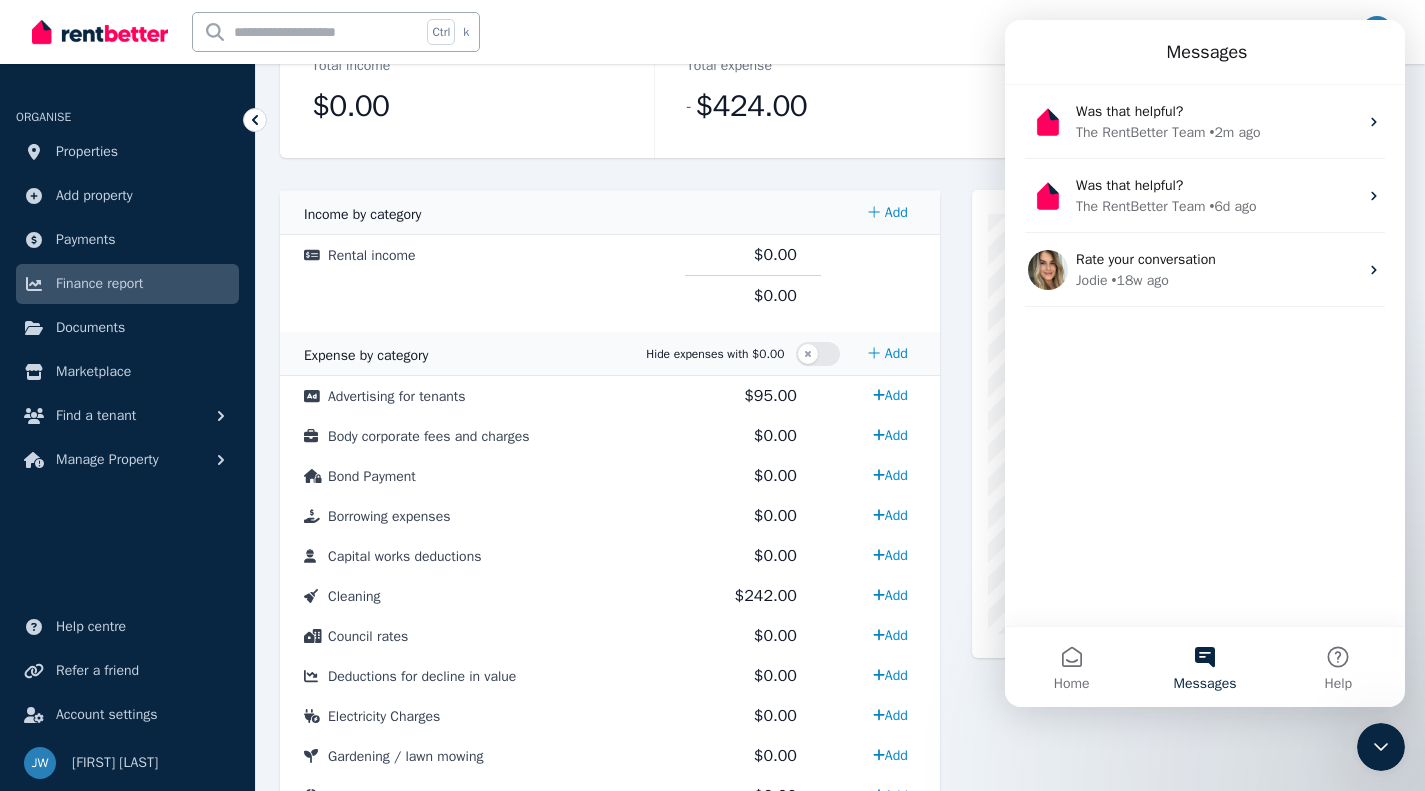 click on "Messages" at bounding box center [1205, 52] 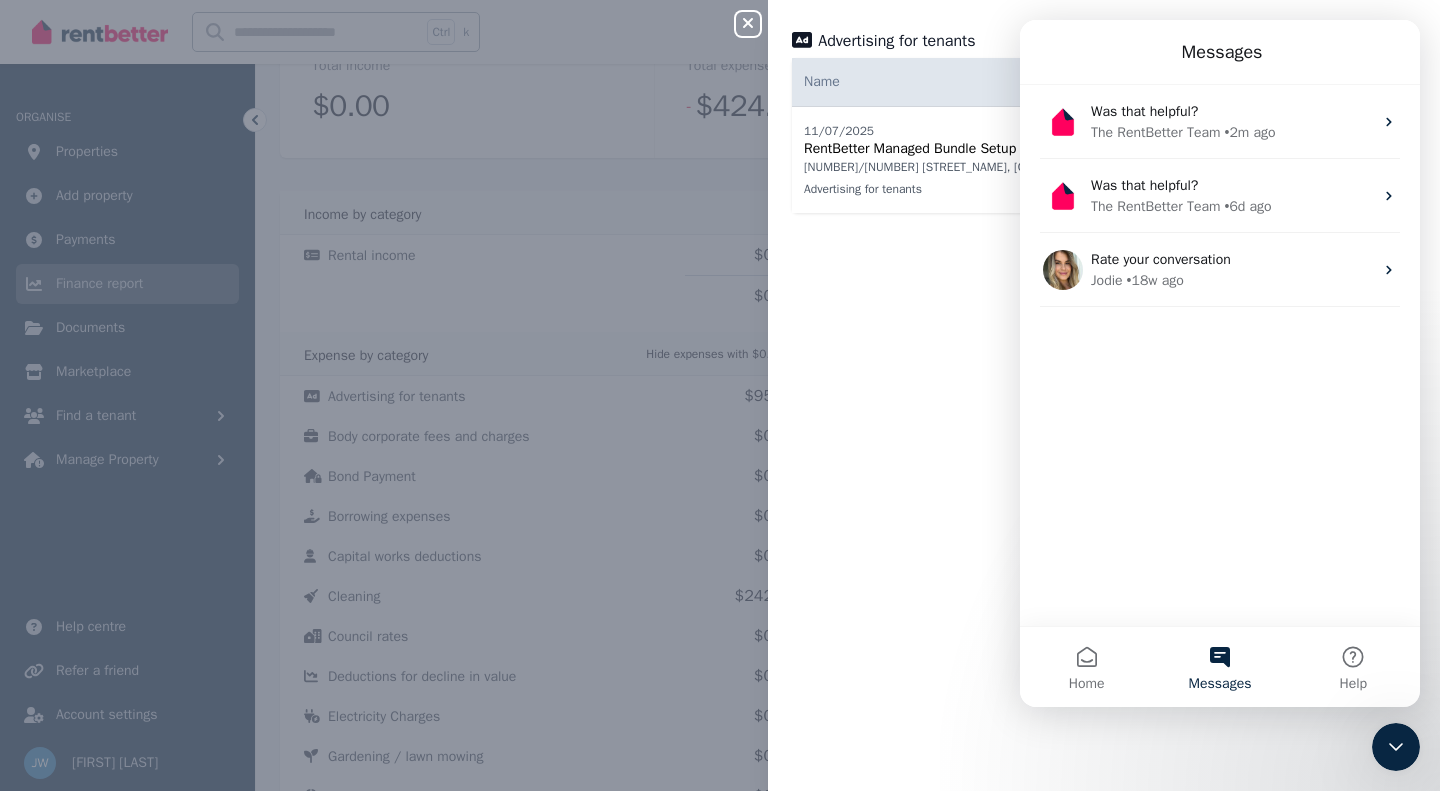 click on "Close panel Advertising for tenants Record expense Date Name Address Category Amount Status [DATE] [DATE] RentBetter Managed Bundle Setup [NUMBER]/[NUMBER] [STREET_NAME], [CITY] Advertising for tenants [NUMBER]/[NUMBER] [STREET_NAME], [CITY] Advertising for tenants $95.00 Paid" at bounding box center (720, 395) 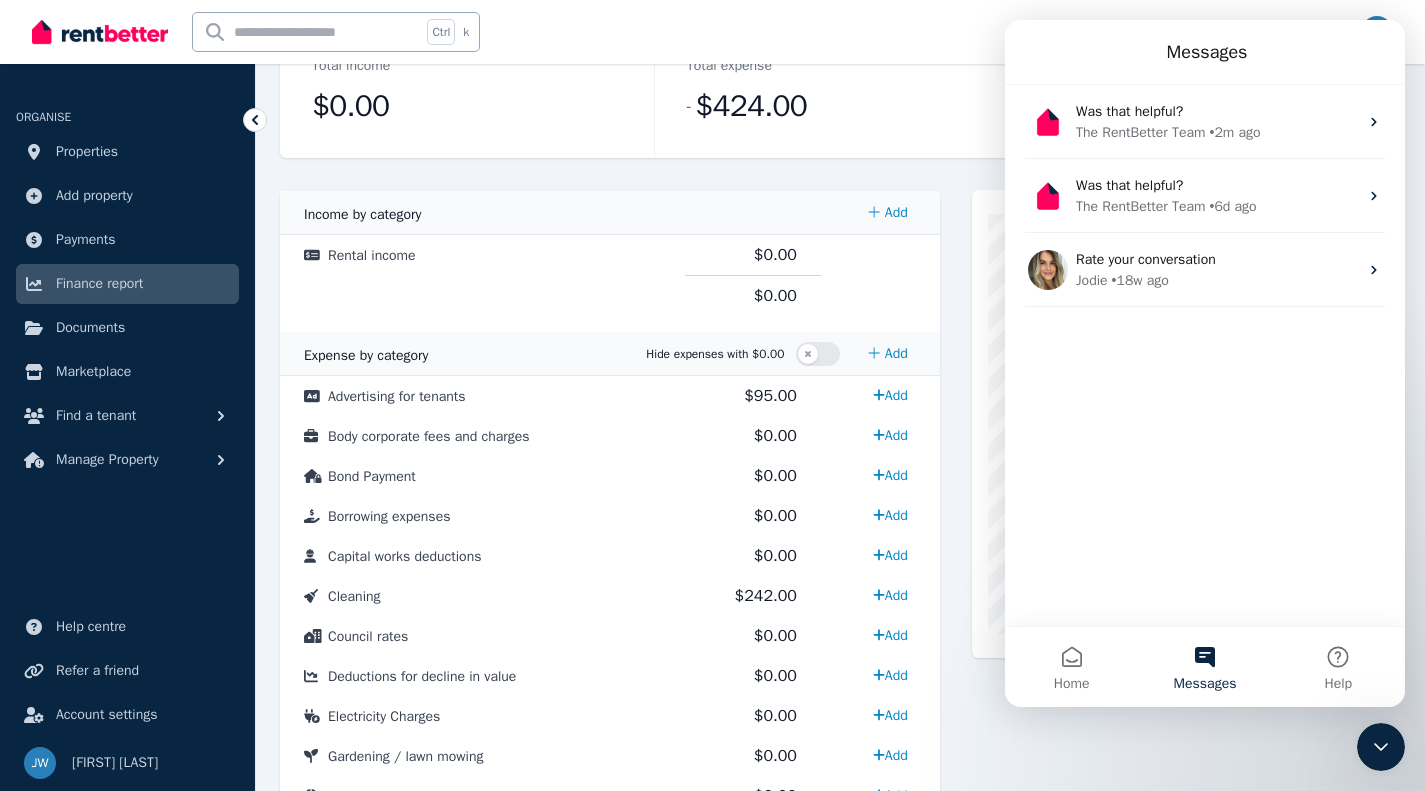 click on "Home" at bounding box center [1071, 667] 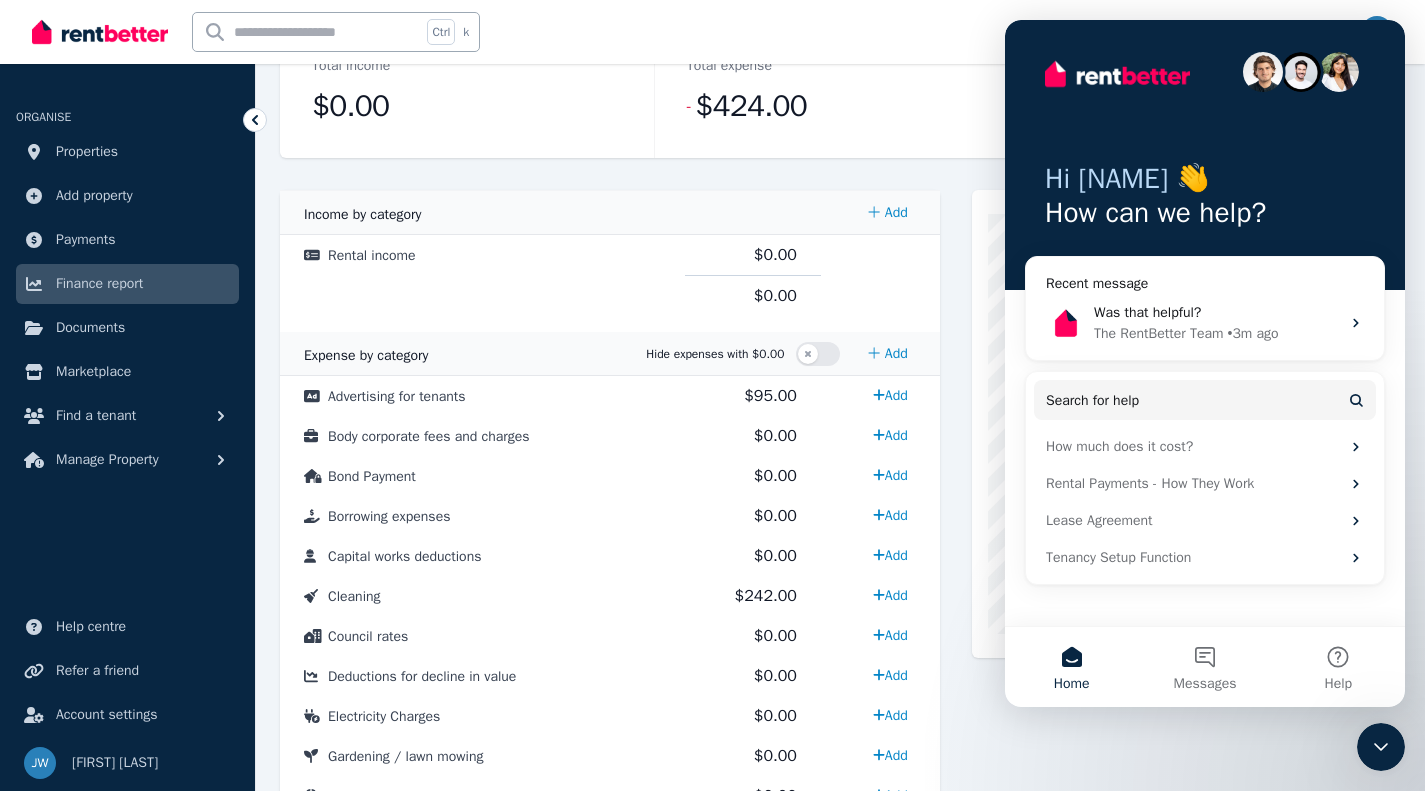 click on "Expense Platform subscription fees 87" at bounding box center (1186, 799) 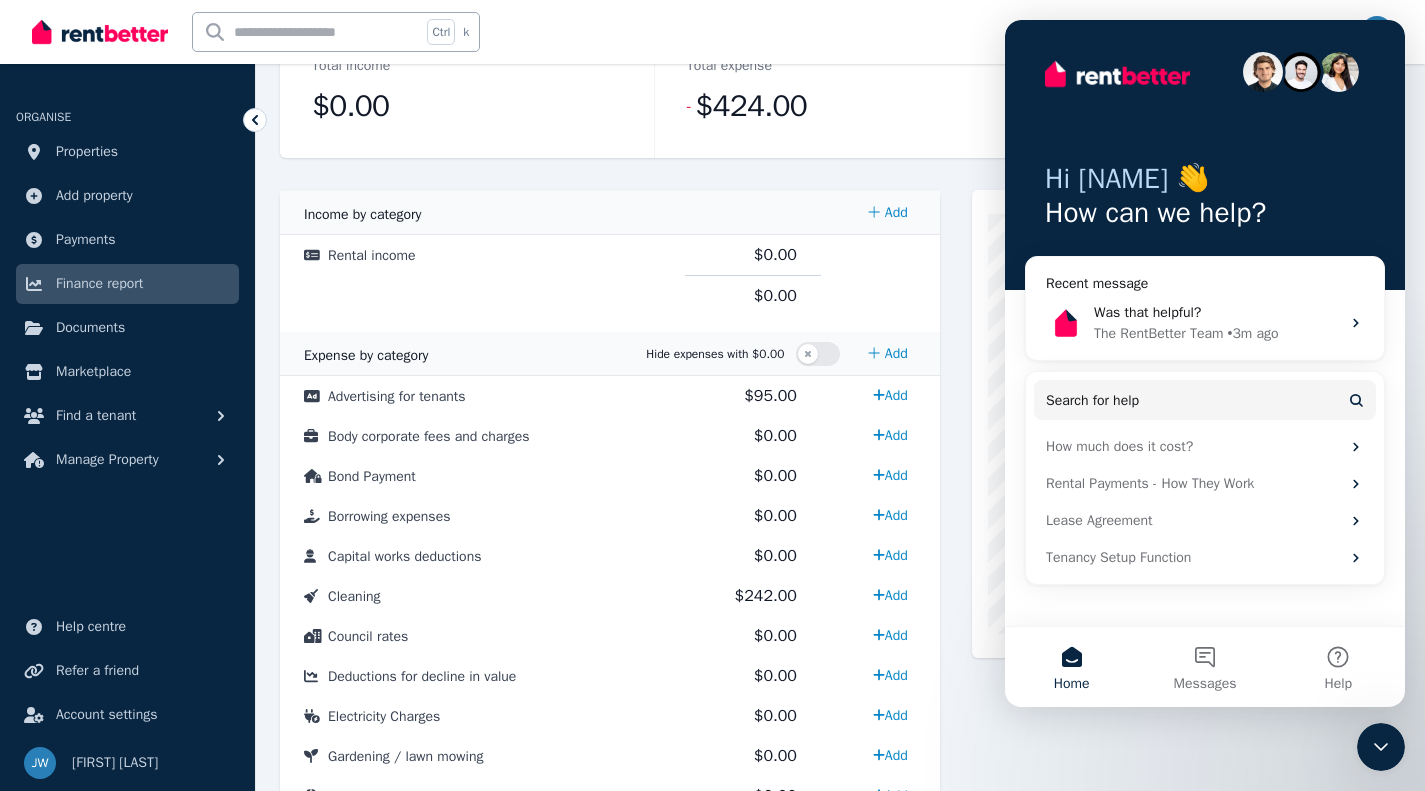 click on "Hi [NAME] 👋 How can we help?" at bounding box center [1205, 155] 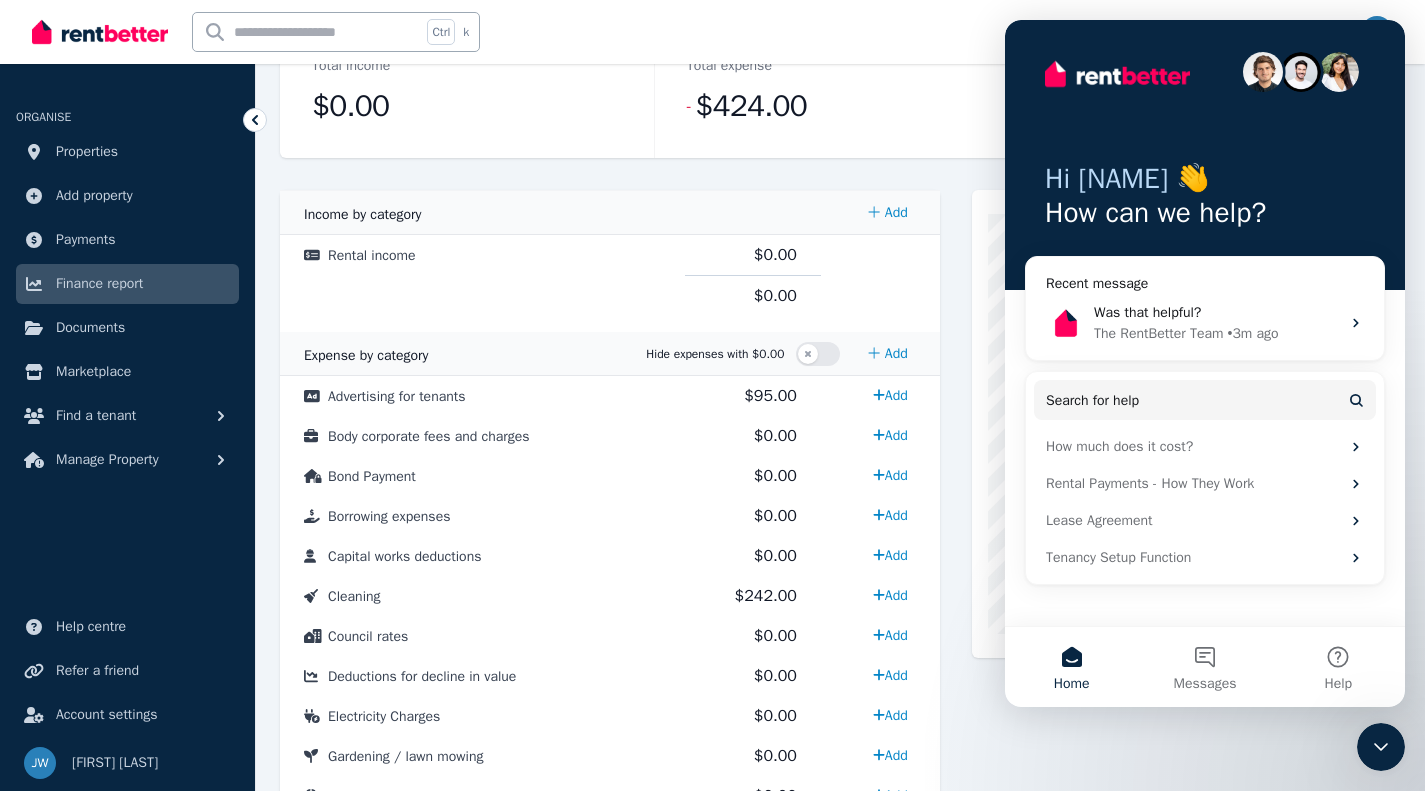 click on "Properties" at bounding box center [87, 152] 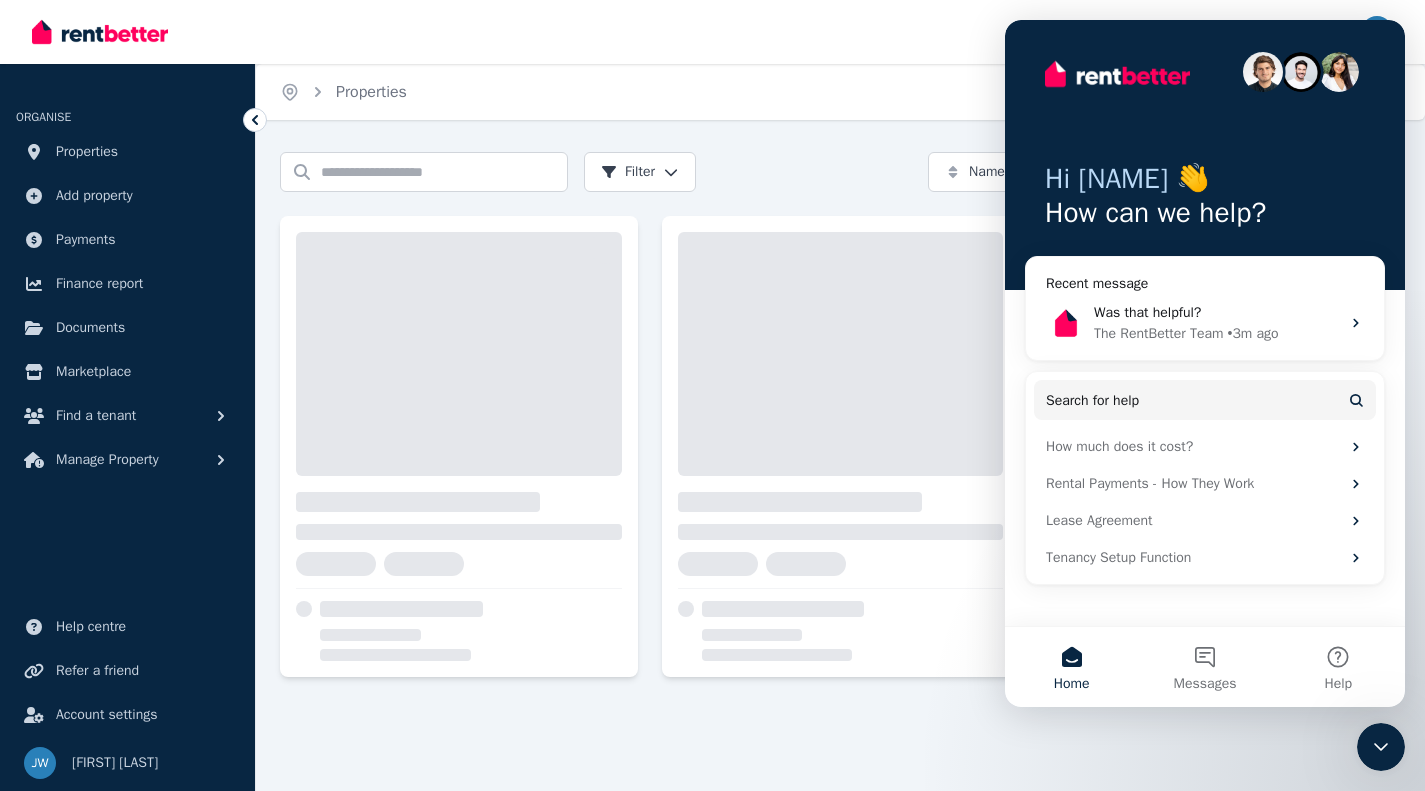 scroll, scrollTop: 0, scrollLeft: 0, axis: both 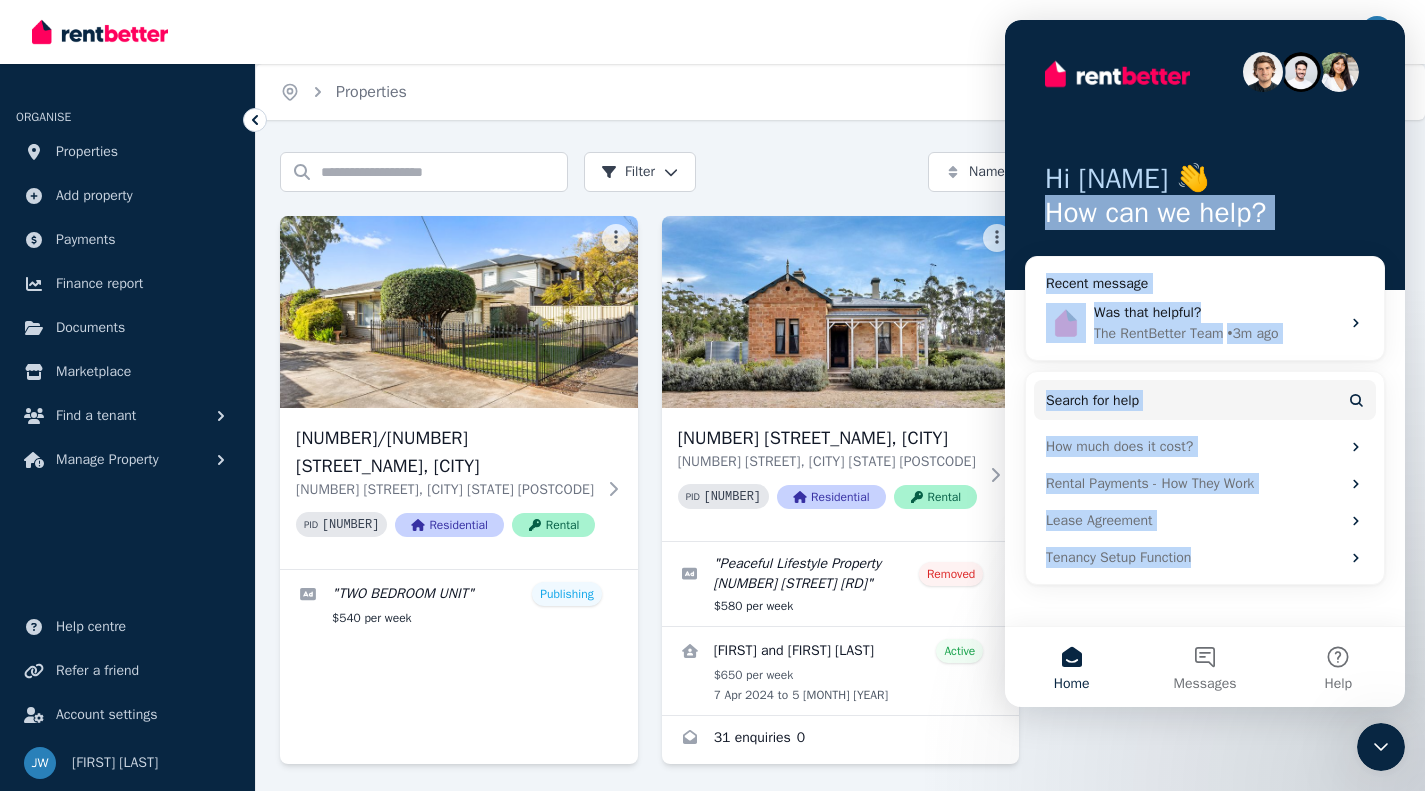 click on "Hi [FIRST] 👋 How can we help? Recent message Was that helpful? The RentBetter Team • 3m ago Search for help How much does it cost? Rental Payments - How They Work Lease Agreement Tenancy Setup Function" at bounding box center (1205, 323) 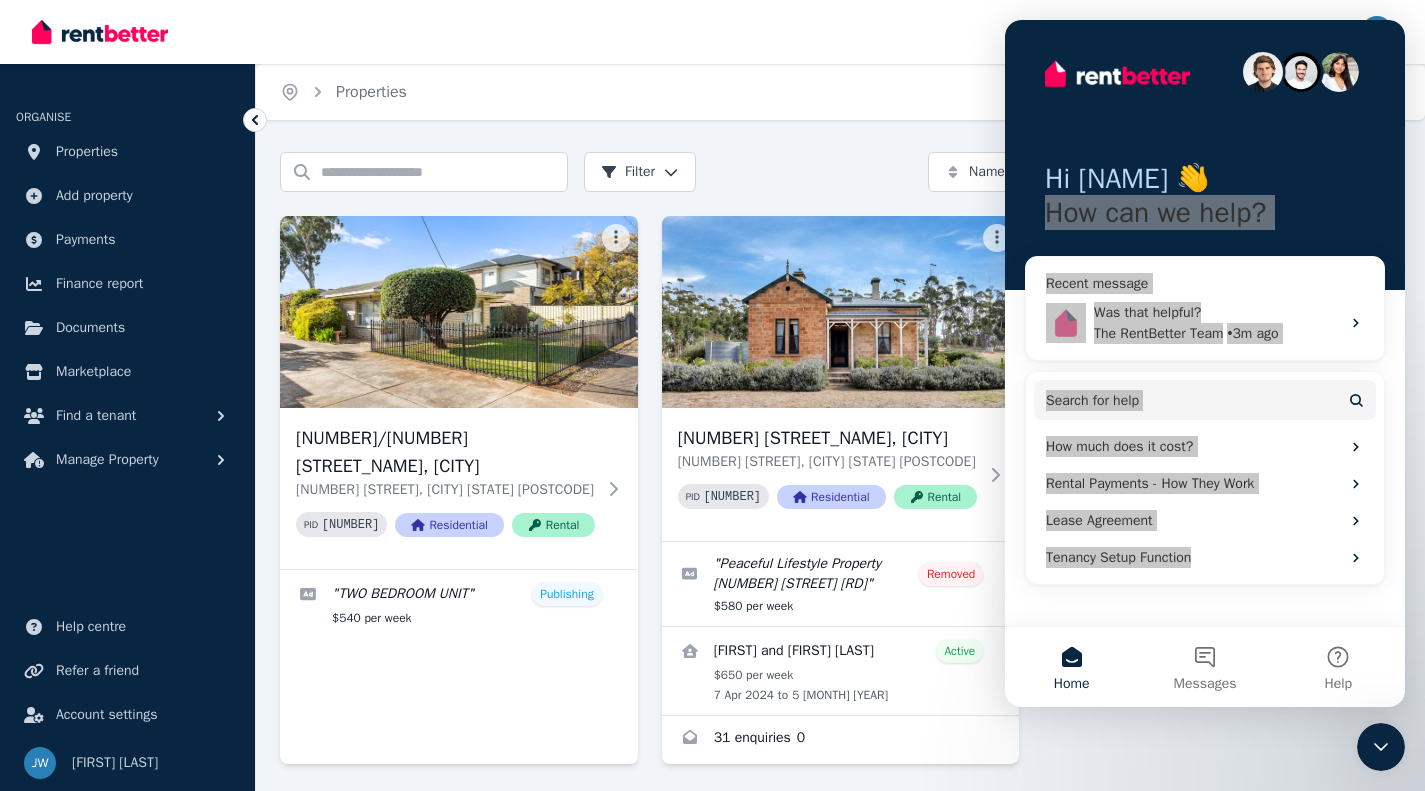 click 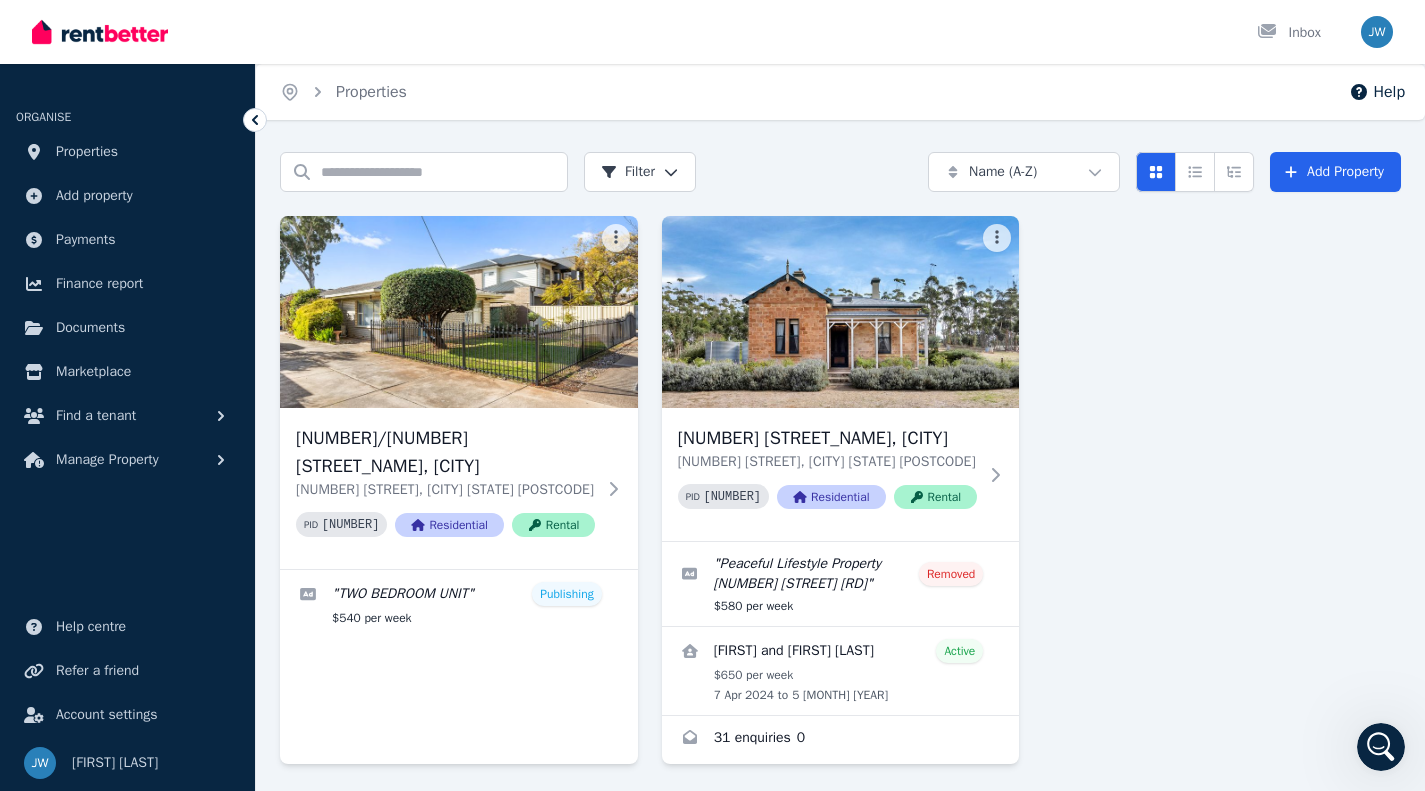 scroll, scrollTop: 0, scrollLeft: 0, axis: both 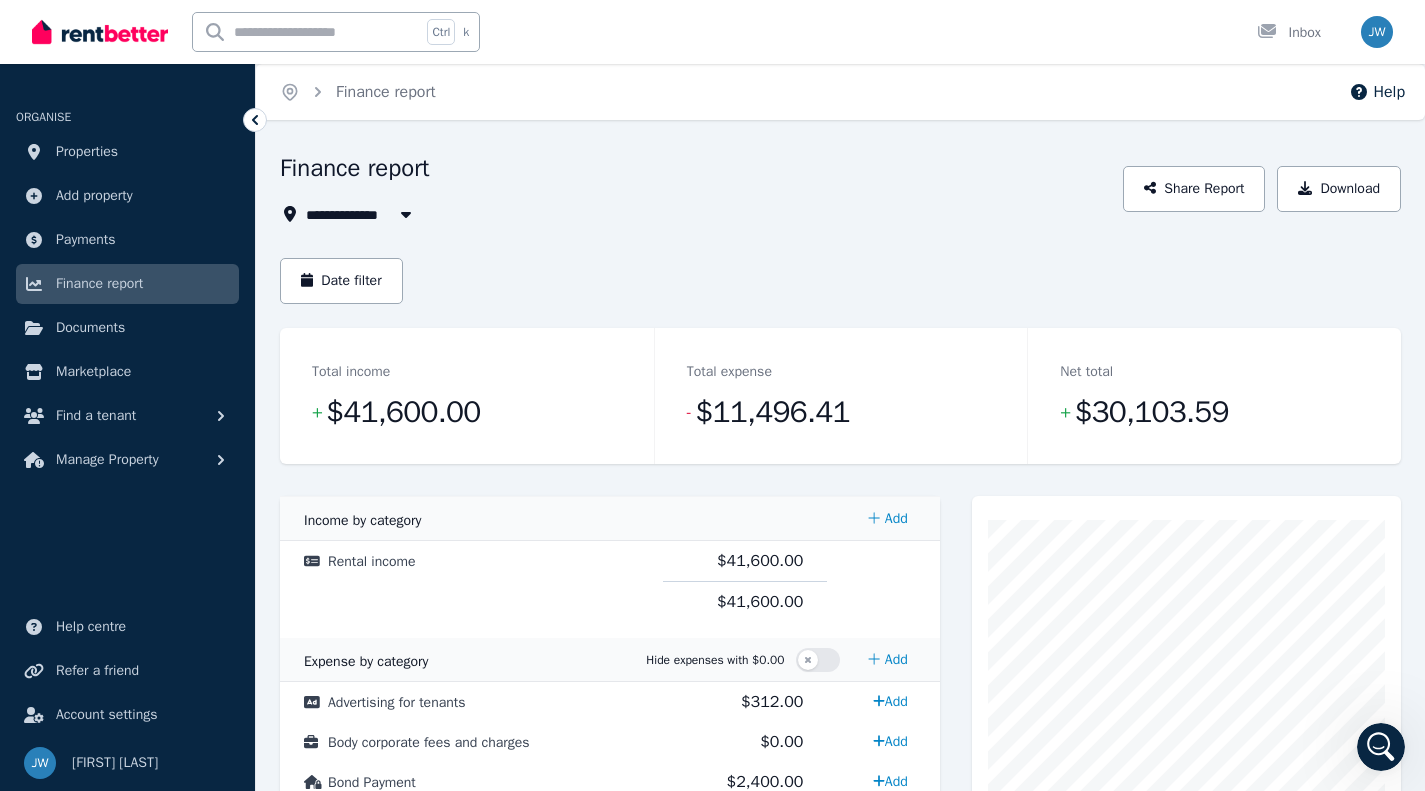 click at bounding box center (406, 214) 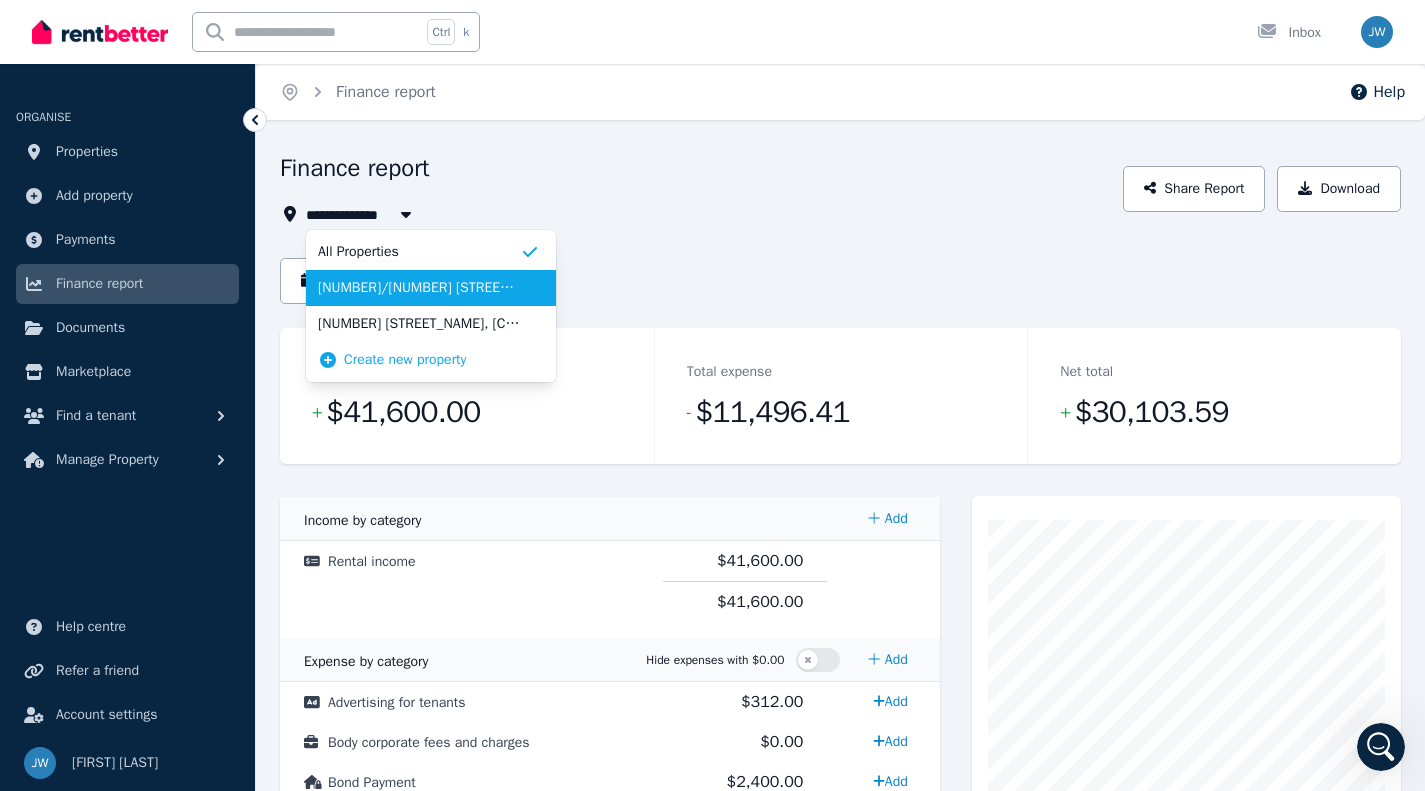 click on "[NUMBER]/[NUMBER] [STREET_NAME], [CITY]" at bounding box center (419, 288) 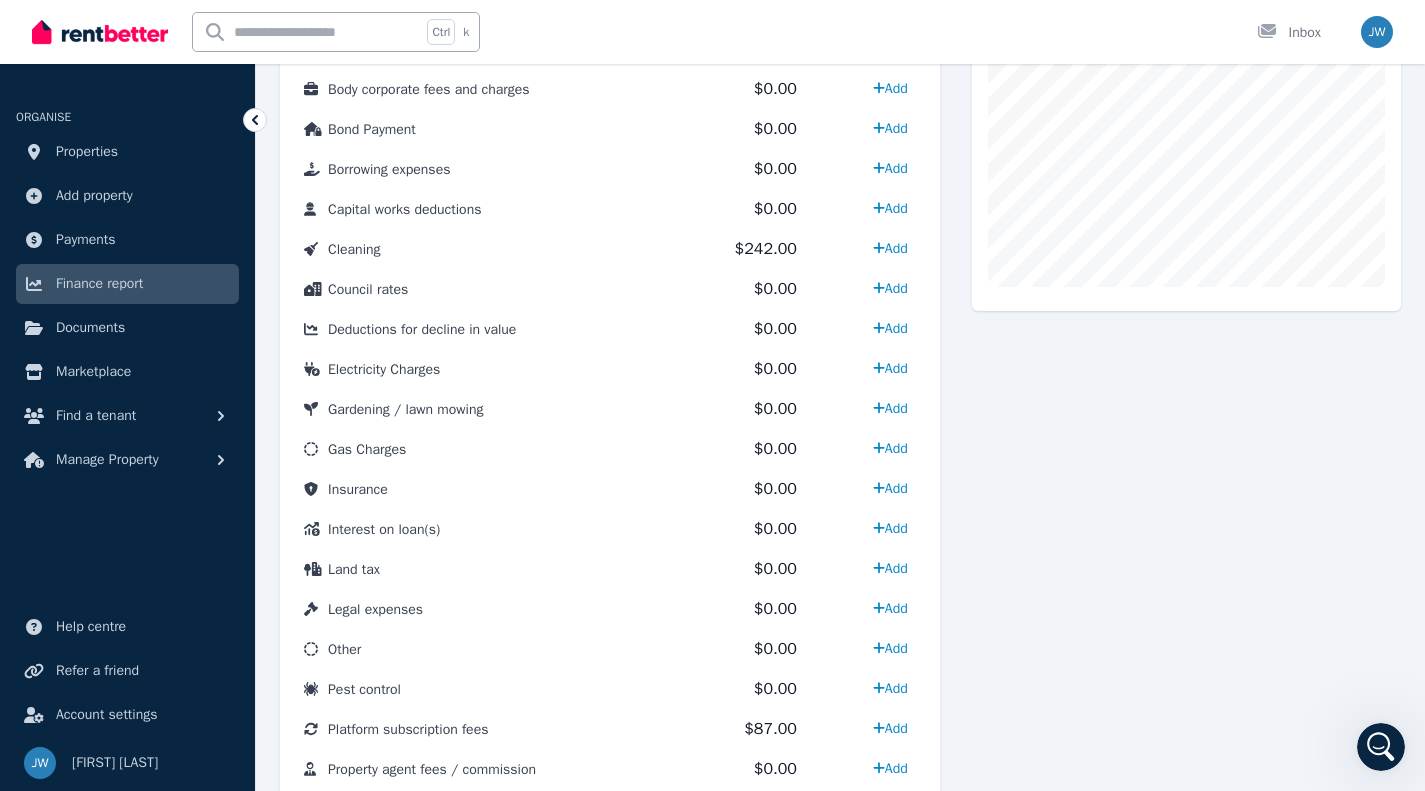 scroll, scrollTop: 658, scrollLeft: 0, axis: vertical 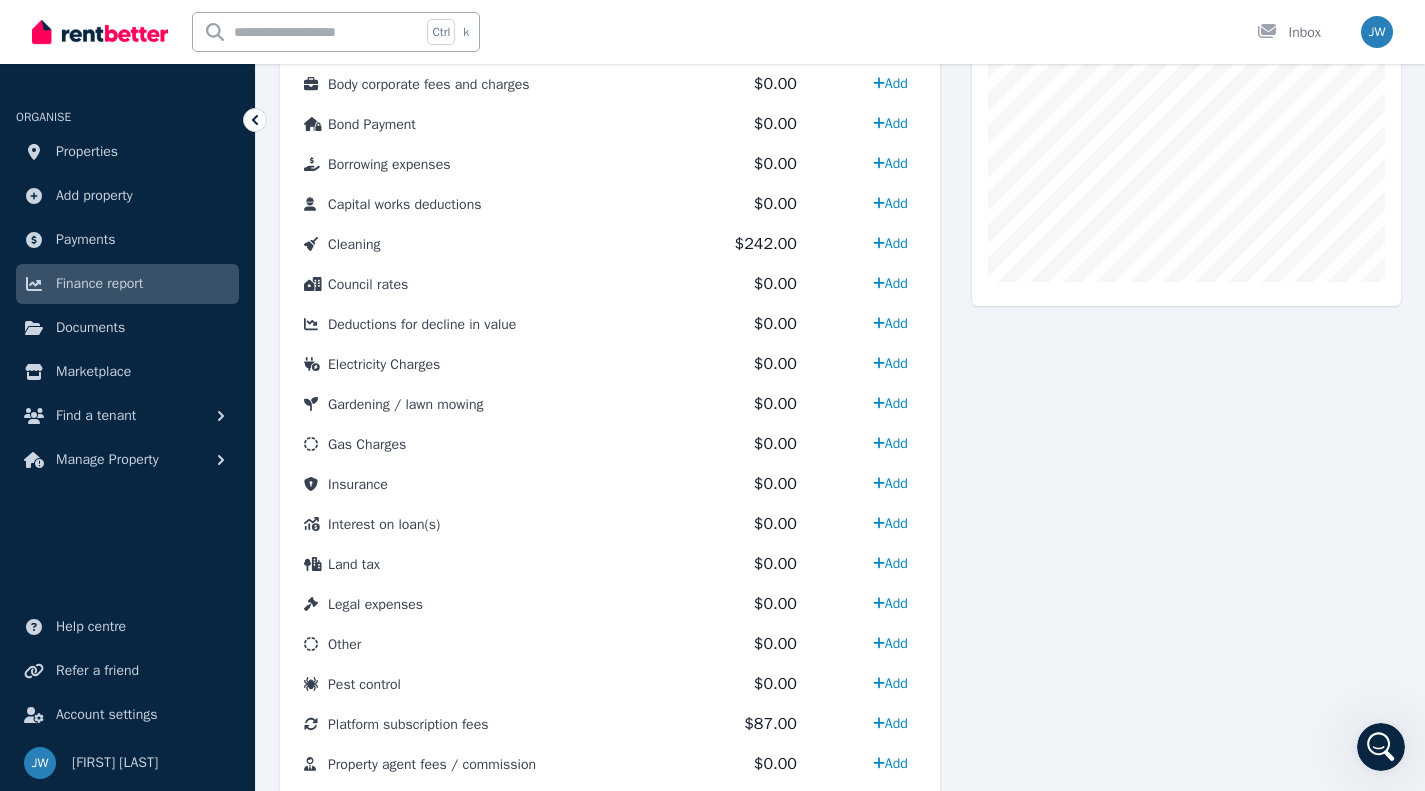 click on "Add" at bounding box center (890, 403) 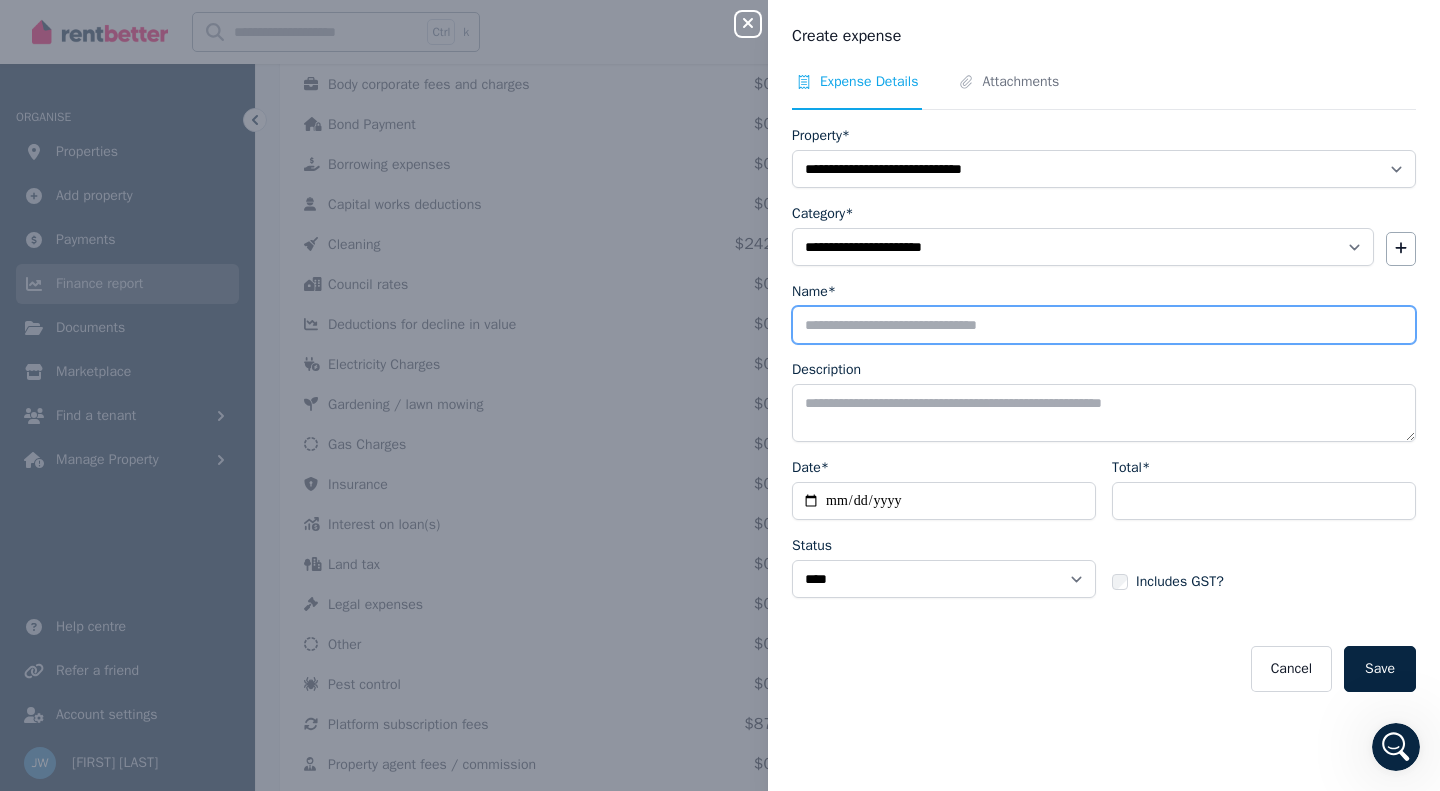 click on "Name*" at bounding box center (1104, 325) 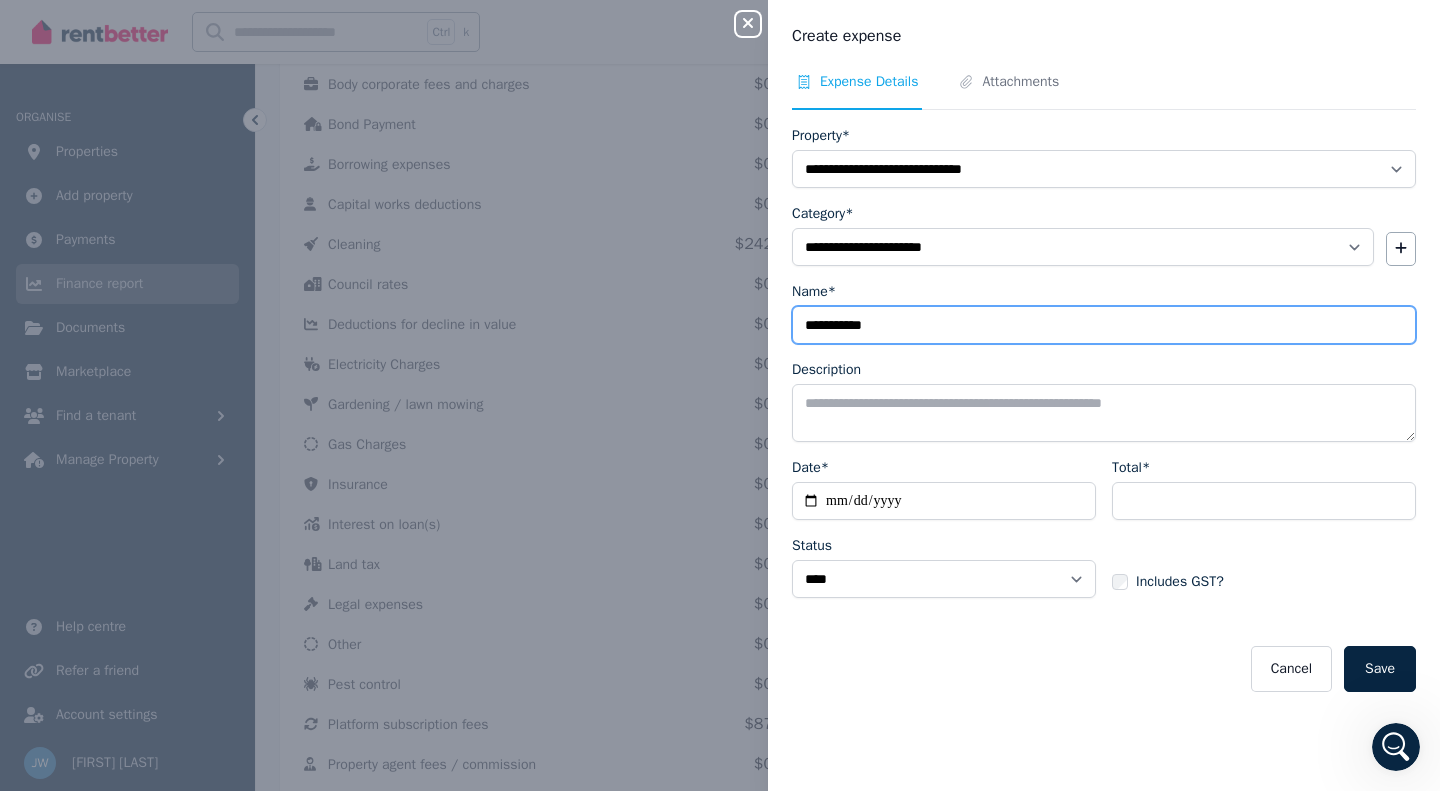 type on "**********" 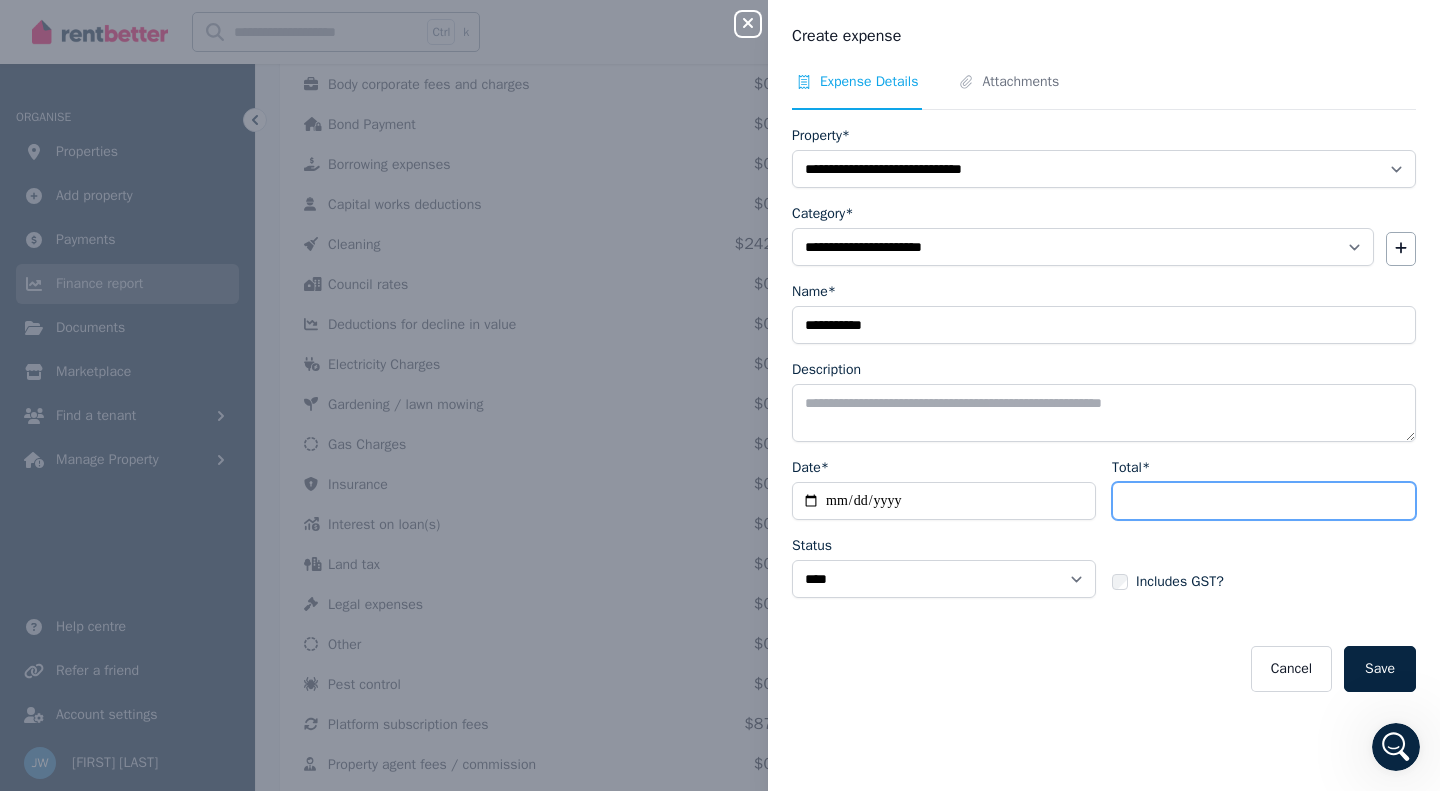 click on "Total*" at bounding box center (1264, 501) 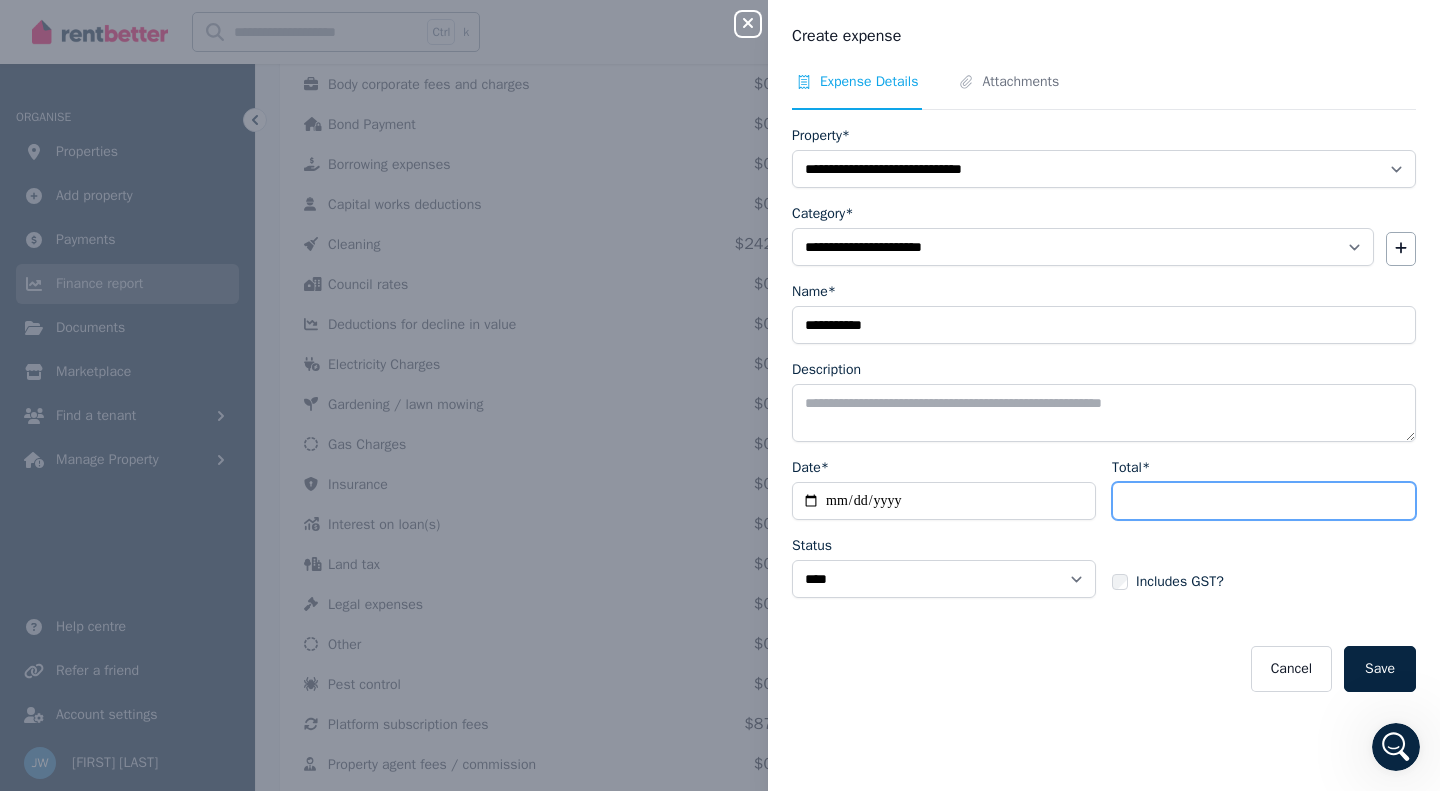 type on "*****" 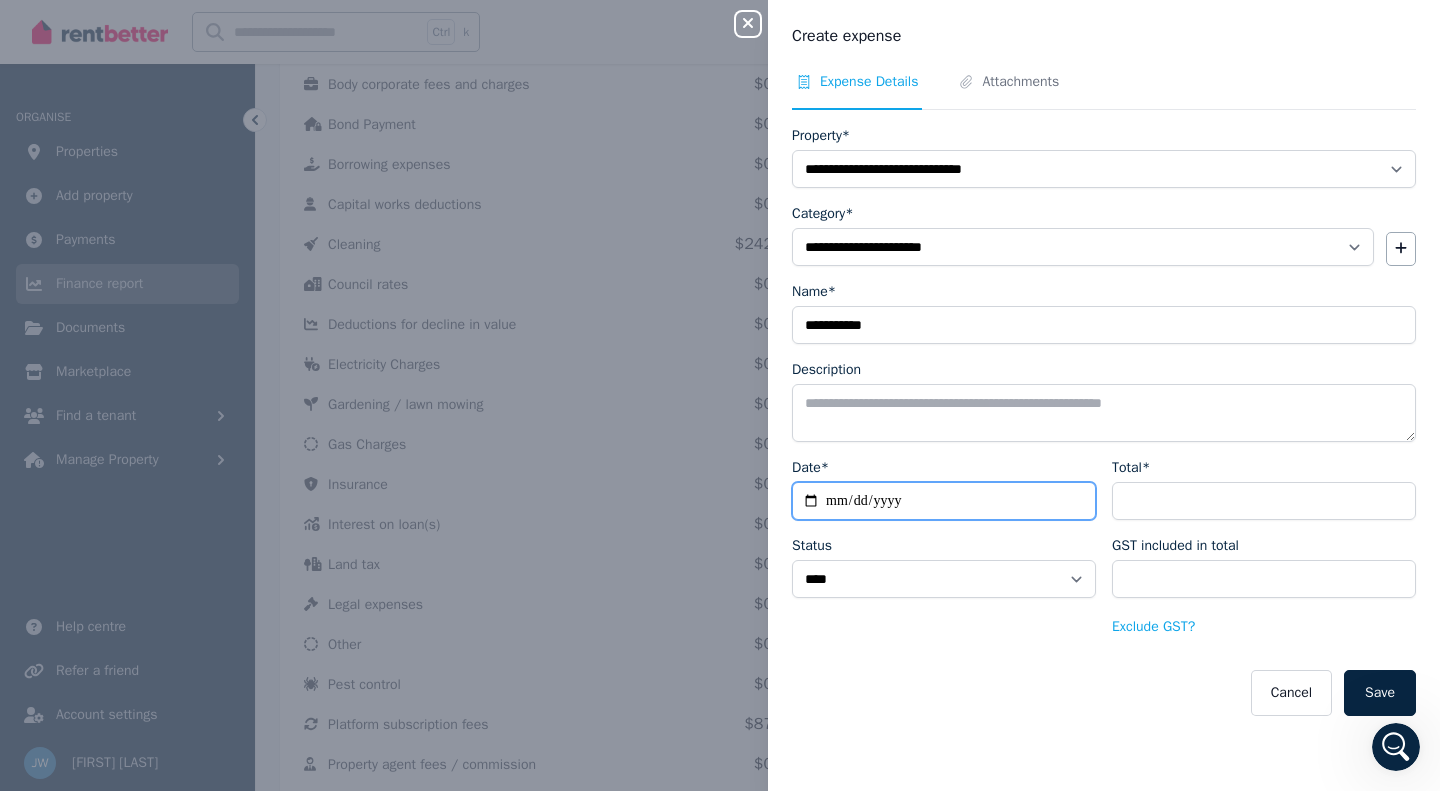 click on "Date*" at bounding box center (944, 501) 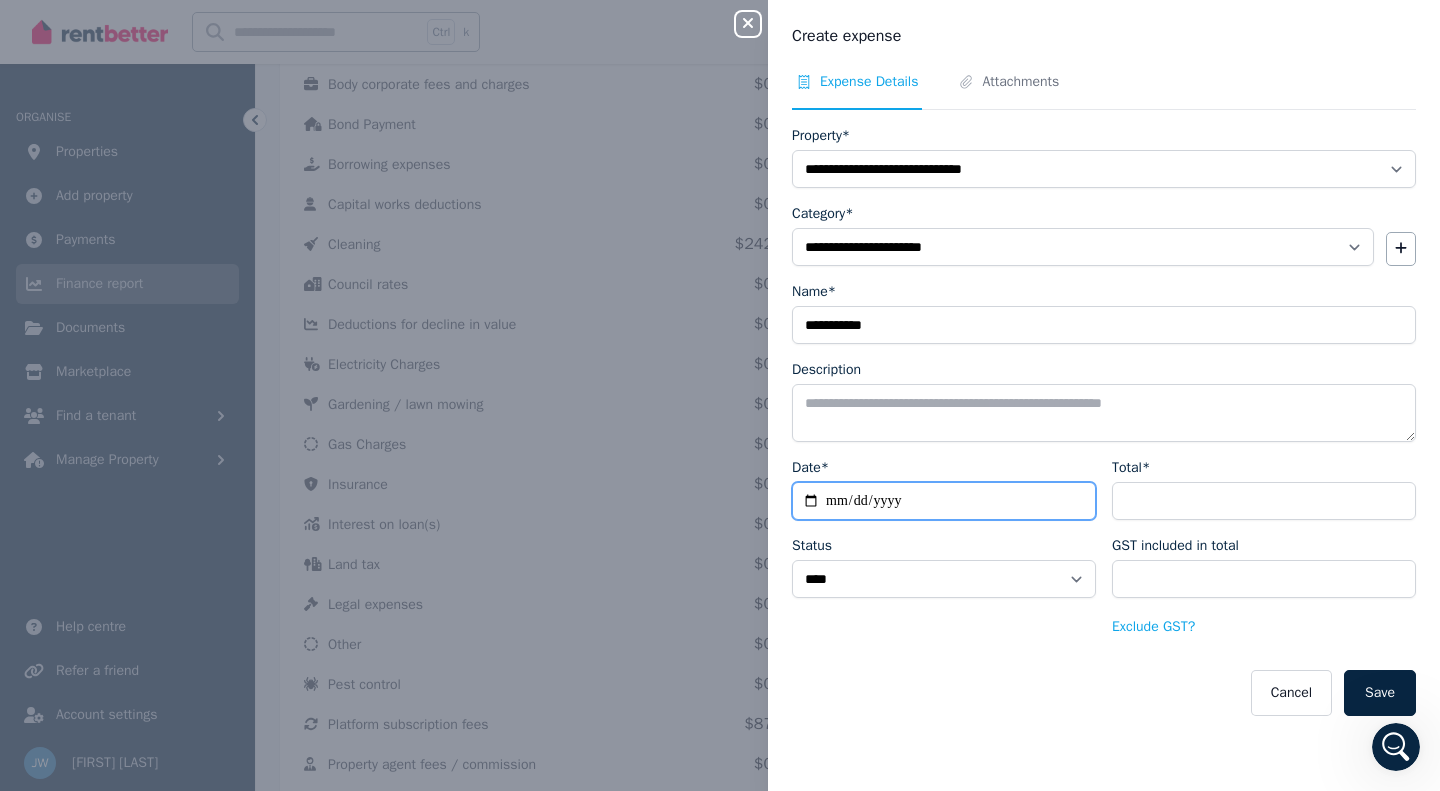 click on "Date*" at bounding box center (944, 501) 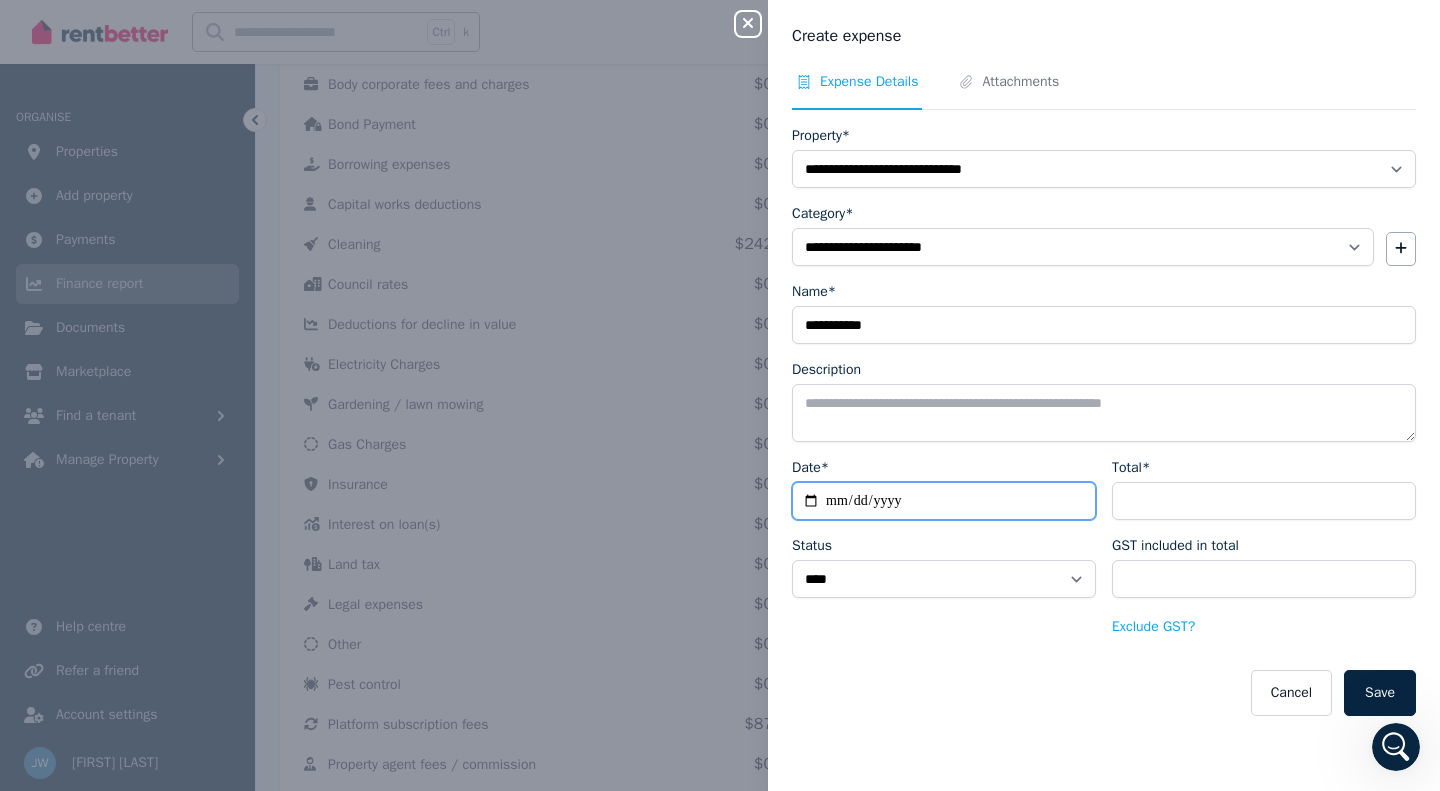 type on "**********" 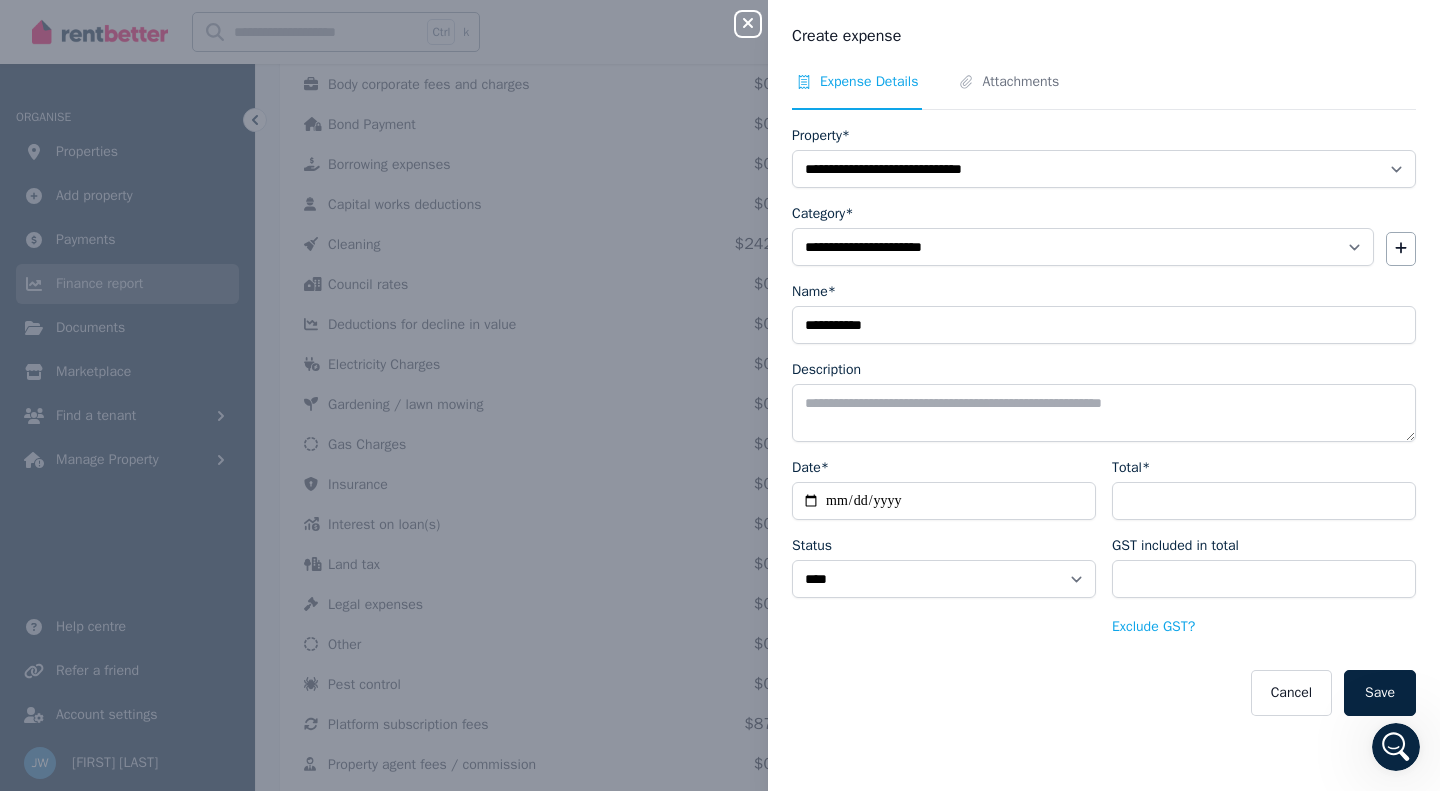 click on "Save" at bounding box center [1380, 693] 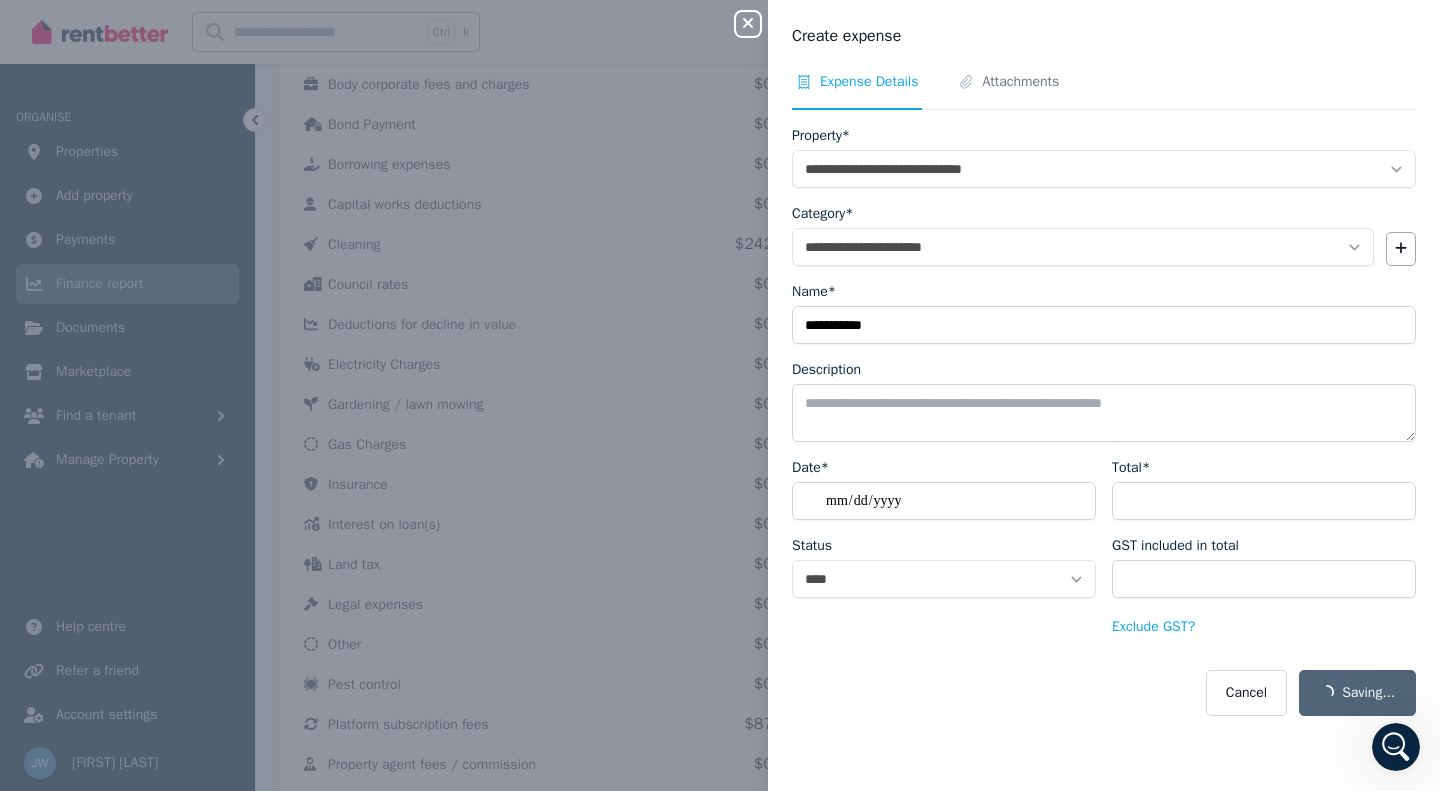select 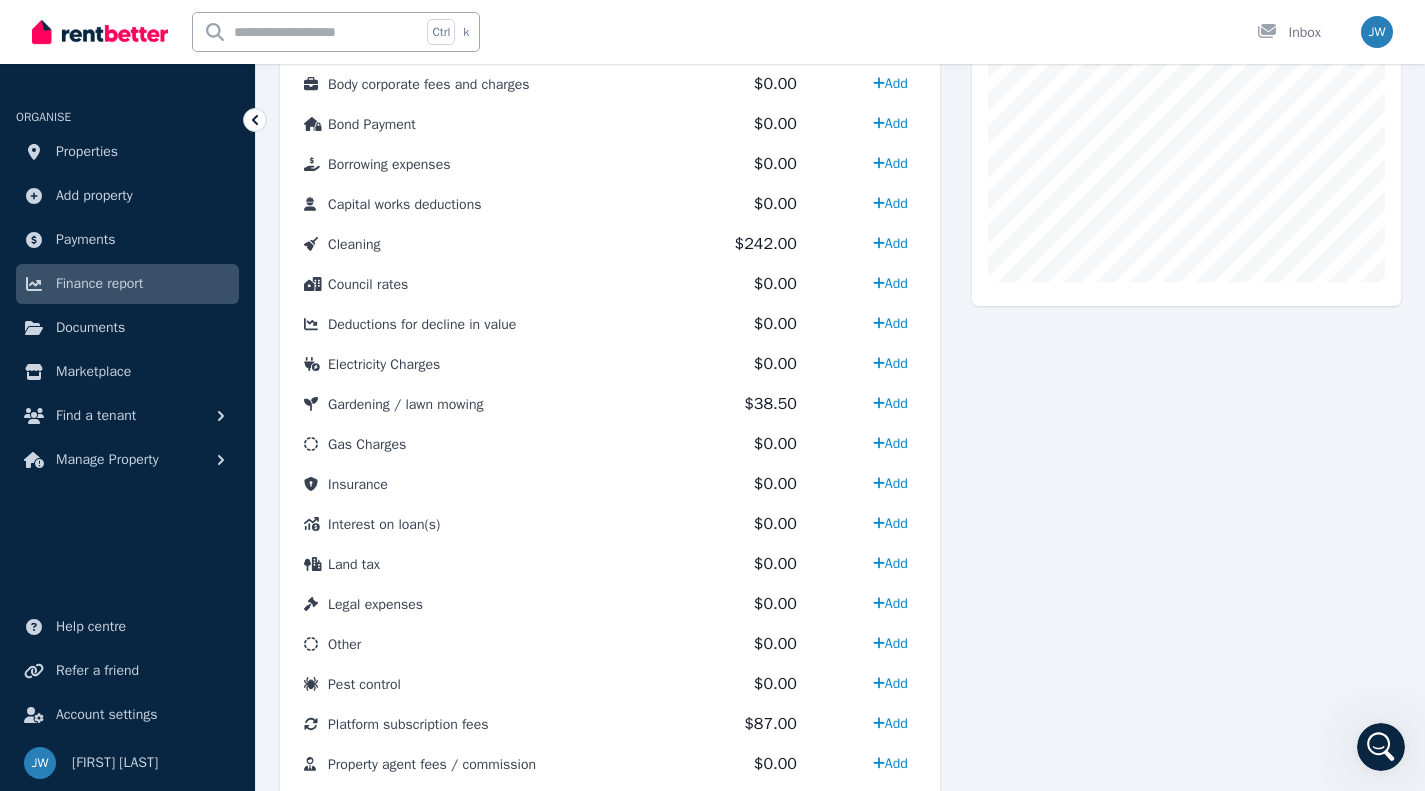 click on "Add" at bounding box center (890, 483) 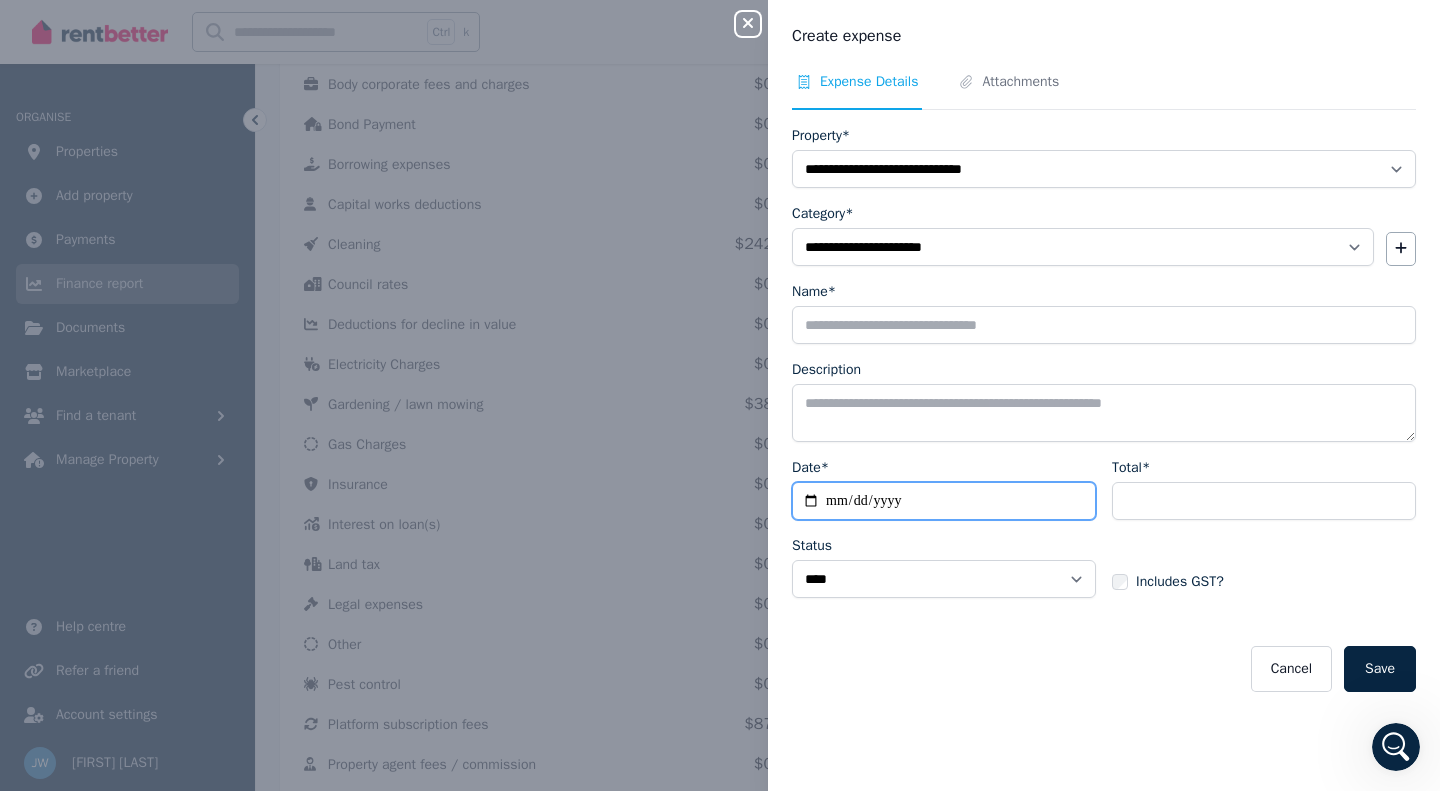 click on "Date*" at bounding box center (944, 501) 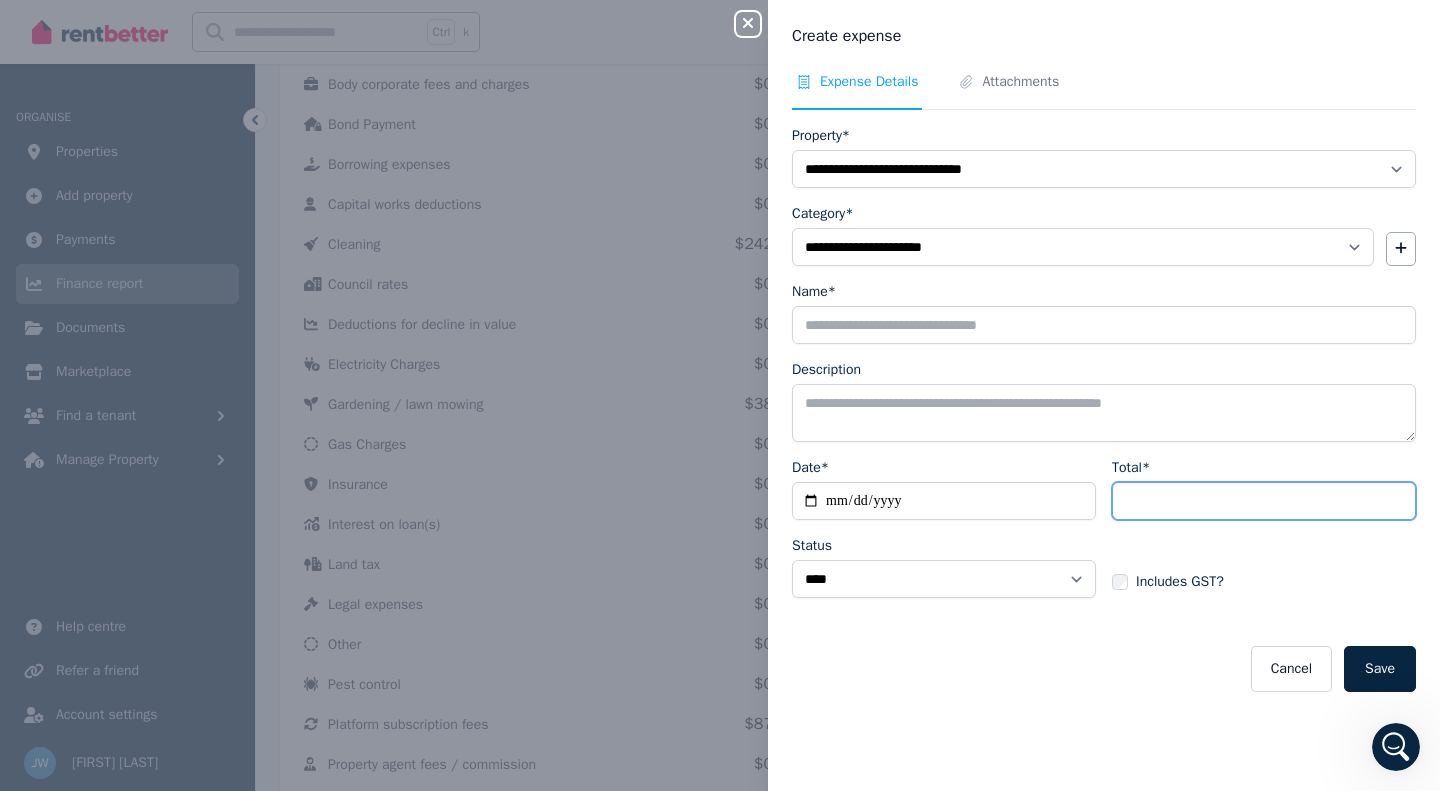 click on "Total*" at bounding box center (1264, 501) 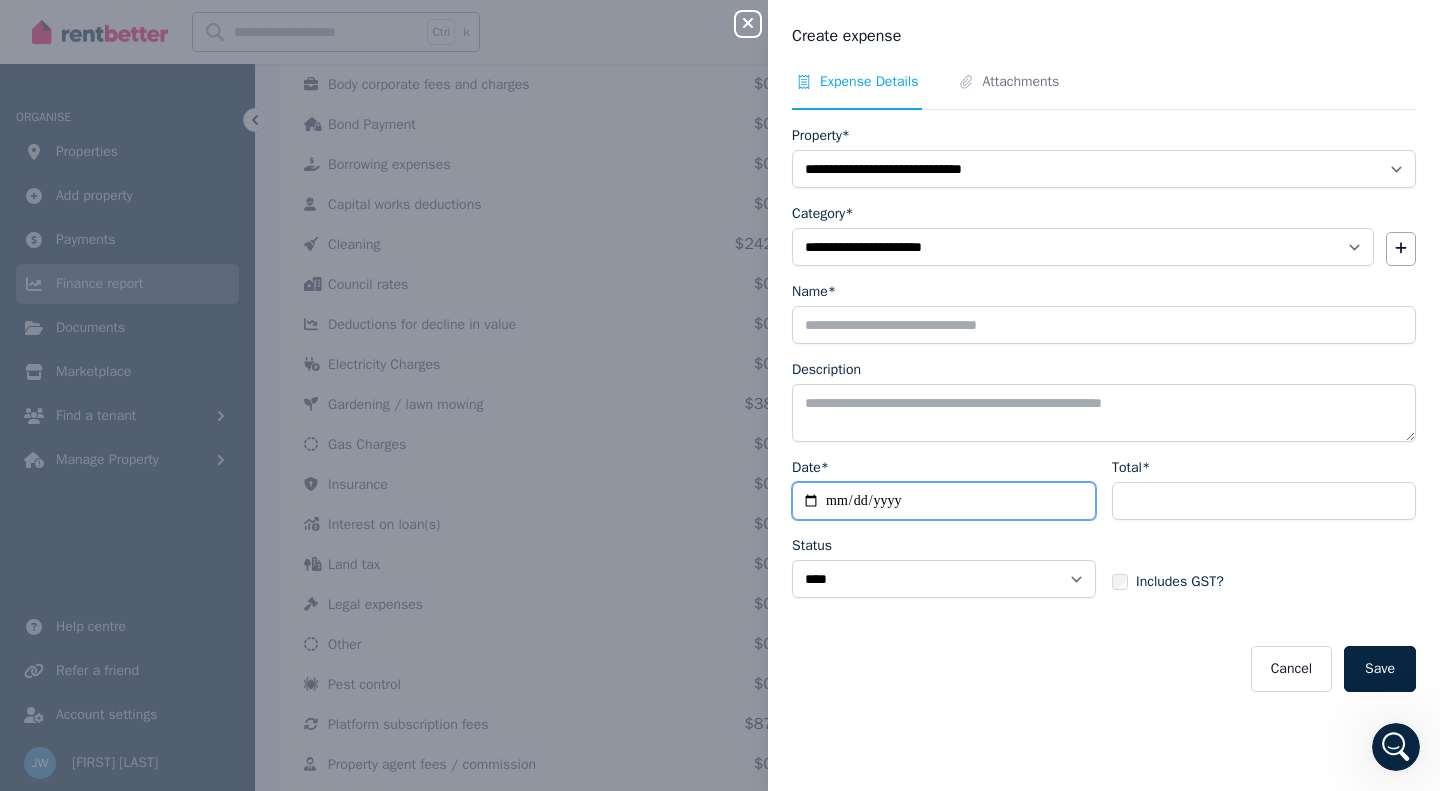 click on "Date*" at bounding box center [944, 501] 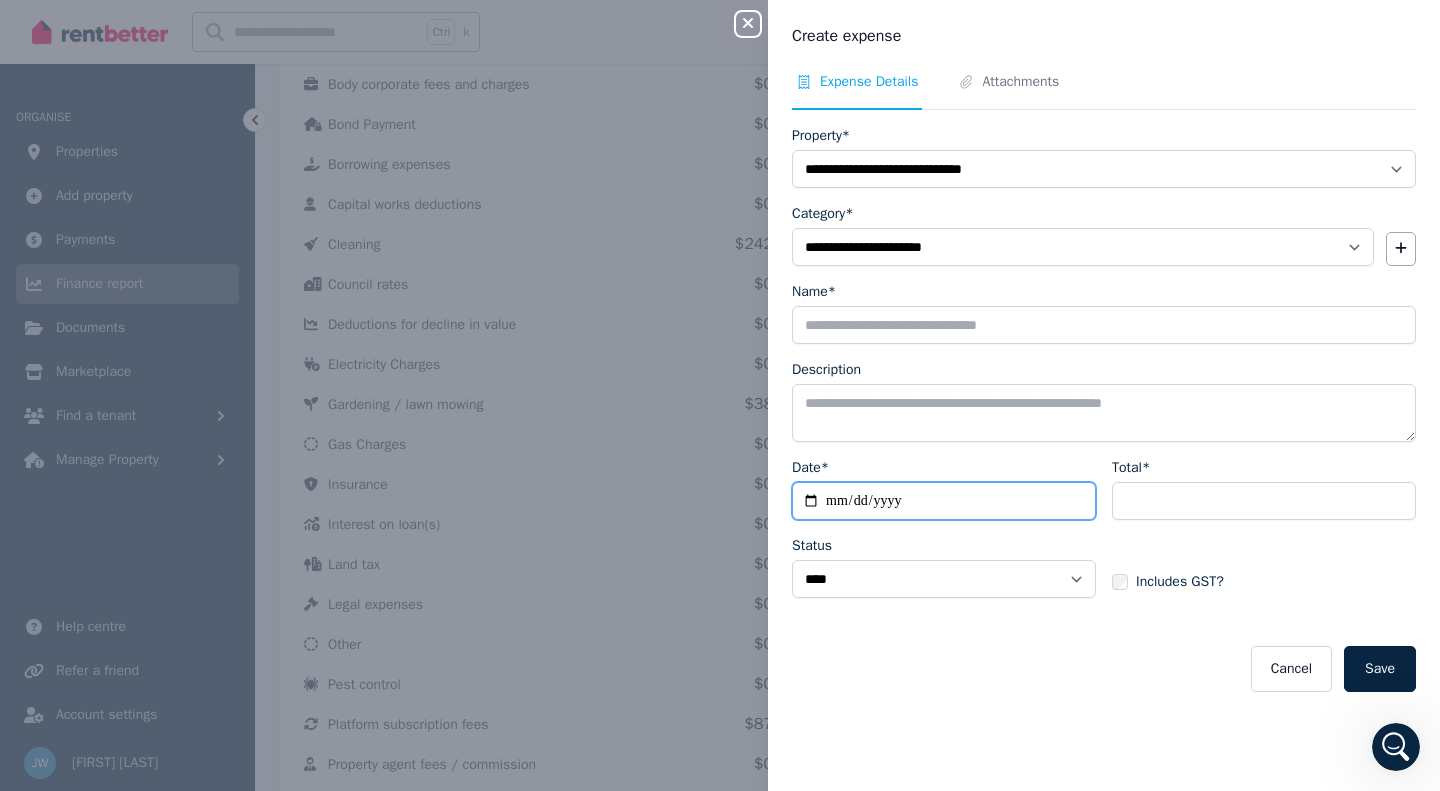 type on "**********" 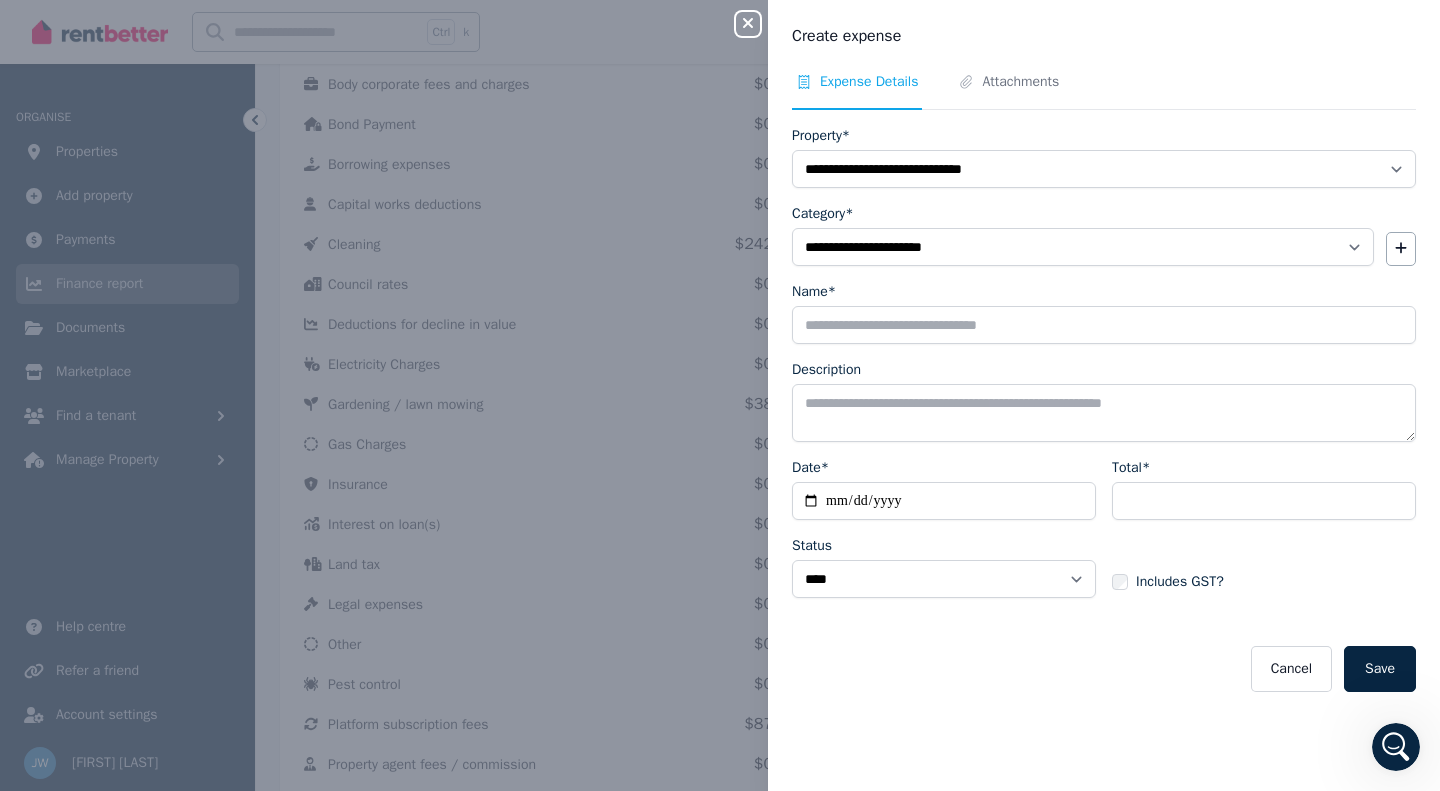 click on "Save" at bounding box center (1380, 669) 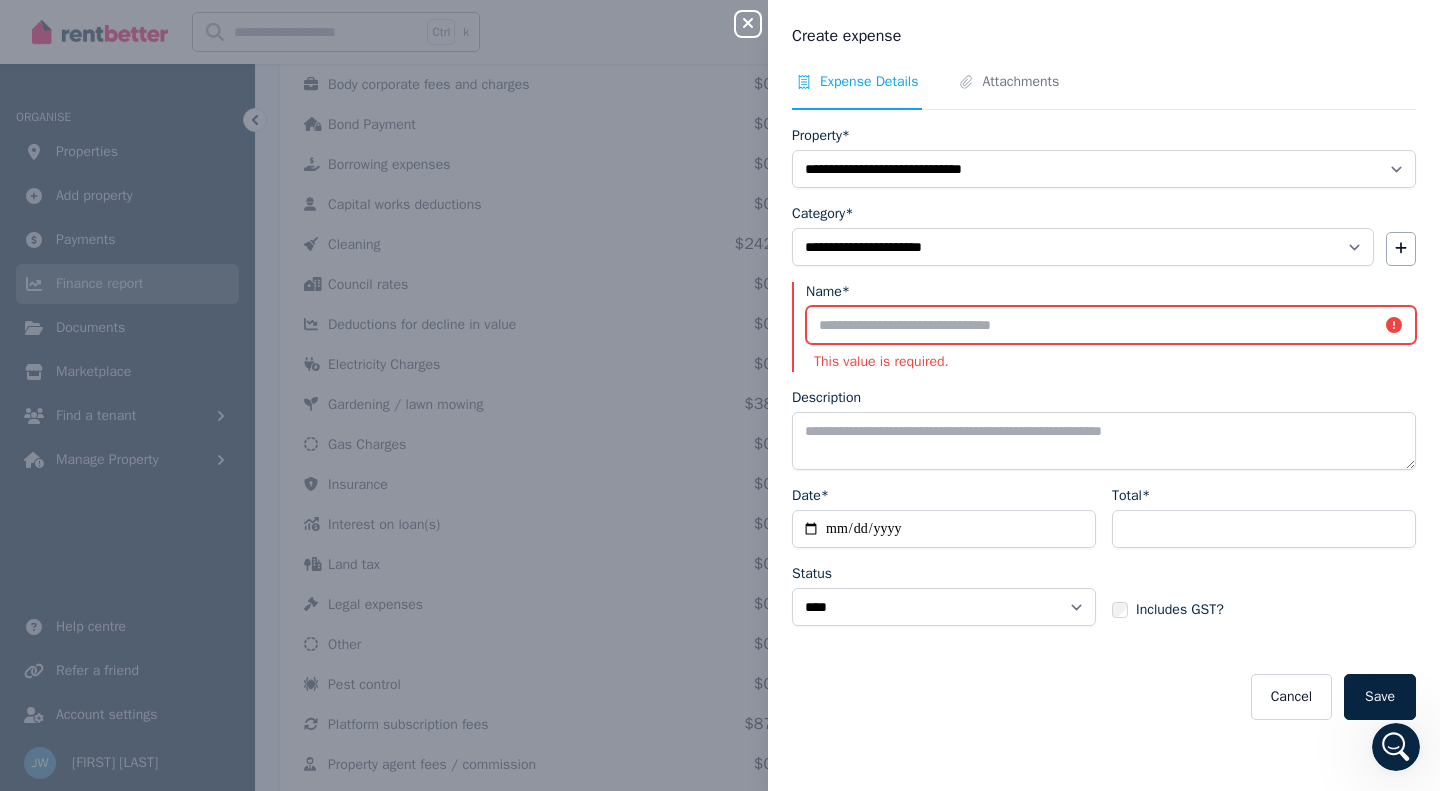 click on "Name*" at bounding box center [1111, 325] 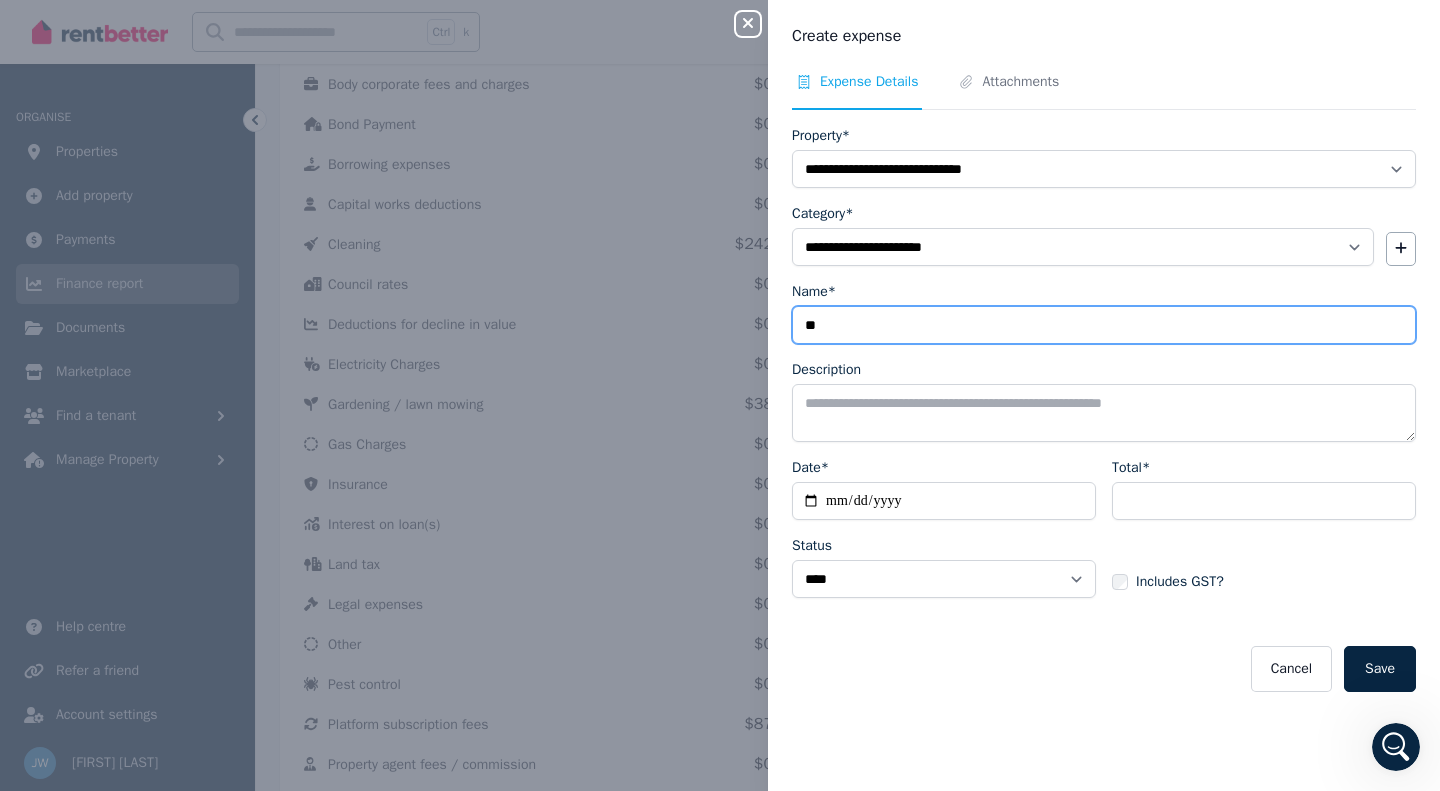 type on "*" 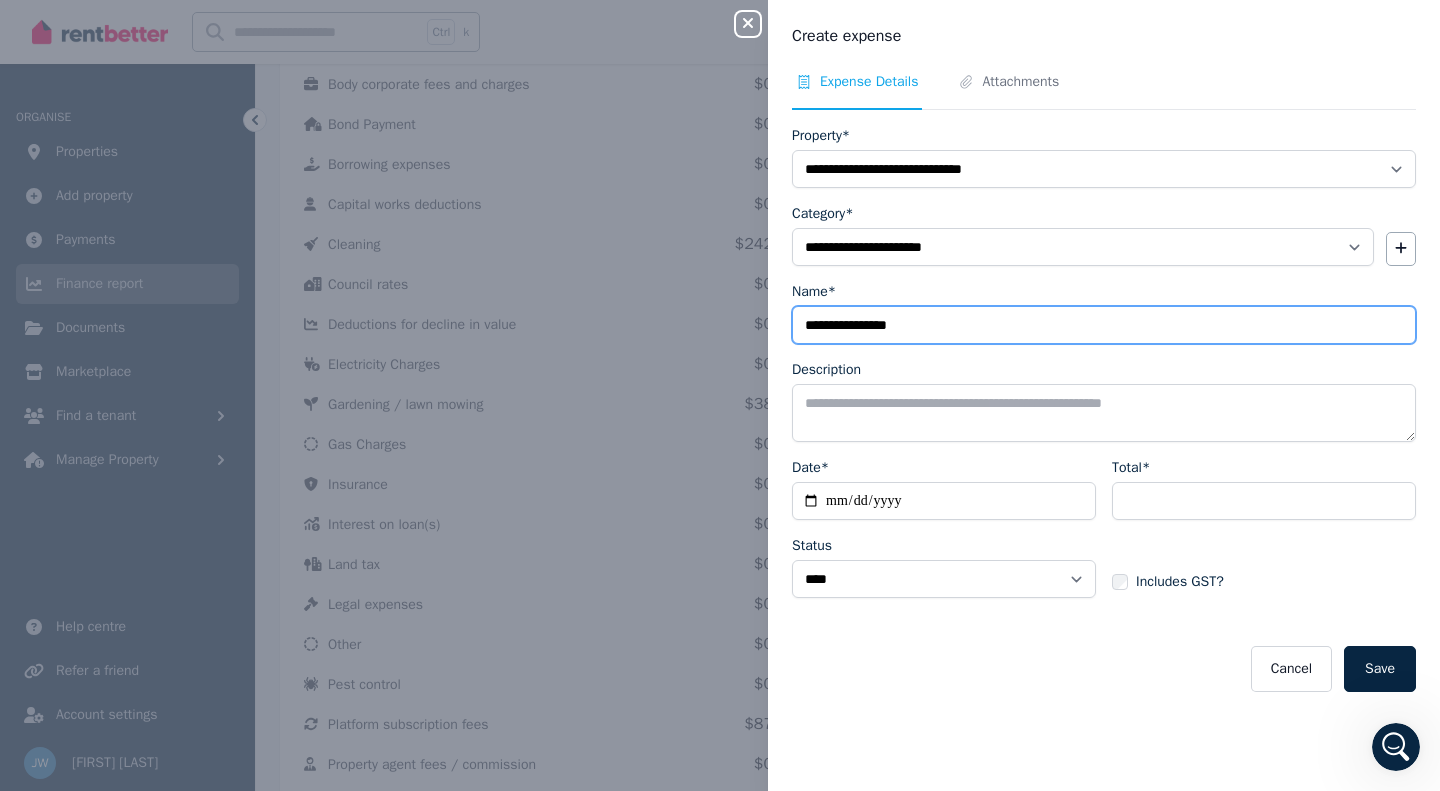 type on "**********" 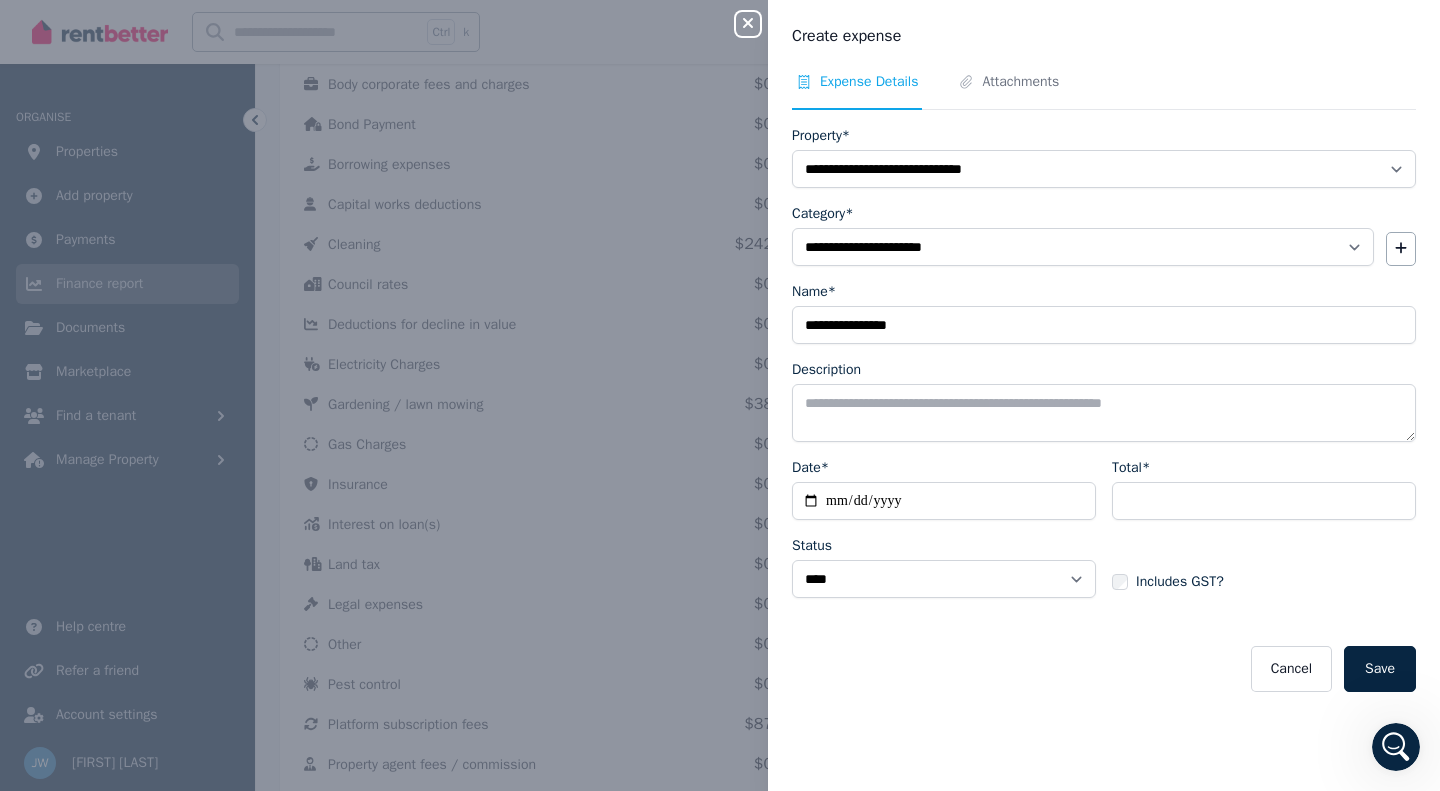 click on "Save" at bounding box center [1380, 669] 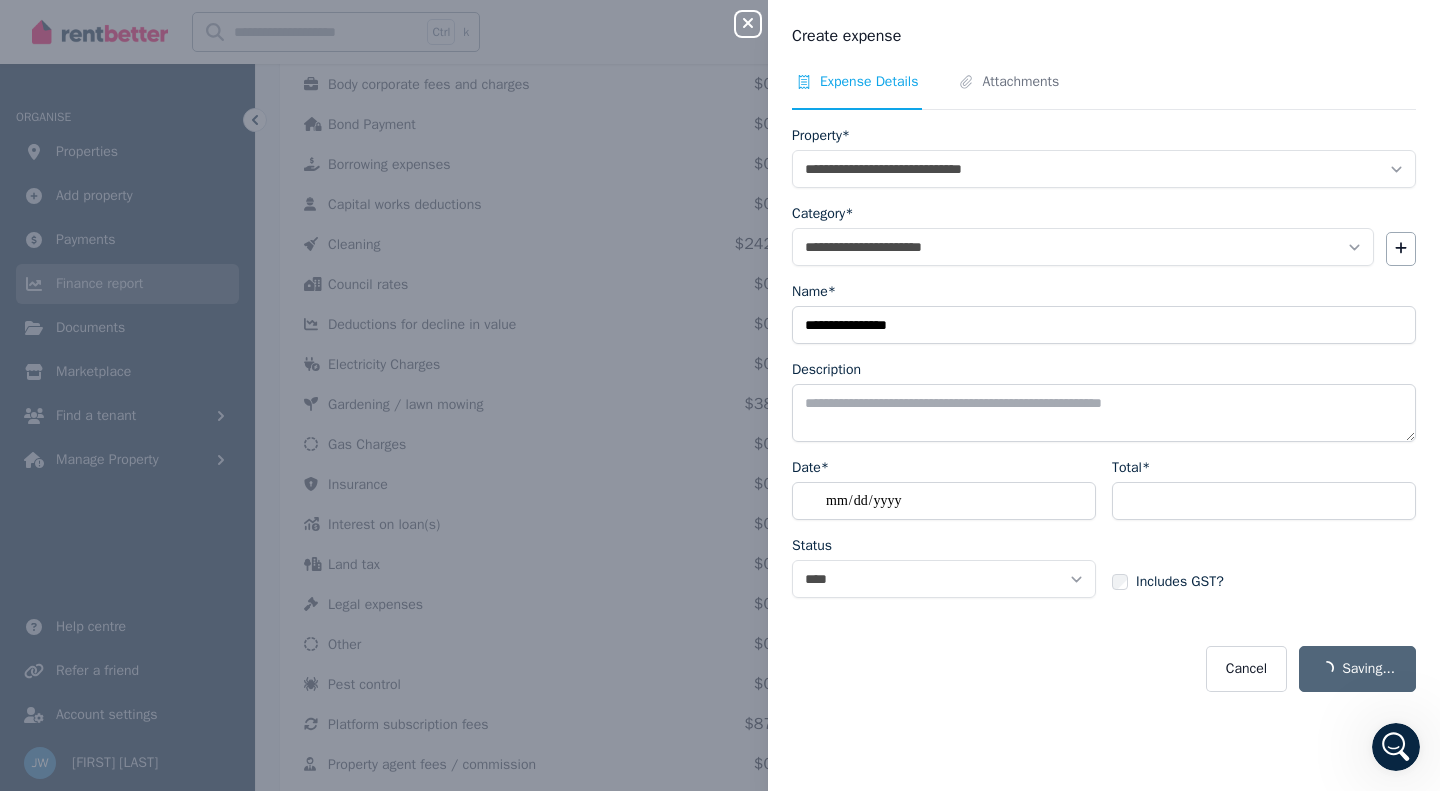 select 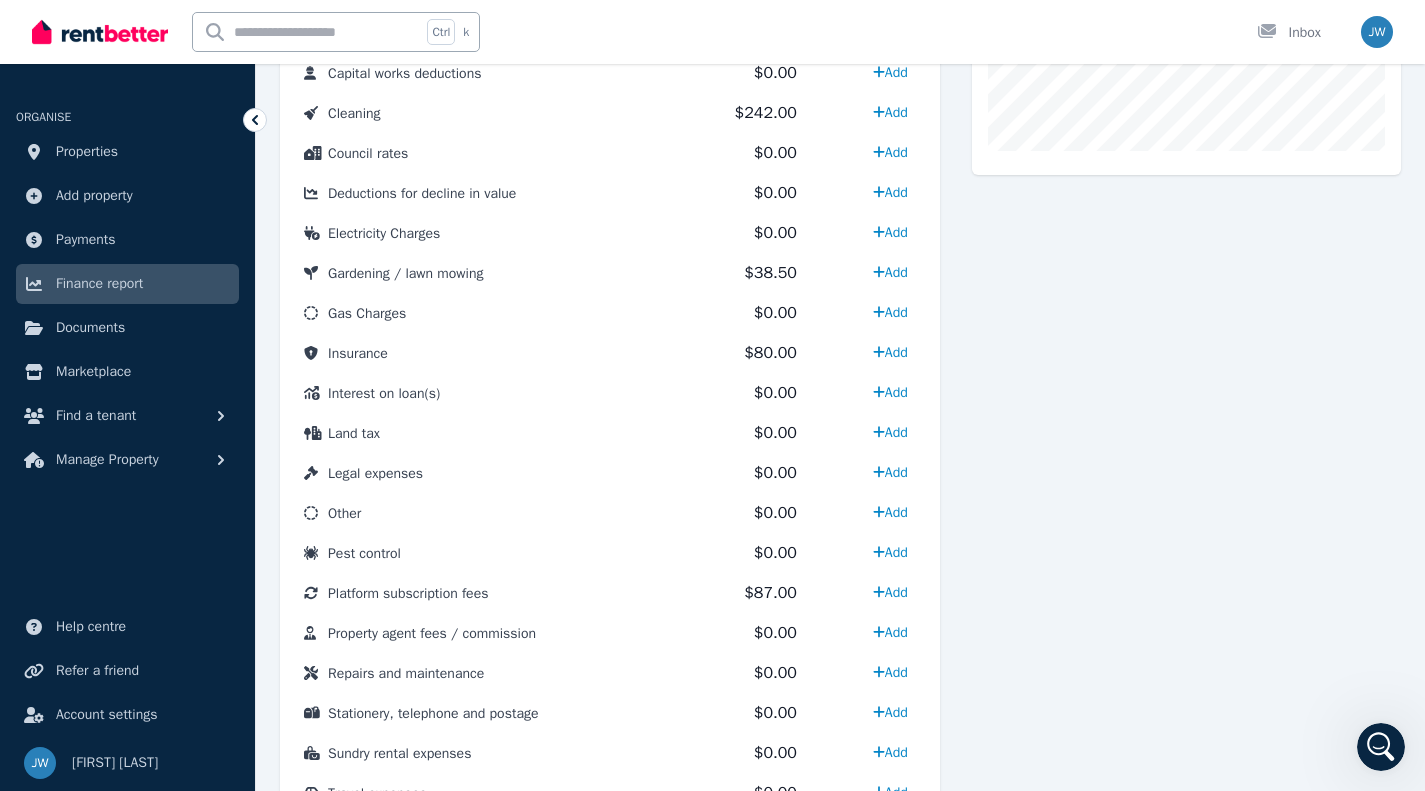 scroll, scrollTop: 790, scrollLeft: 0, axis: vertical 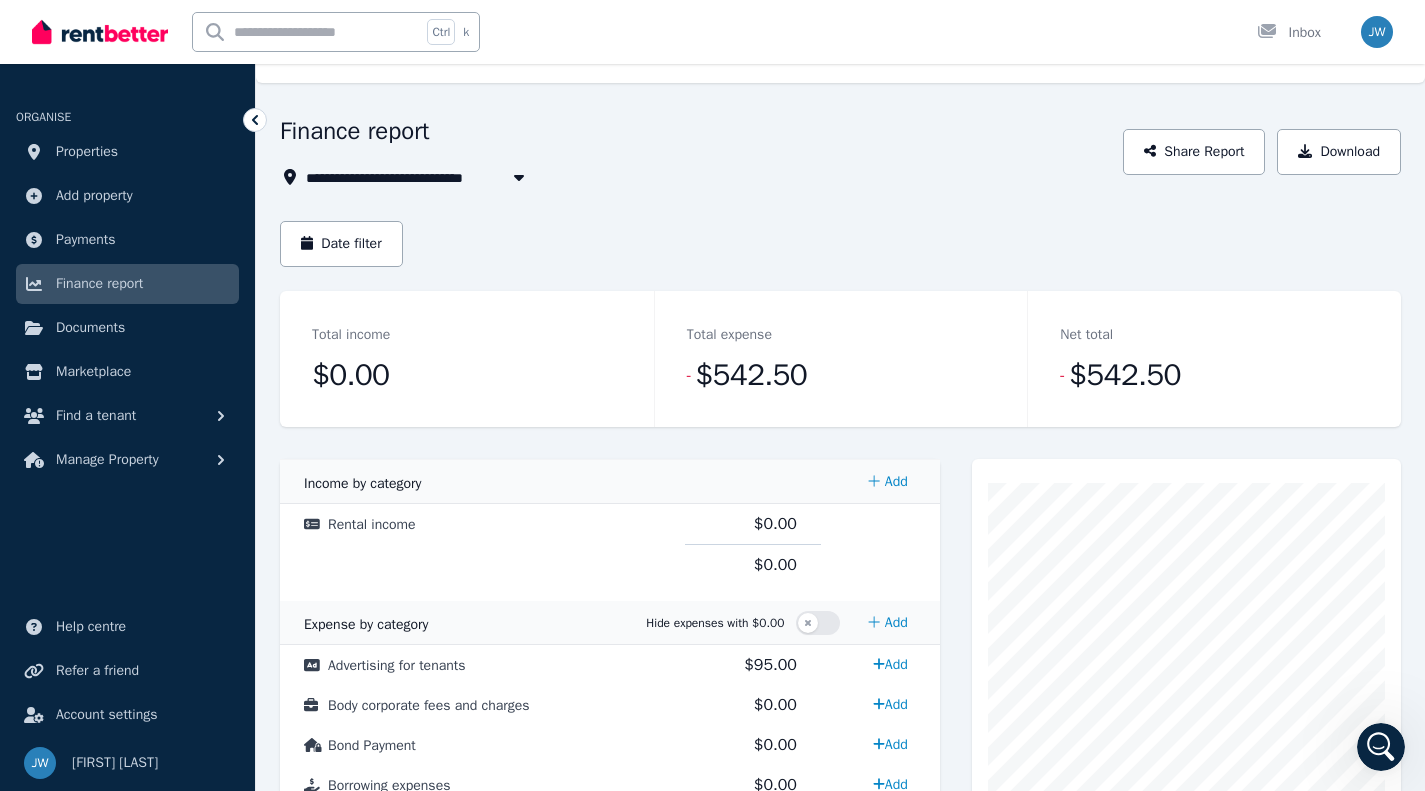click on "[NUMBER]/[NUMBER] [STREET_NAME], [CITY]" at bounding box center [464, 177] 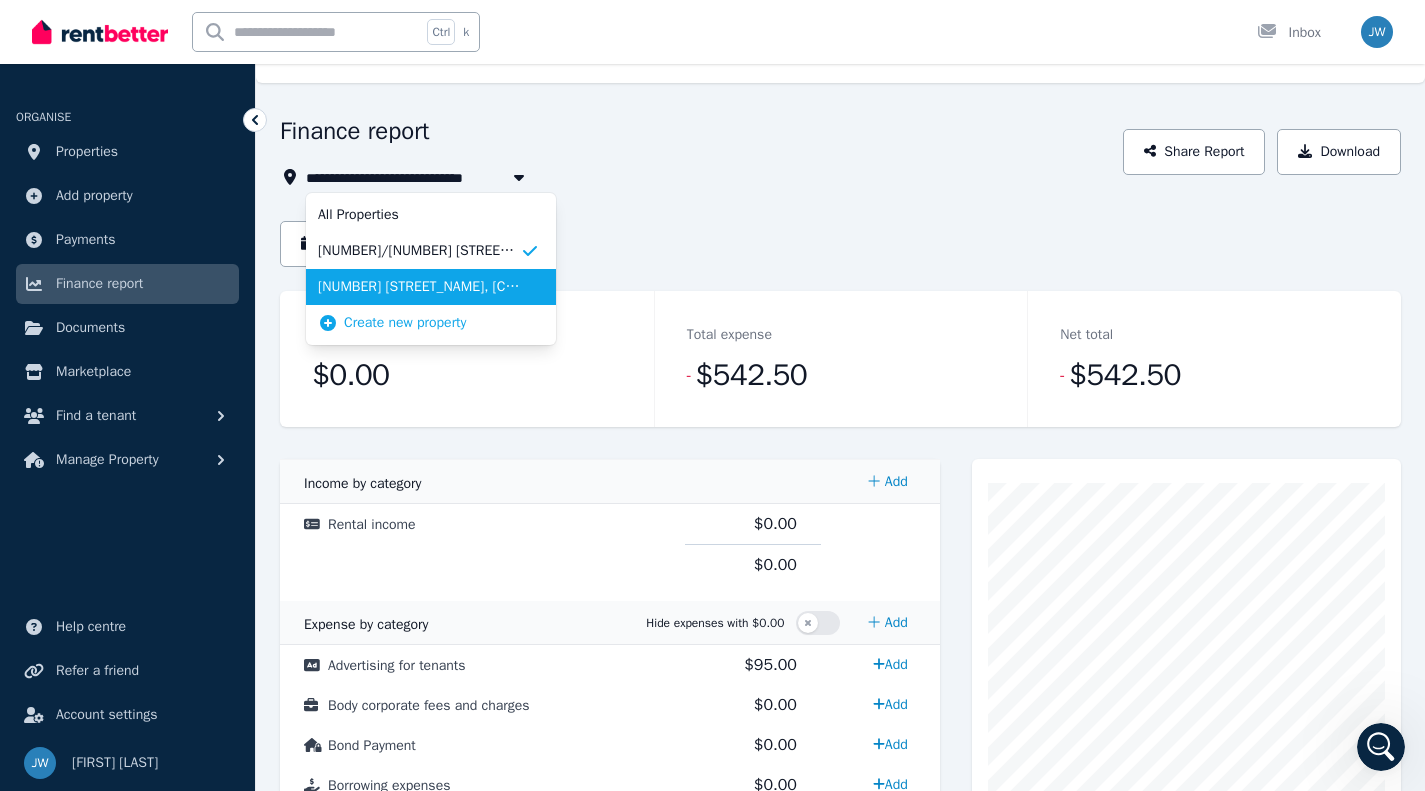 click on "[NUMBER] [STREET_NAME], [CITY]" at bounding box center [419, 287] 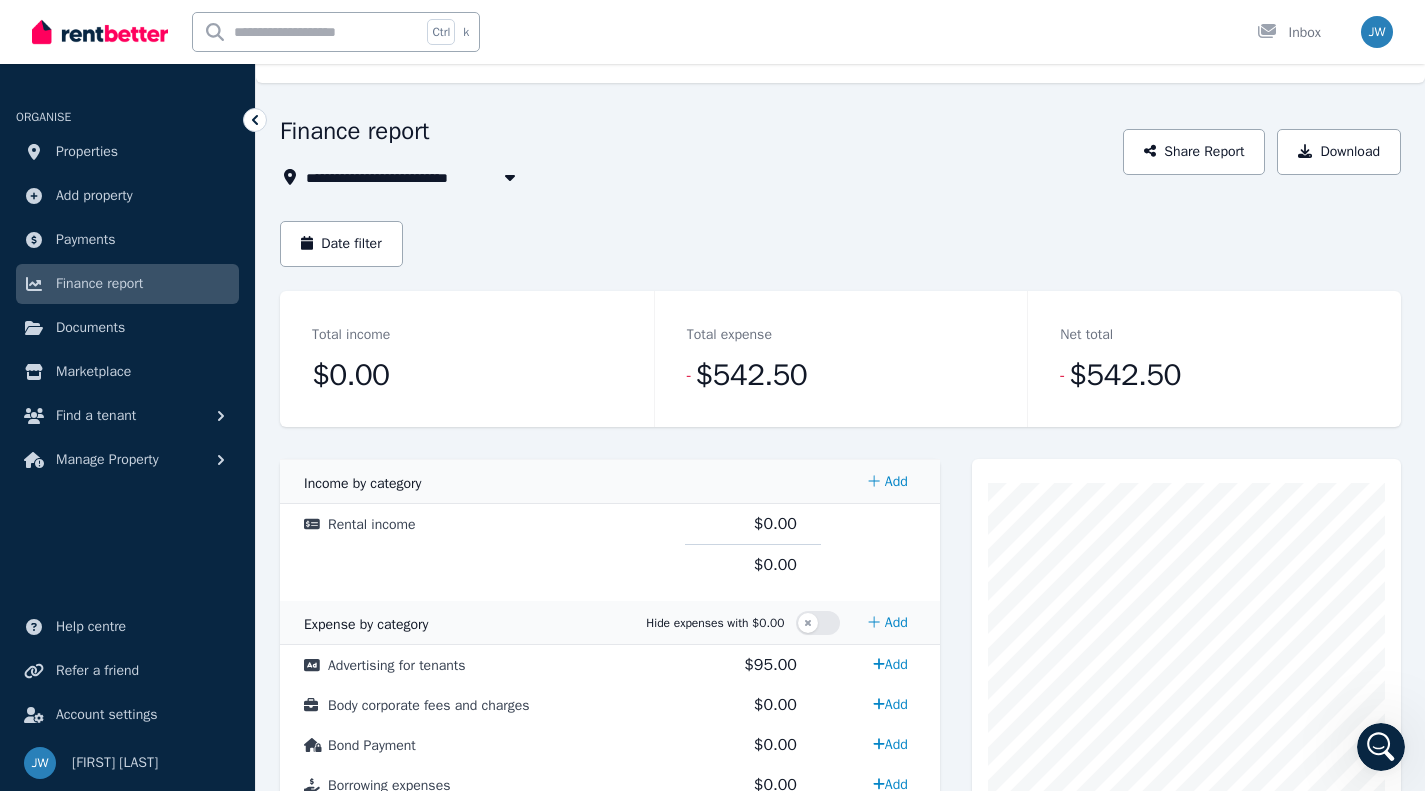 scroll, scrollTop: 0, scrollLeft: 0, axis: both 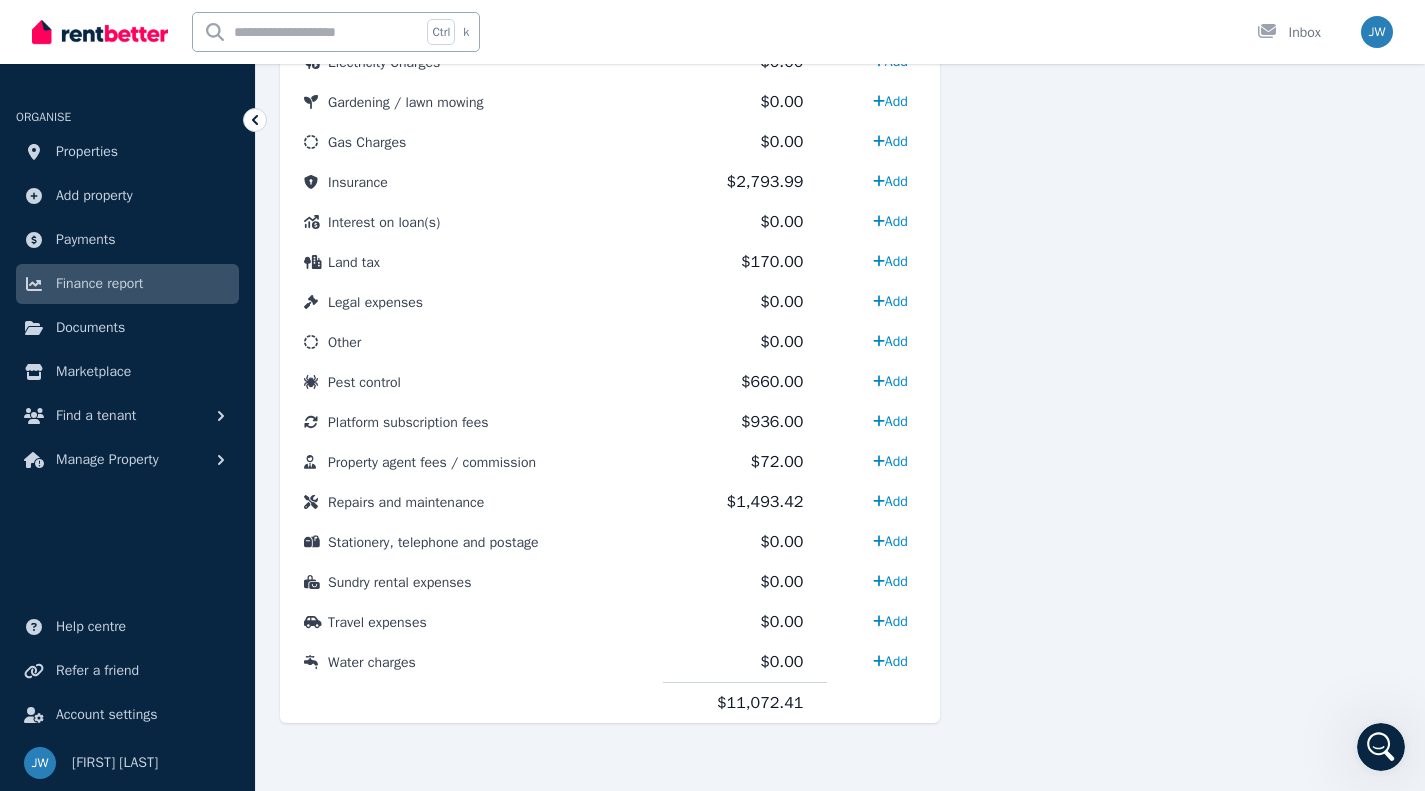 click on "Add" at bounding box center (890, 461) 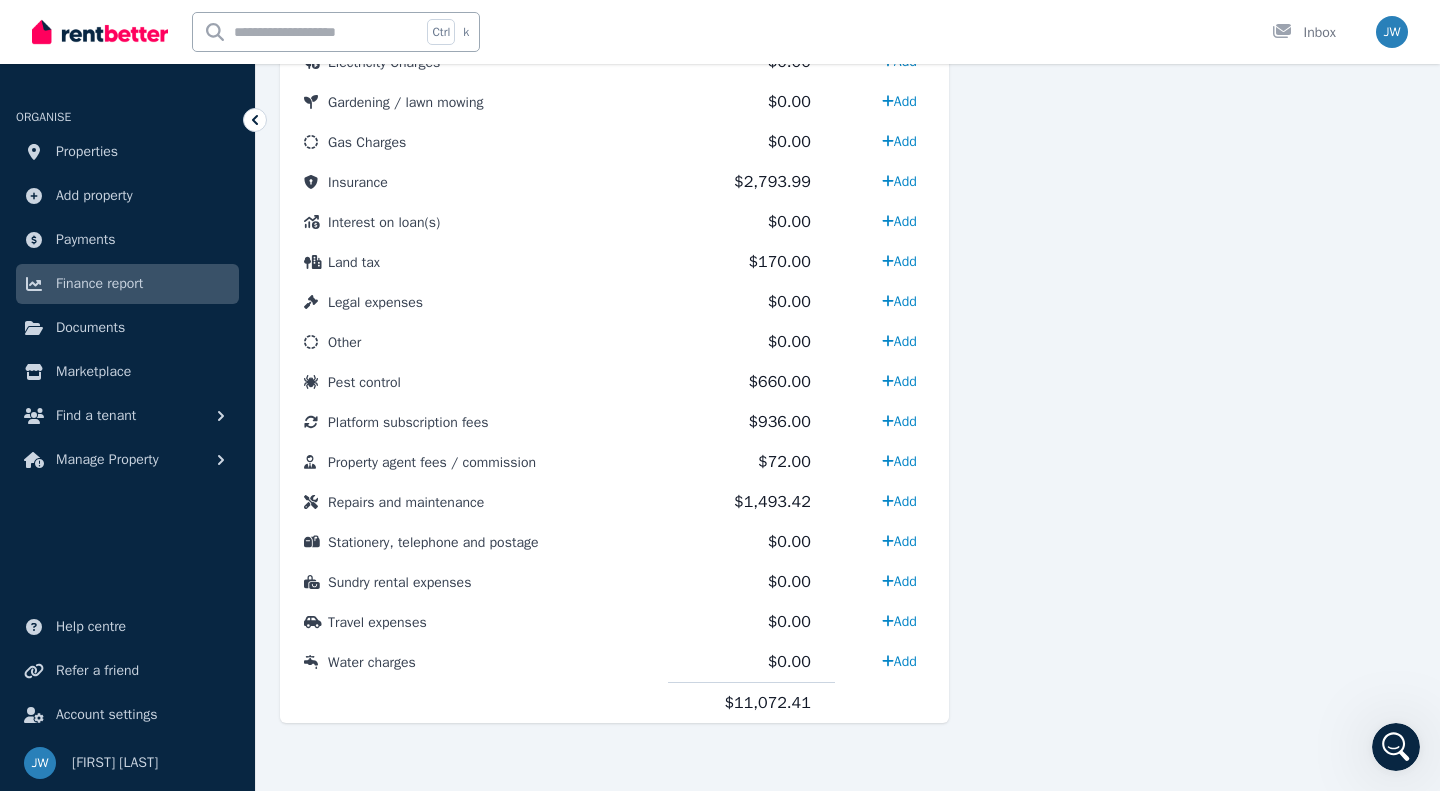 select on "**********" 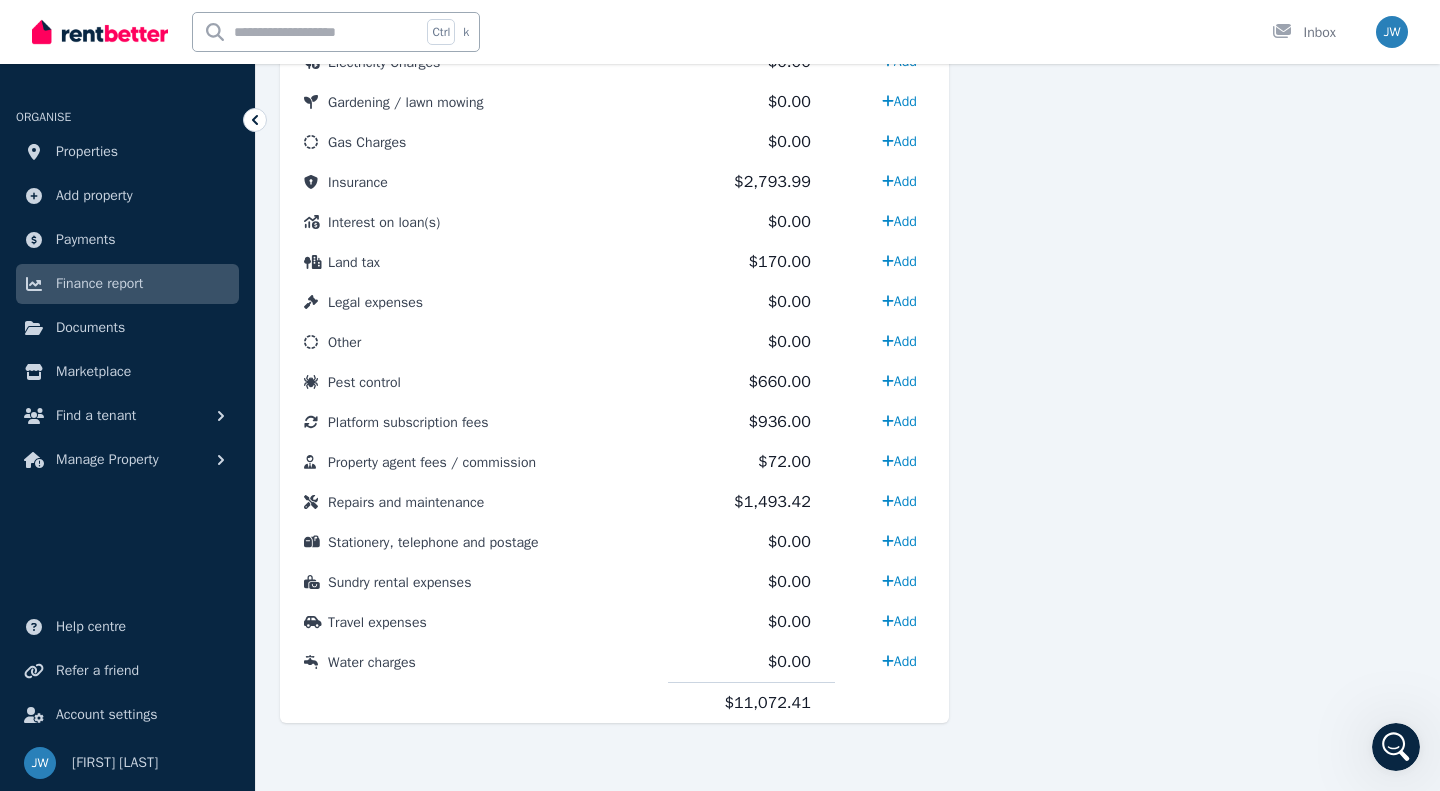 select on "**********" 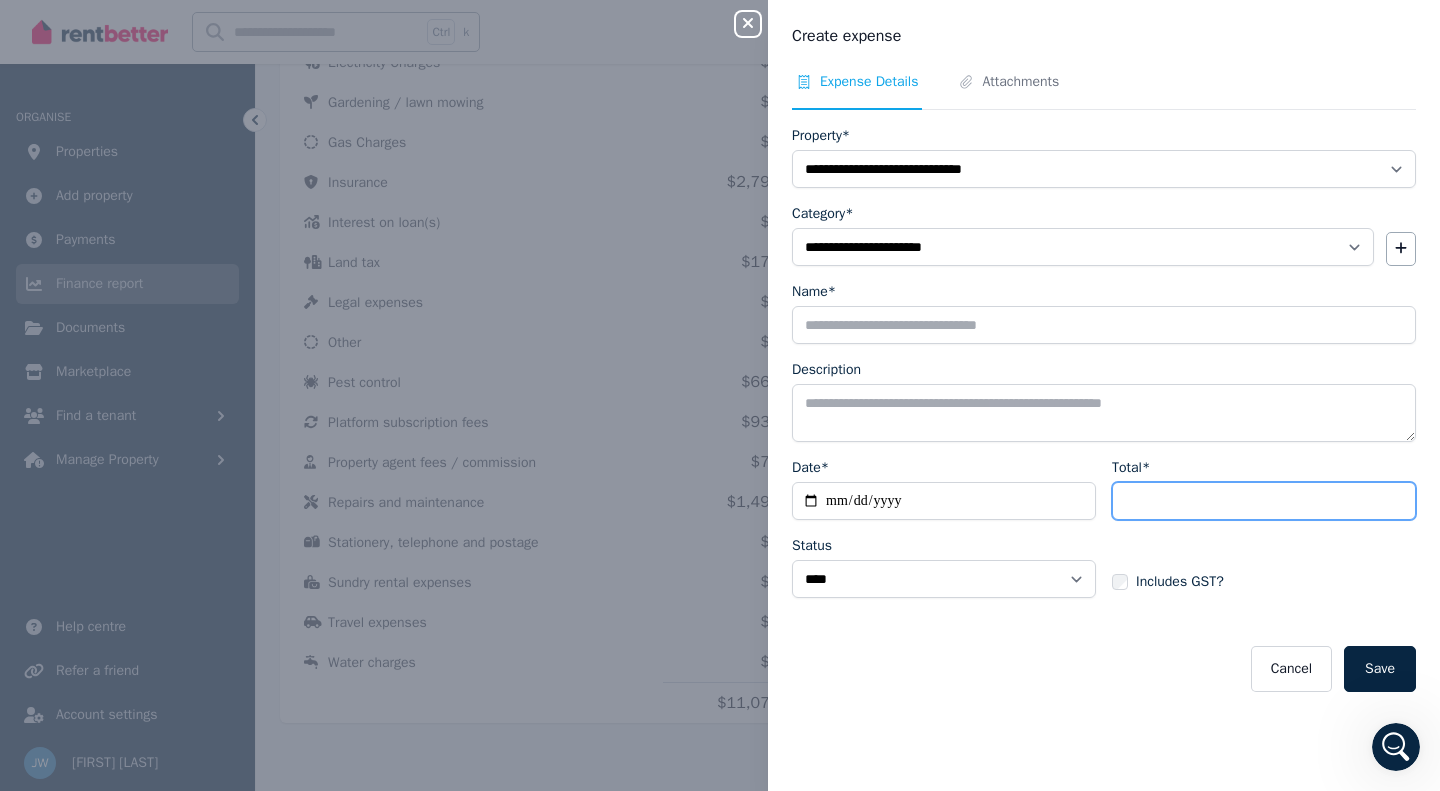 click on "Total*" at bounding box center [1264, 501] 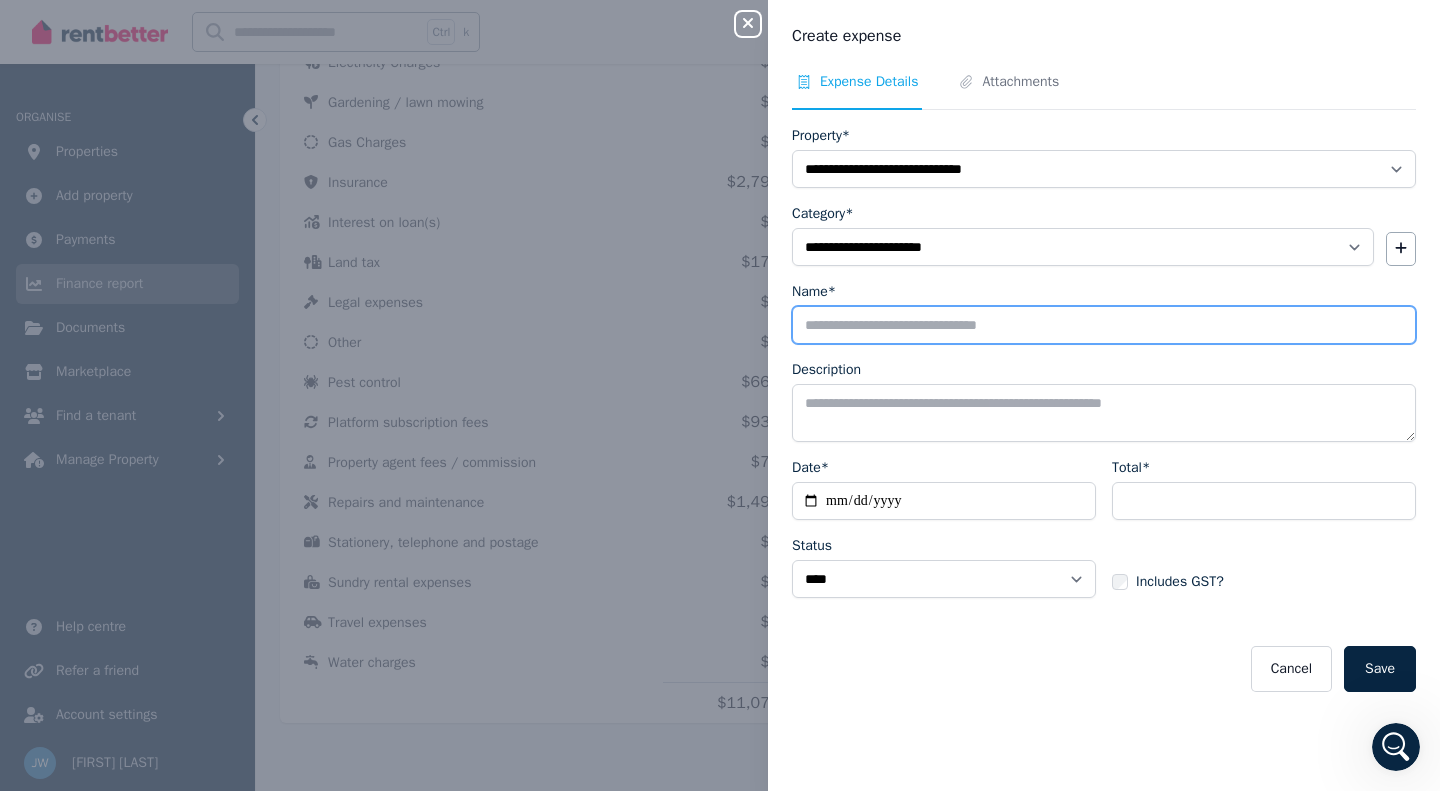 click on "Name*" at bounding box center (1104, 325) 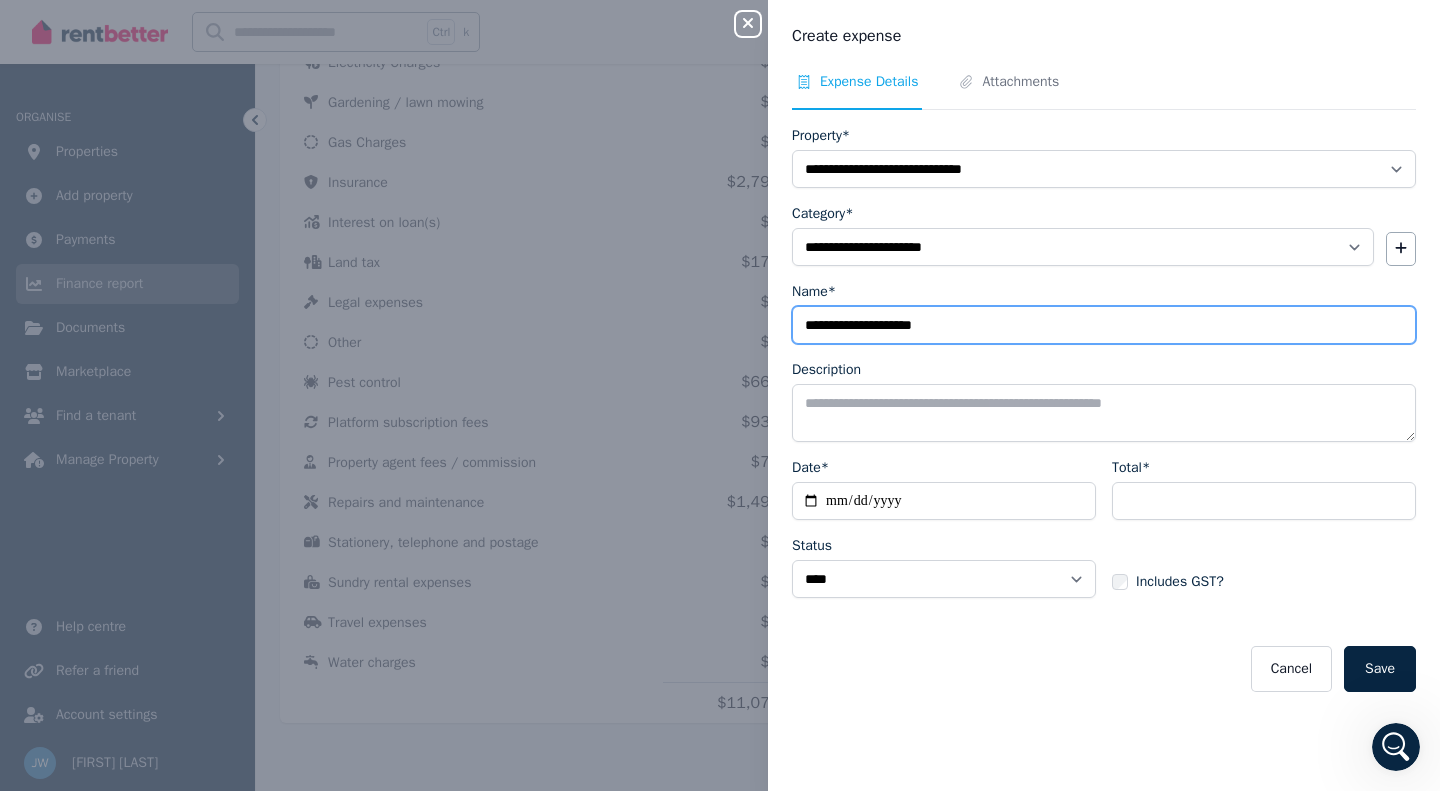type on "**********" 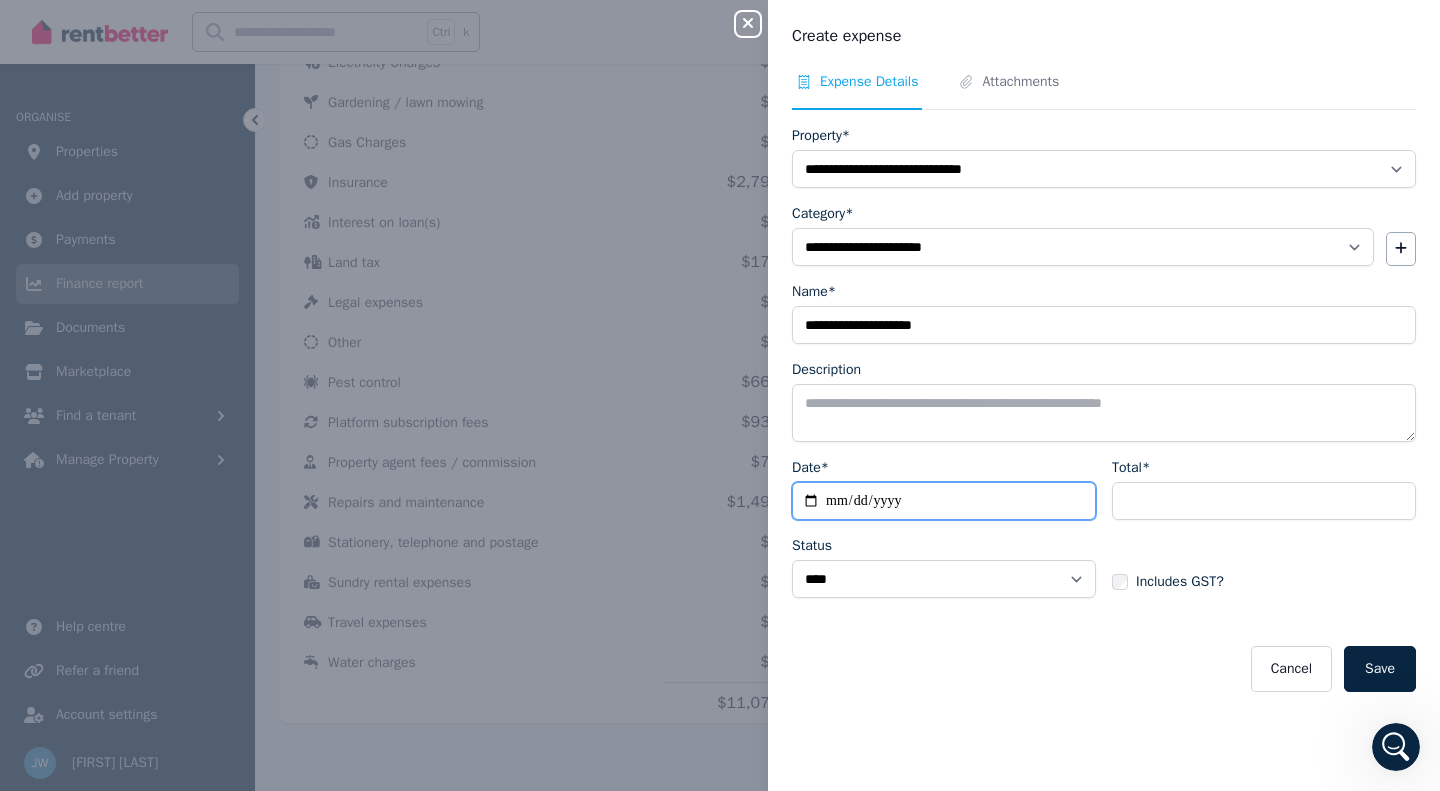 click on "Date*" at bounding box center (944, 501) 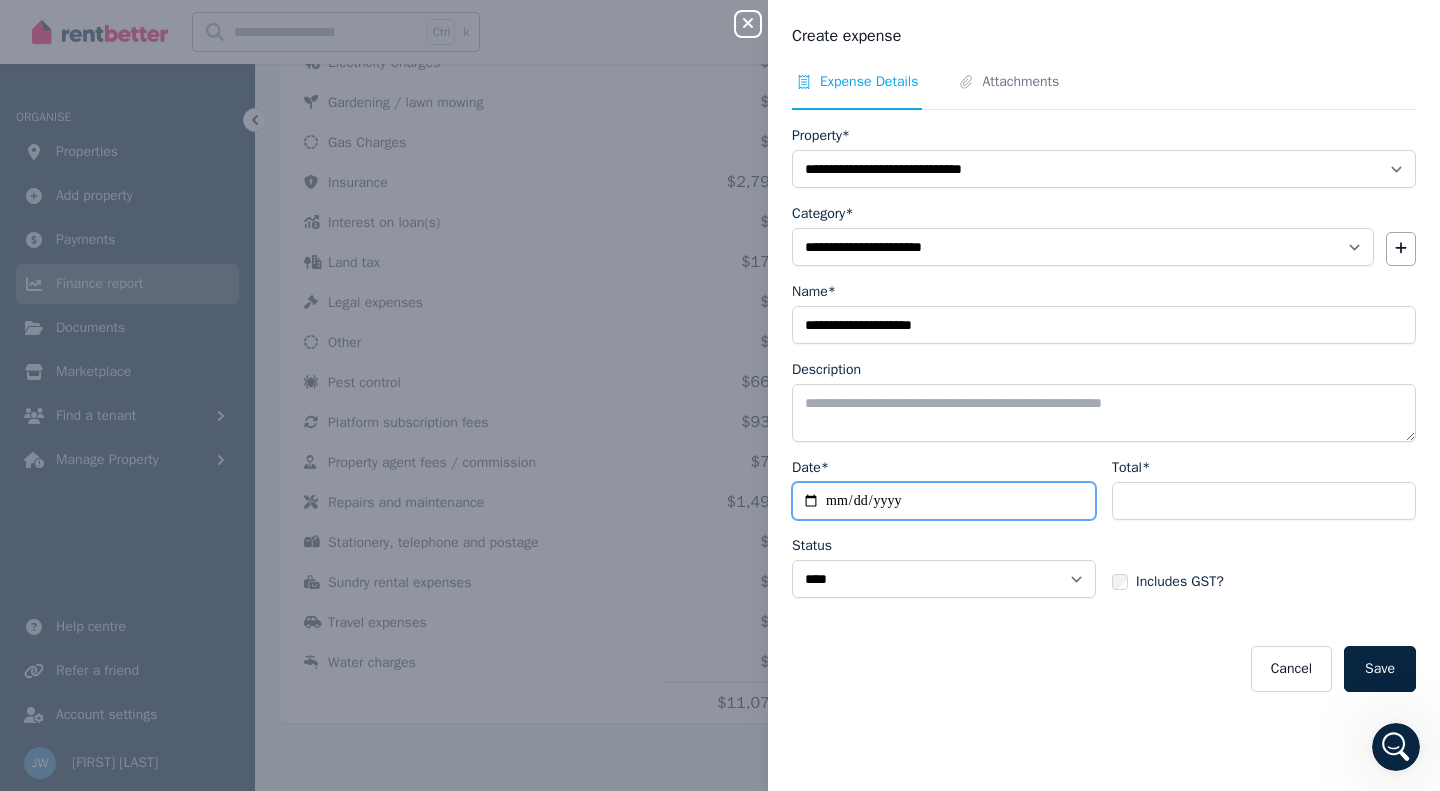 type on "**********" 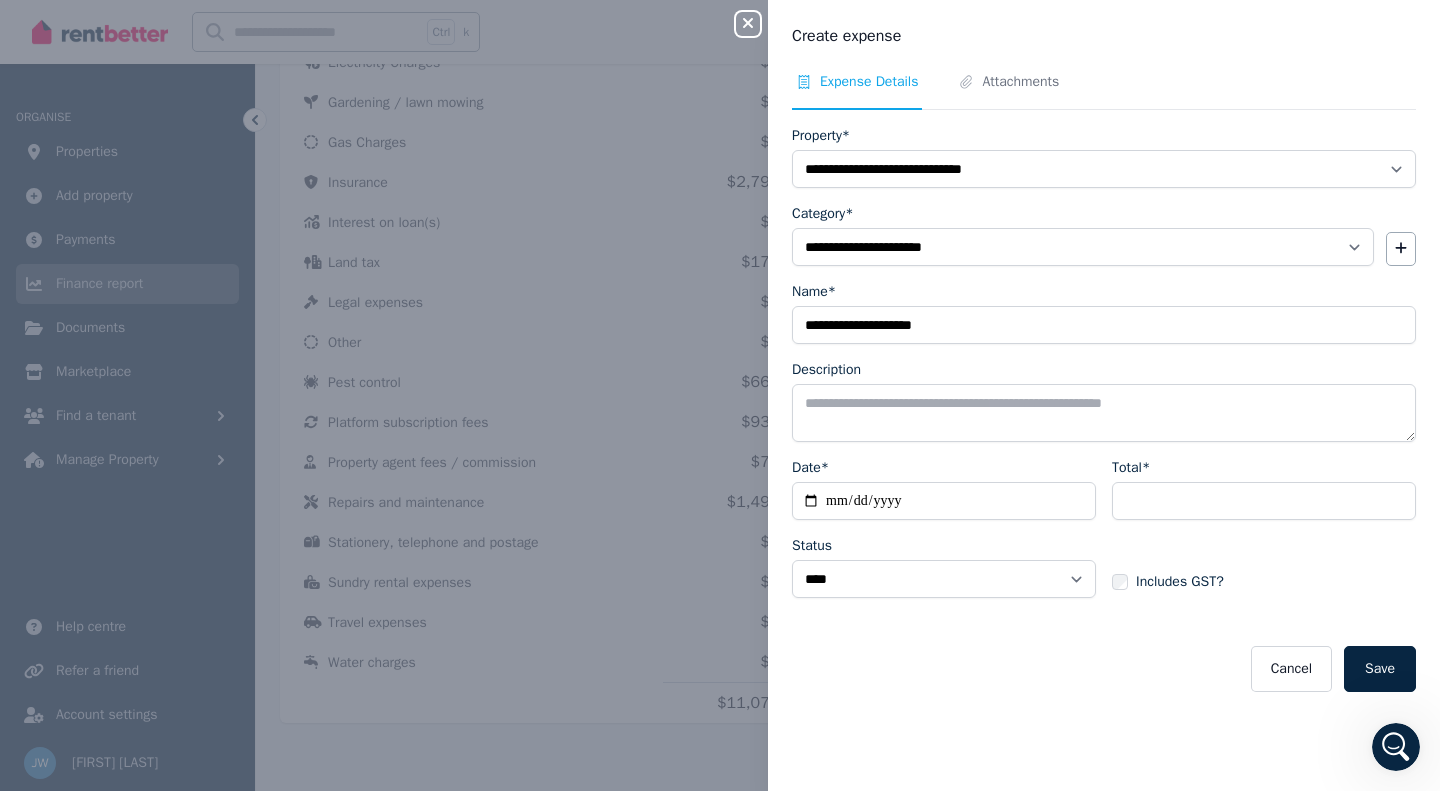 click on "Save" at bounding box center [1380, 669] 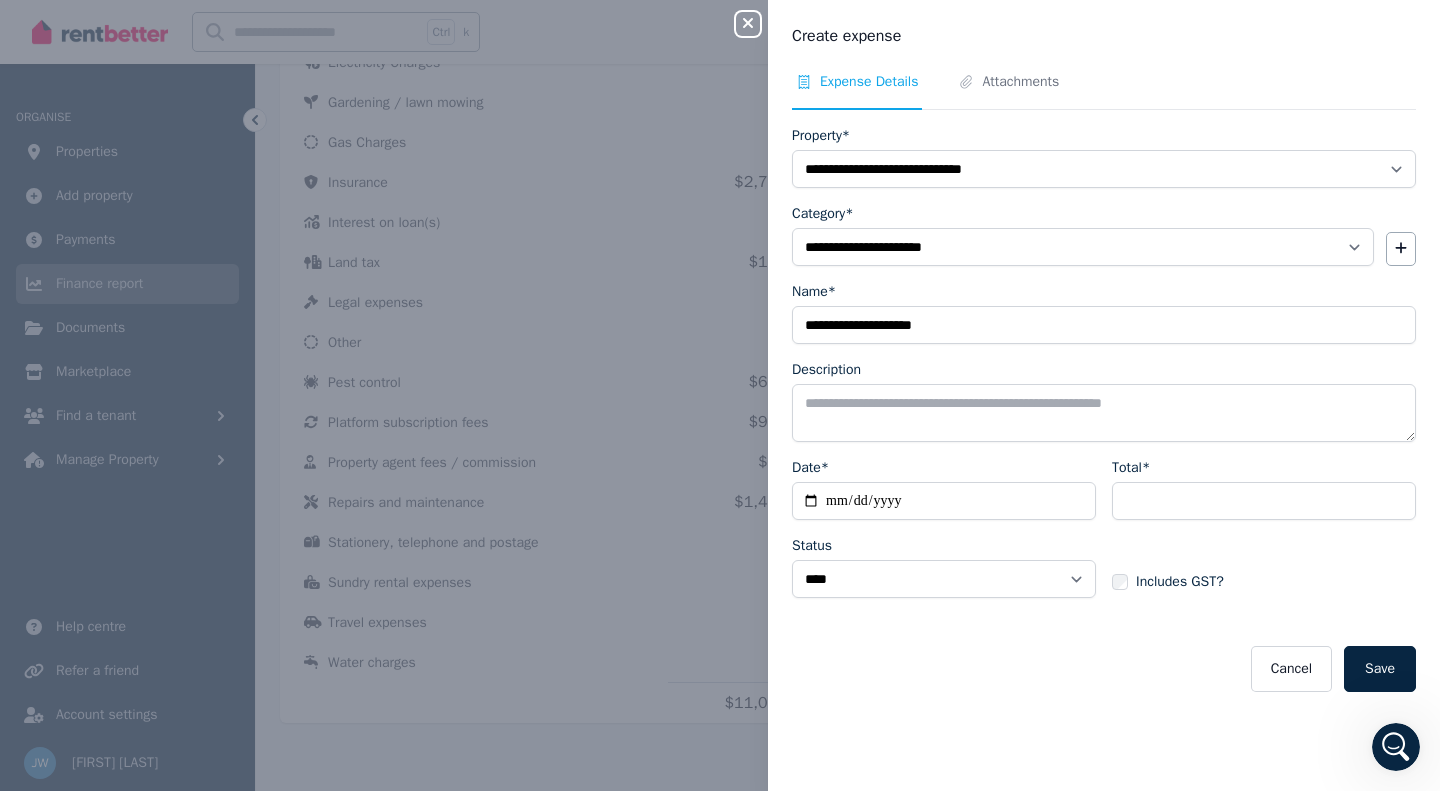 select 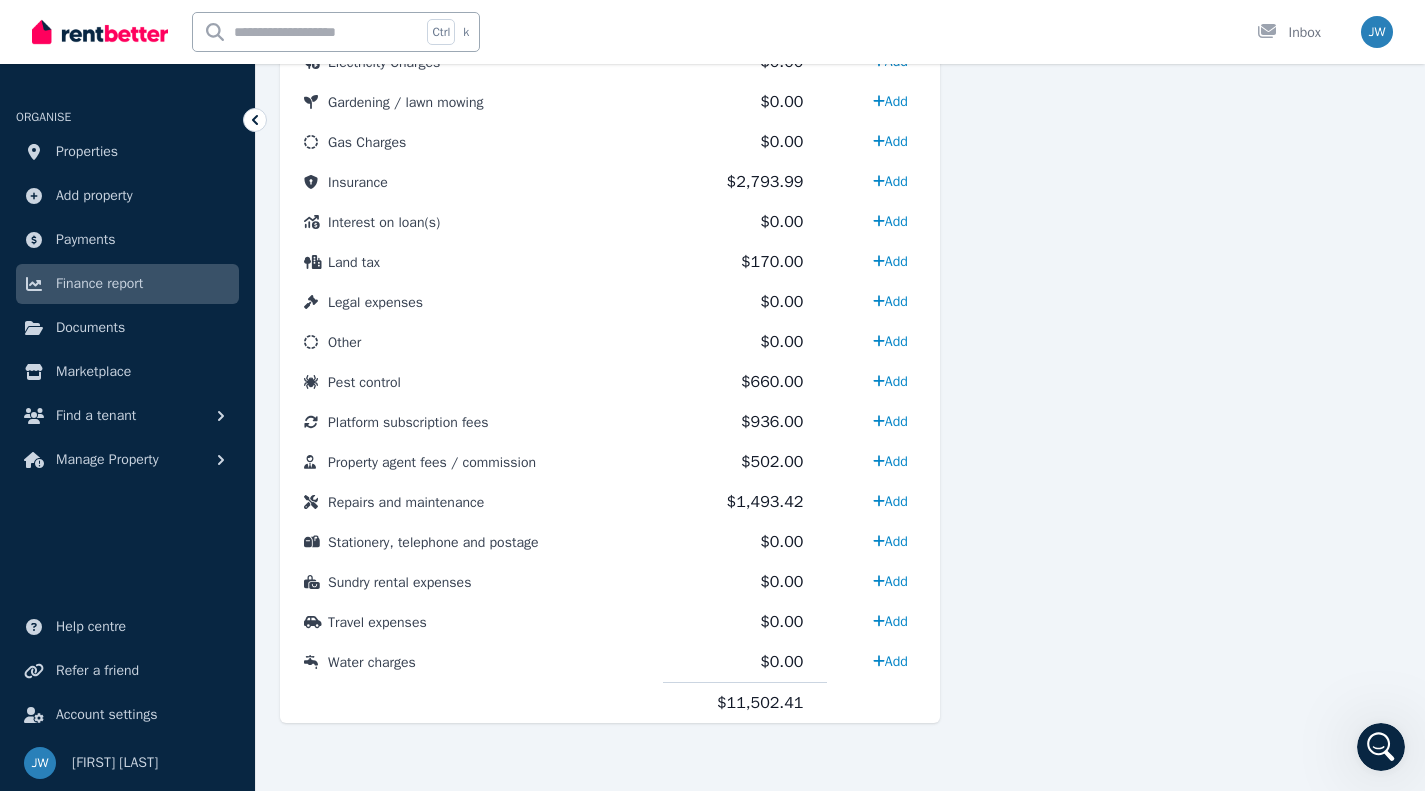 click on "Property agent fees / commission" at bounding box center [432, 462] 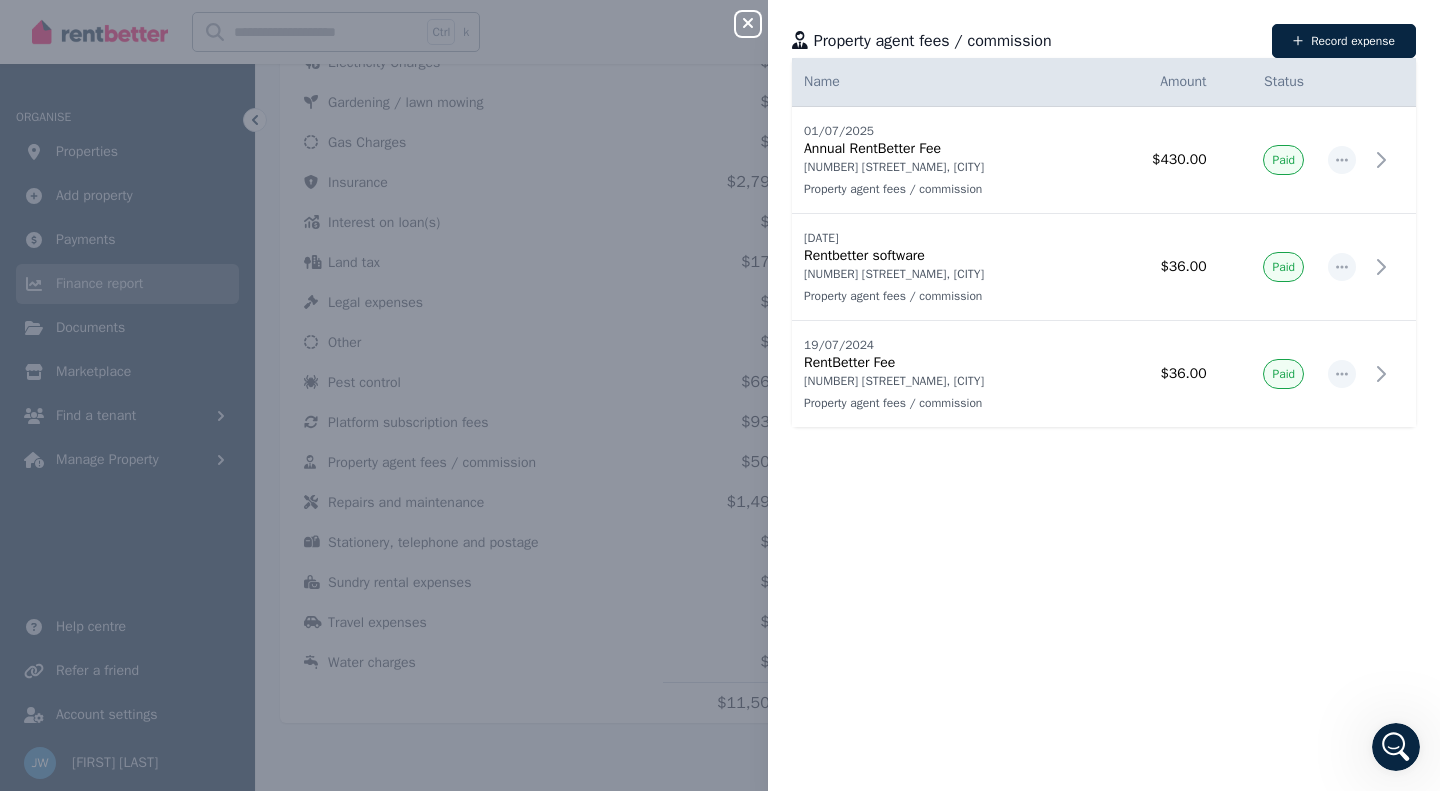 click 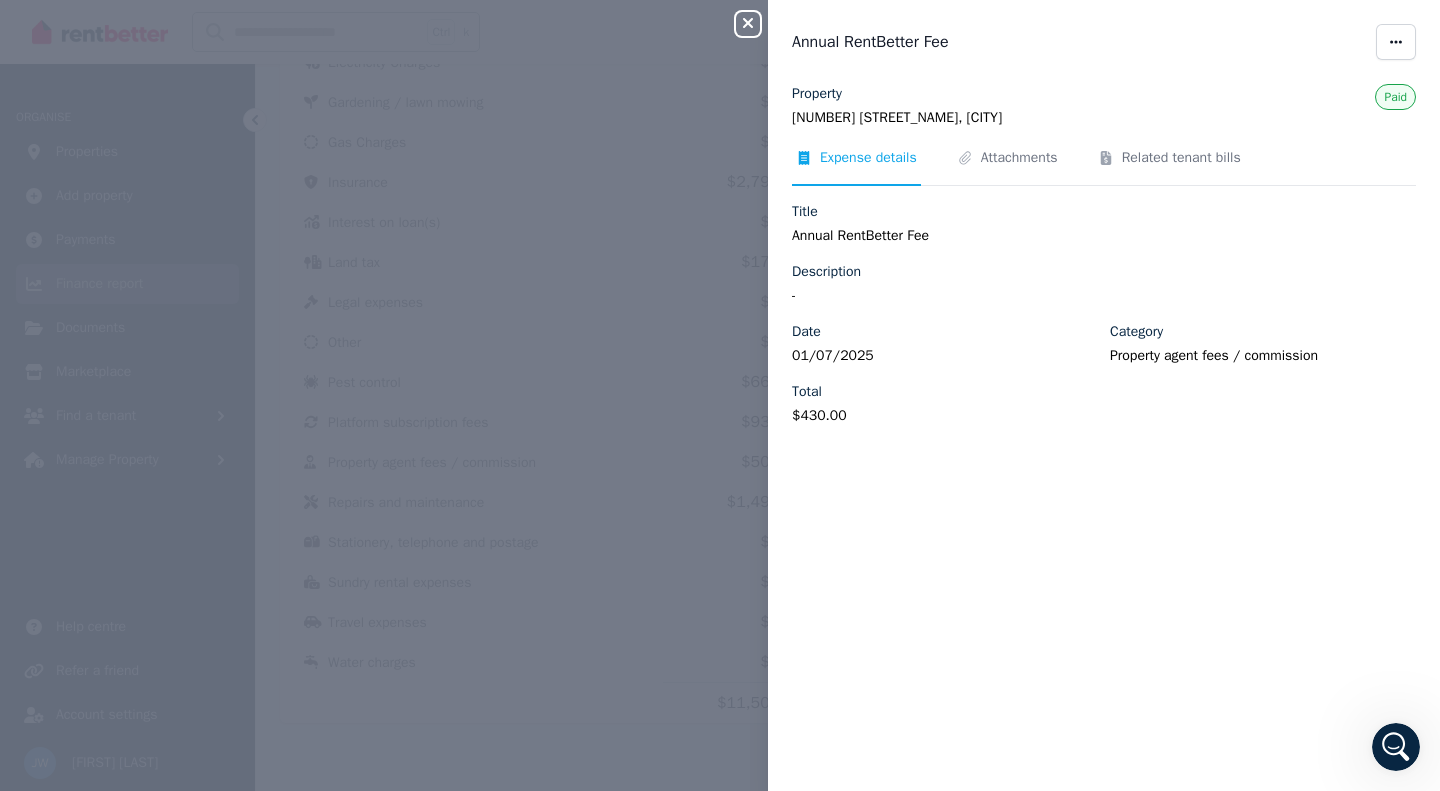 click on "Close panel Annual RentBetter Fee Property [NUMBER] [STREET], [CITY] Paid Expense details Attachments Related tenant bills Title Annual RentBetter Fee Description - Date 01/07/2025 Category Property agent fees / commission Total $430.00" at bounding box center [720, 395] 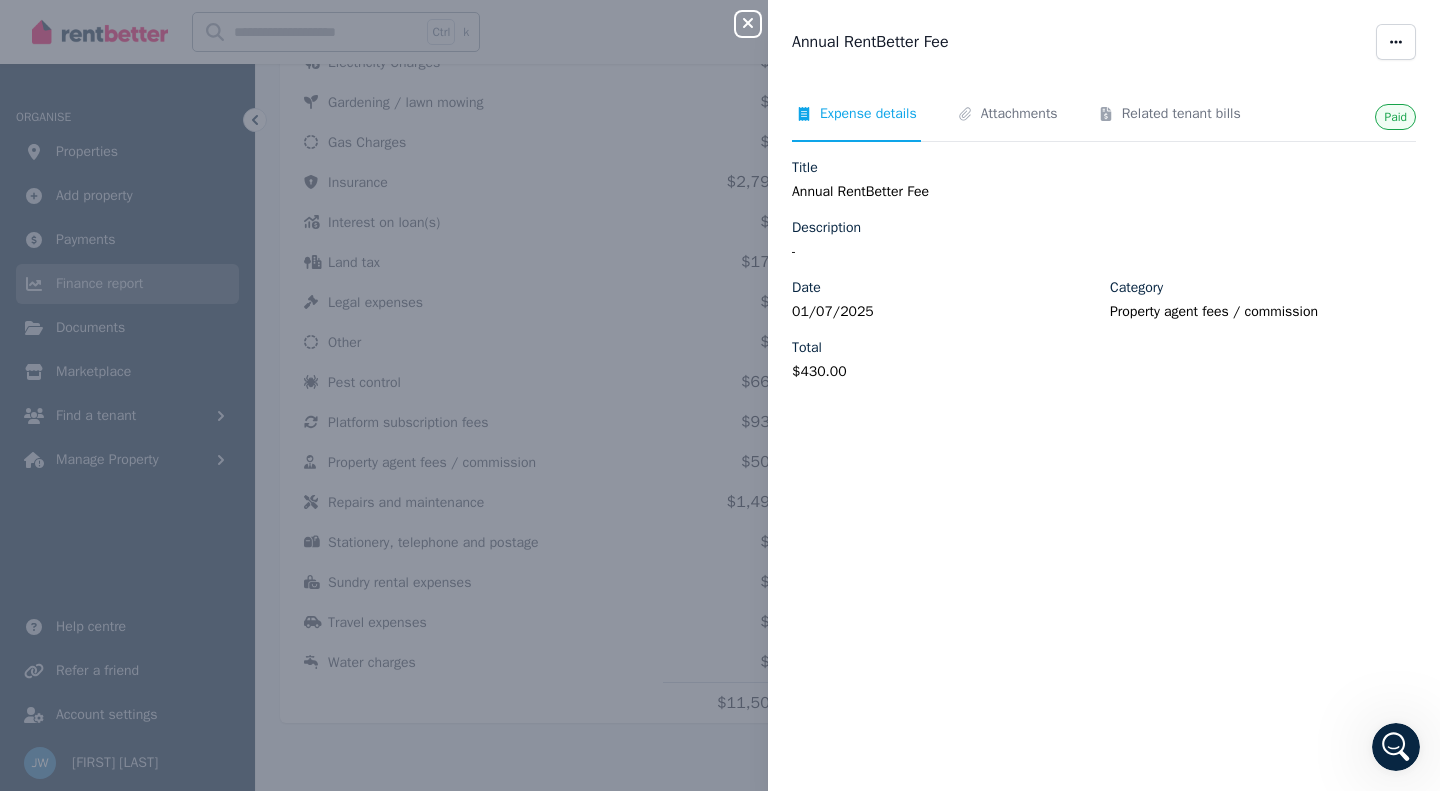 click on "Close panel Annual RentBetter Fee Paid Expense details Attachments Related tenant bills Title Annual RentBetter Fee Description - Date 01/07/2025 Category Property agent fees / commission Total $430.00" at bounding box center [720, 395] 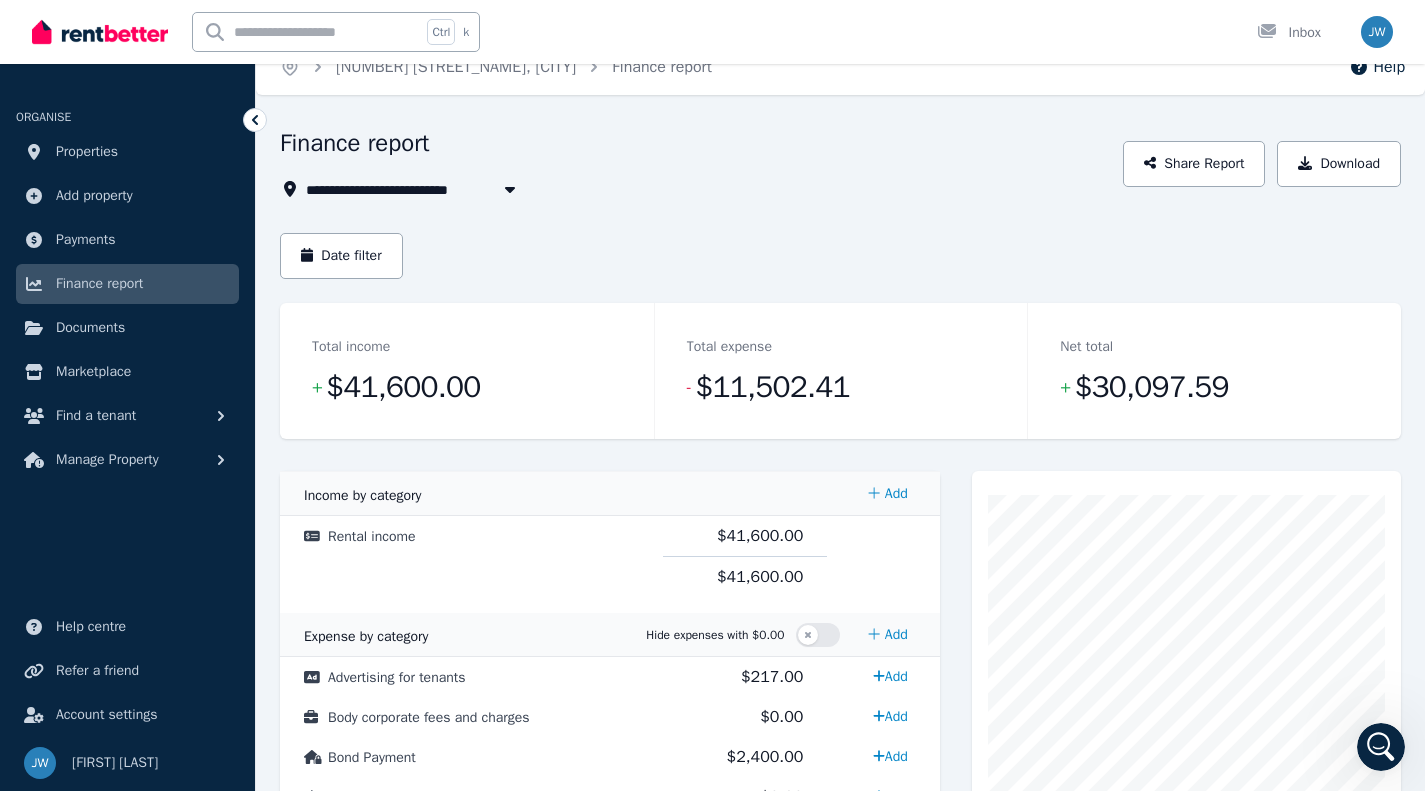 scroll, scrollTop: 0, scrollLeft: 0, axis: both 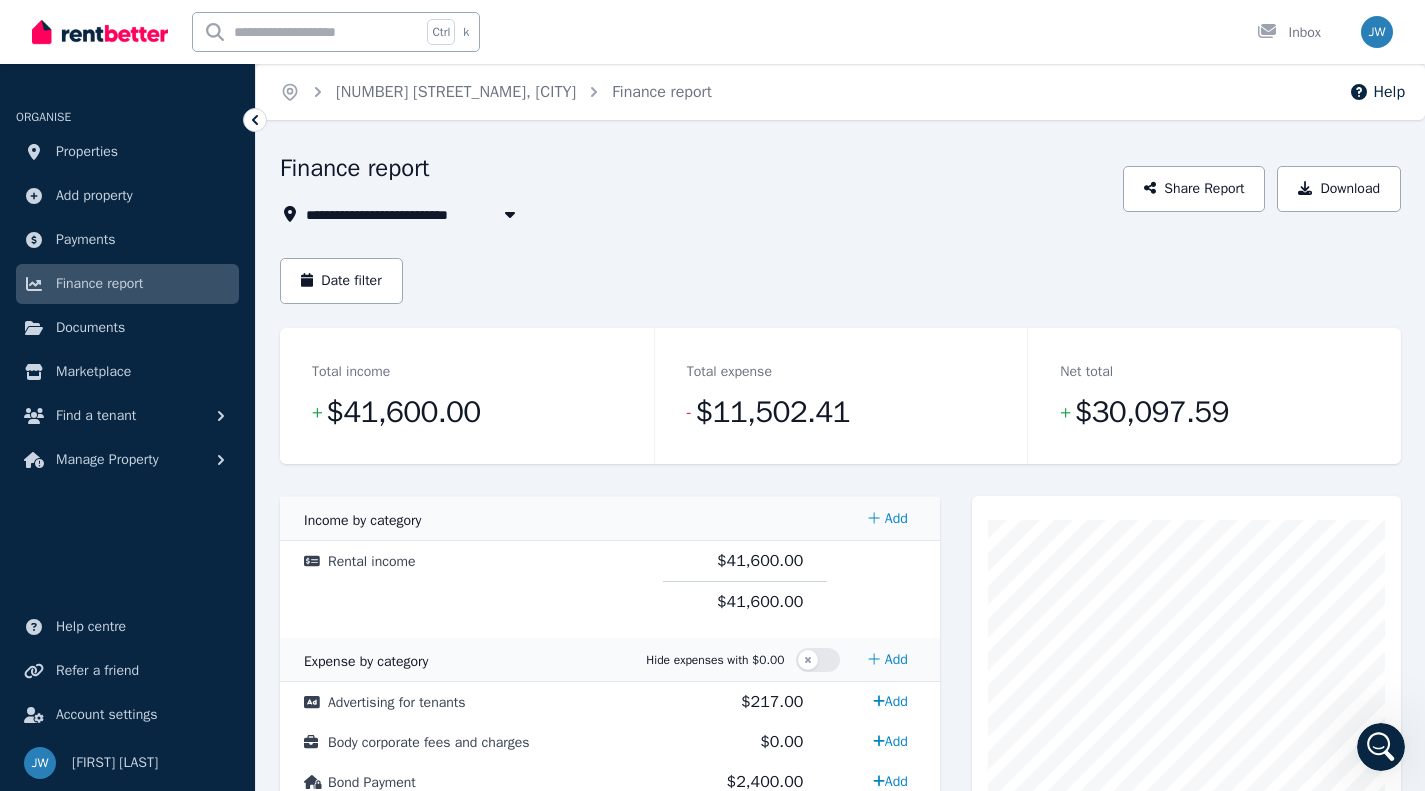 click on "Properties" at bounding box center (87, 152) 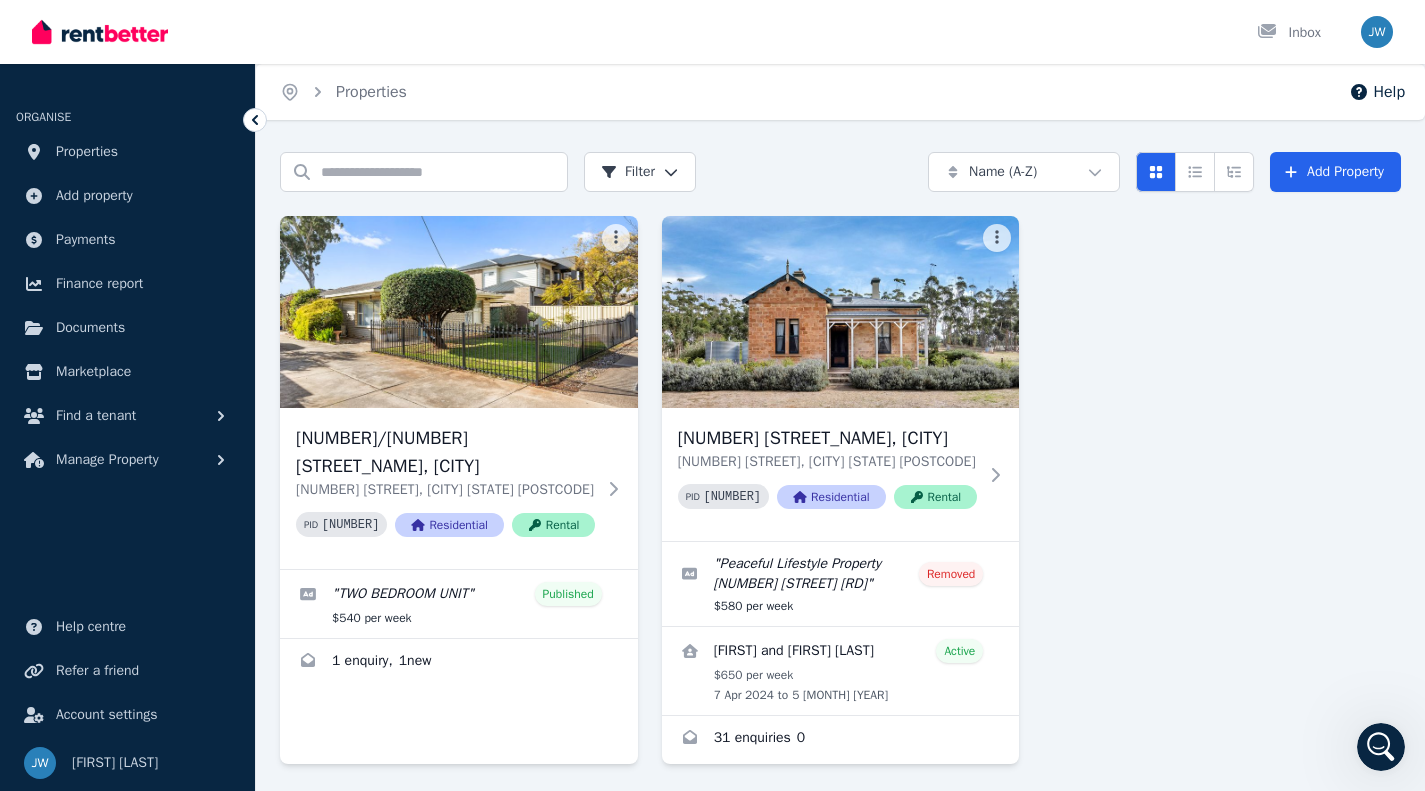 click at bounding box center (459, 663) 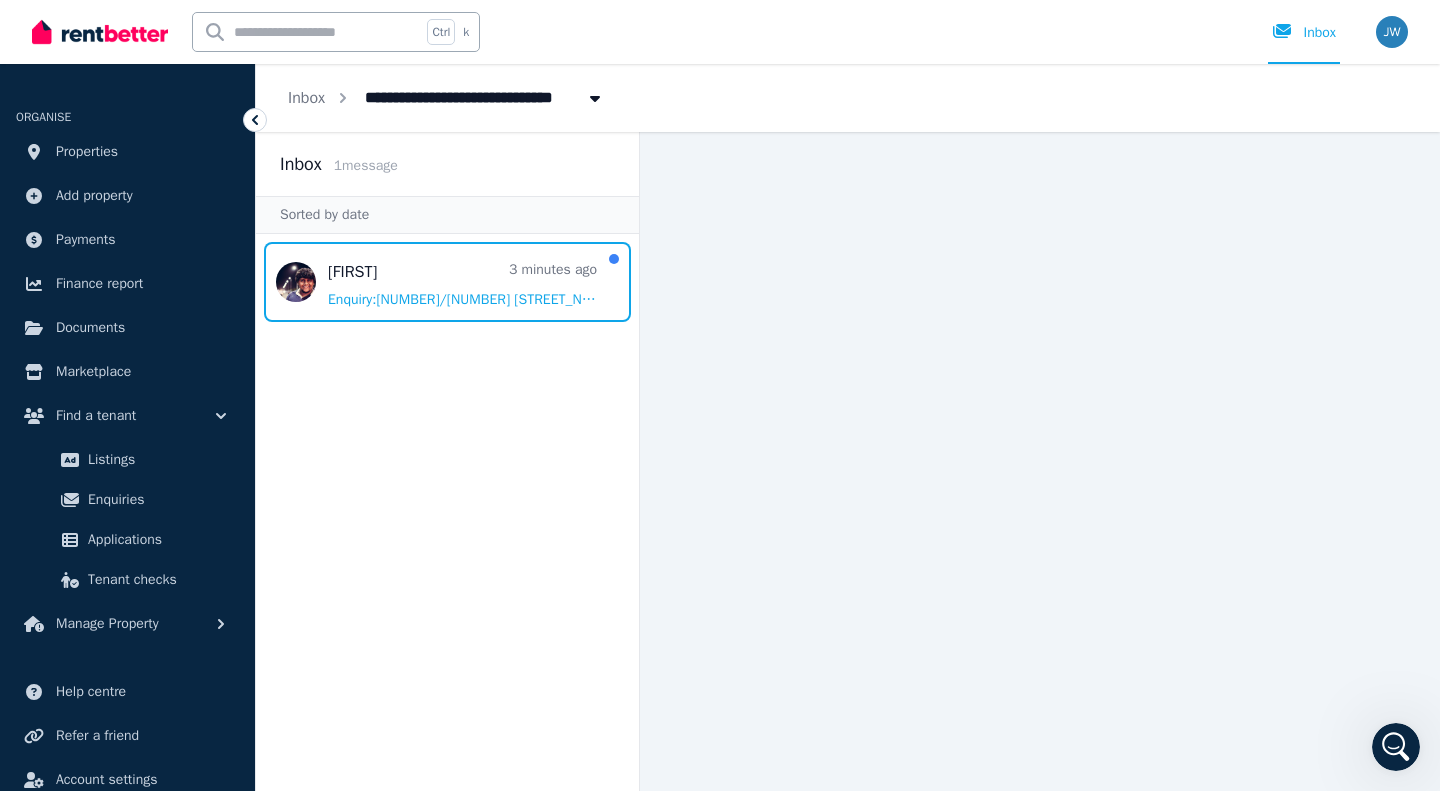 click at bounding box center [447, 282] 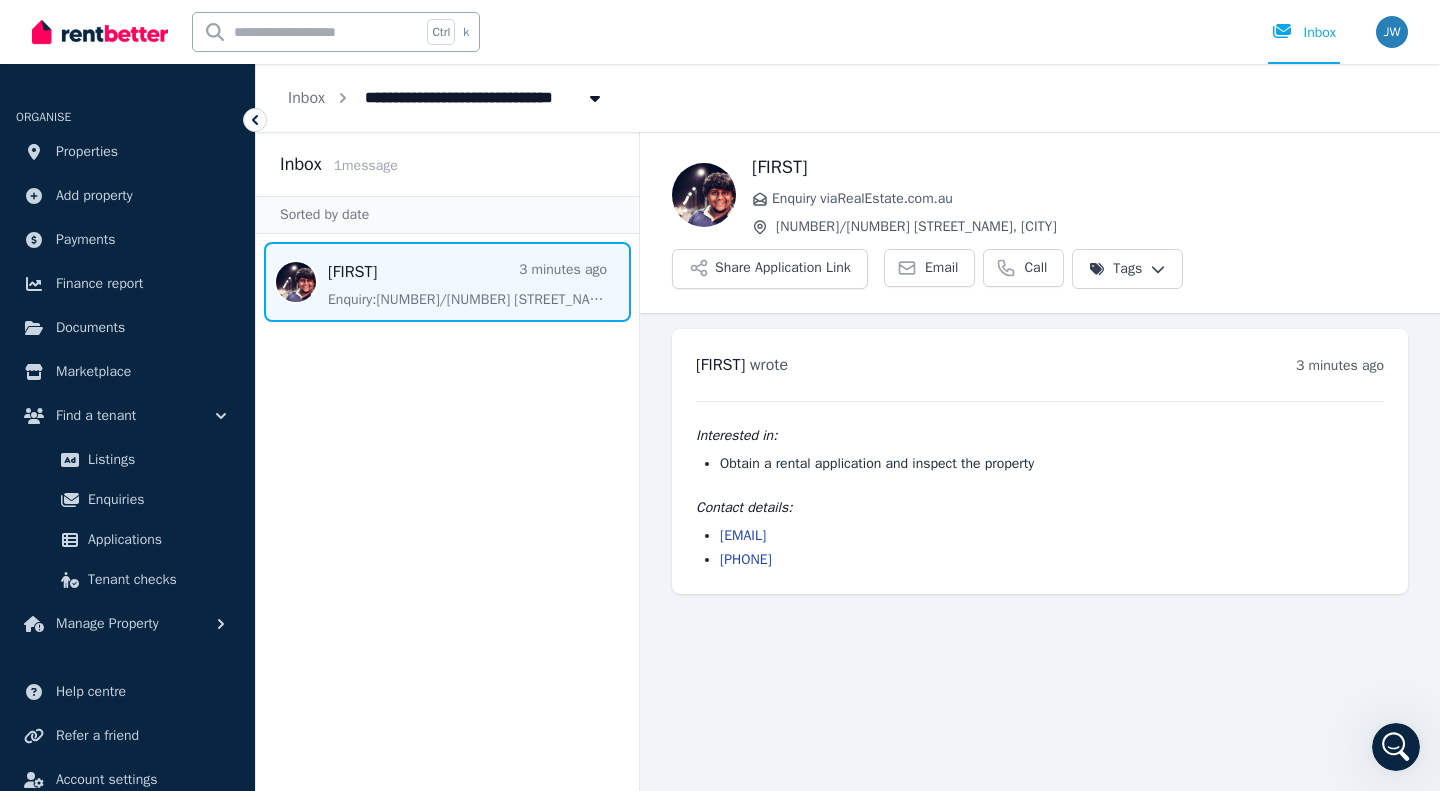 click on "Share Application Link" at bounding box center (770, 269) 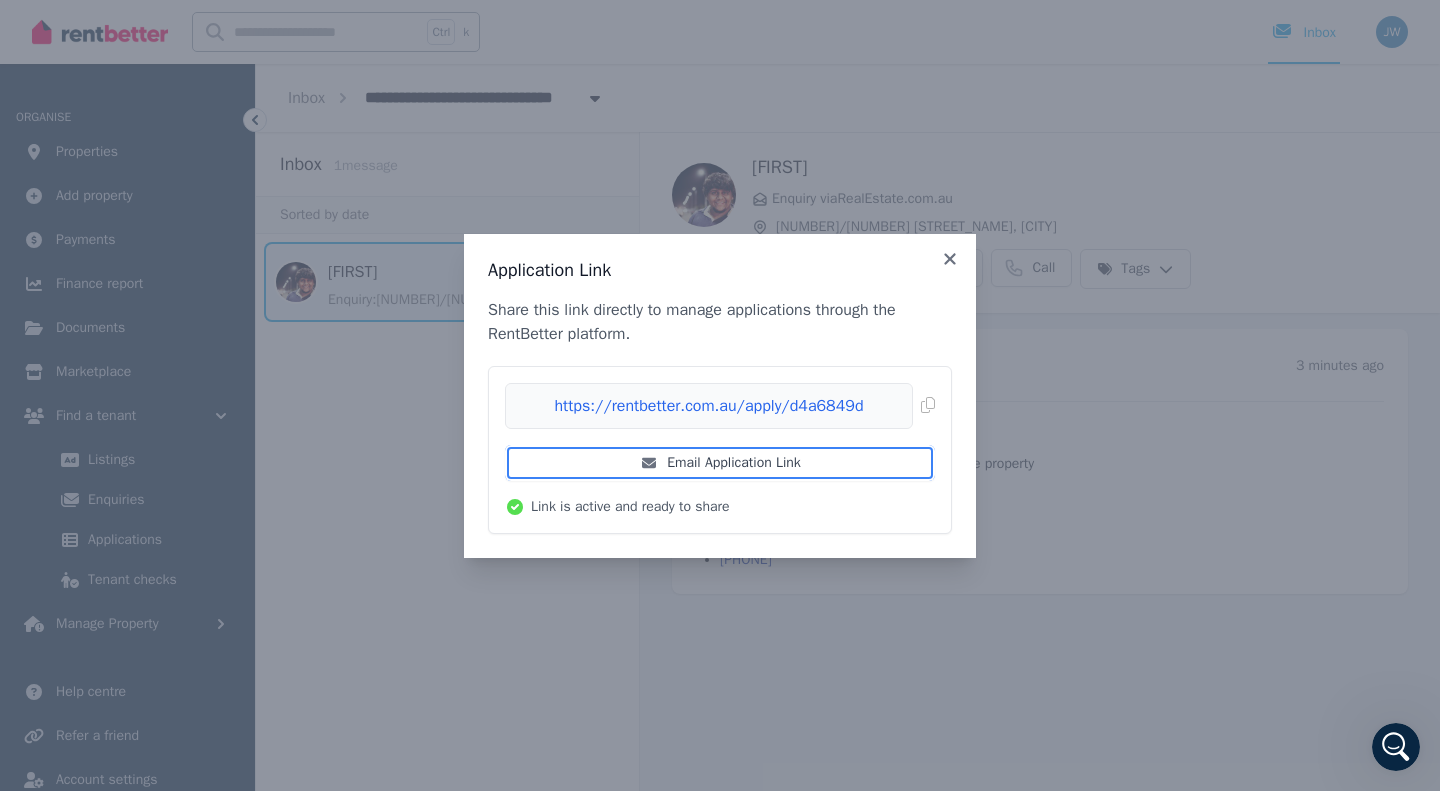 click on "Email Application Link" at bounding box center [720, 463] 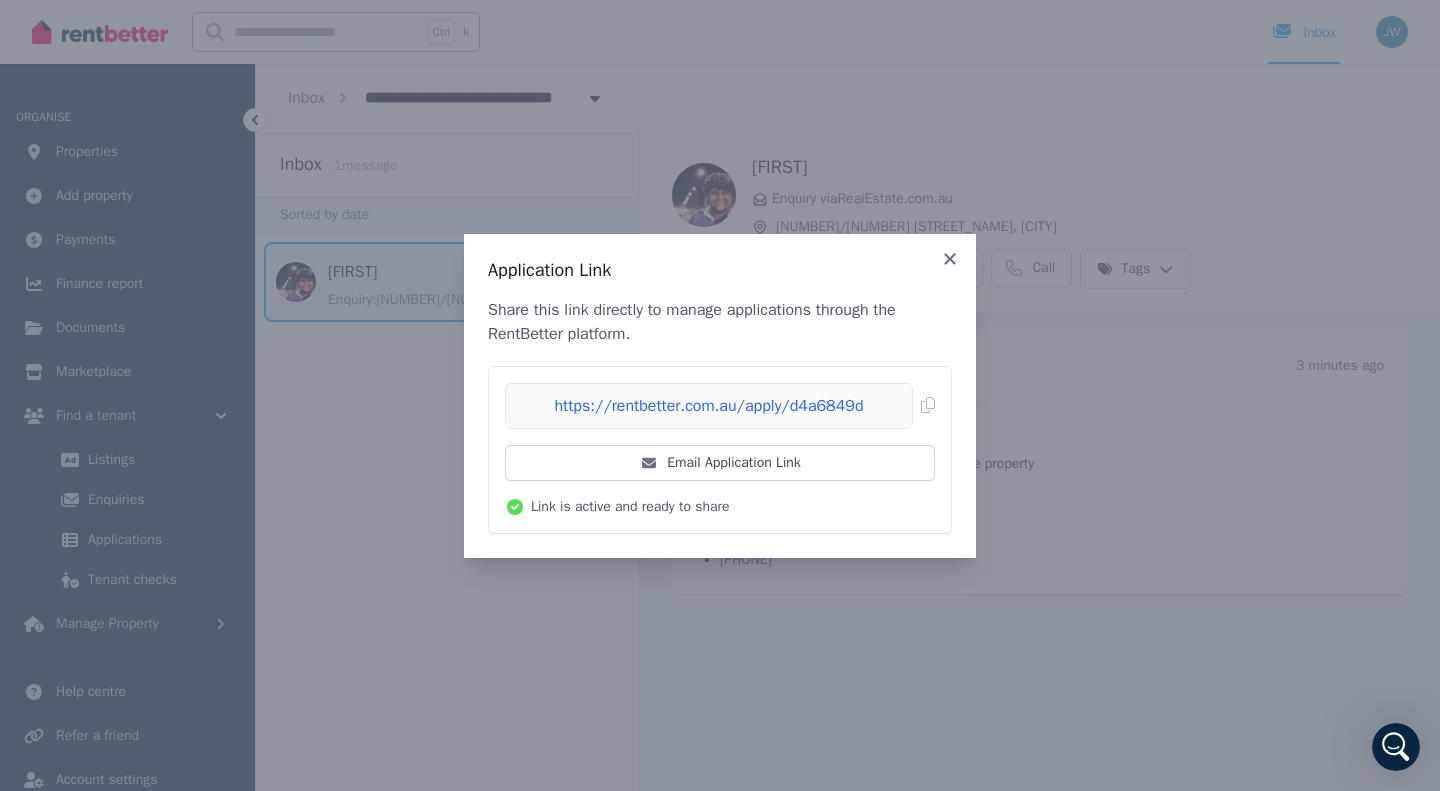 click on "Application Link Share this link directly to manage applications through the RentBetter platform. https://rentbetter.com.au/apply/d4a6849d Copied! Email Application Link Link is active and ready to share" at bounding box center [720, 396] 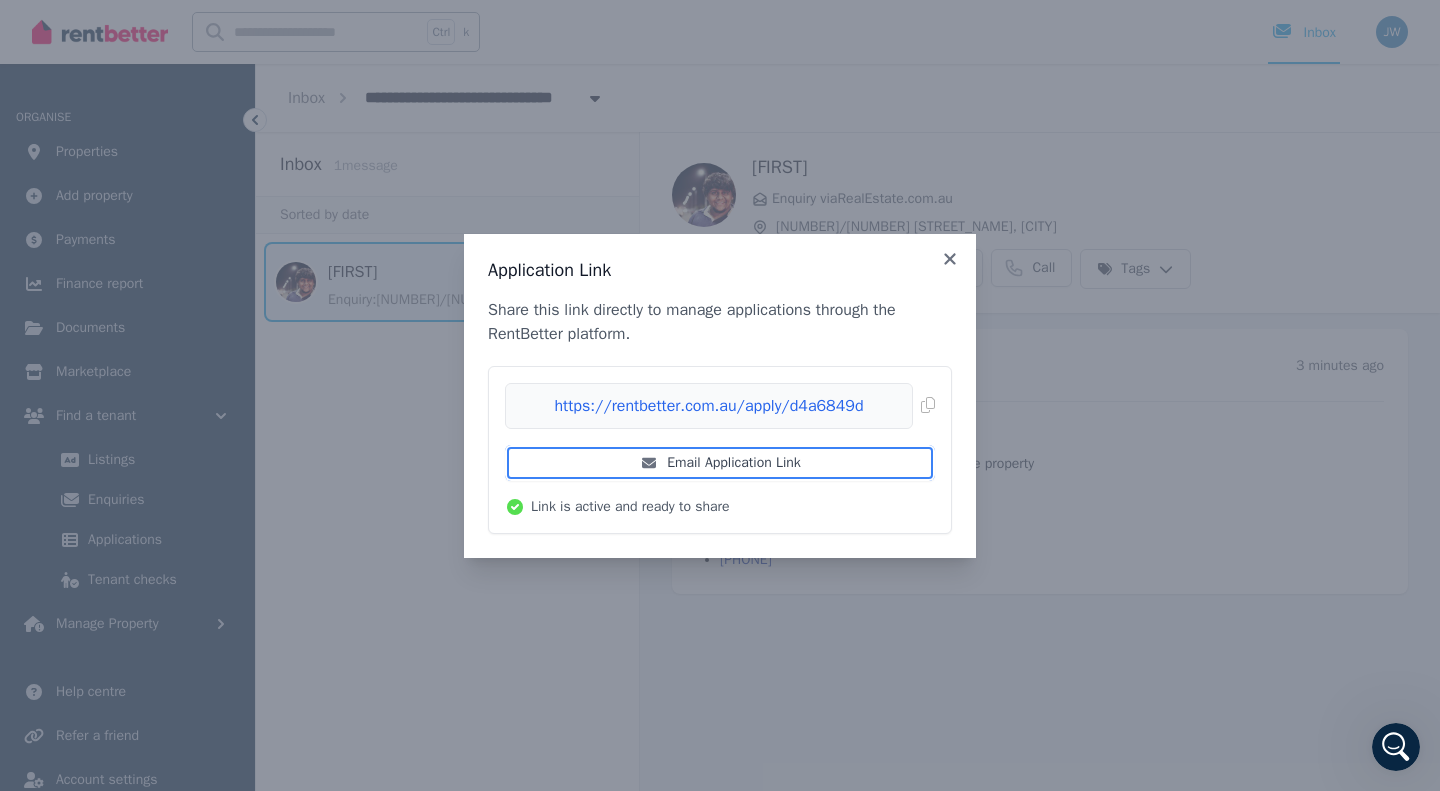 click on "Email Application Link" at bounding box center [720, 463] 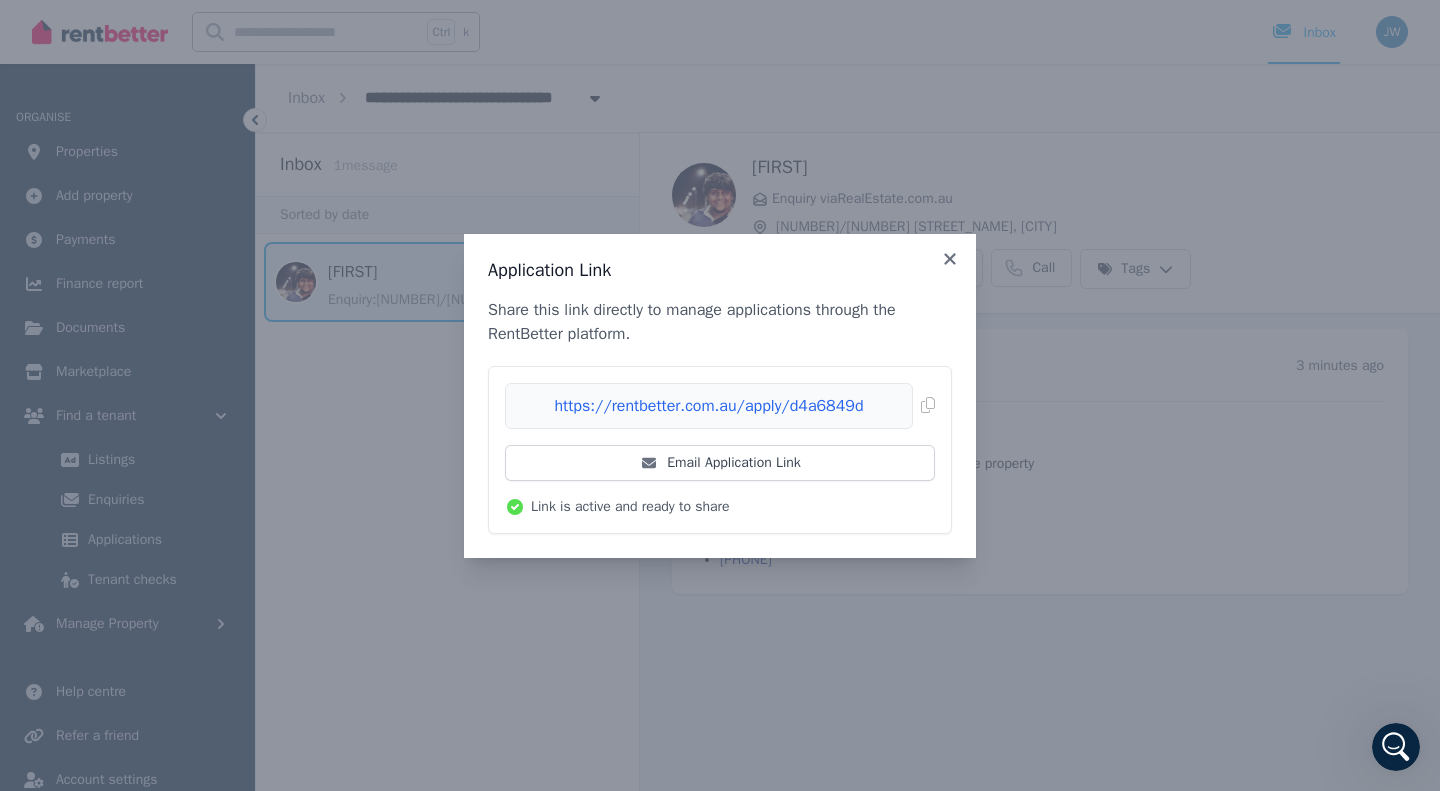 click on "Application Link Share this link directly to manage applications through the RentBetter platform. https://rentbetter.com.au/apply/d4a6849d Copied! Email Application Link Link is active and ready to share" at bounding box center [720, 396] 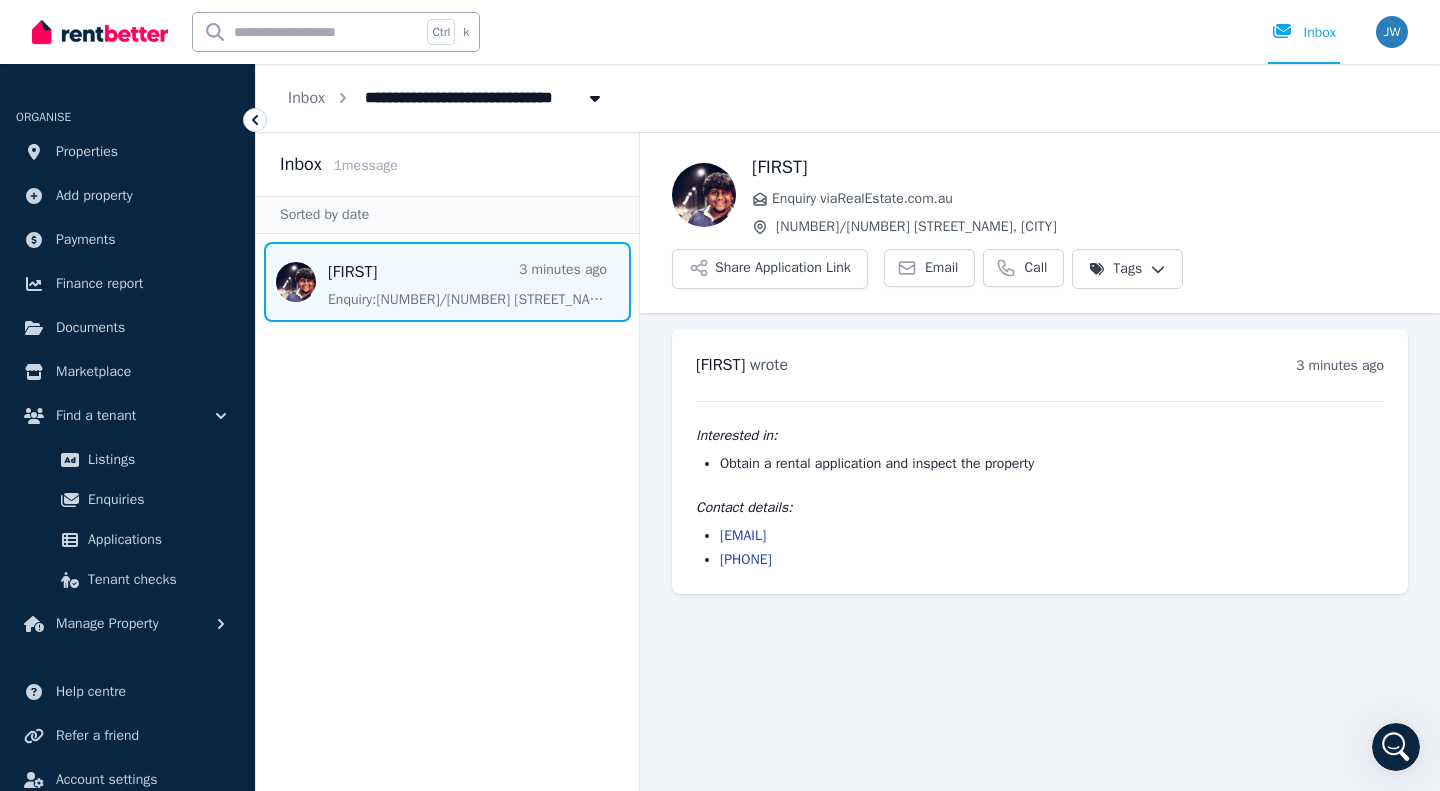 drag, startPoint x: 919, startPoint y: 530, endPoint x: 706, endPoint y: 527, distance: 213.02112 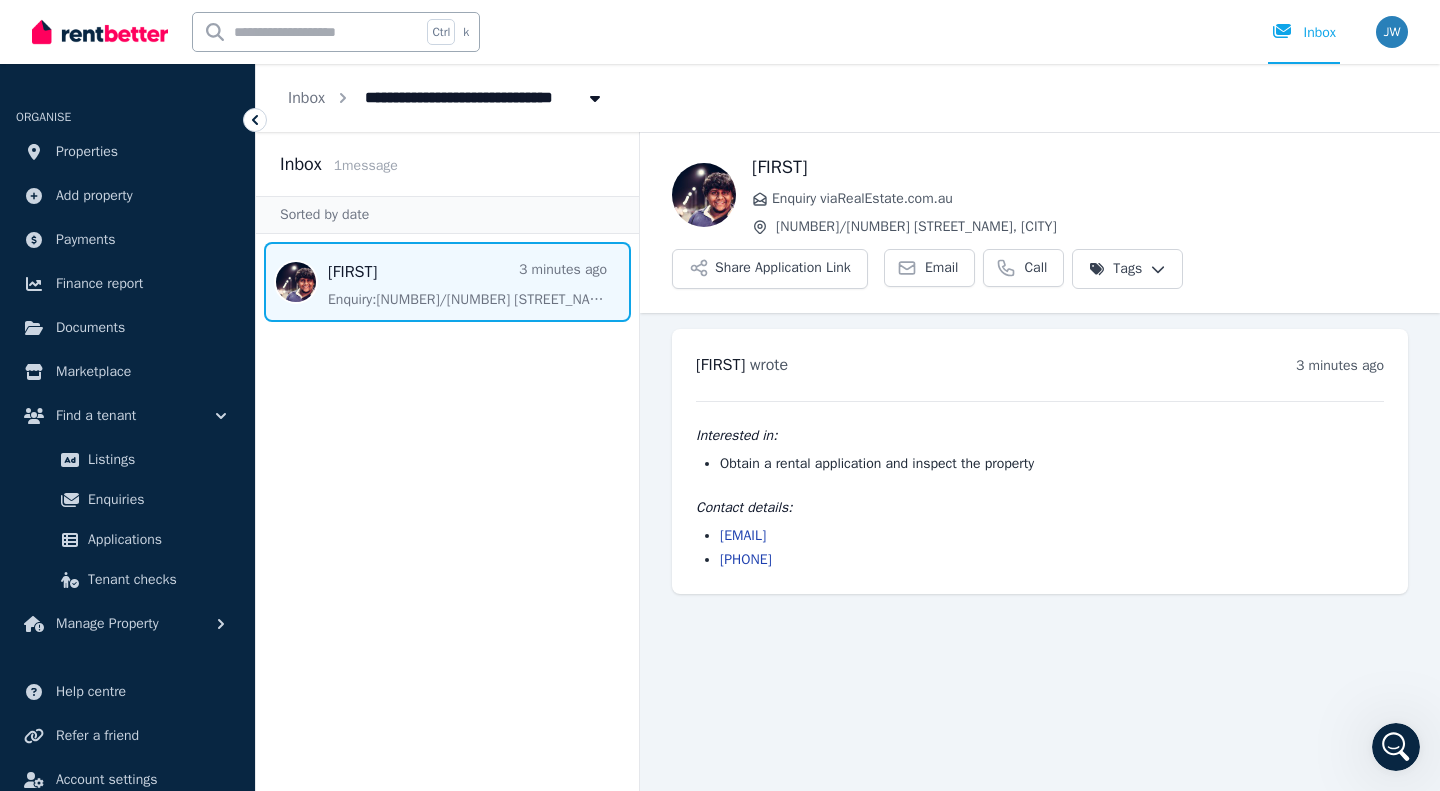 click on "[EMAIL]" at bounding box center [1052, 536] 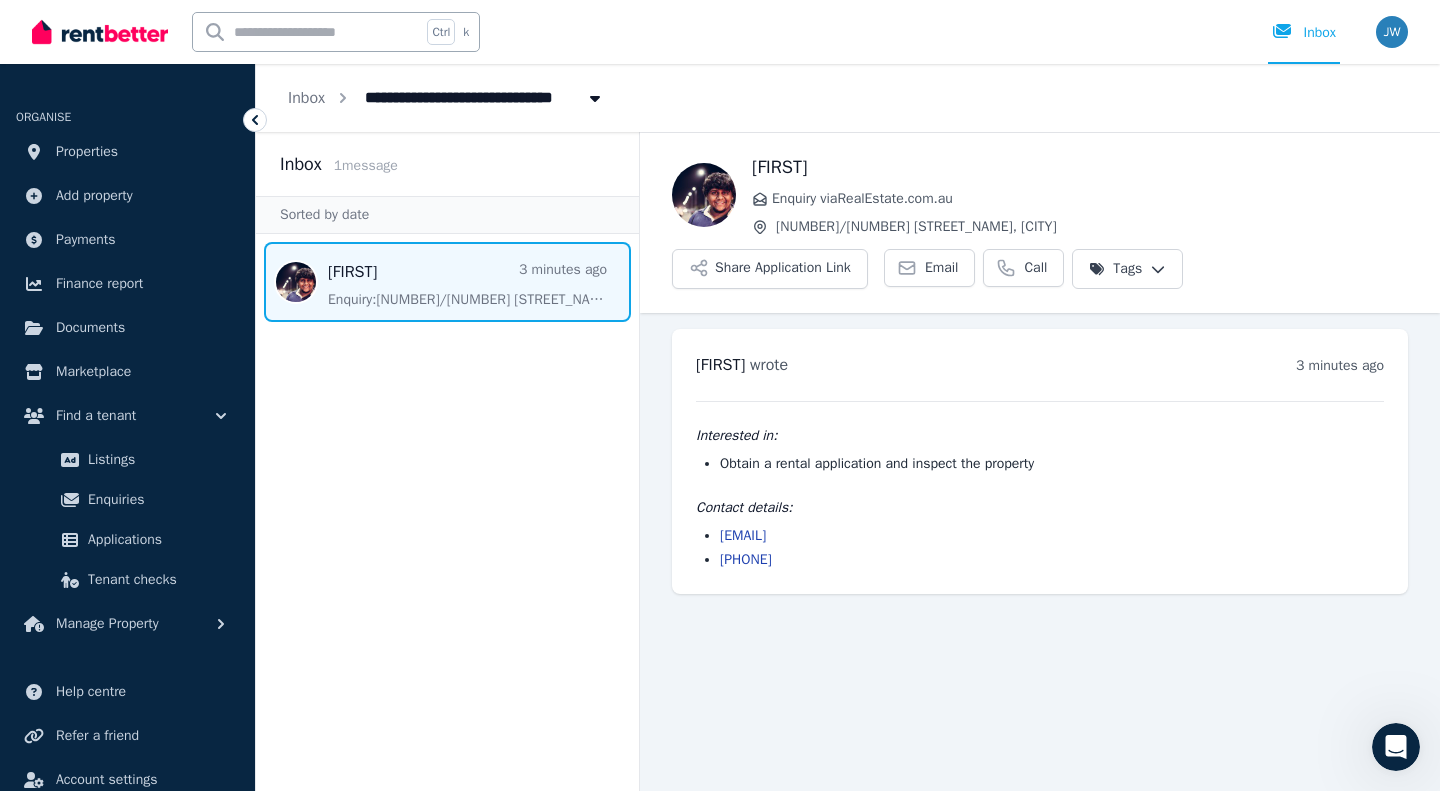 click on "Share Application Link" at bounding box center (770, 269) 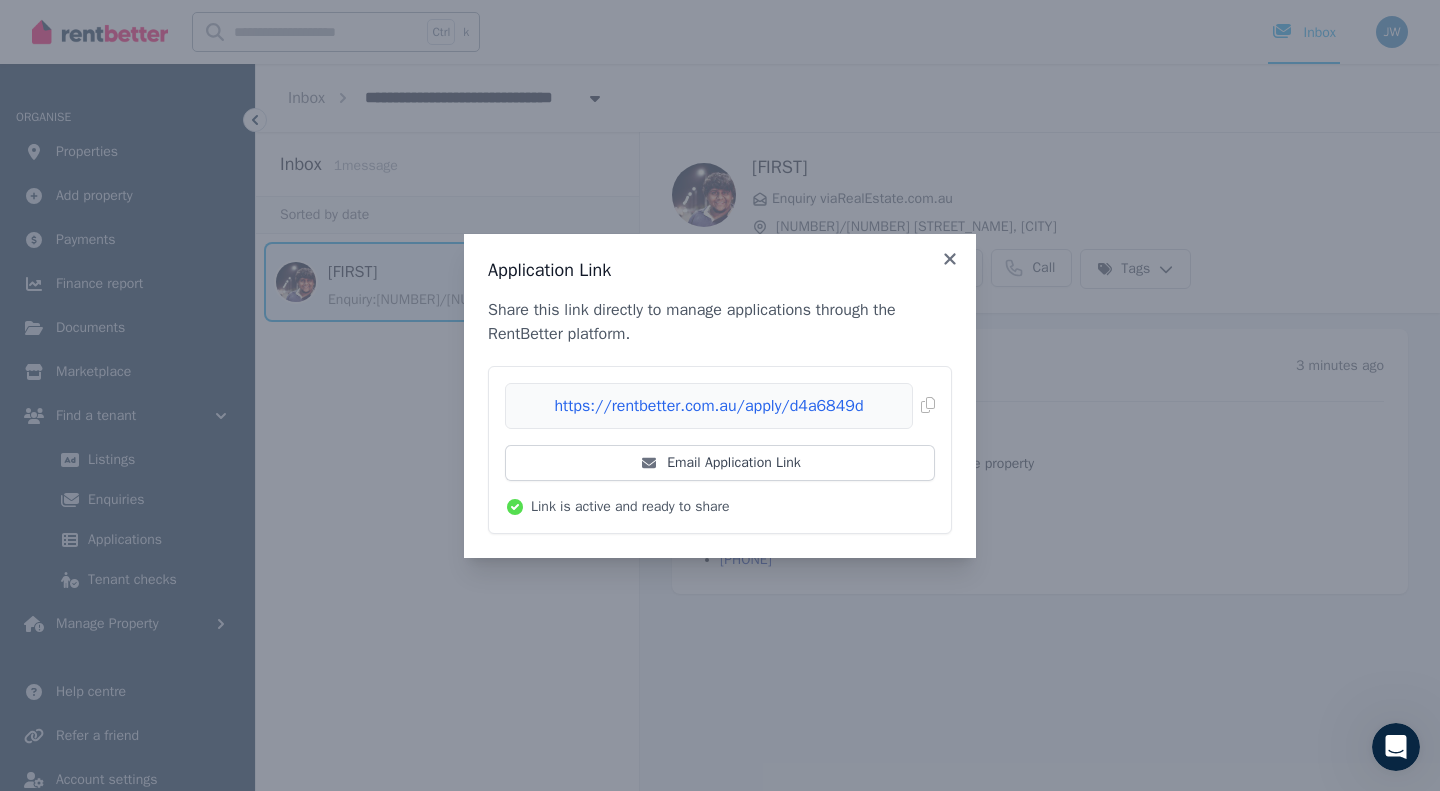 click on "Copied!" at bounding box center (720, 406) 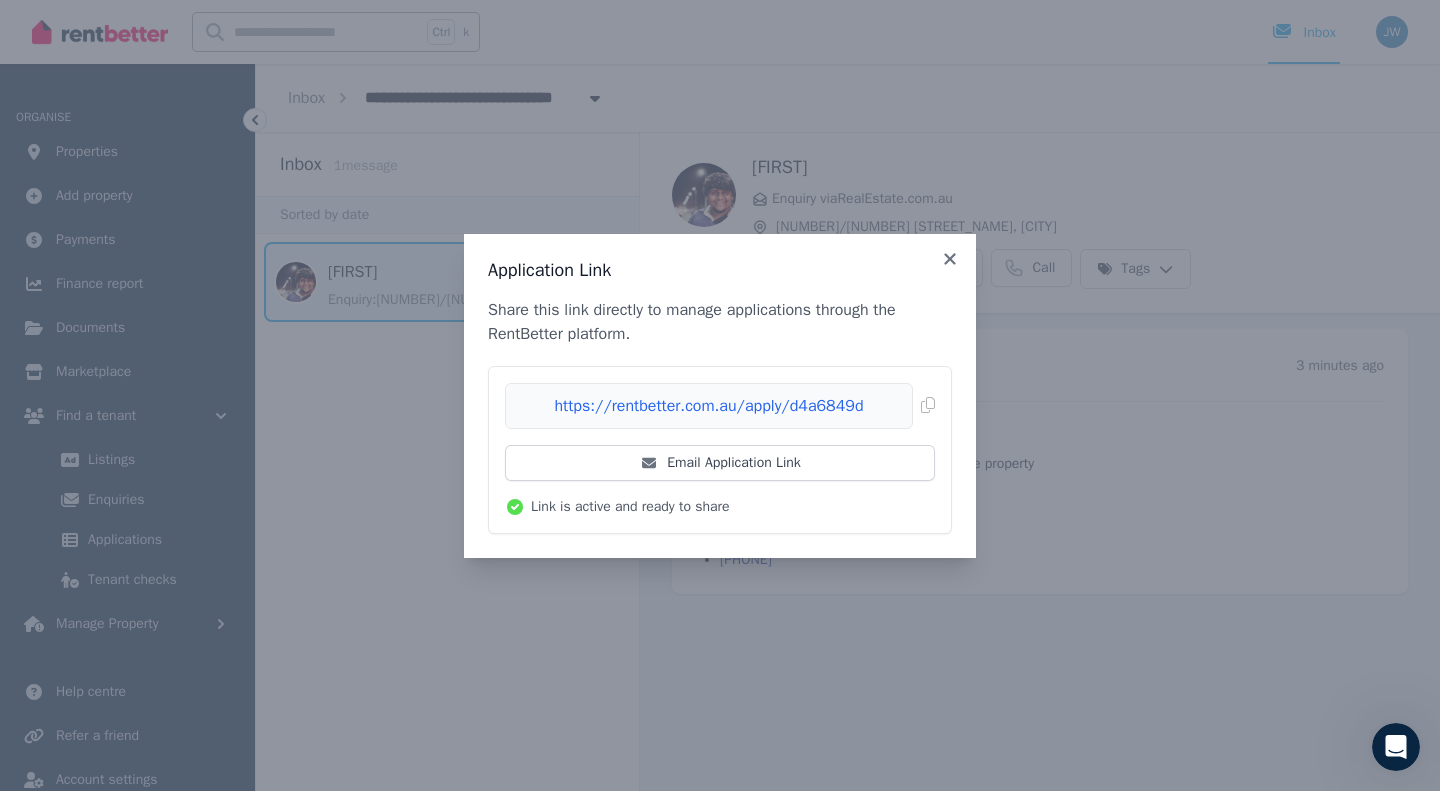 type 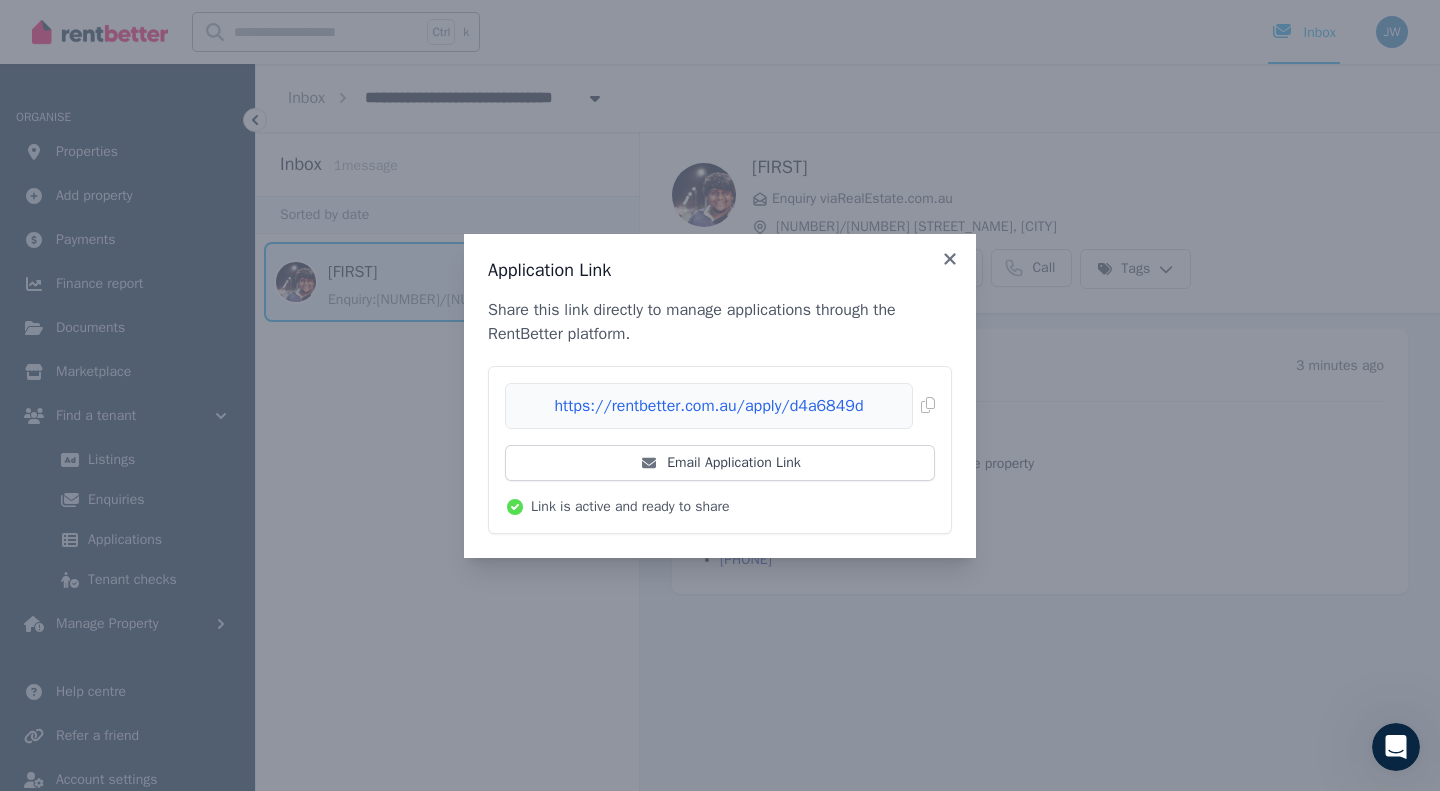 click 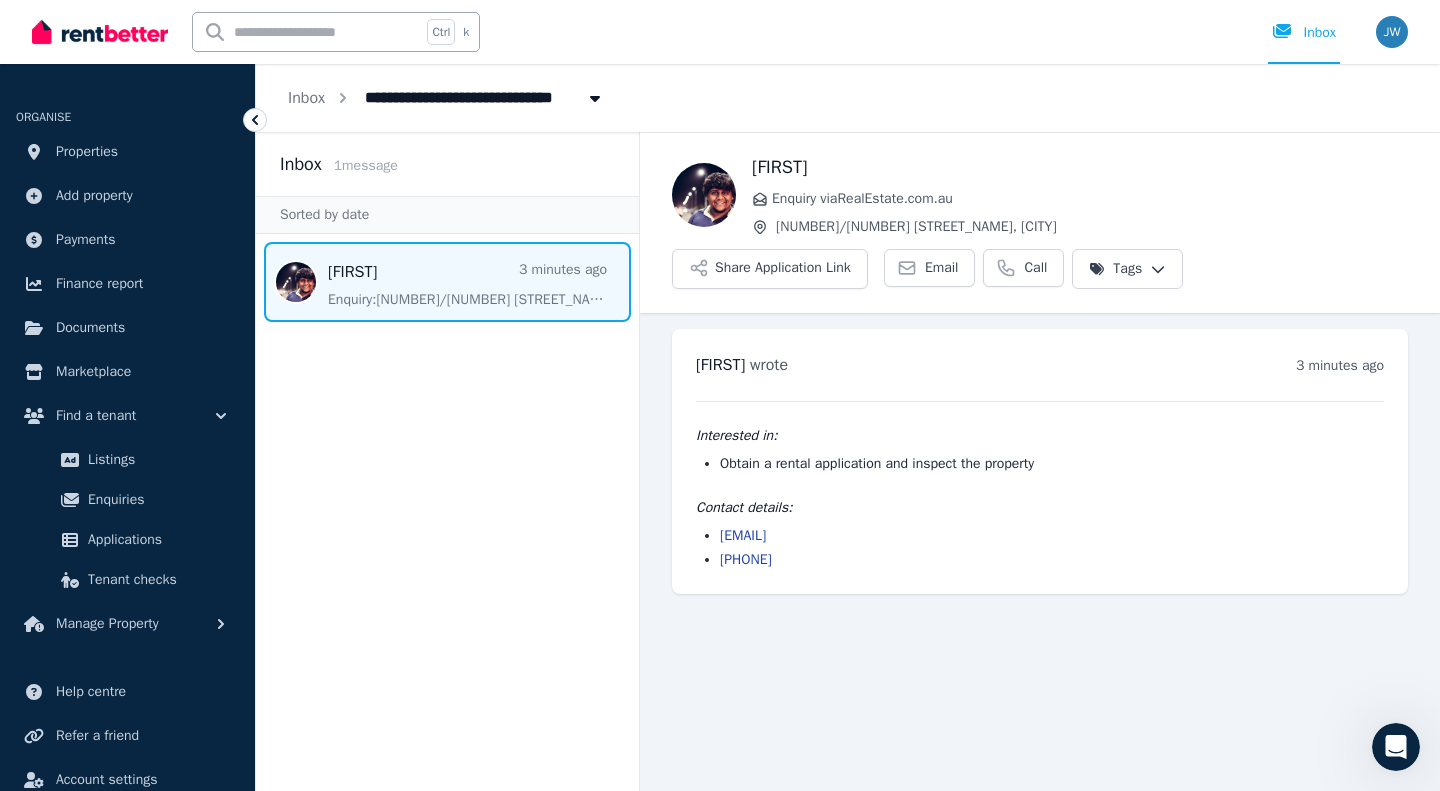 click on "Email" at bounding box center [930, 268] 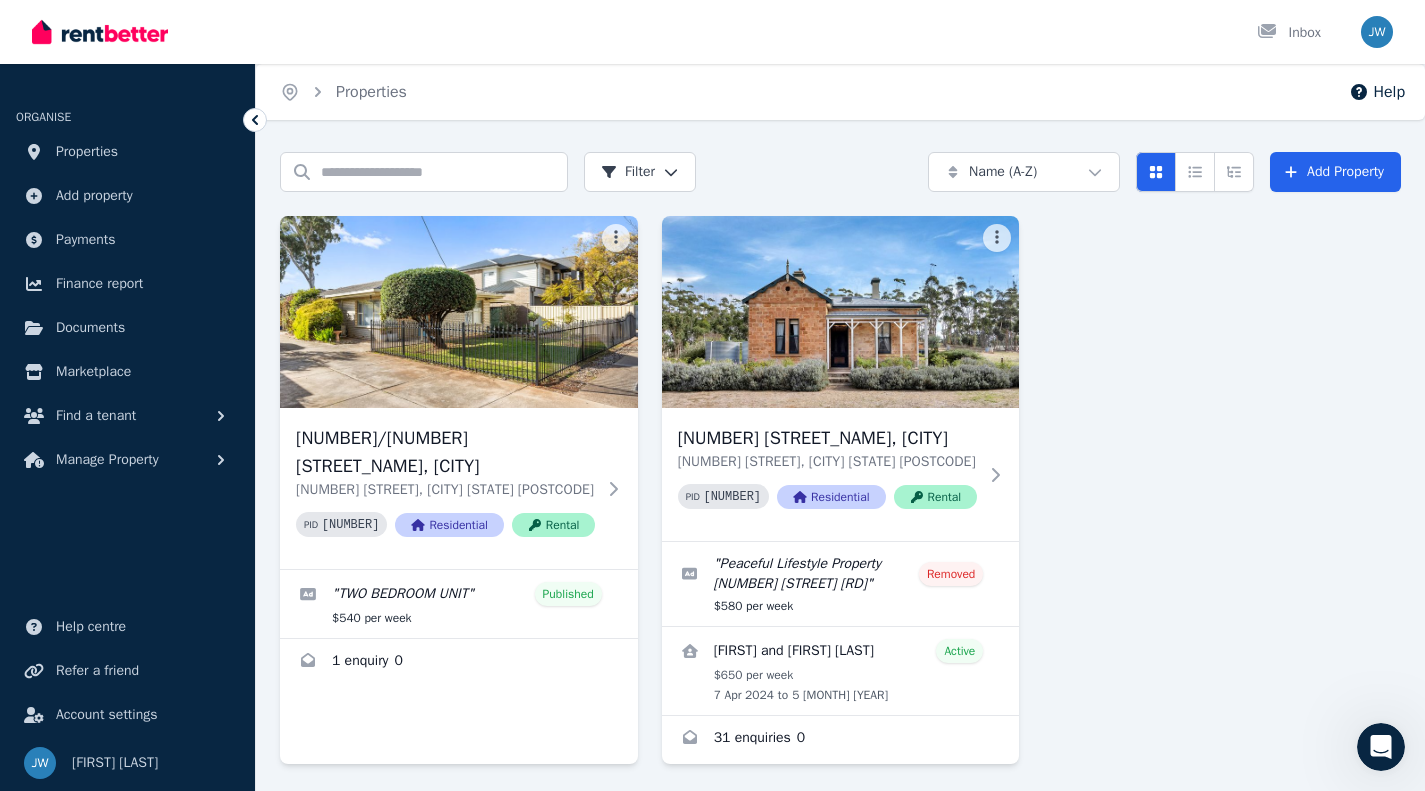 click 